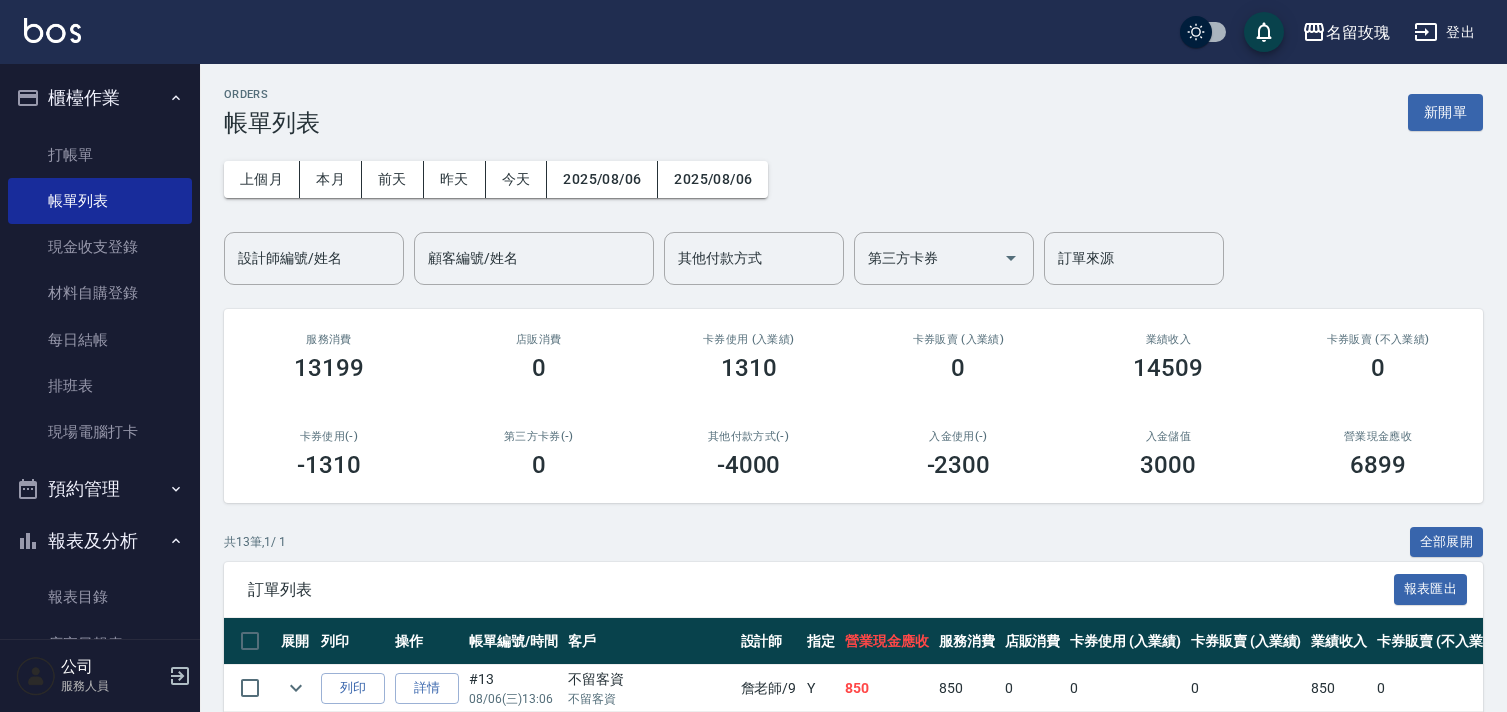 scroll, scrollTop: 222, scrollLeft: 0, axis: vertical 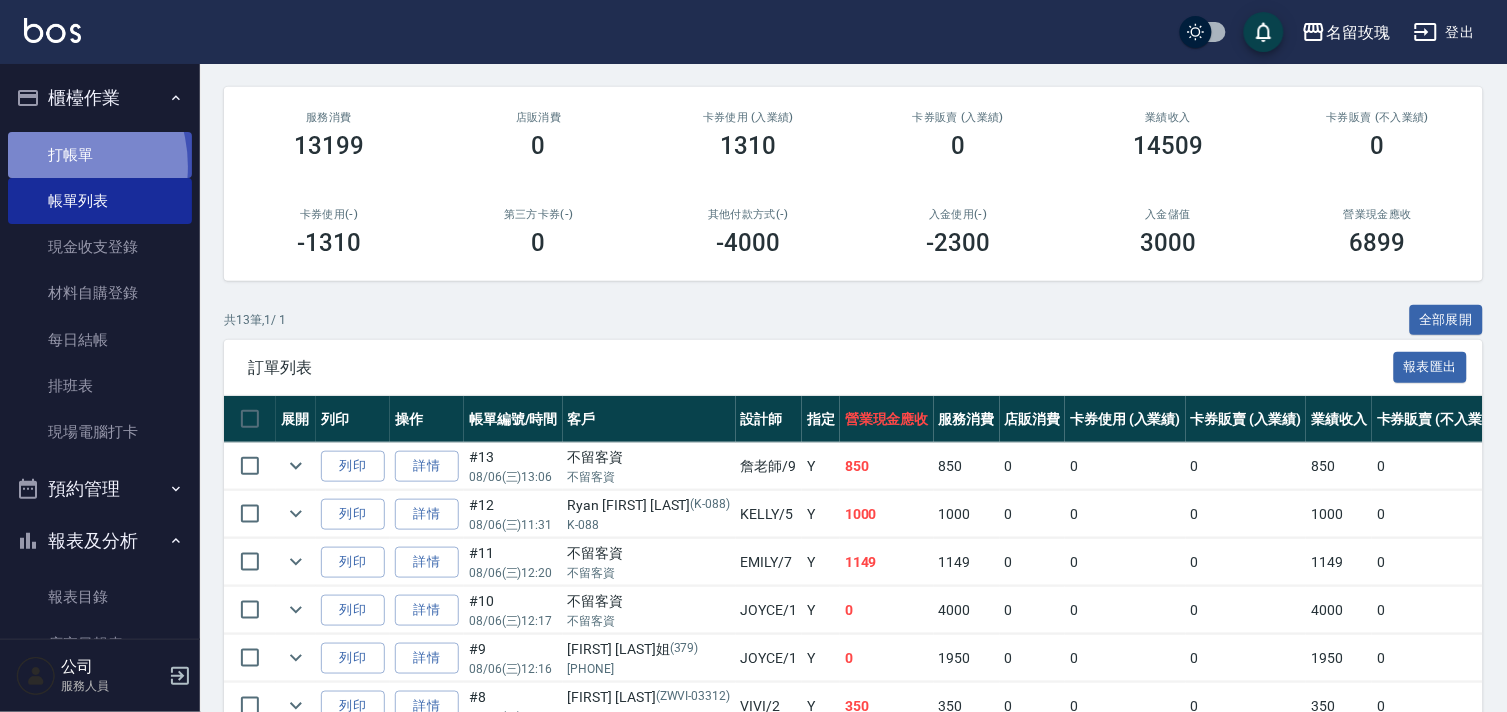 click on "打帳單" at bounding box center (100, 155) 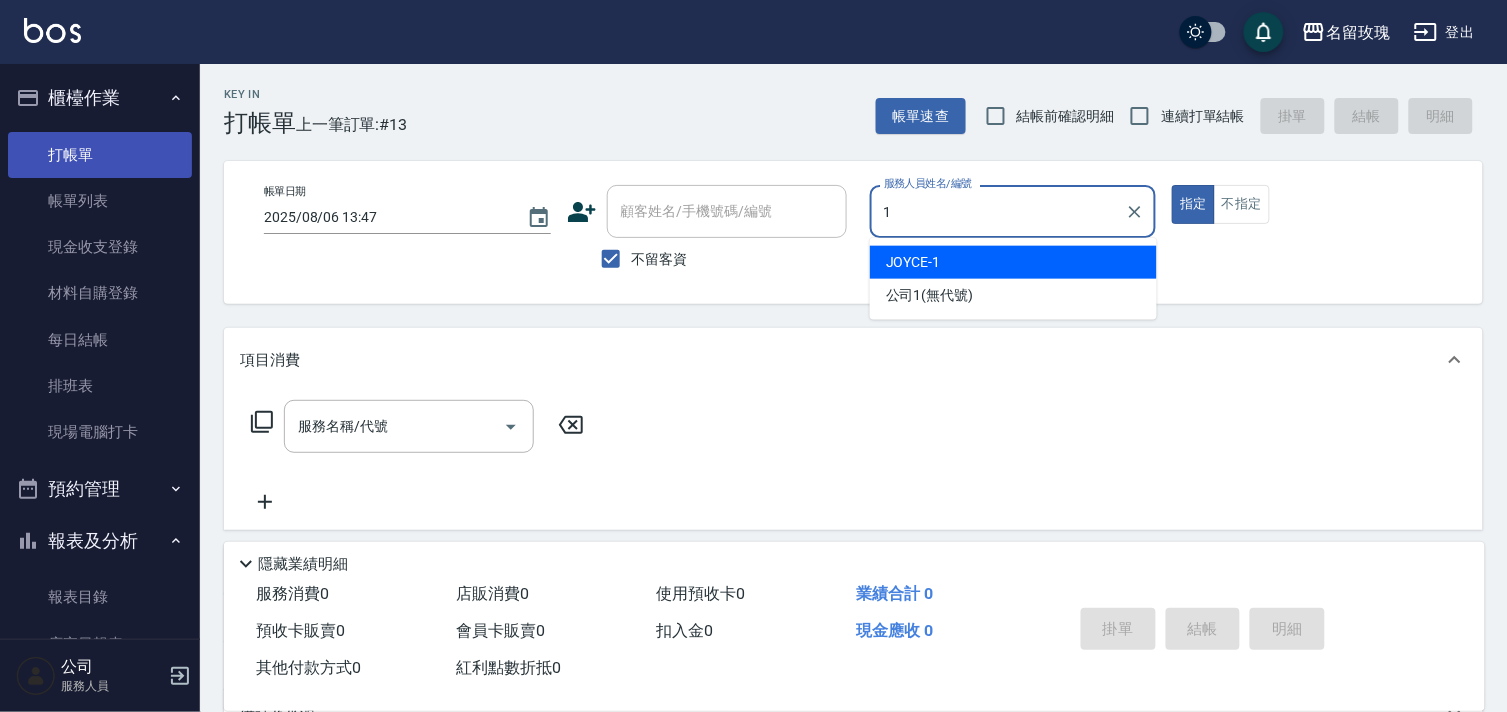 type on "JOYCE-1" 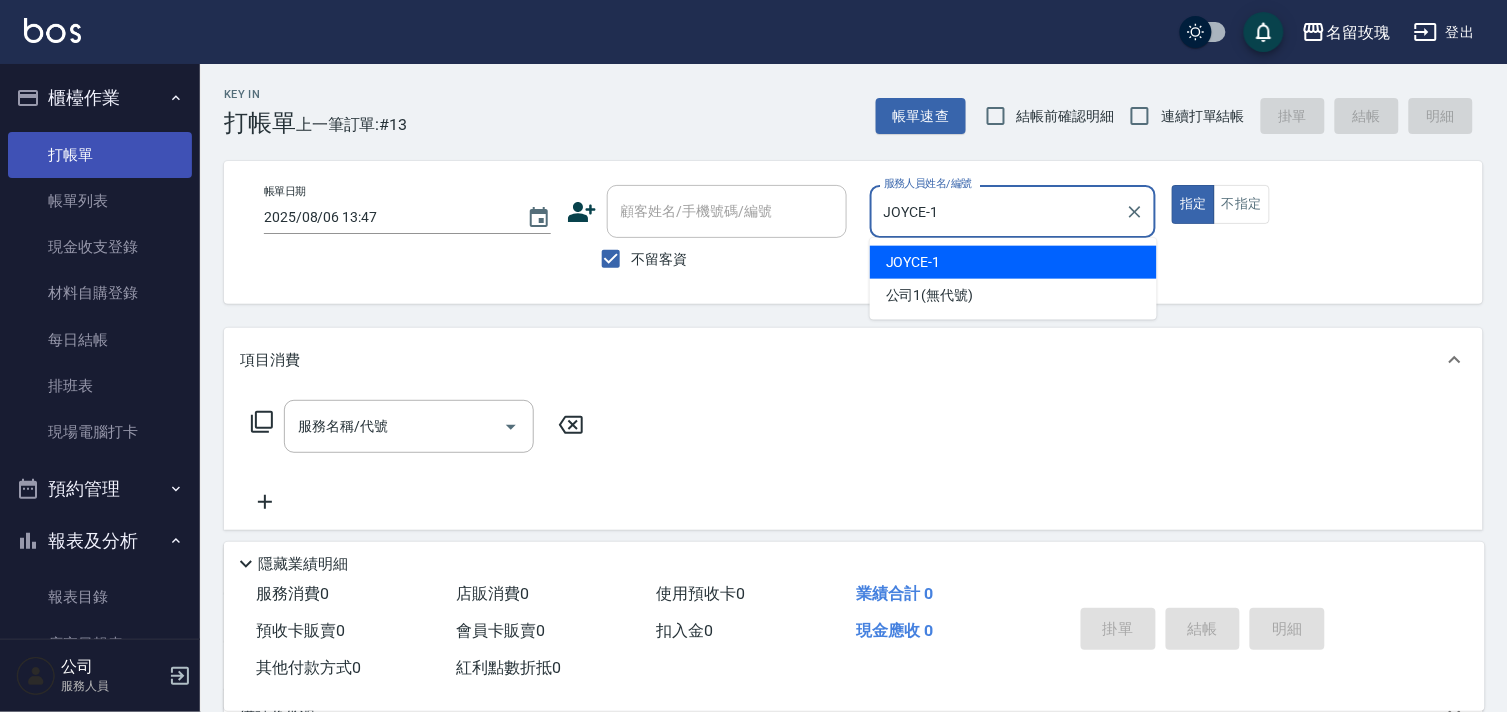 type on "true" 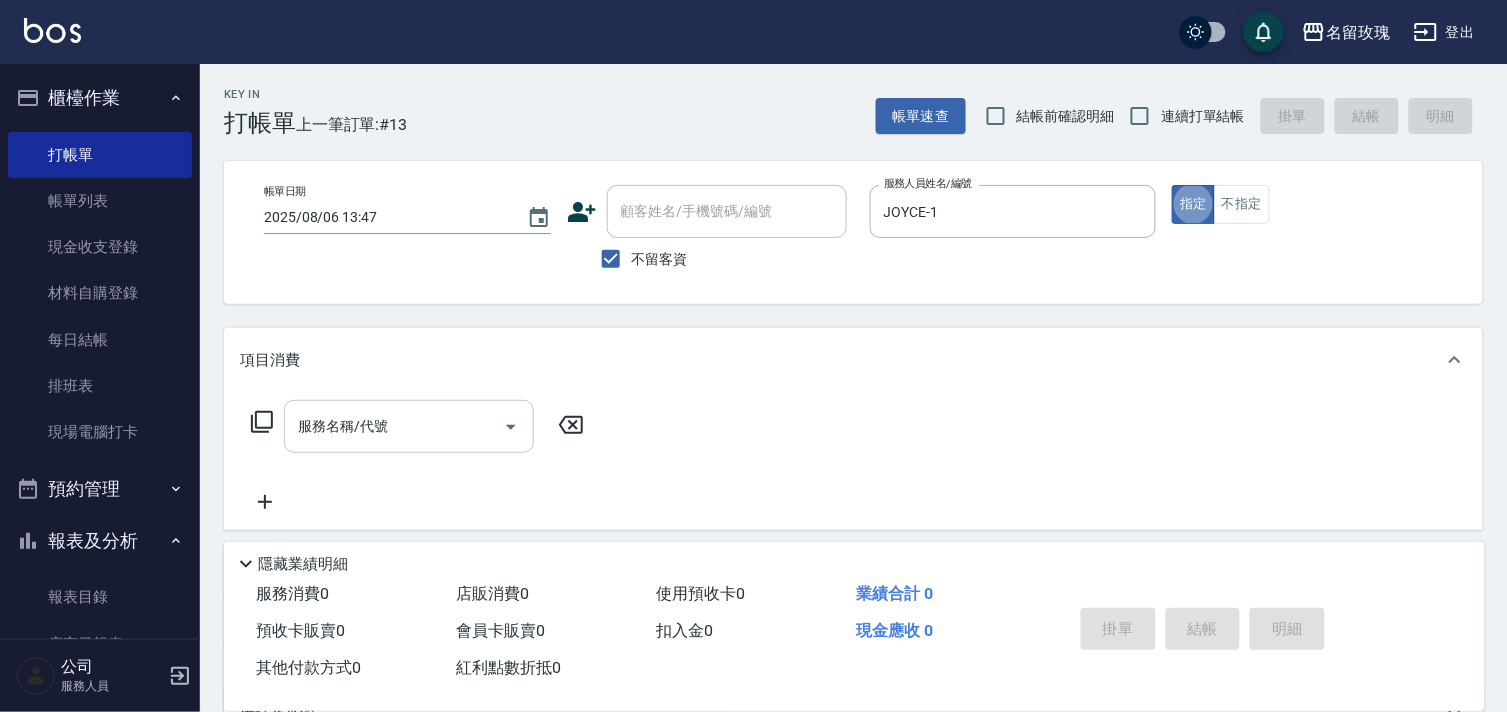 click on "服務名稱/代號" at bounding box center [394, 426] 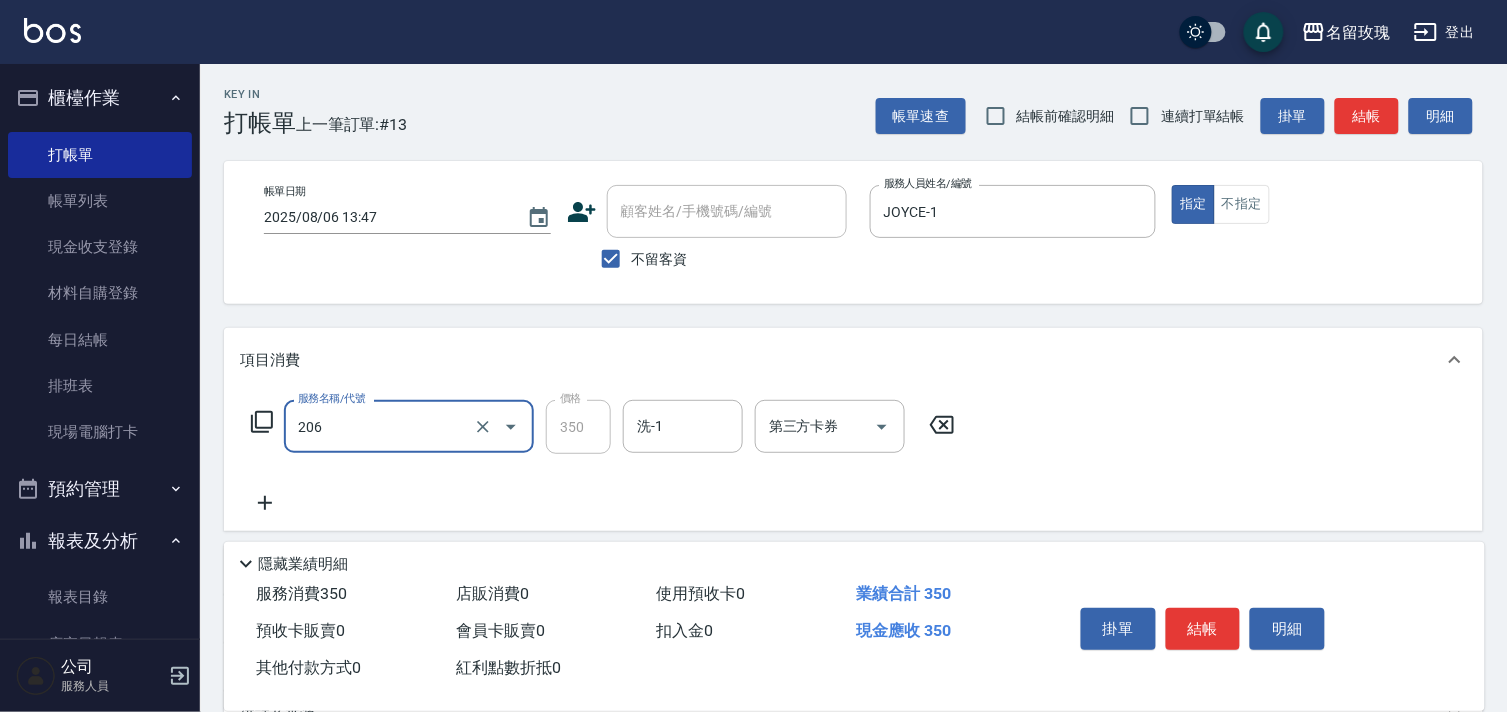 type on "洗髮精油(206)" 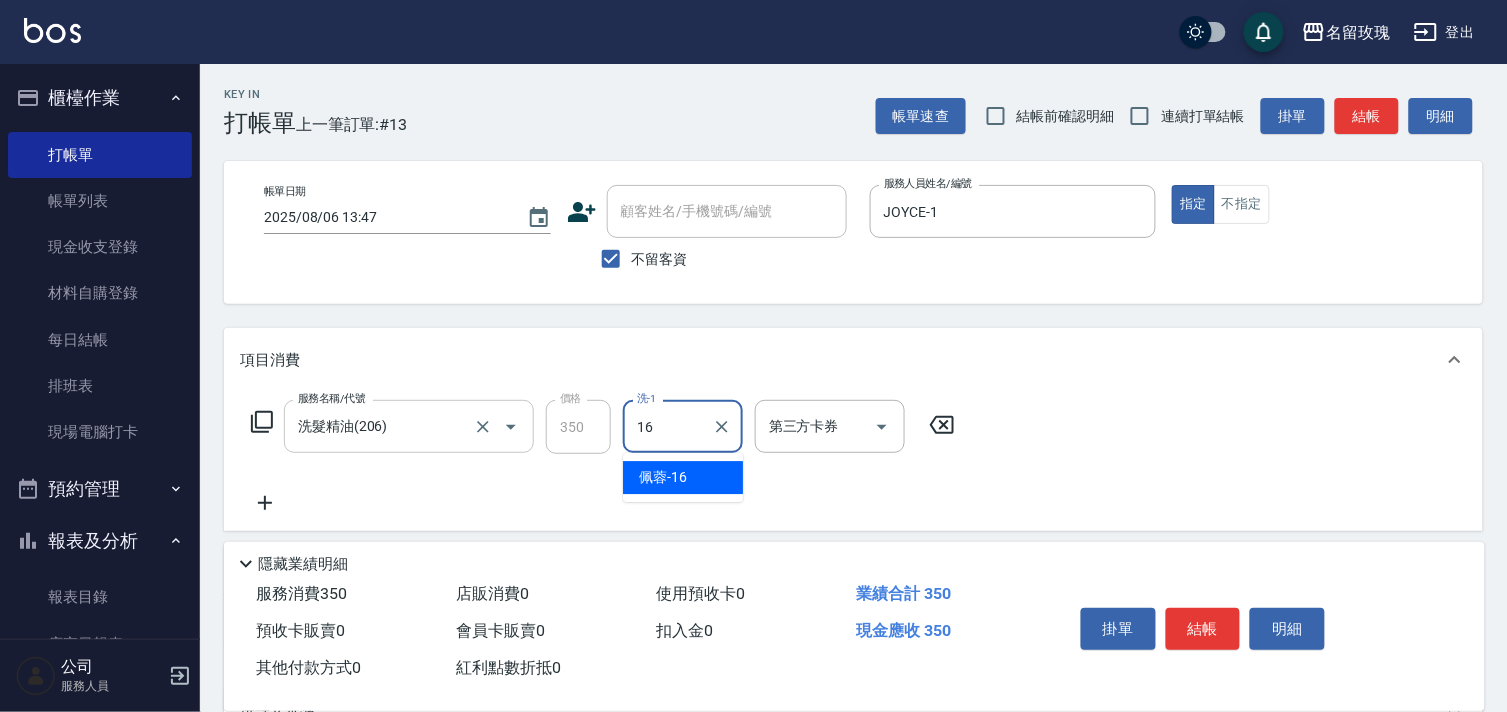 type on "佩蓉-16" 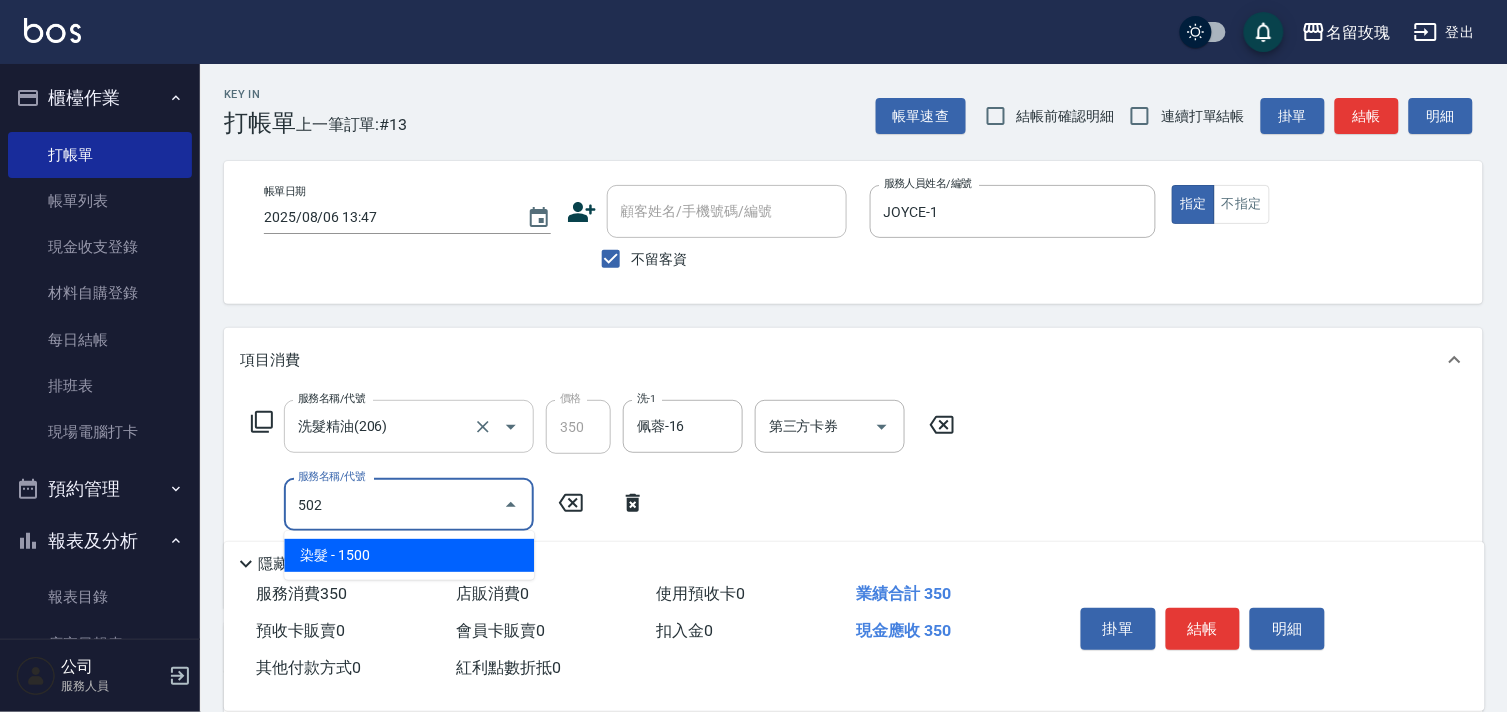 type on "染髮(502)" 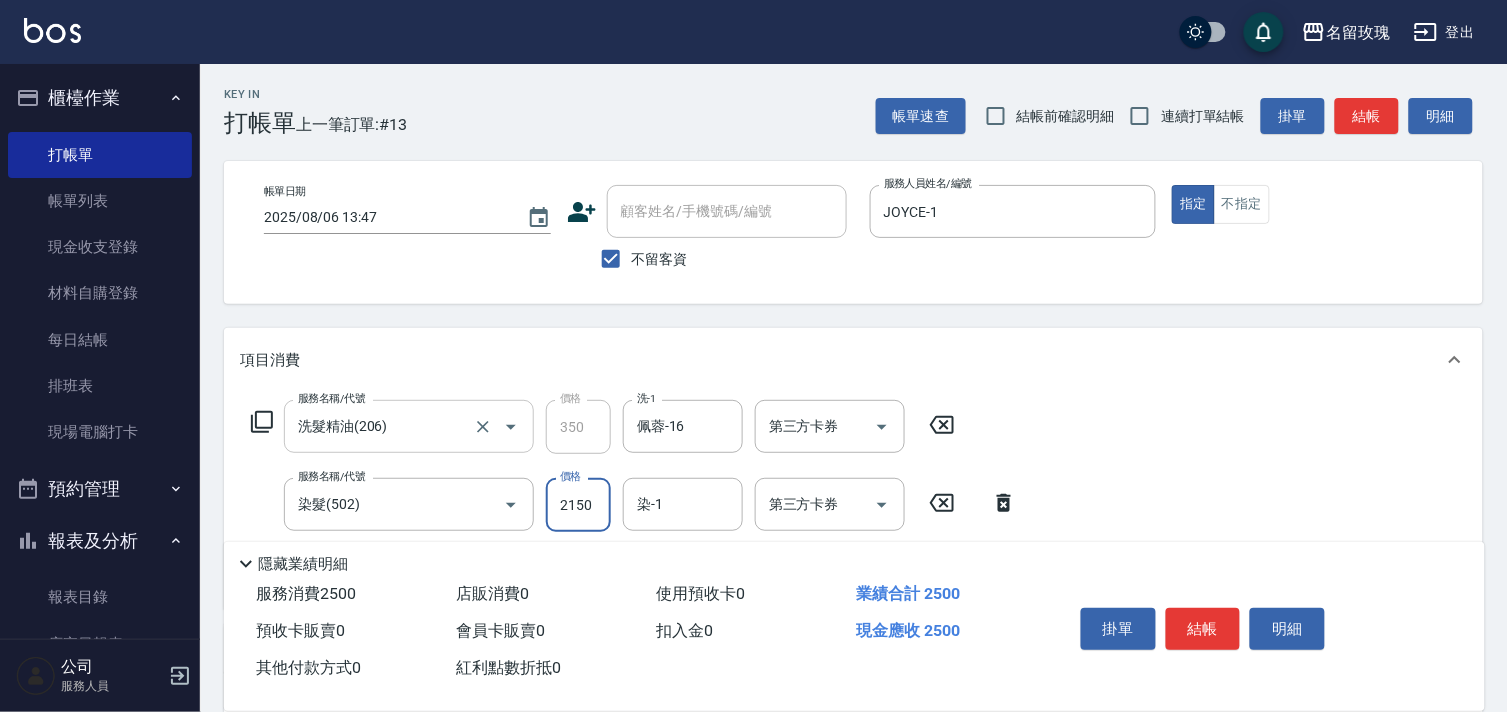 type on "2150" 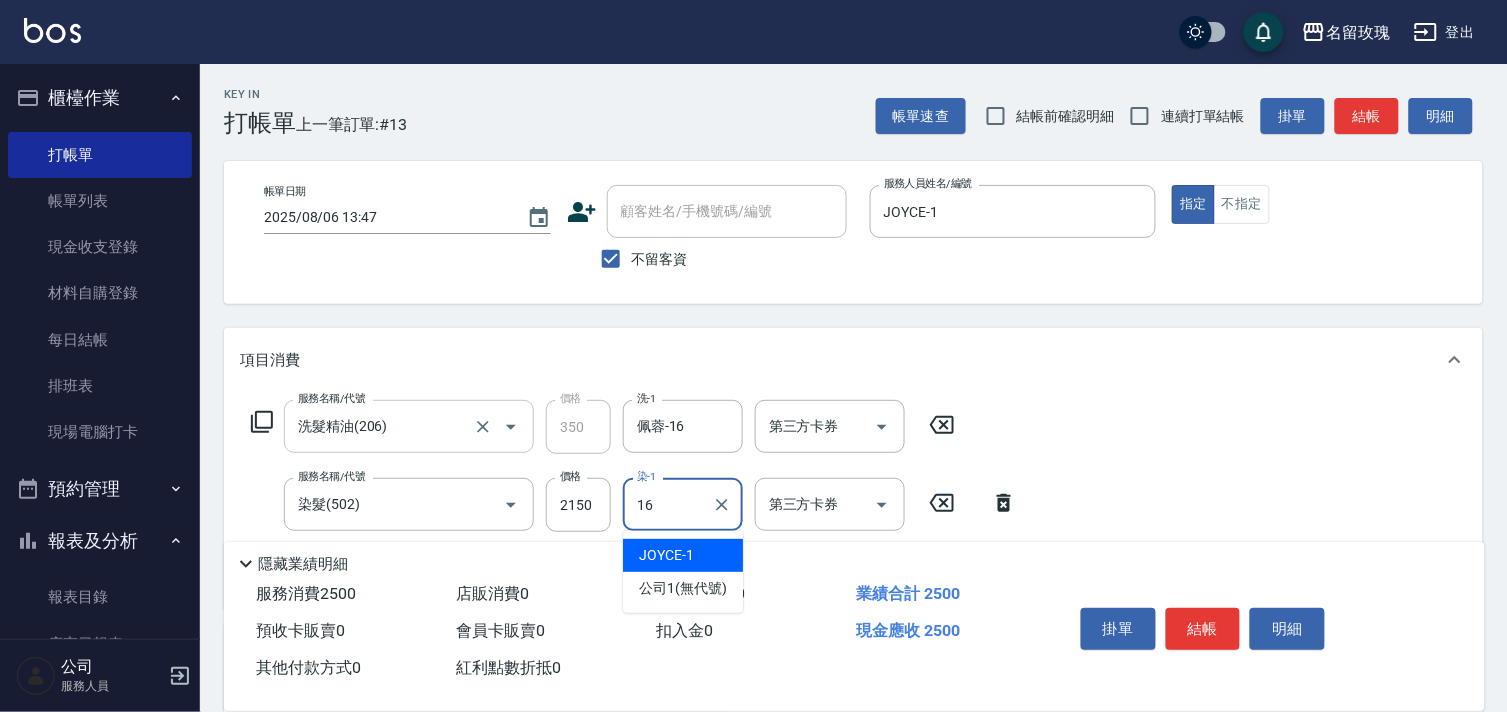 type on "佩蓉-16" 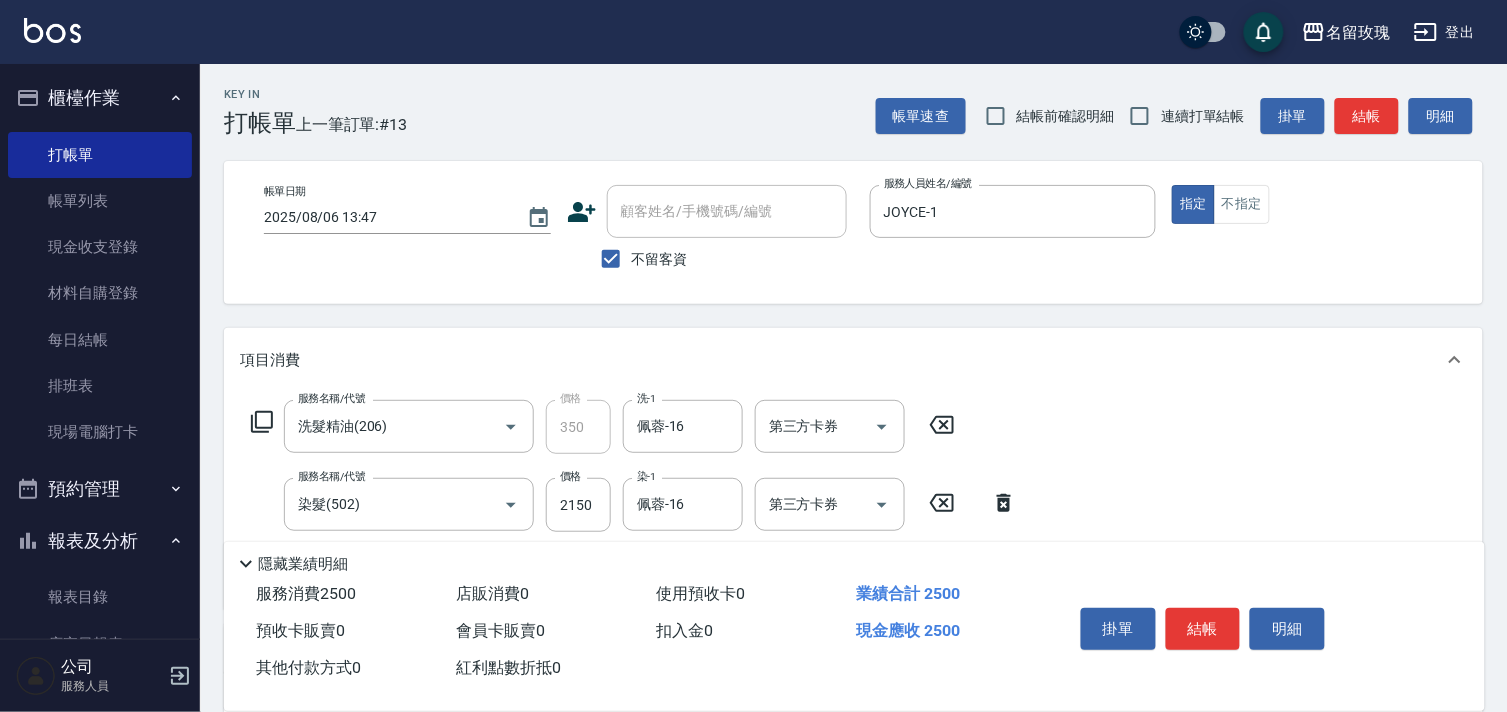 click on "掛單 結帳 明細" at bounding box center [1203, 631] 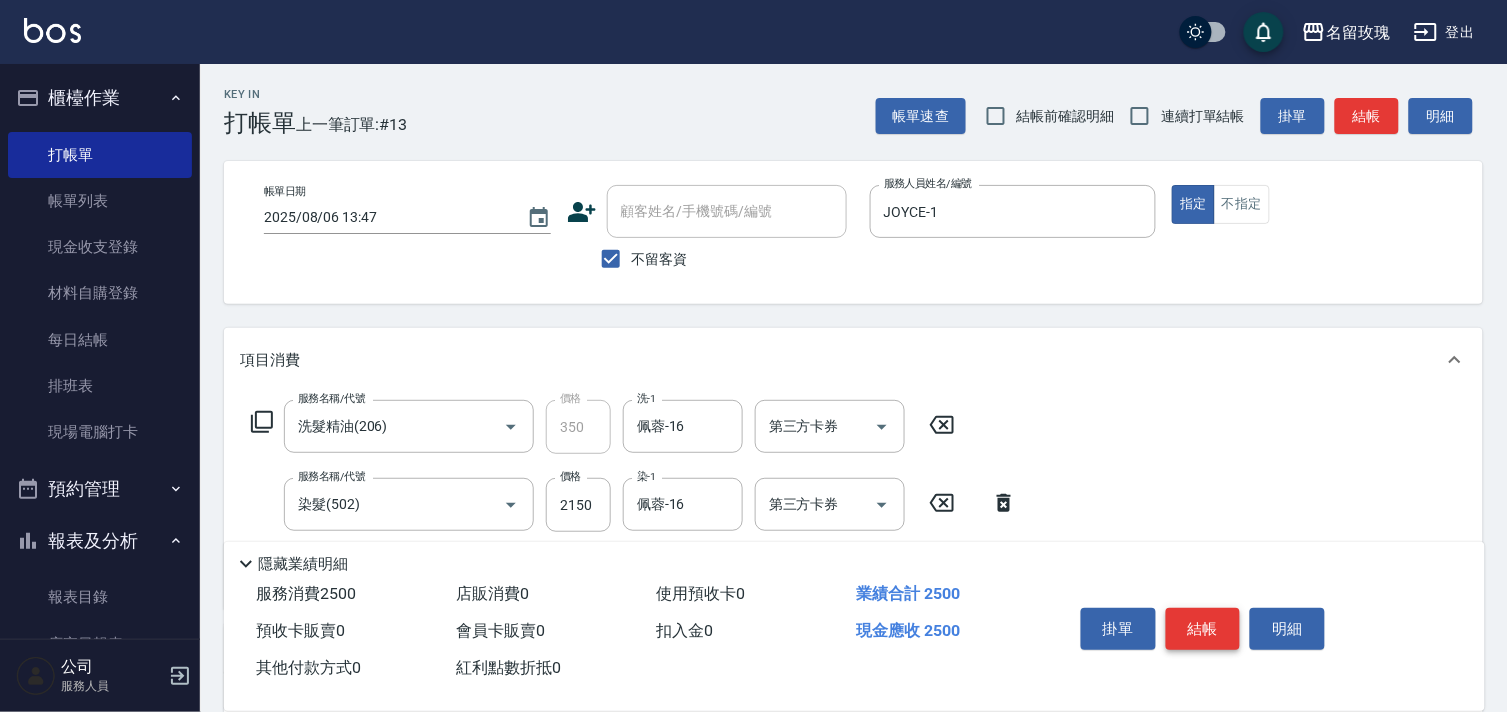 click on "結帳" at bounding box center (1203, 629) 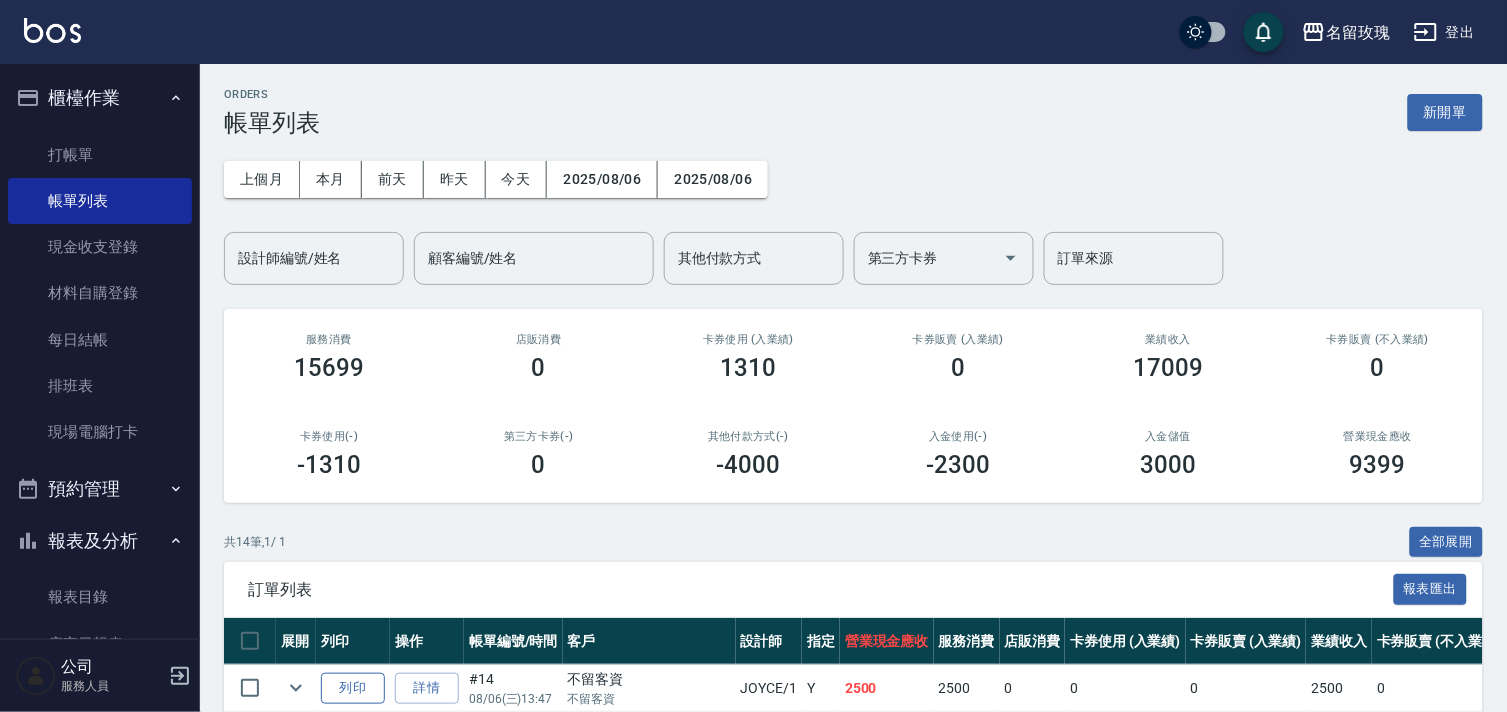click on "列印" at bounding box center (353, 688) 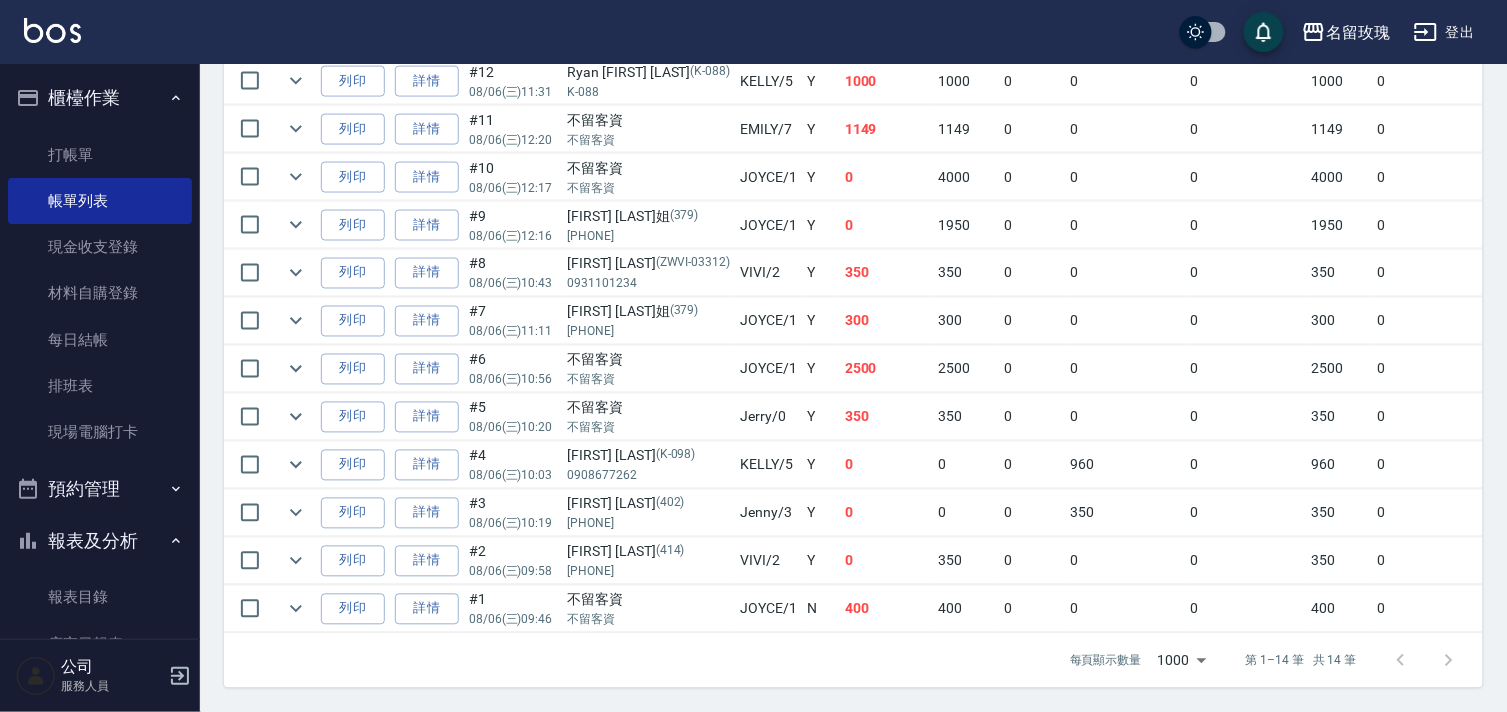 scroll, scrollTop: 611, scrollLeft: 0, axis: vertical 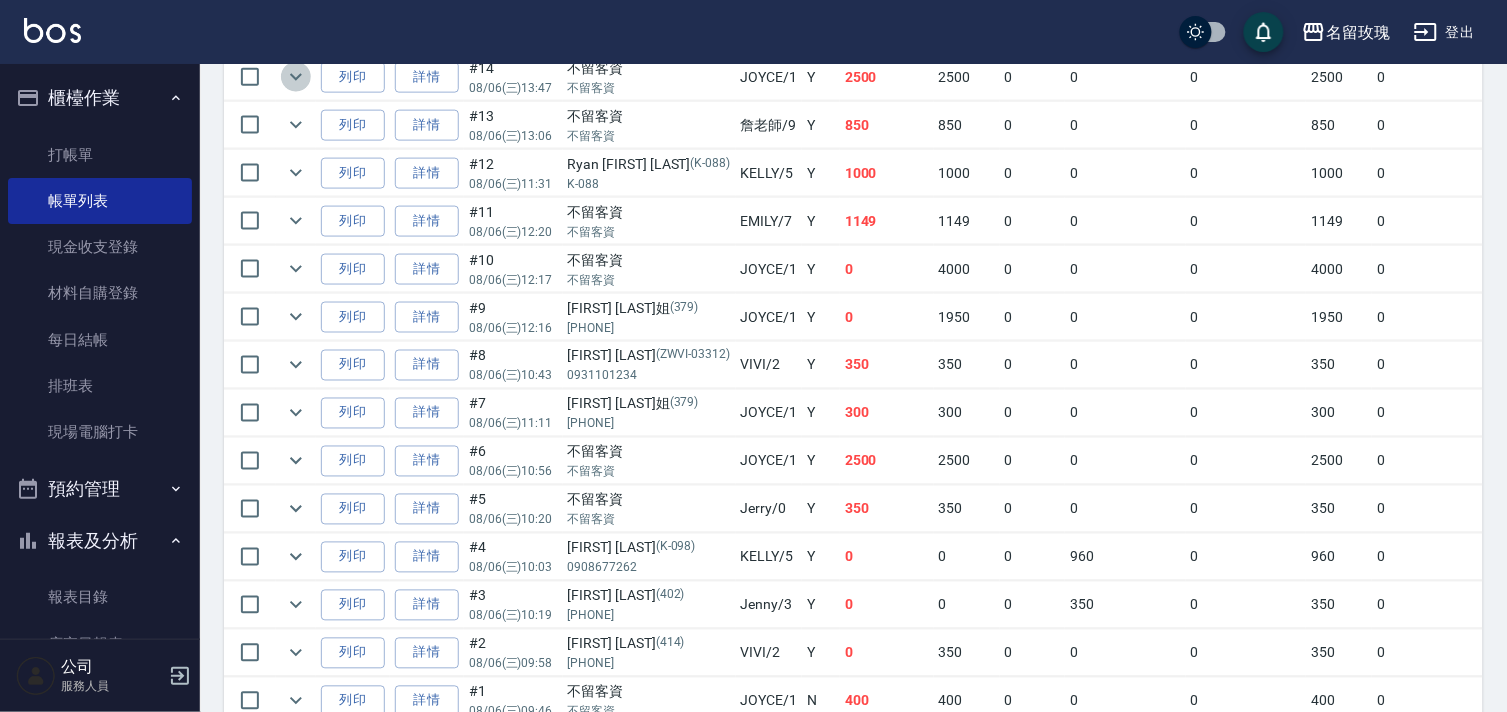 click 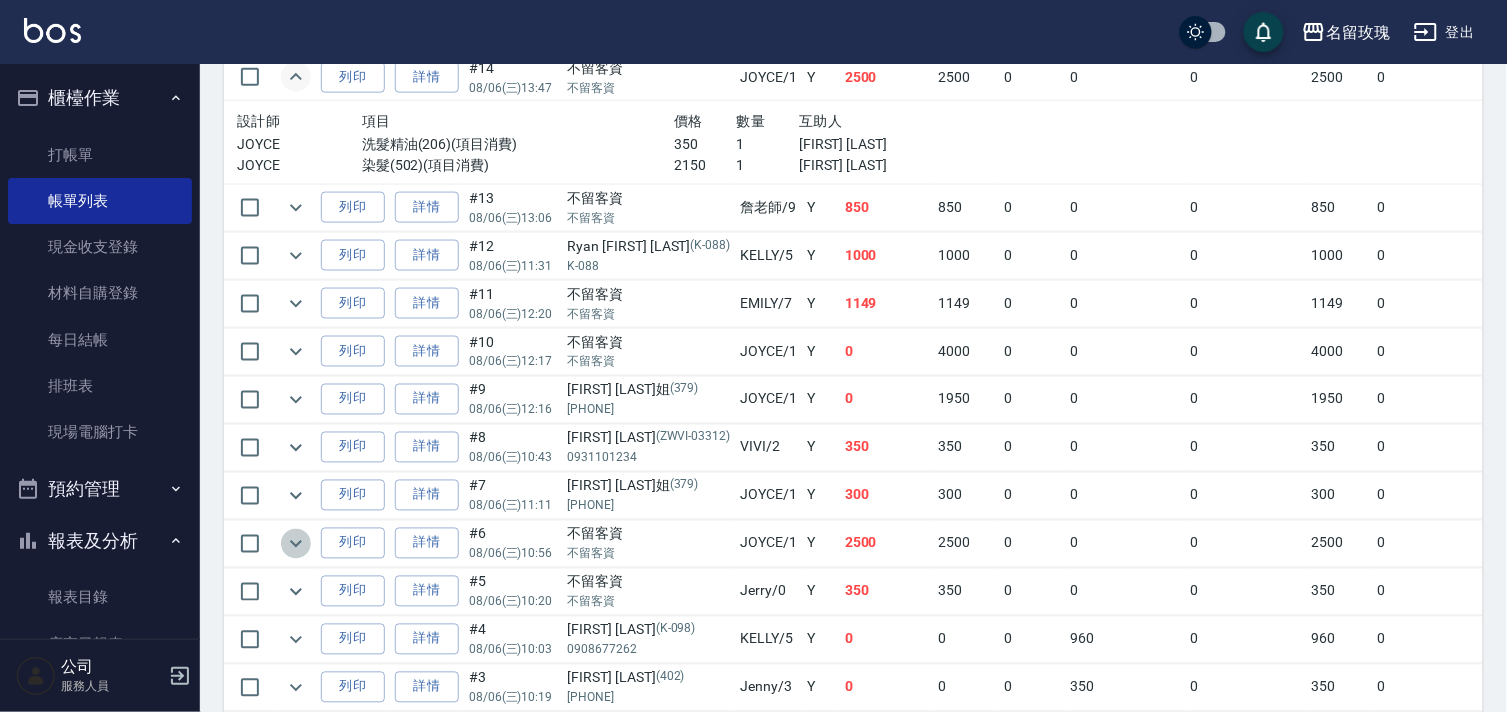 click 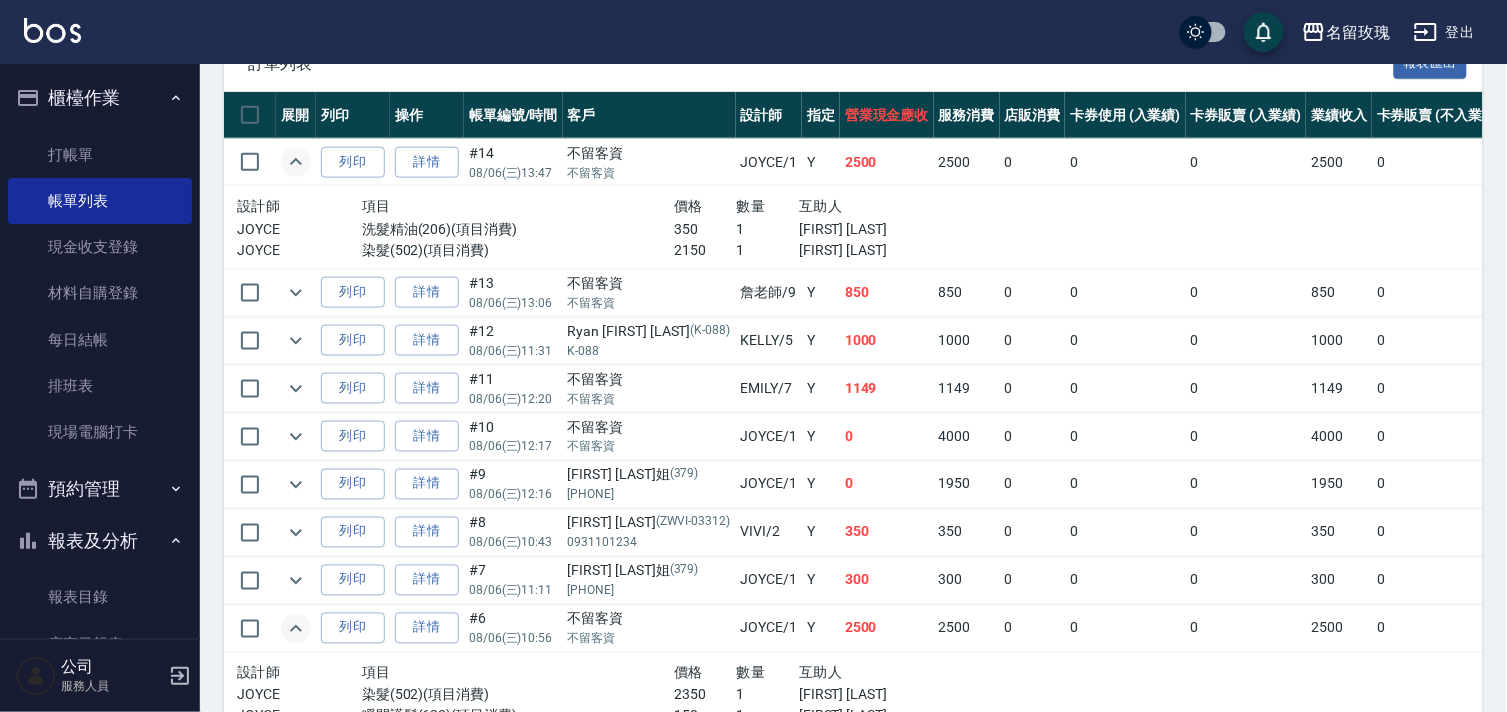 scroll, scrollTop: 500, scrollLeft: 0, axis: vertical 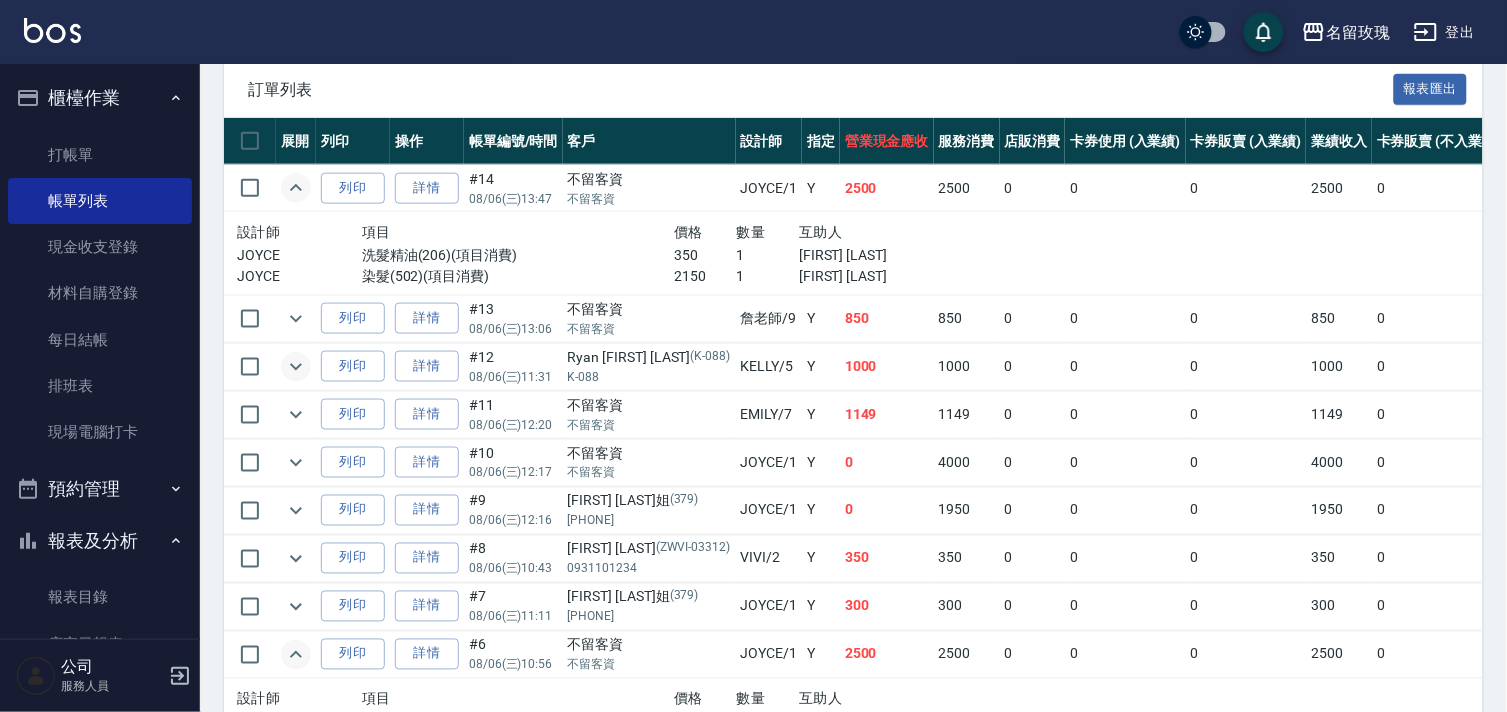 click 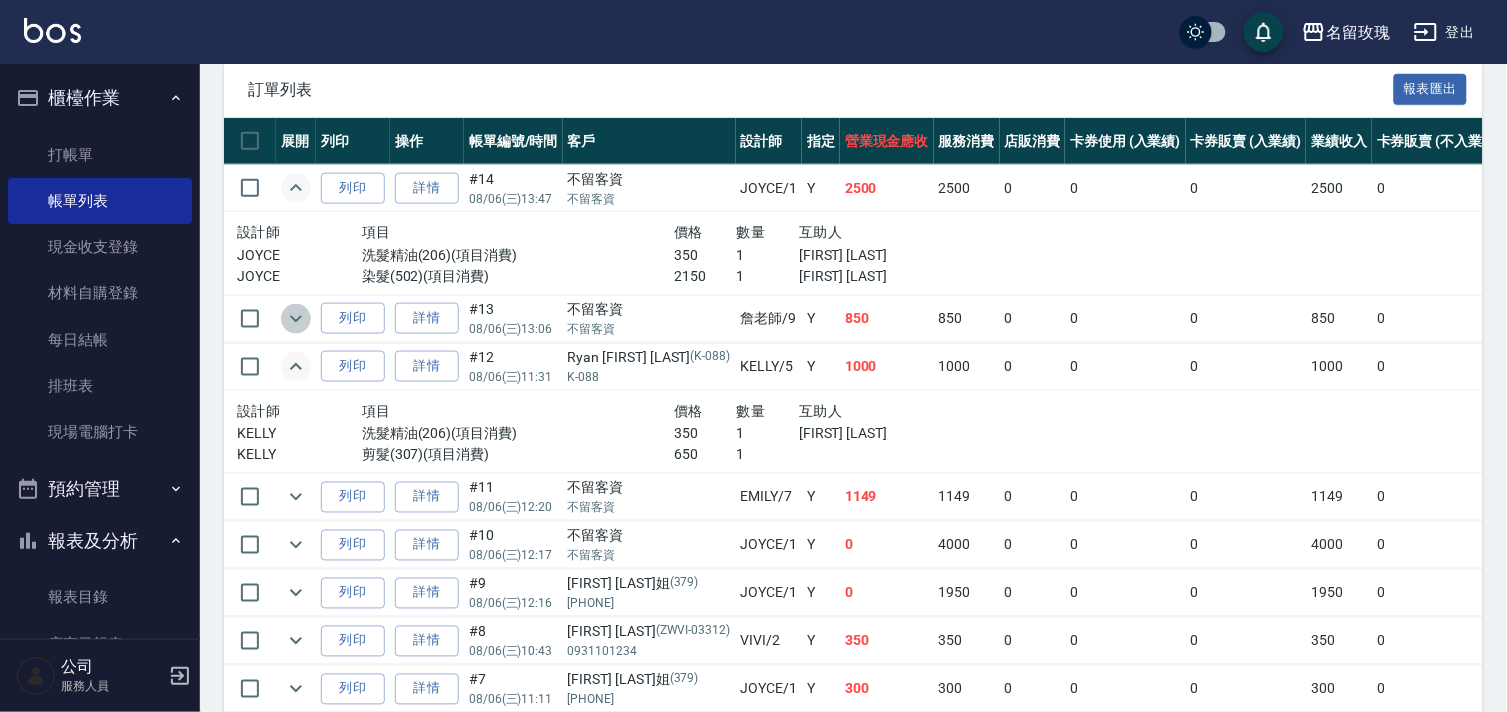 click 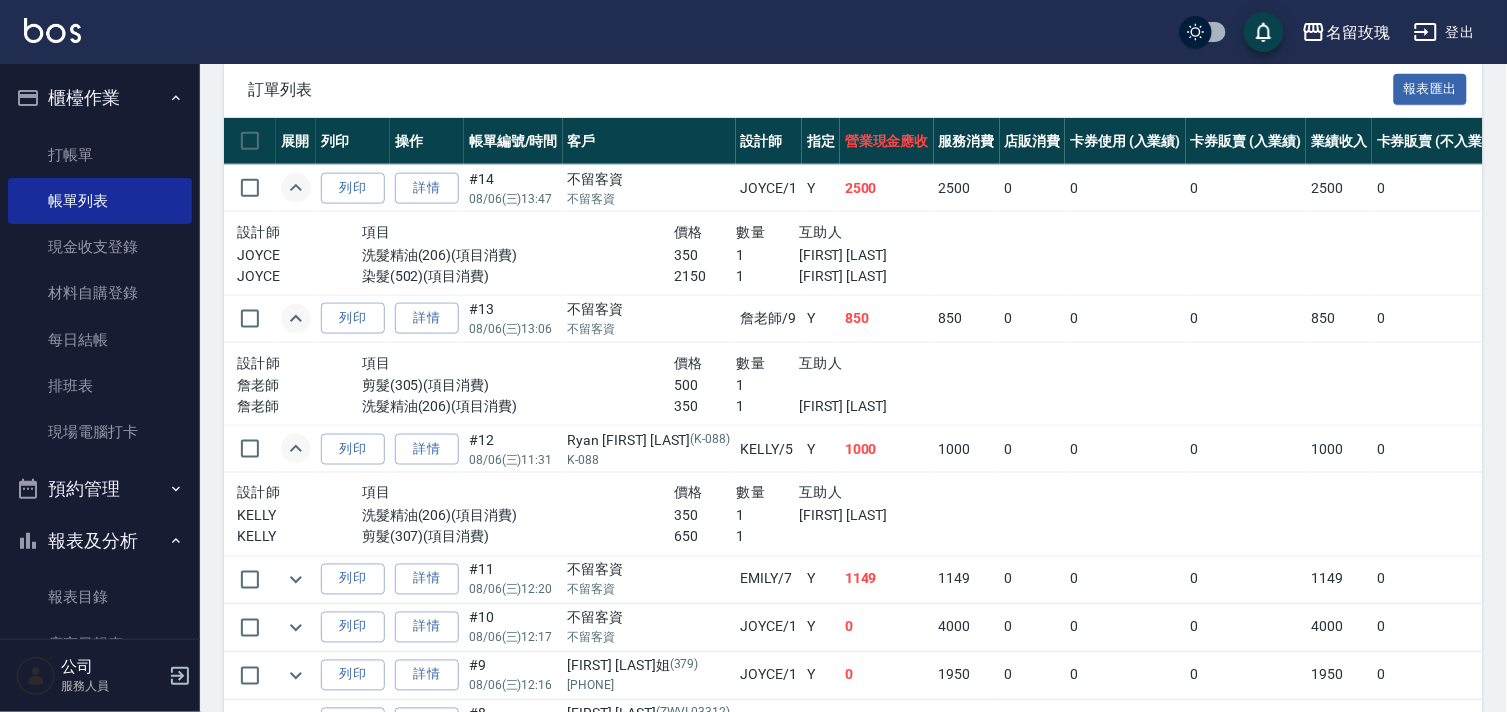 scroll, scrollTop: 1052, scrollLeft: 0, axis: vertical 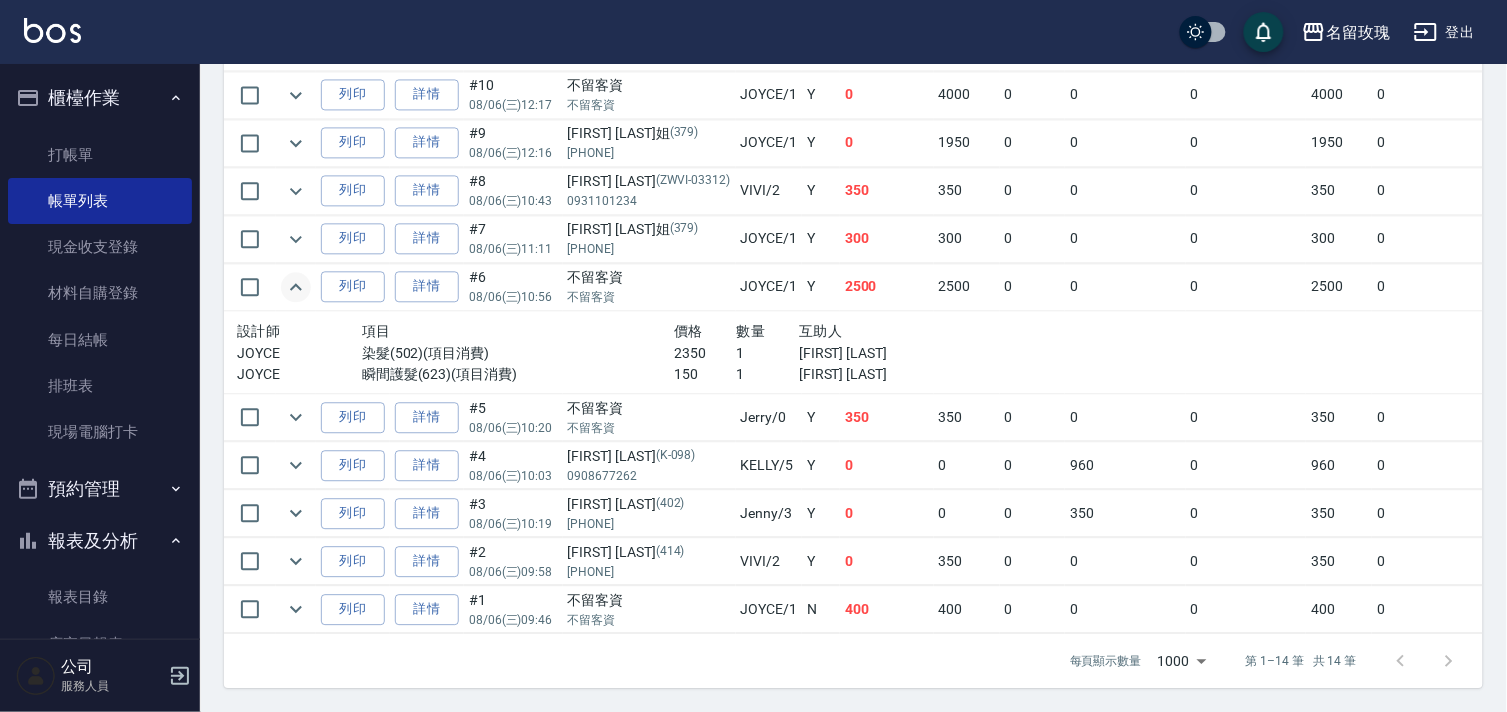 click 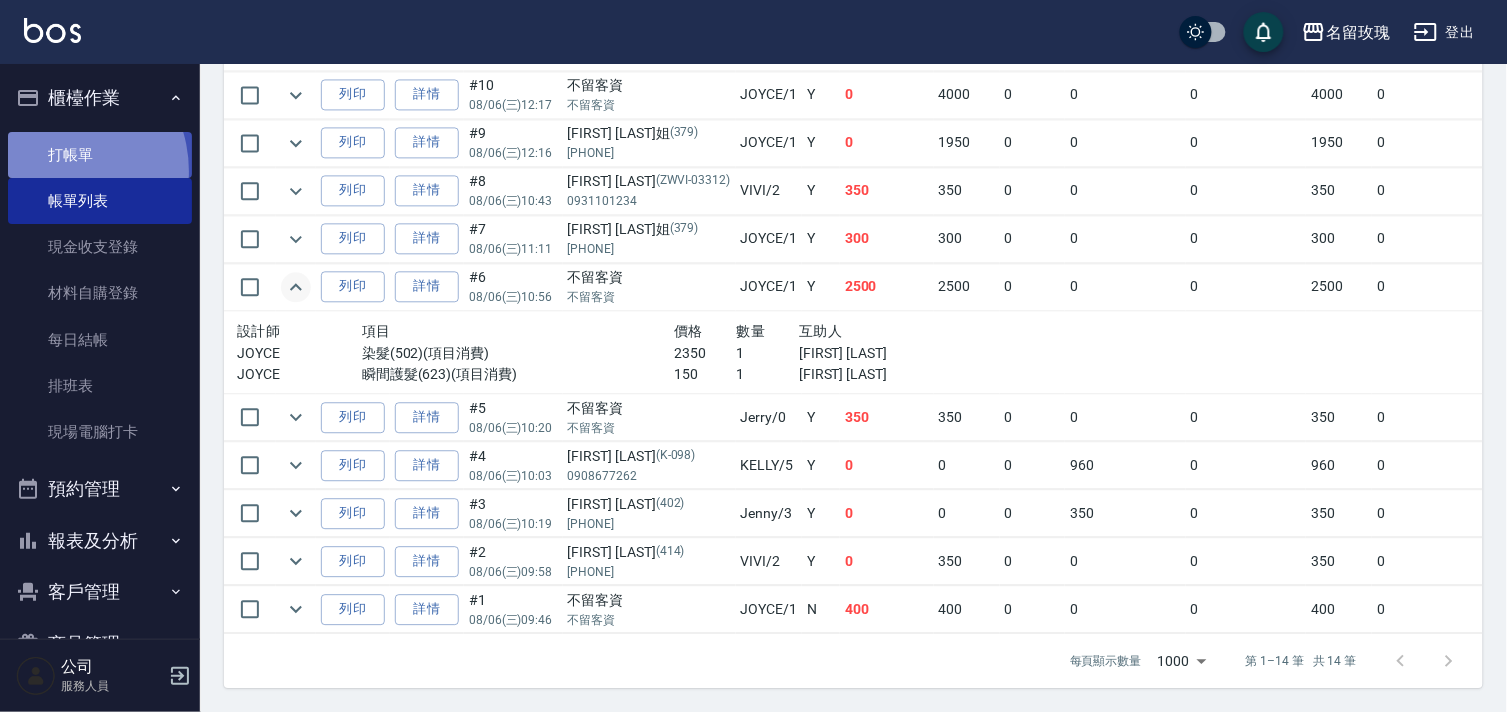 click on "打帳單" at bounding box center (100, 155) 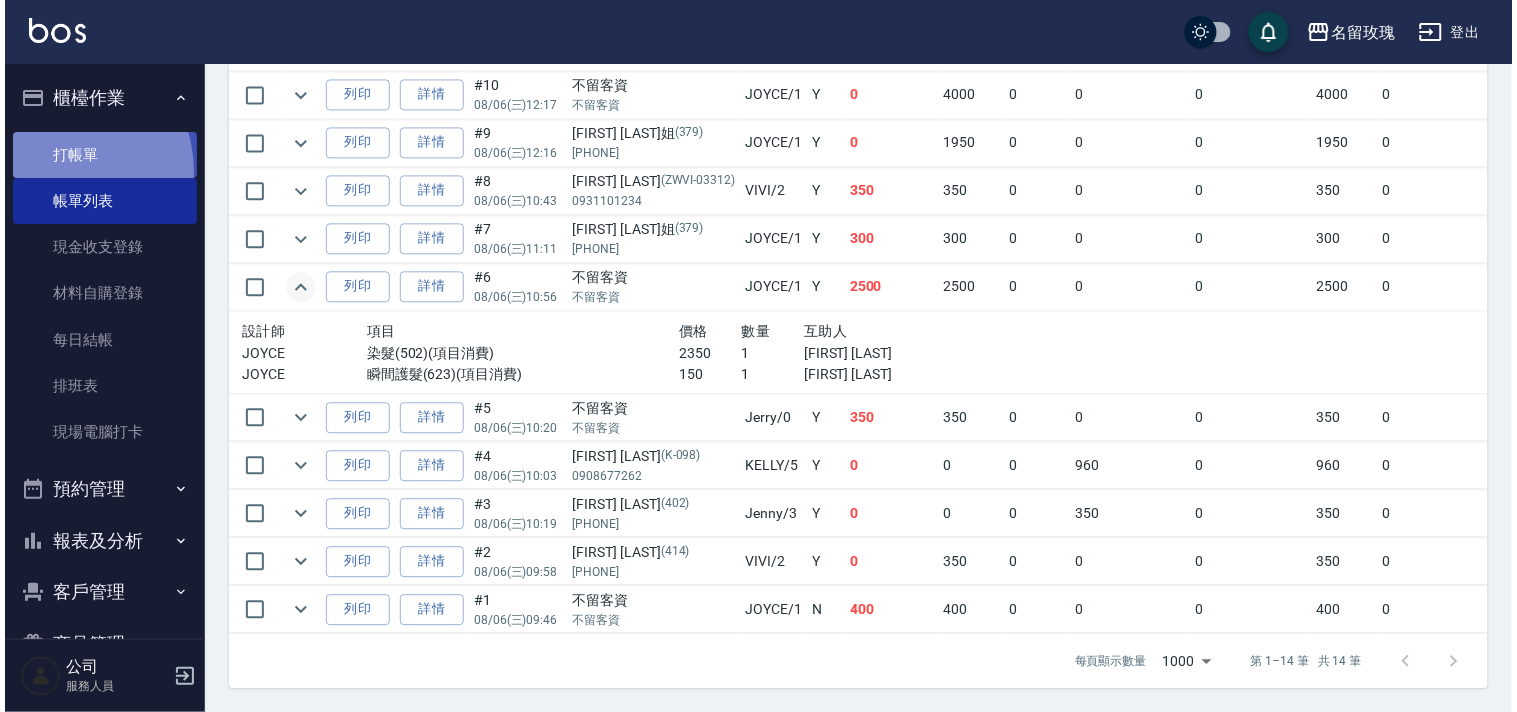 scroll, scrollTop: 0, scrollLeft: 0, axis: both 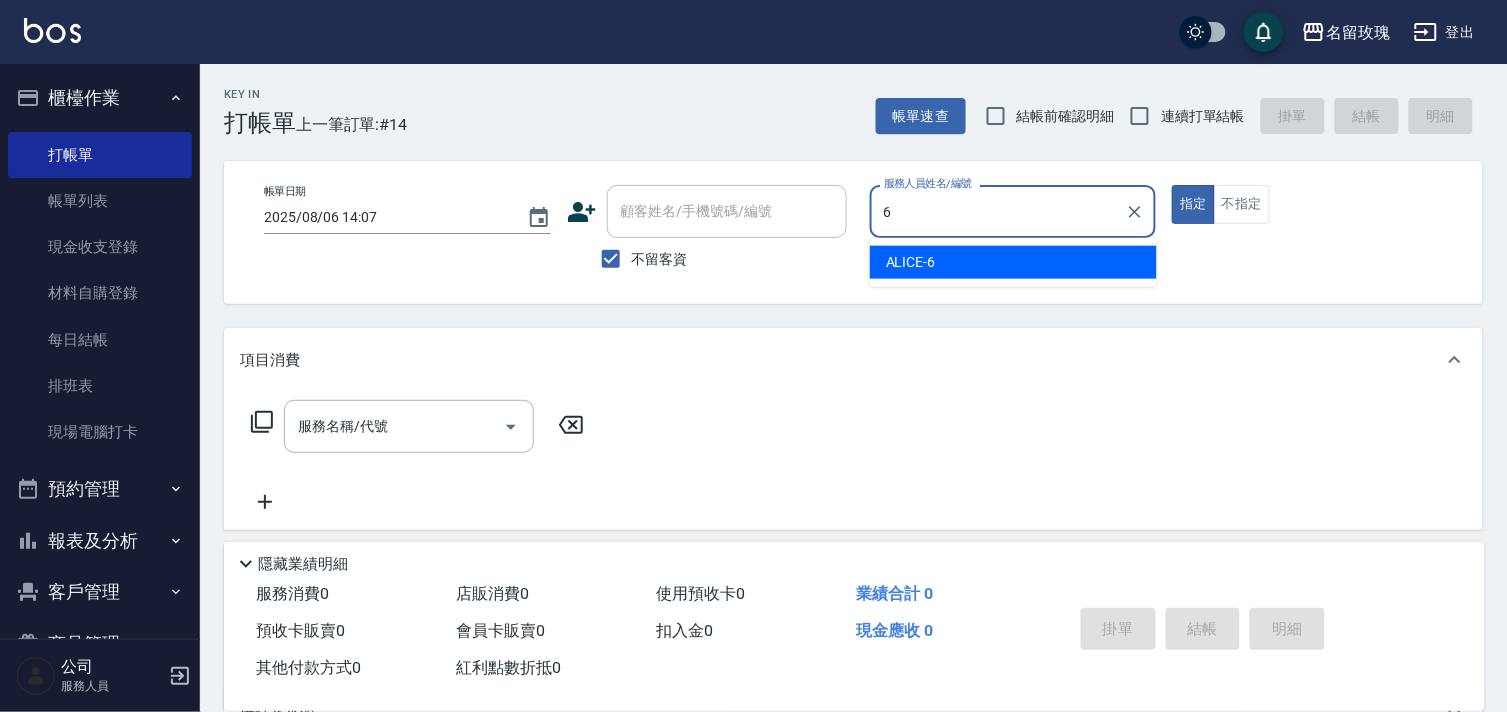 type on "ALICE-6" 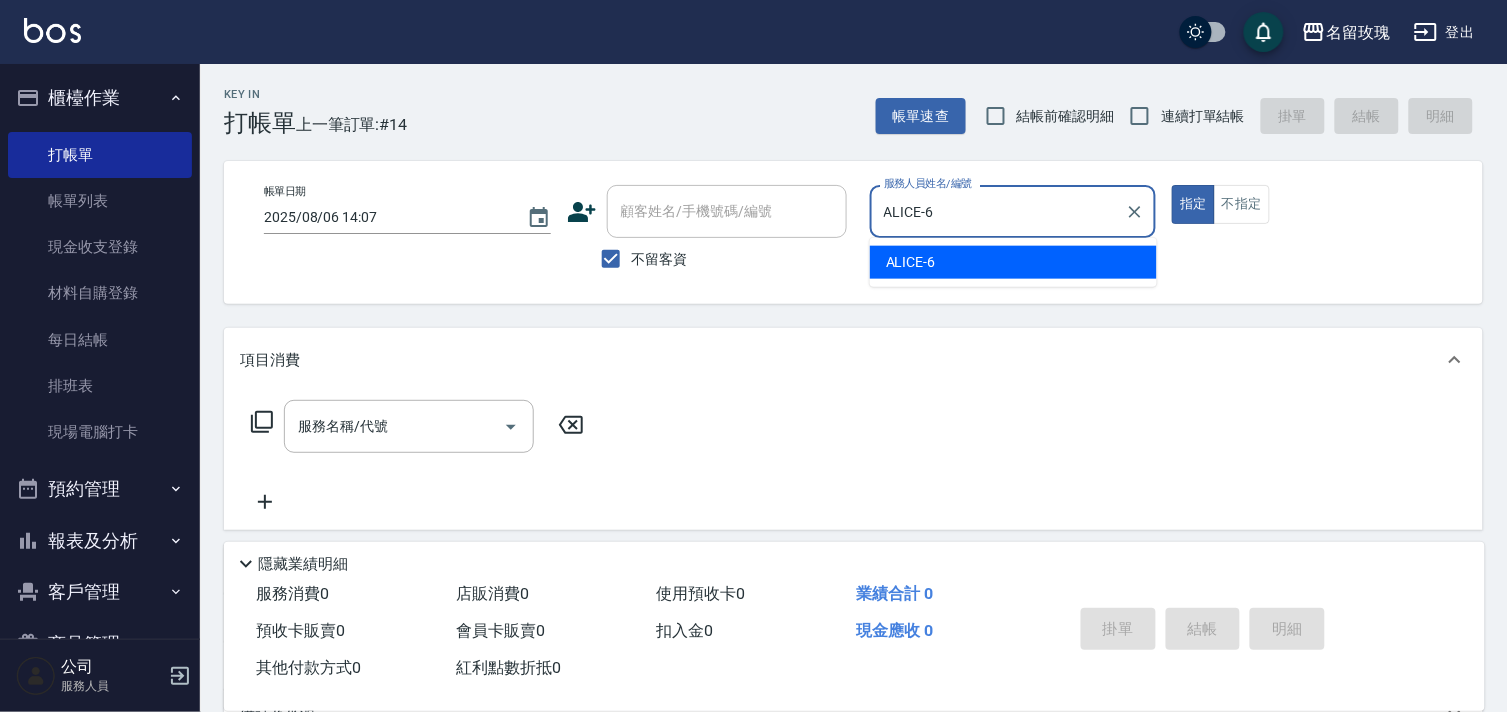 type on "true" 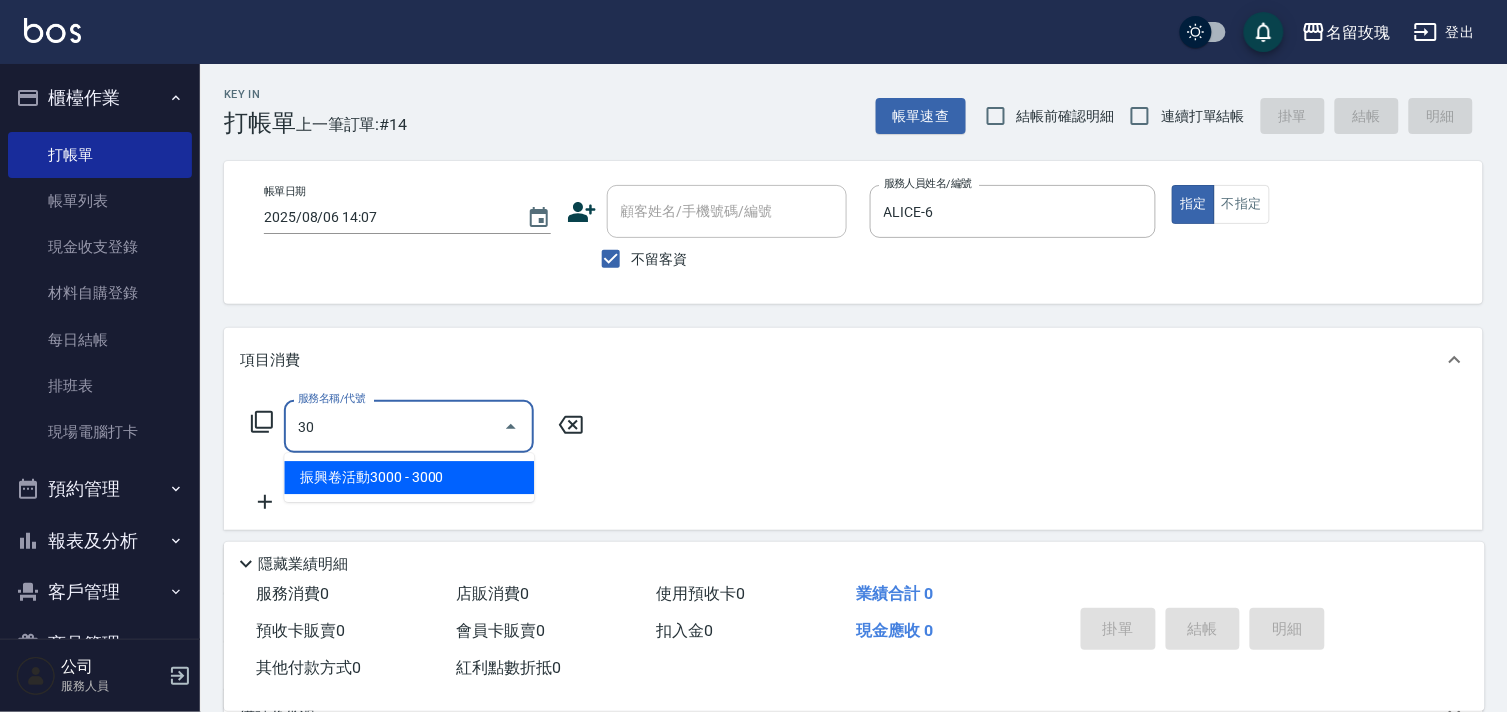 type on "3" 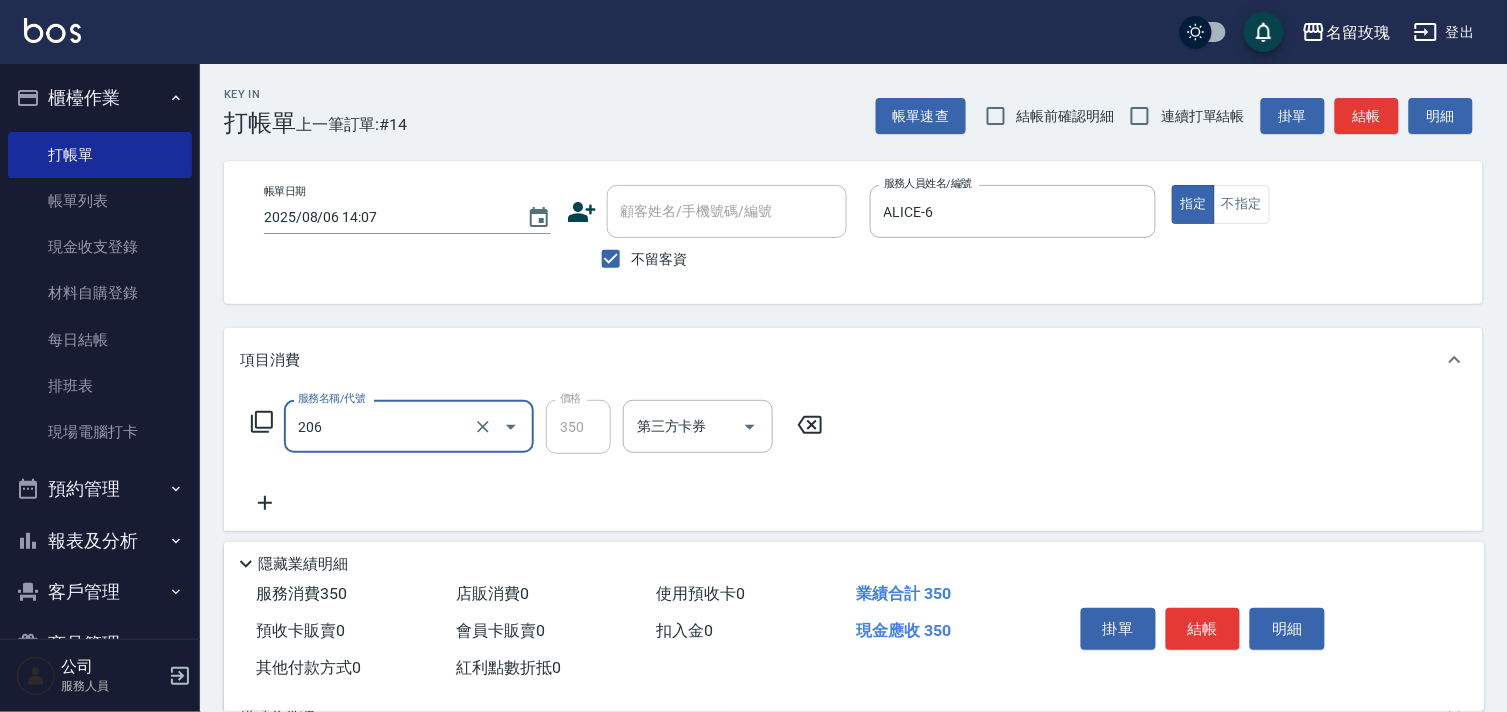 type on "洗髮精油(206)" 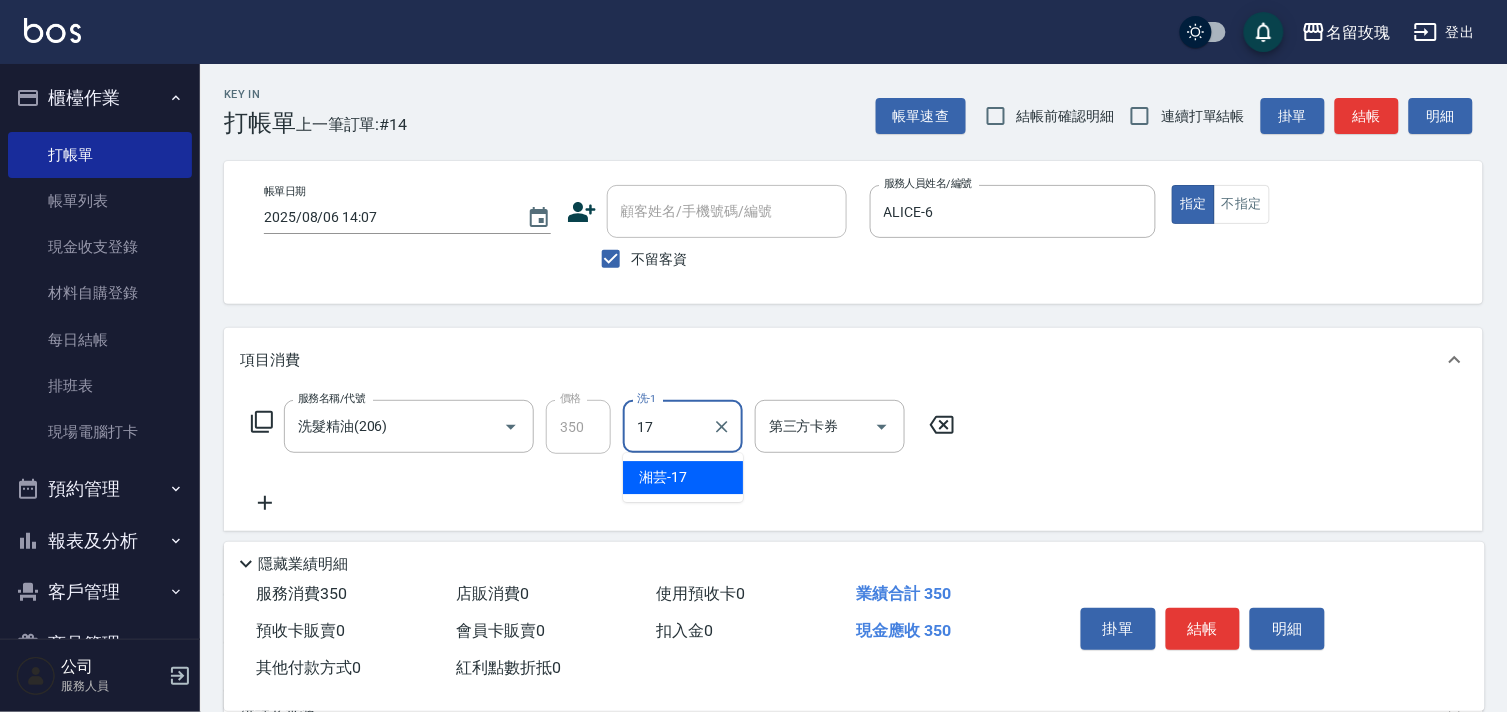 type on "湘芸-17" 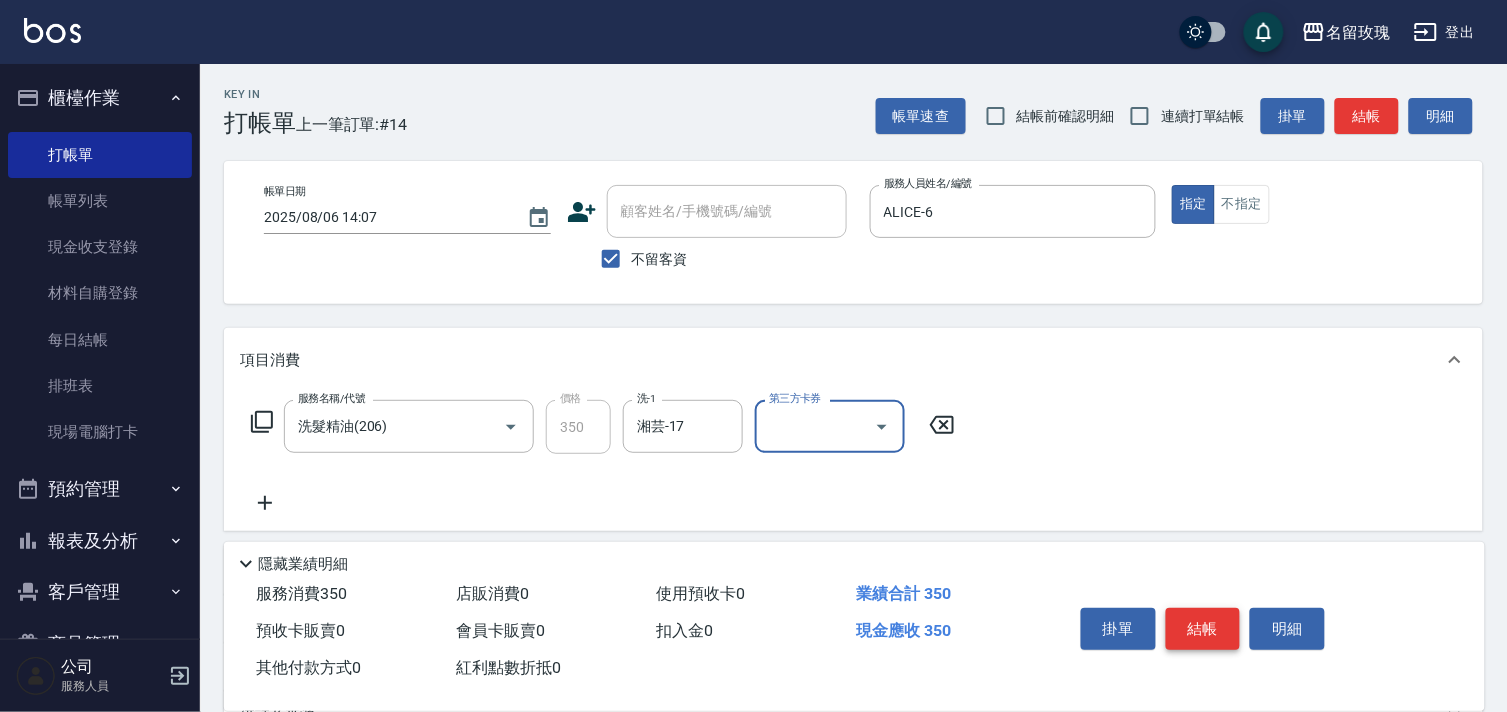 click on "結帳" at bounding box center (1203, 629) 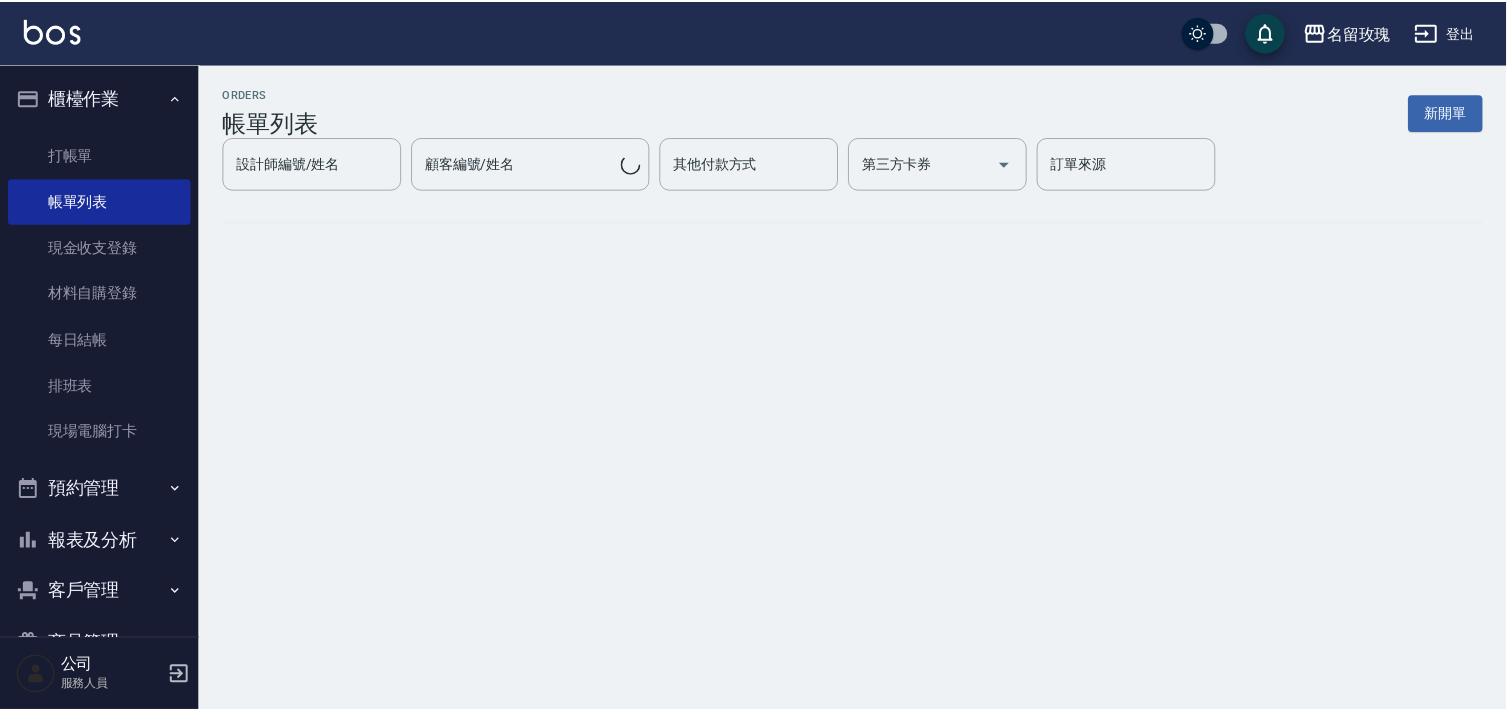 scroll, scrollTop: 53, scrollLeft: 0, axis: vertical 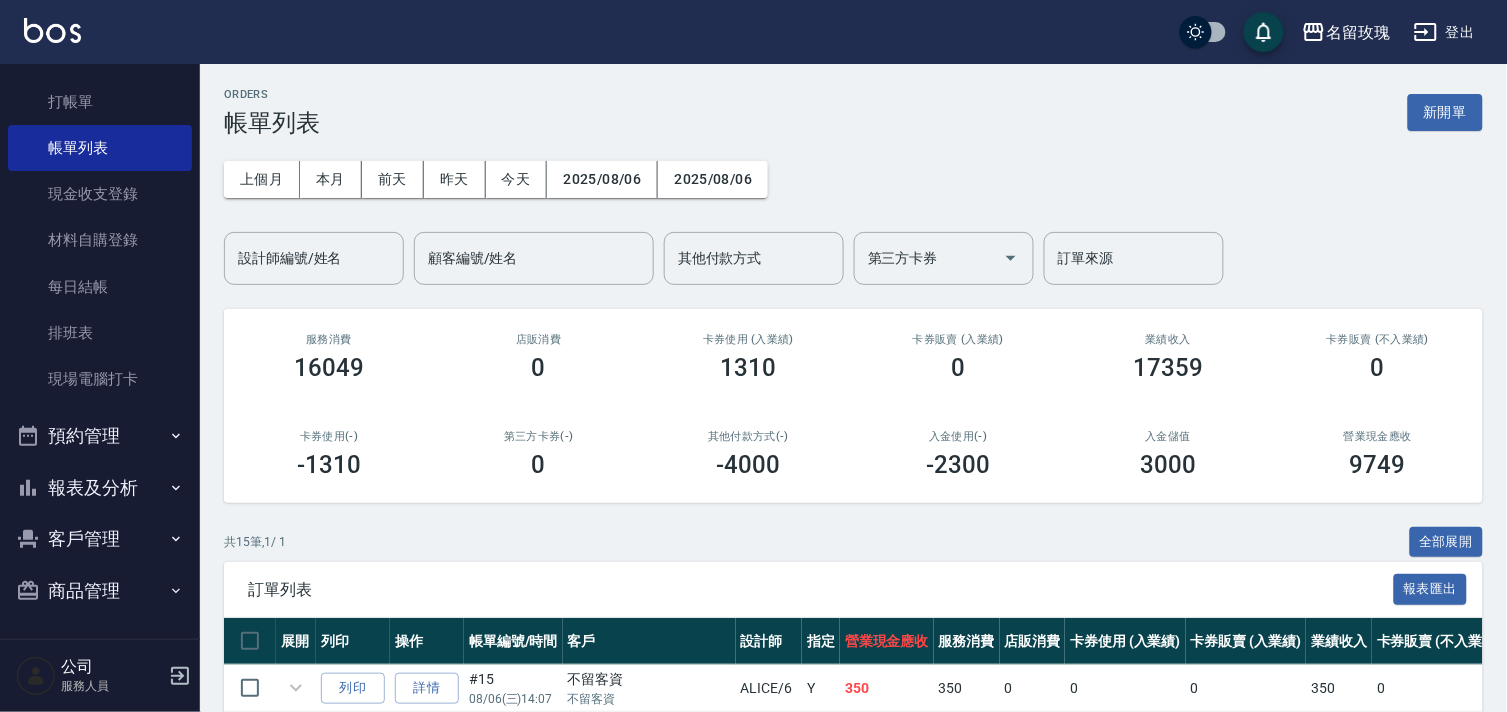 click on "報表及分析" at bounding box center (100, 488) 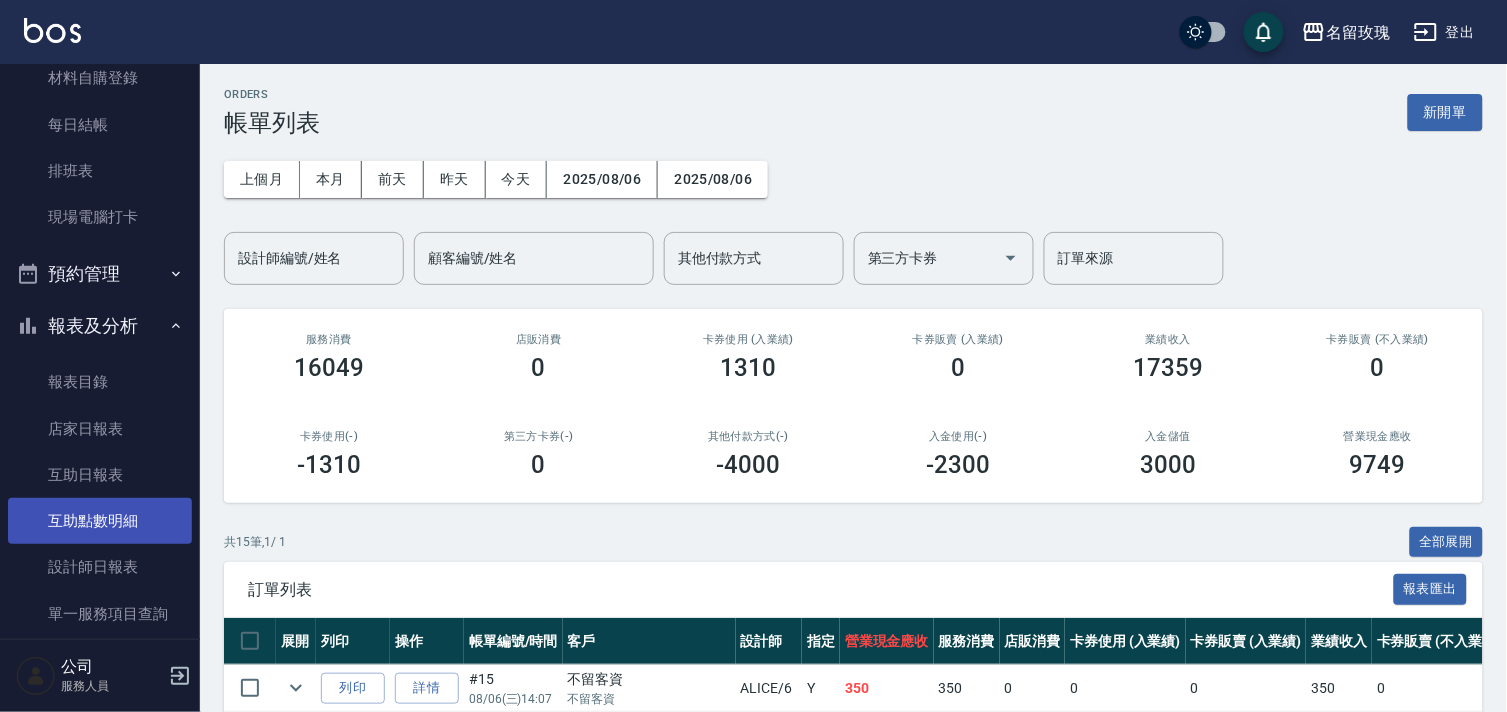 scroll, scrollTop: 232, scrollLeft: 0, axis: vertical 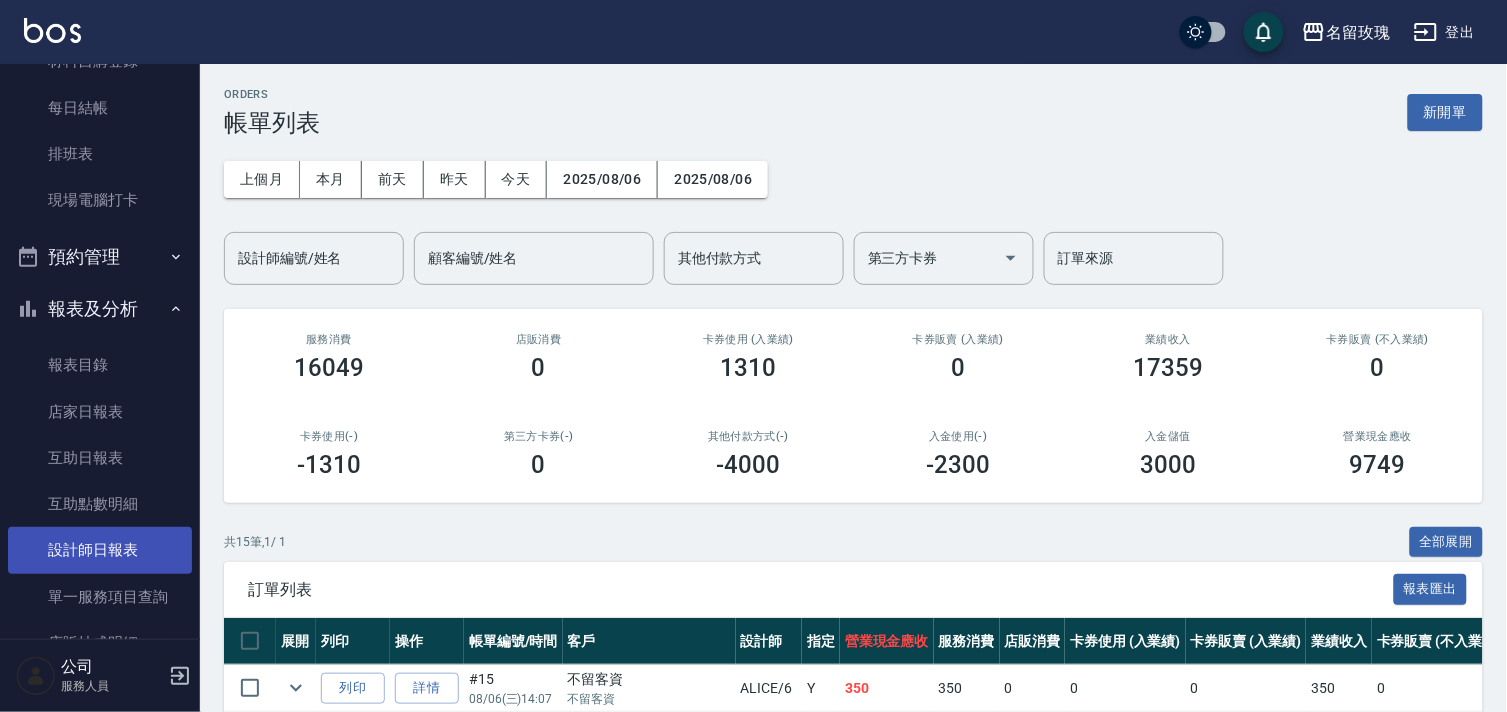 click on "設計師日報表" at bounding box center [100, 550] 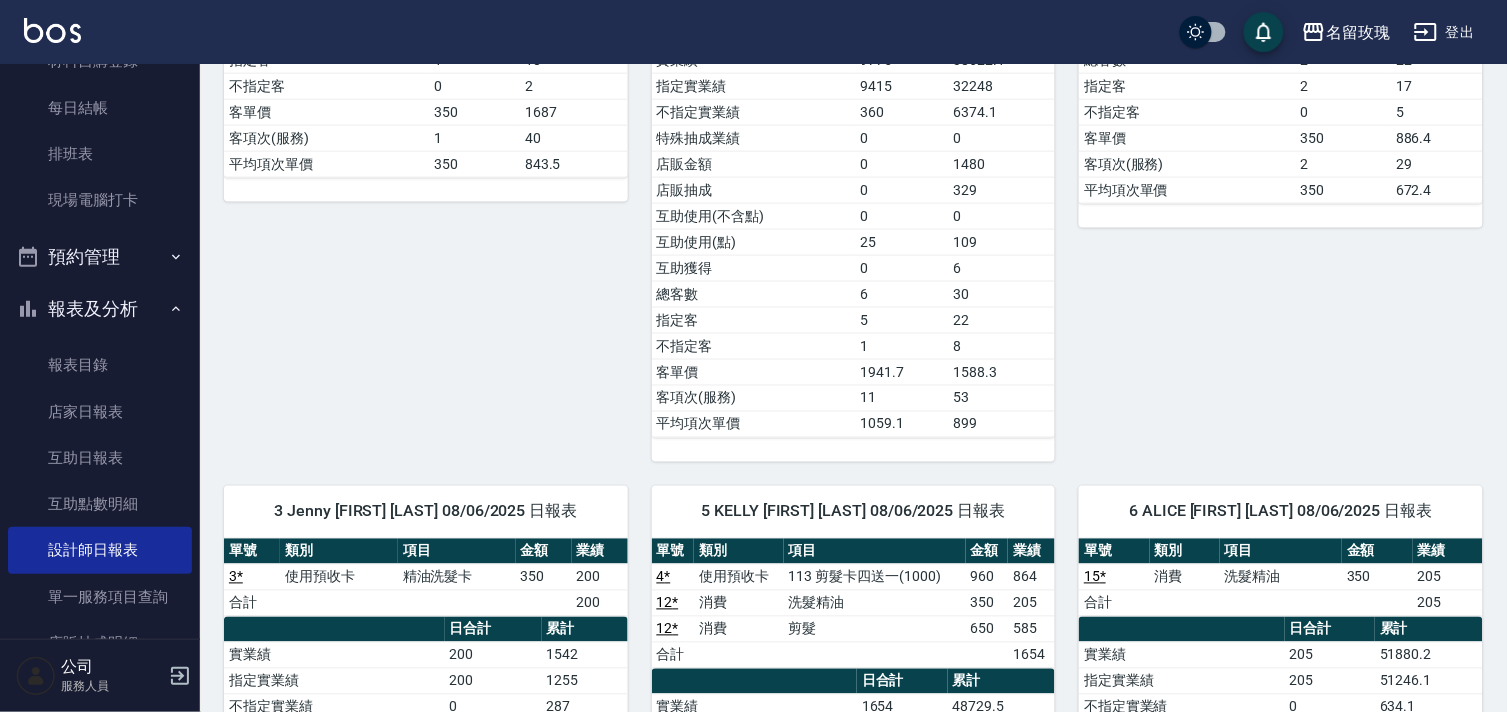 scroll, scrollTop: 555, scrollLeft: 0, axis: vertical 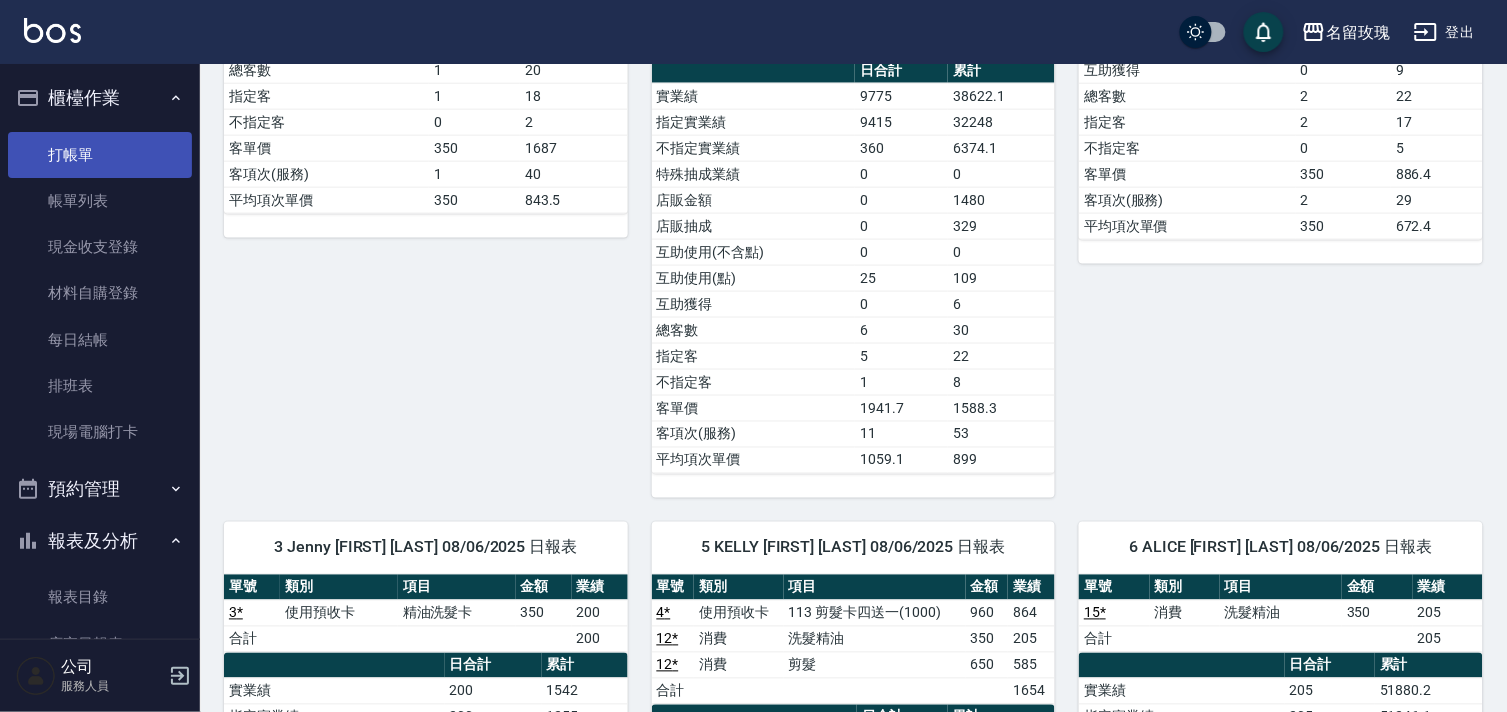 click on "打帳單" at bounding box center (100, 155) 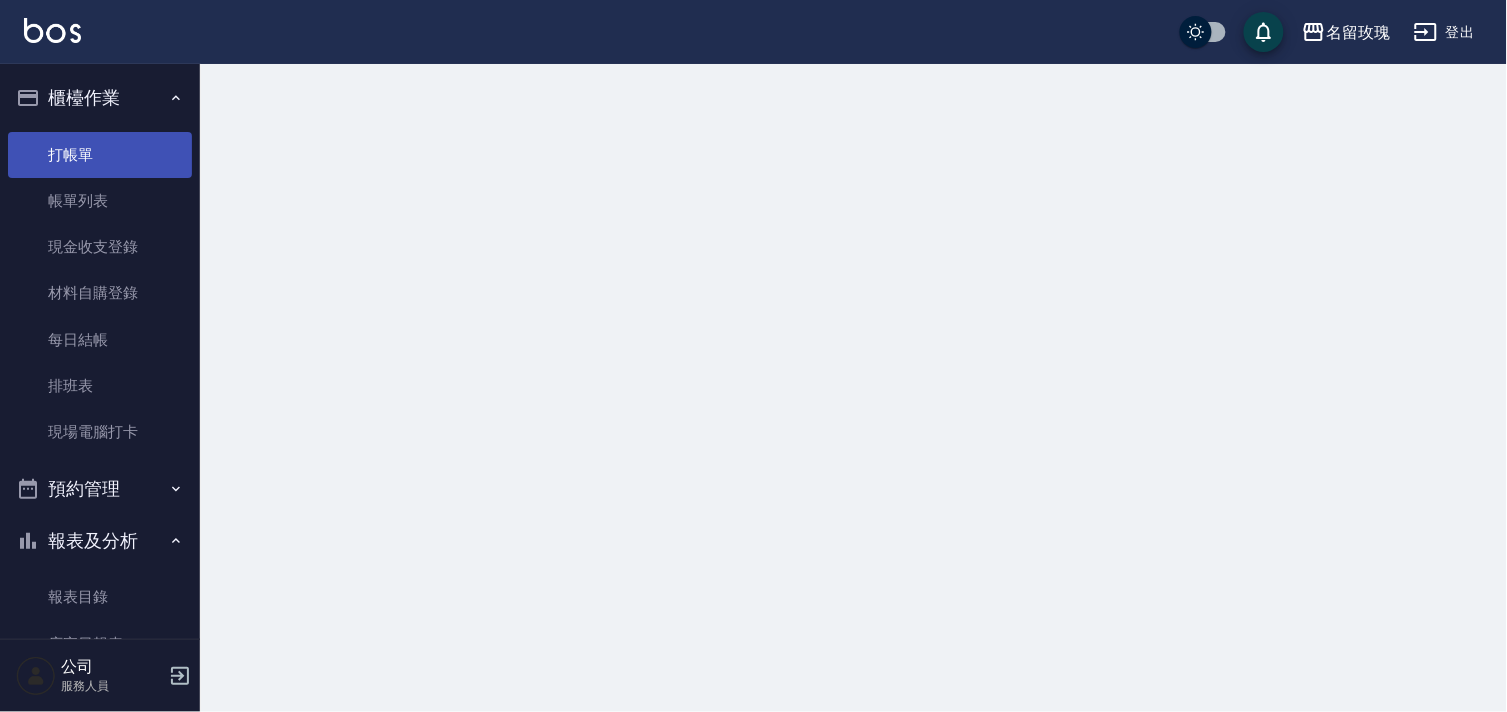 scroll, scrollTop: 0, scrollLeft: 0, axis: both 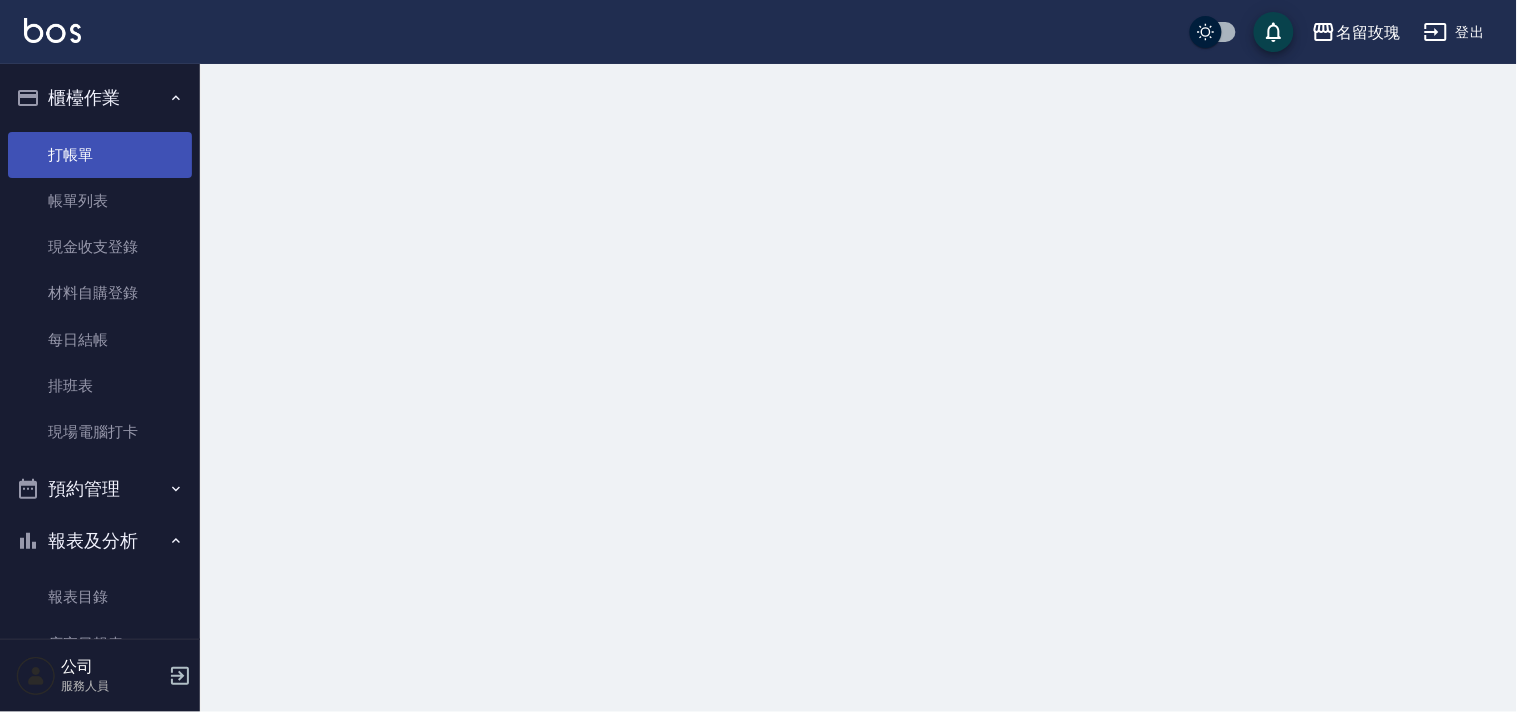 click on "打帳單" at bounding box center (100, 155) 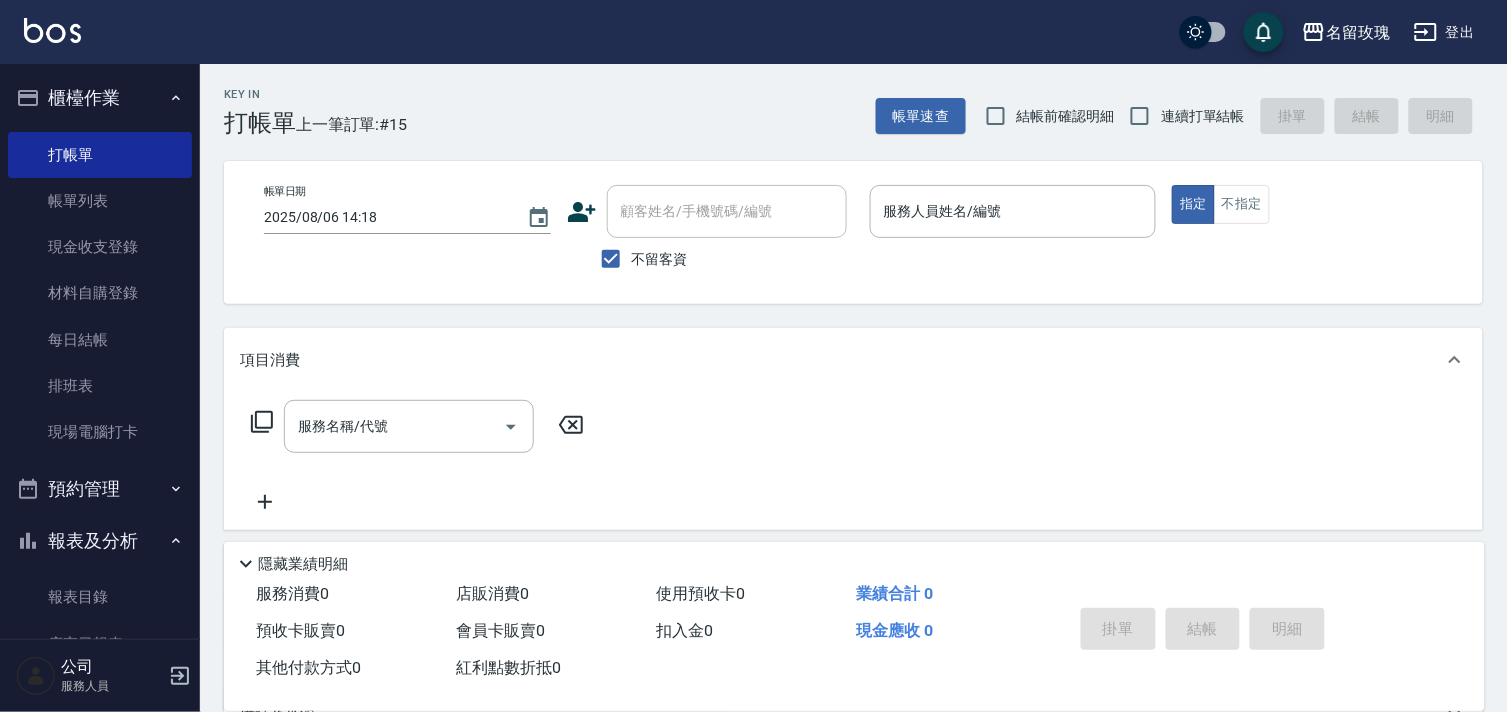 click on "不留客資" at bounding box center [639, 259] 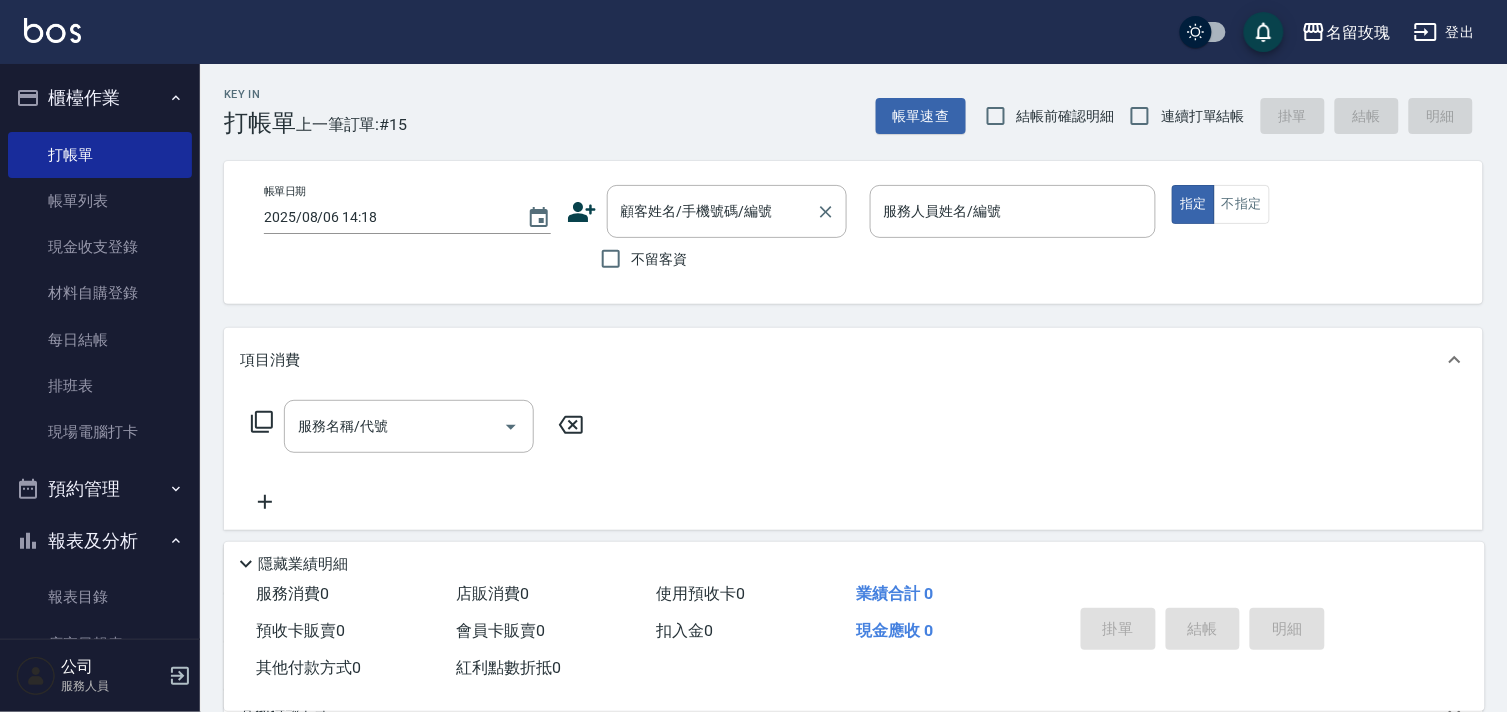 drag, startPoint x: 663, startPoint y: 211, endPoint x: 653, endPoint y: 186, distance: 26.925823 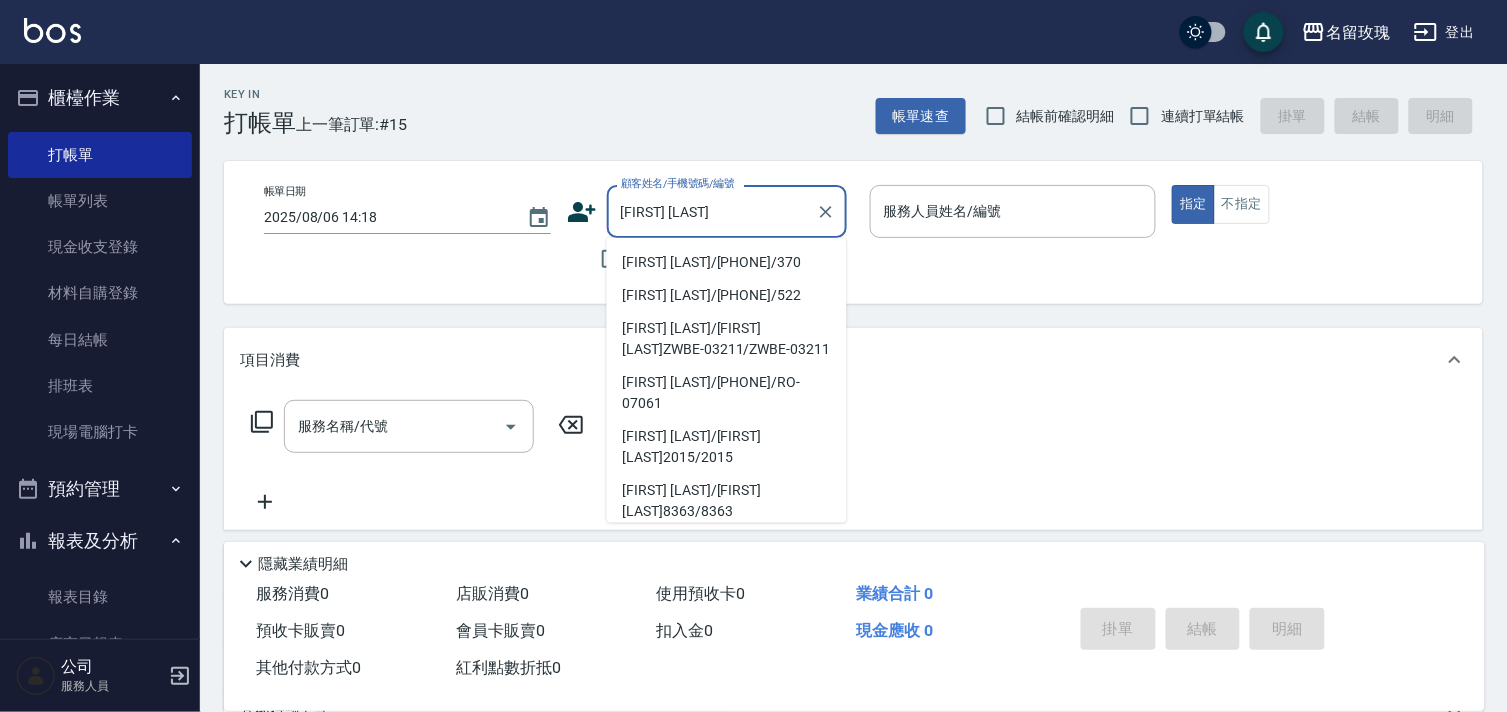 click on "張曉芬/0935752109/370" at bounding box center (727, 262) 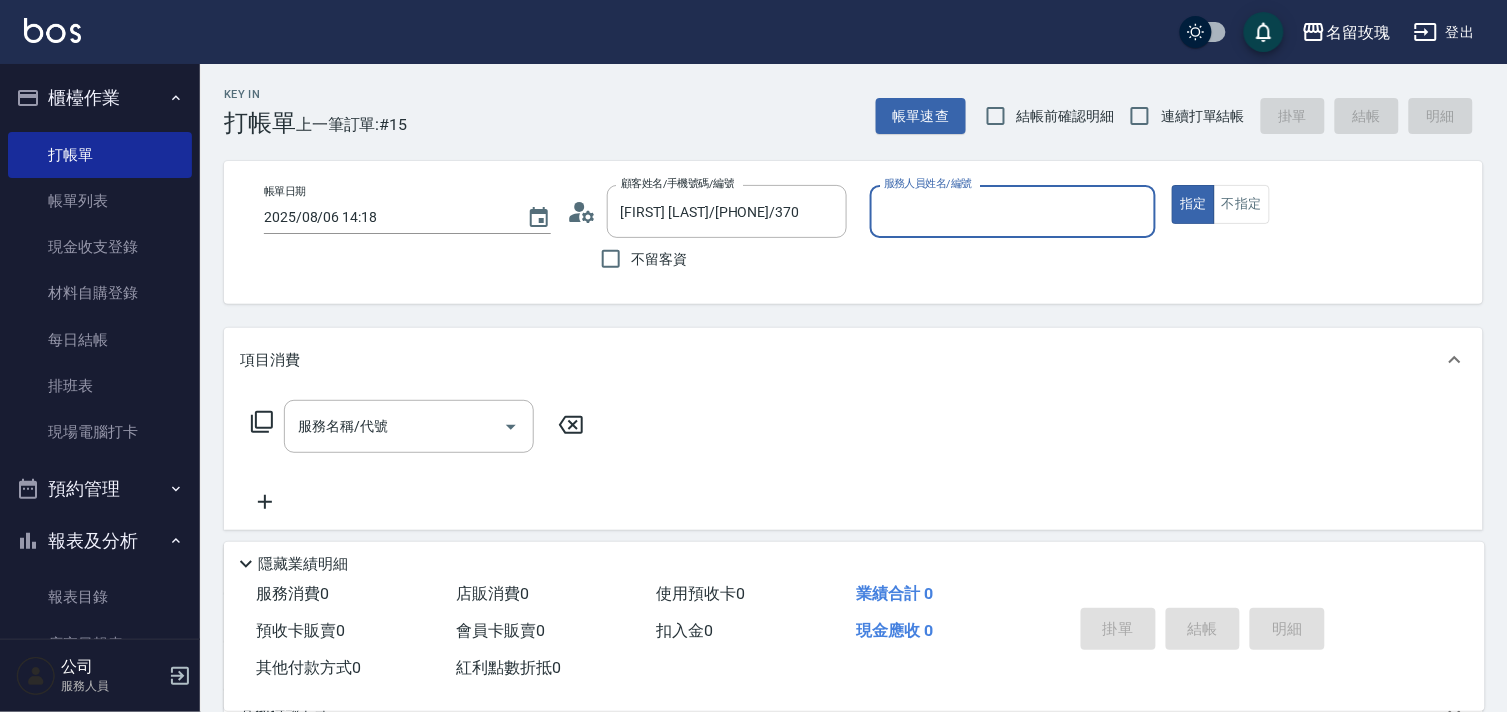 type on "詹老師-9" 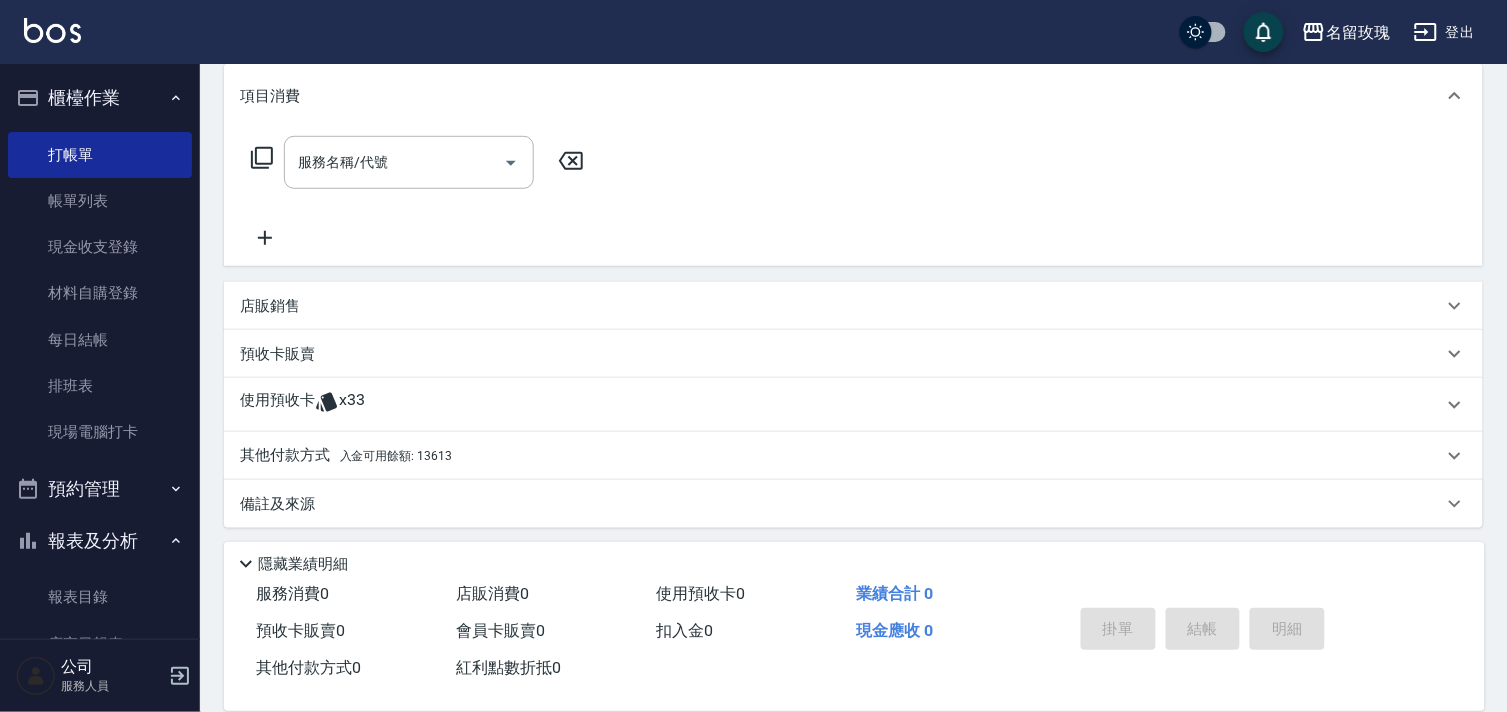 scroll, scrollTop: 268, scrollLeft: 0, axis: vertical 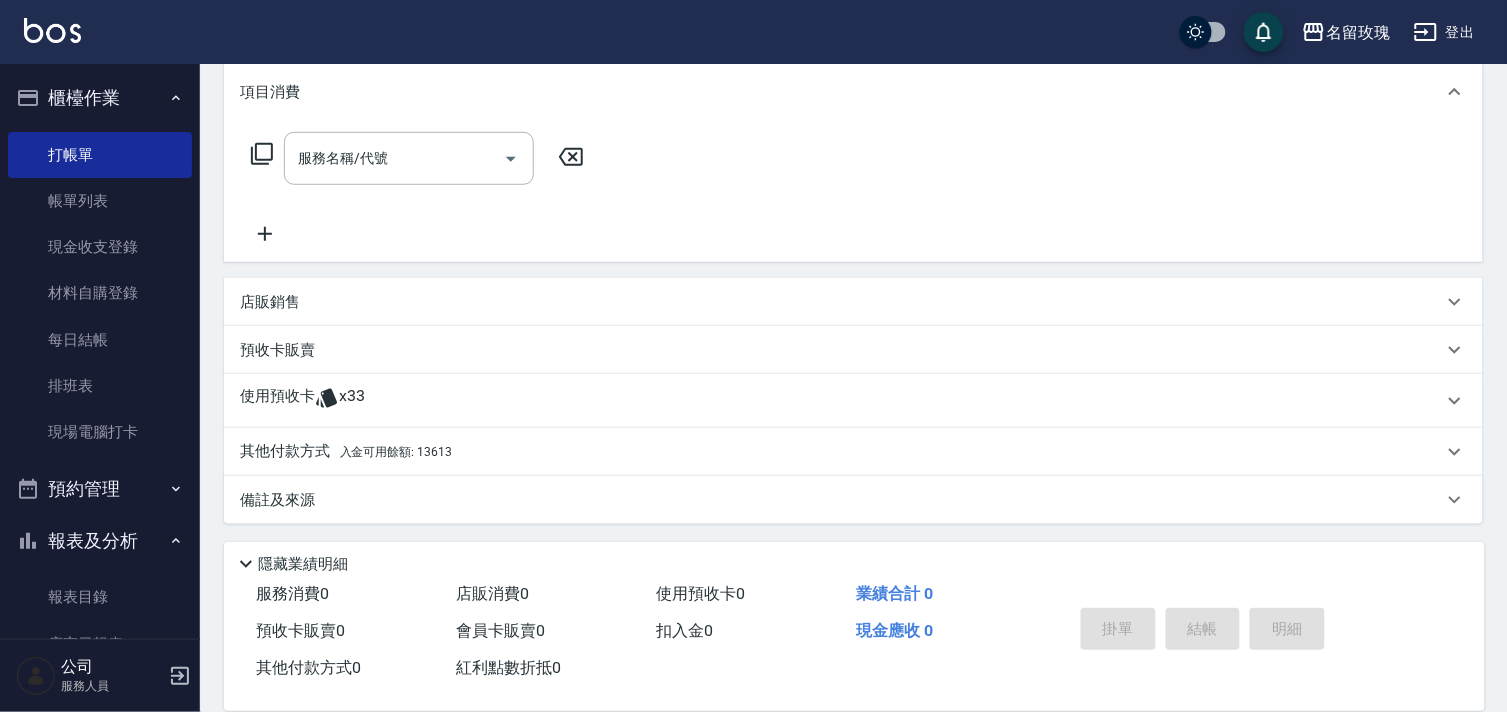 drag, startPoint x: 374, startPoint y: 378, endPoint x: 373, endPoint y: 402, distance: 24.020824 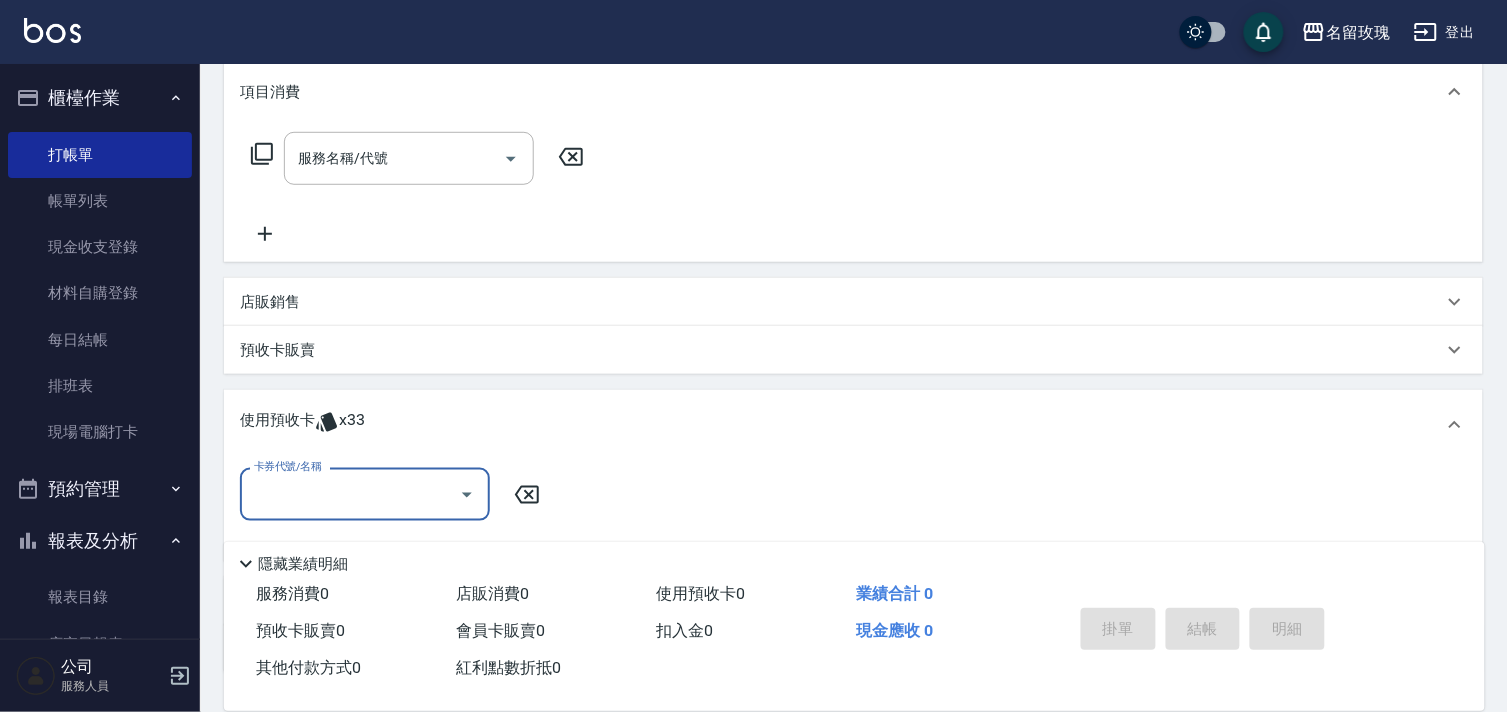 scroll, scrollTop: 400, scrollLeft: 0, axis: vertical 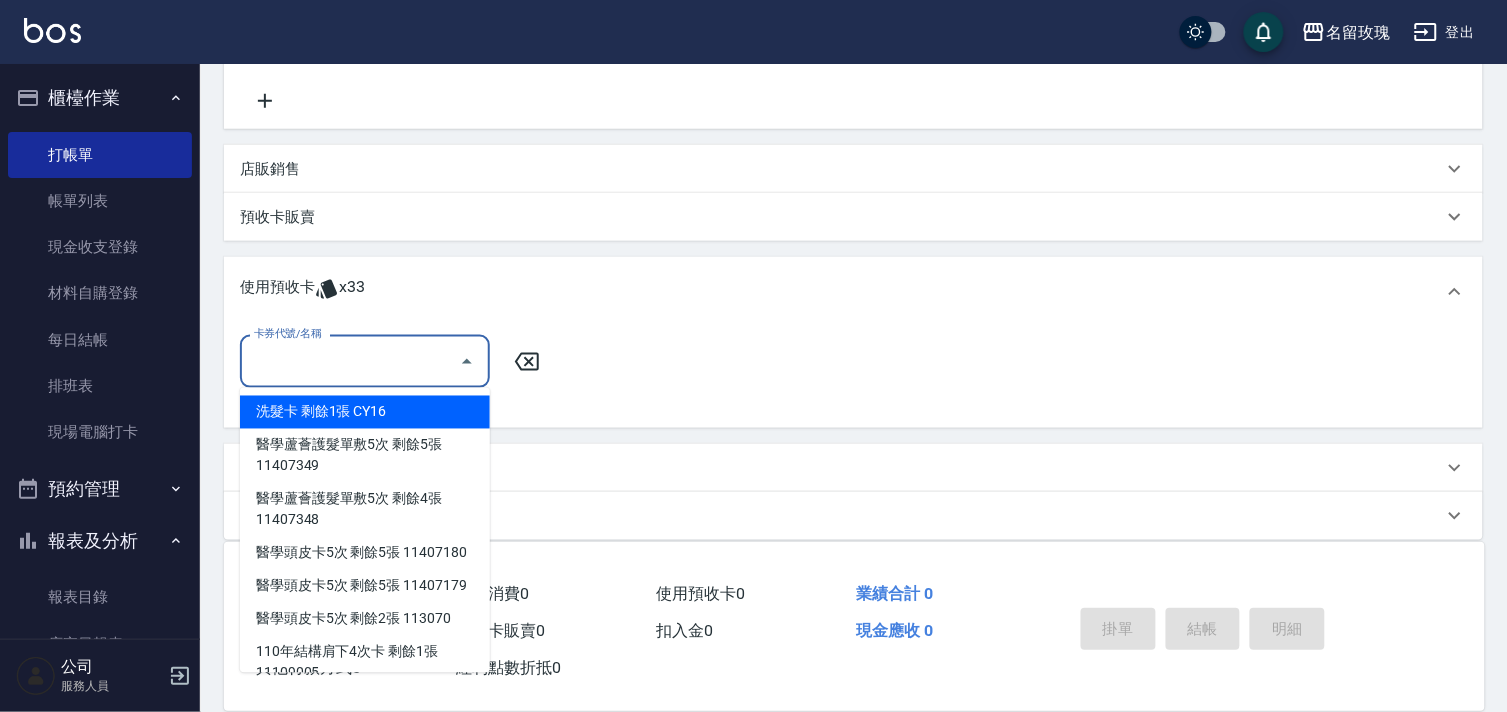 click on "卡券代號/名稱" at bounding box center [350, 361] 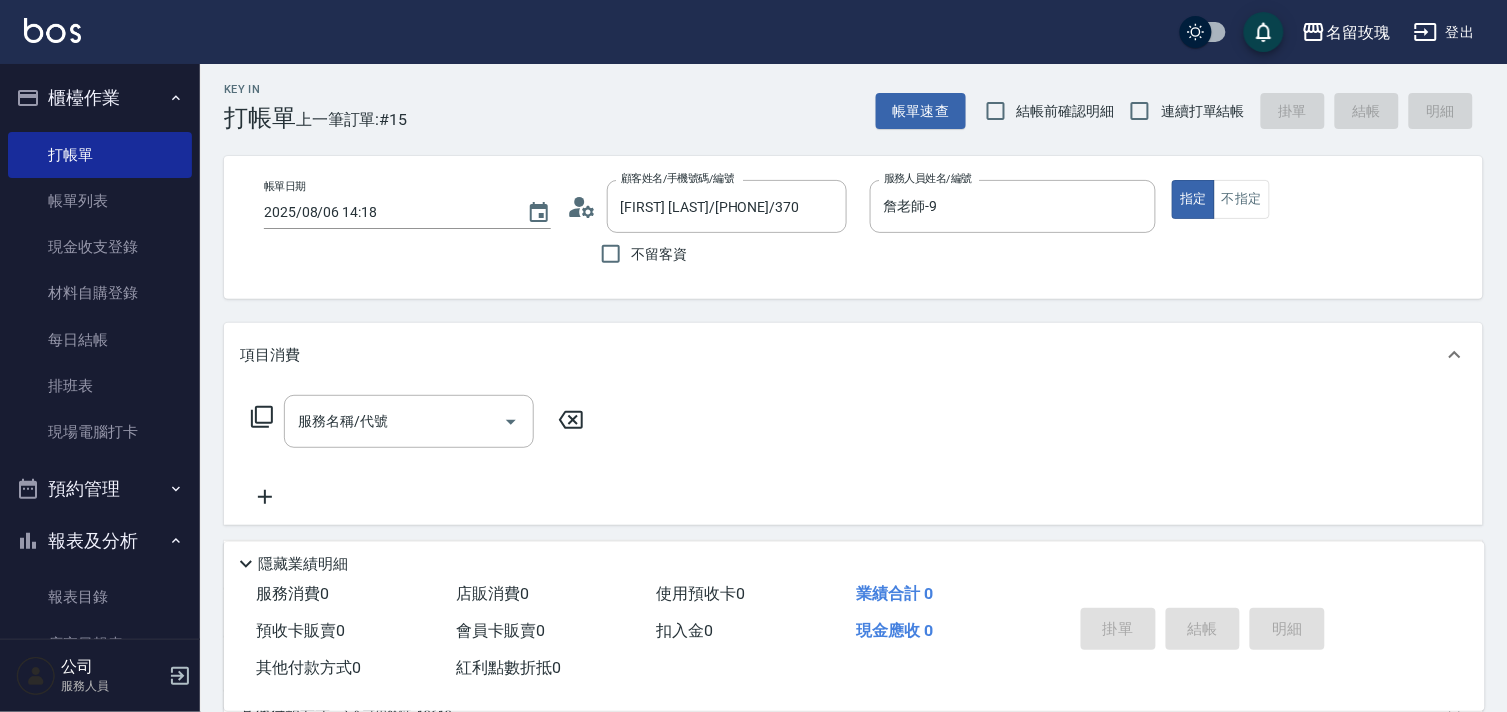 scroll, scrollTop: 0, scrollLeft: 0, axis: both 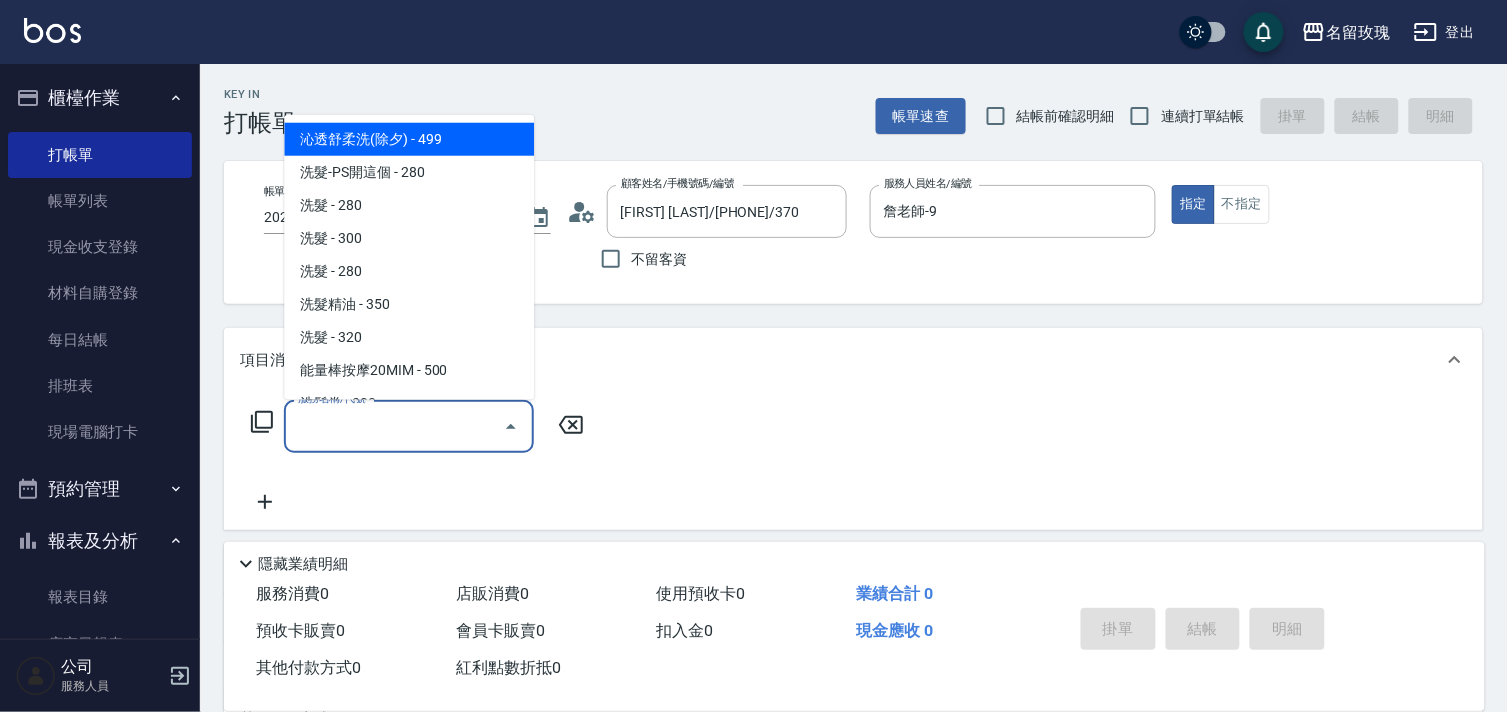 drag, startPoint x: 436, startPoint y: 426, endPoint x: 522, endPoint y: 266, distance: 181.64801 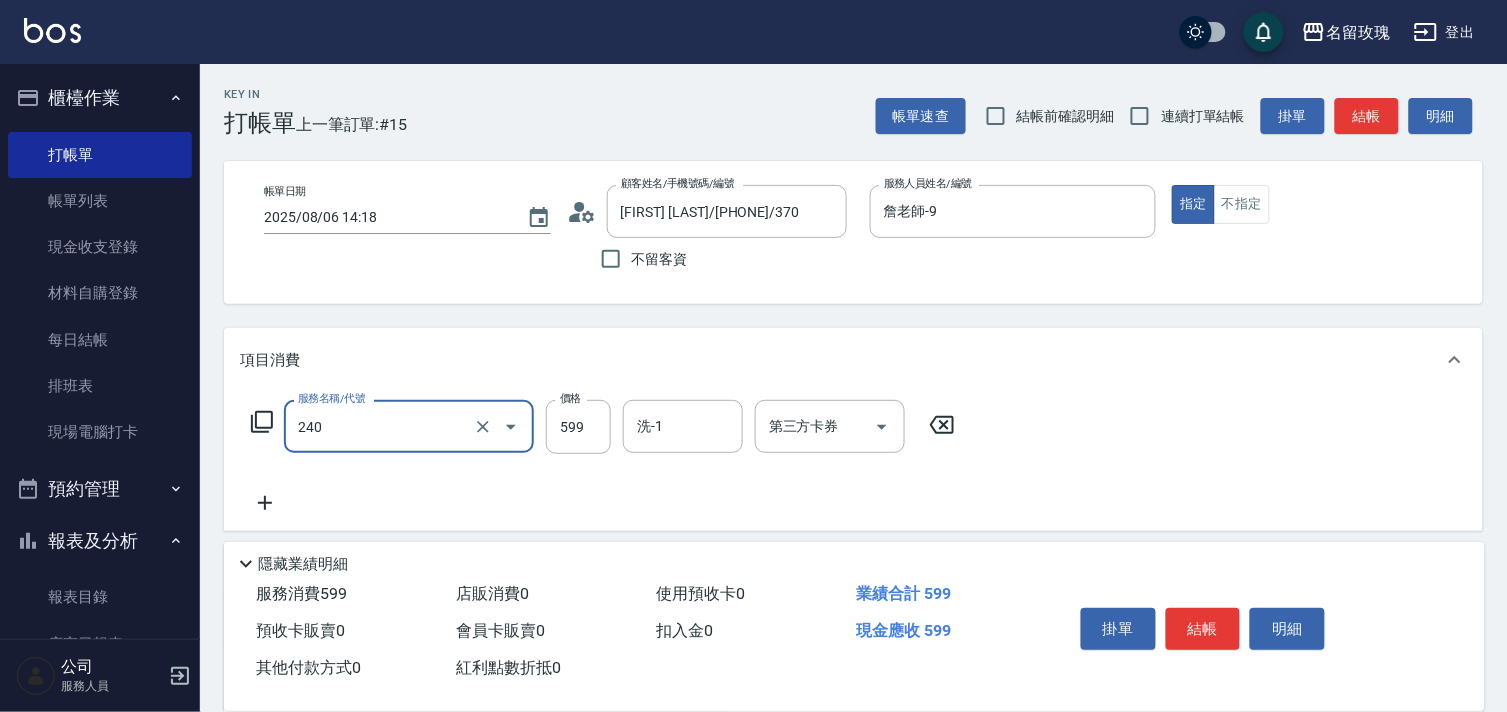 type on "頭皮鐵板燒活動(240)" 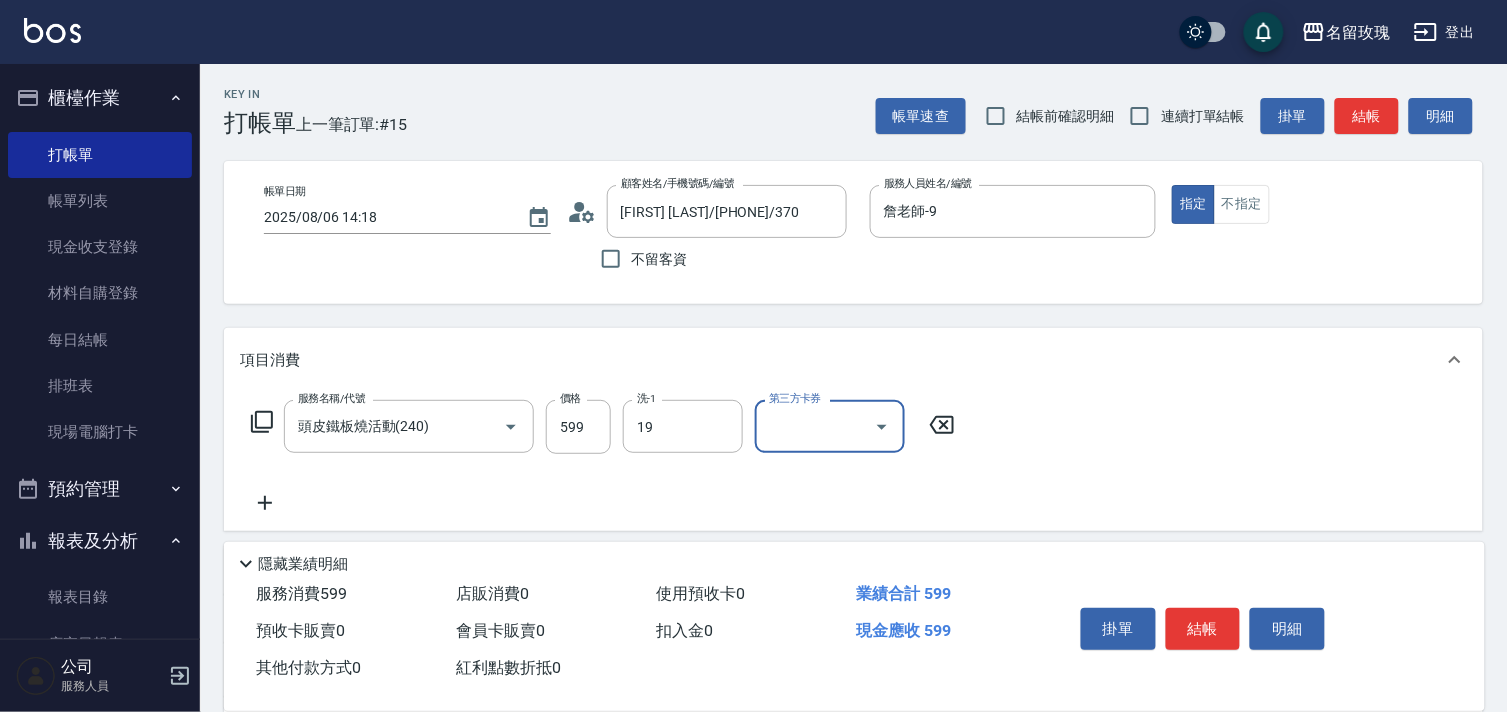 type on "黃婉瑜-19" 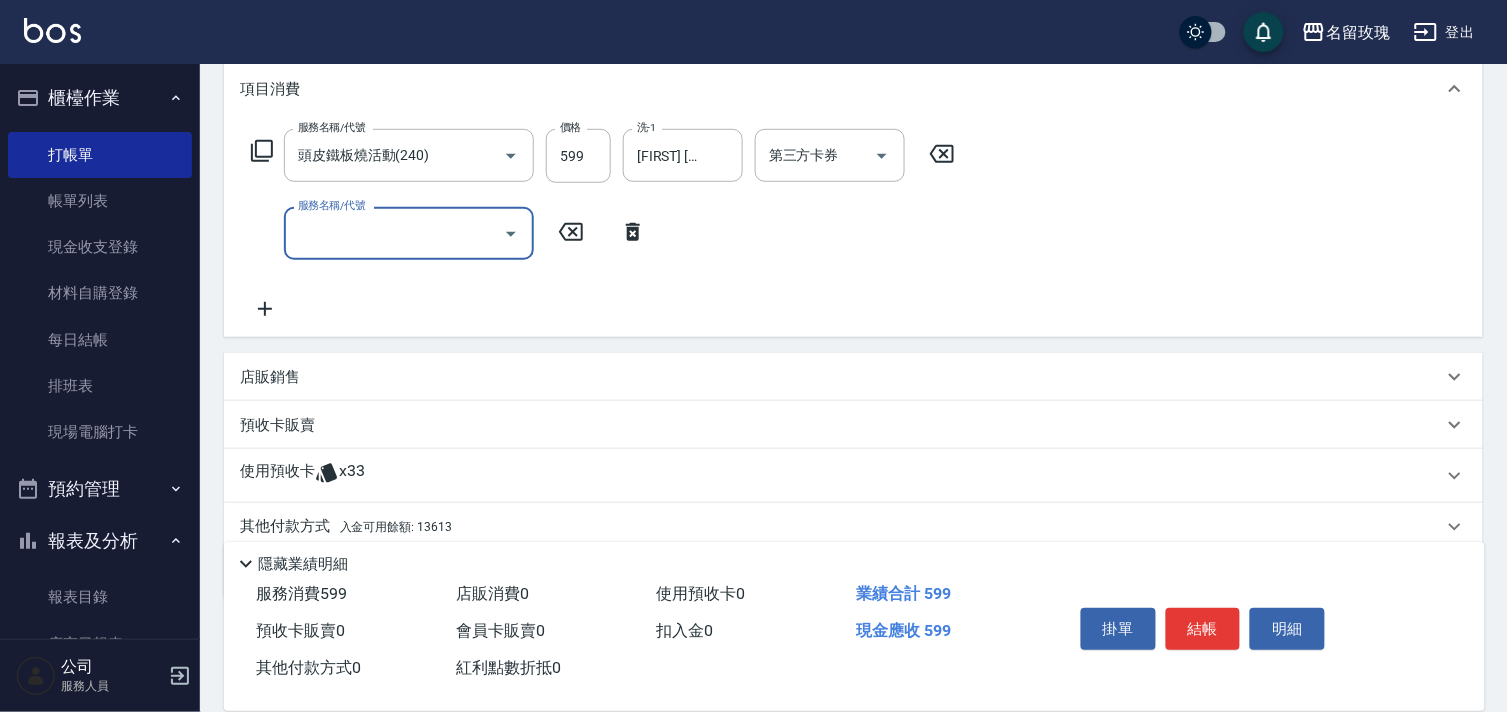scroll, scrollTop: 347, scrollLeft: 0, axis: vertical 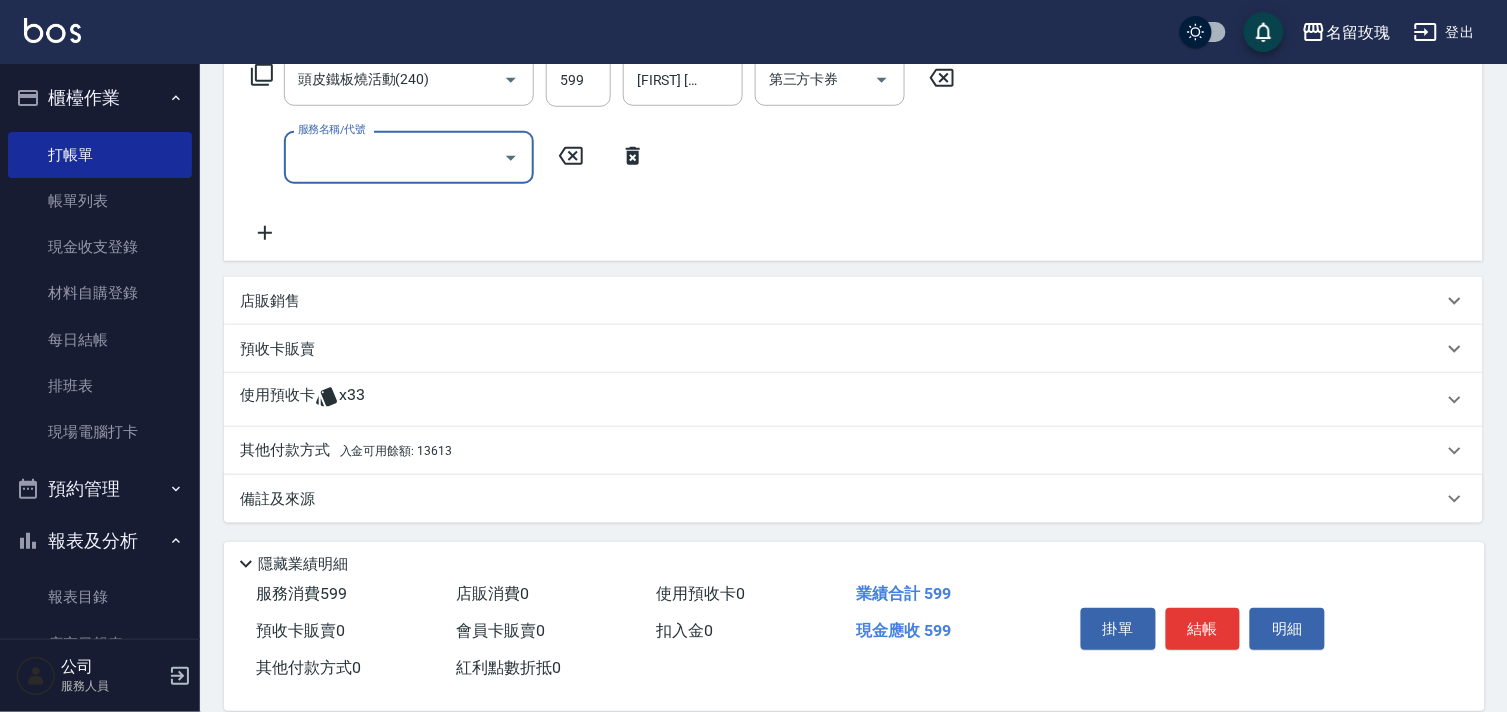 drag, startPoint x: 454, startPoint y: 378, endPoint x: 463, endPoint y: 366, distance: 15 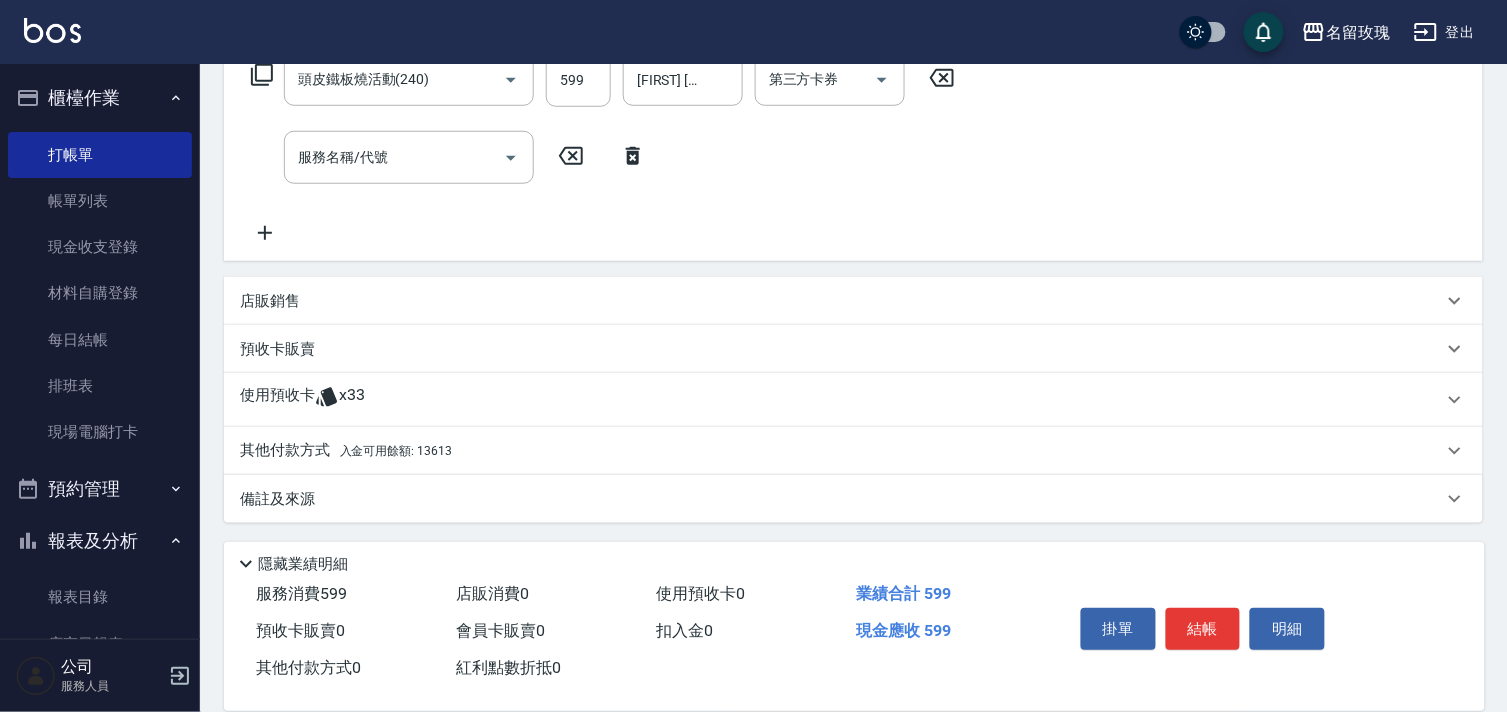 click on "其他付款方式 入金可用餘額: 13613" at bounding box center [853, 451] 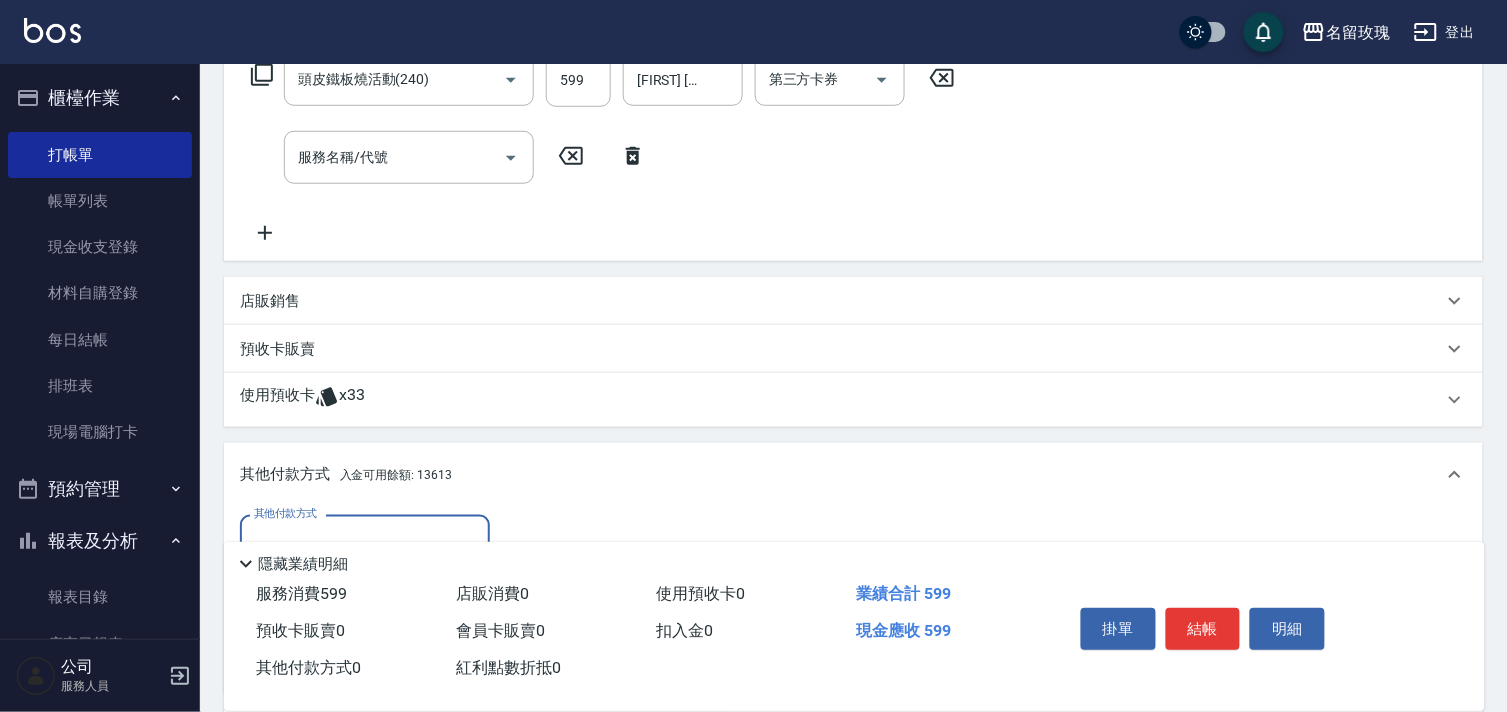 scroll, scrollTop: 34, scrollLeft: 0, axis: vertical 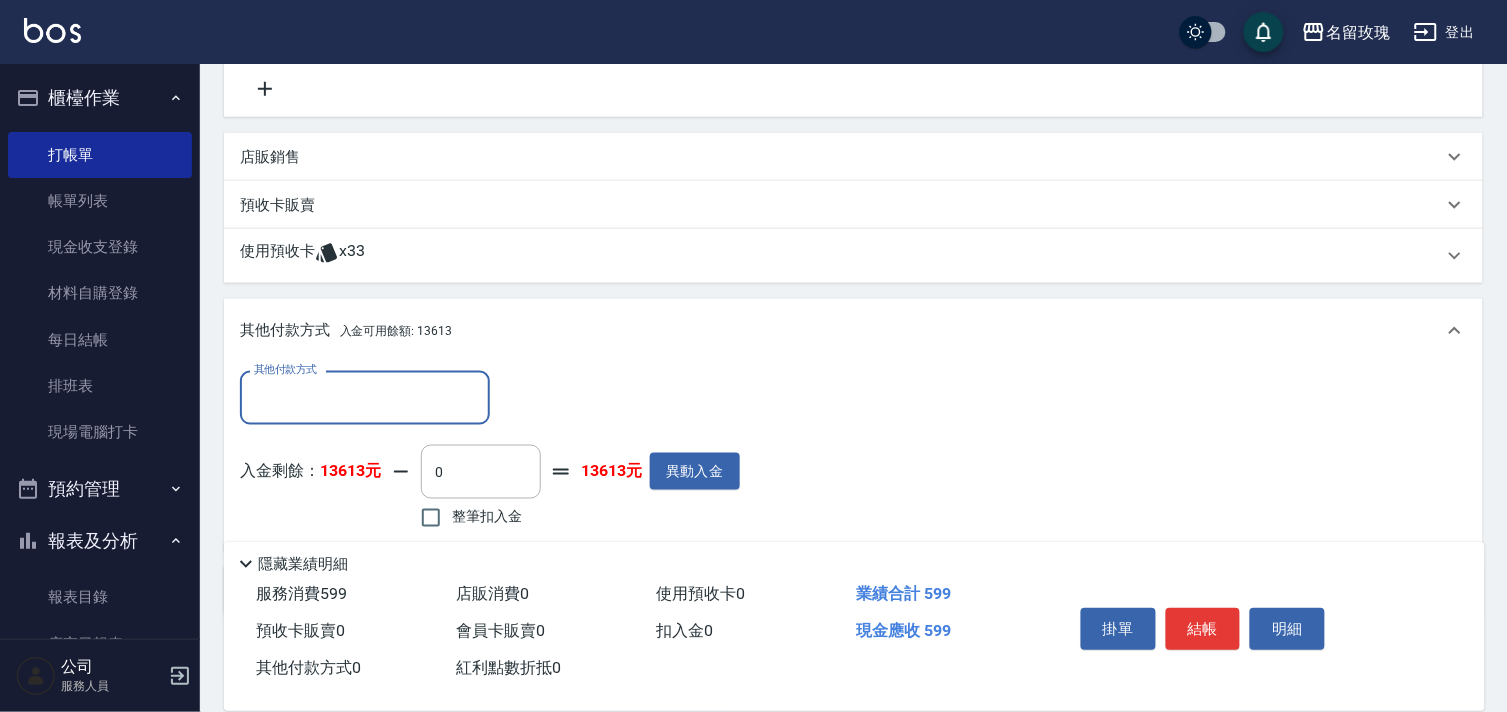 click on "整筆扣入金" at bounding box center [487, 517] 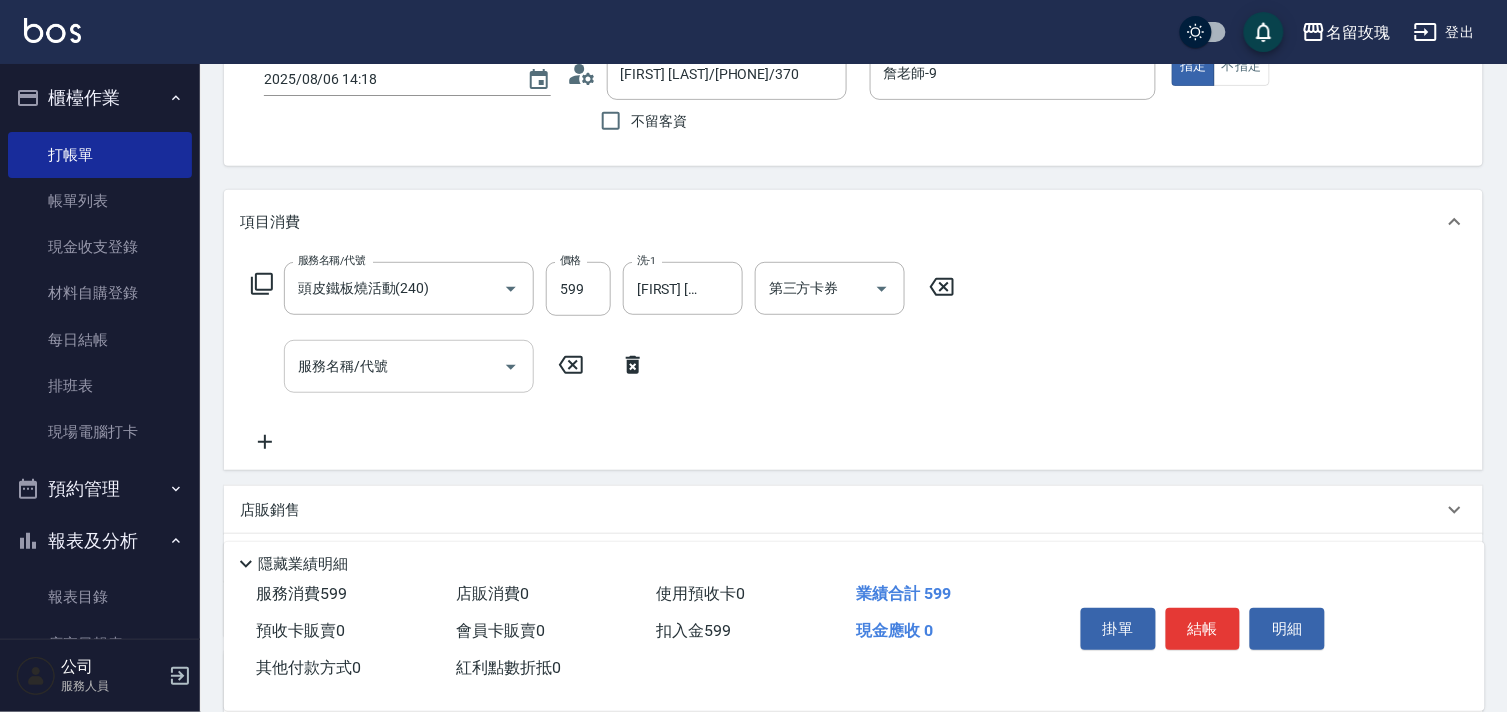 scroll, scrollTop: 137, scrollLeft: 0, axis: vertical 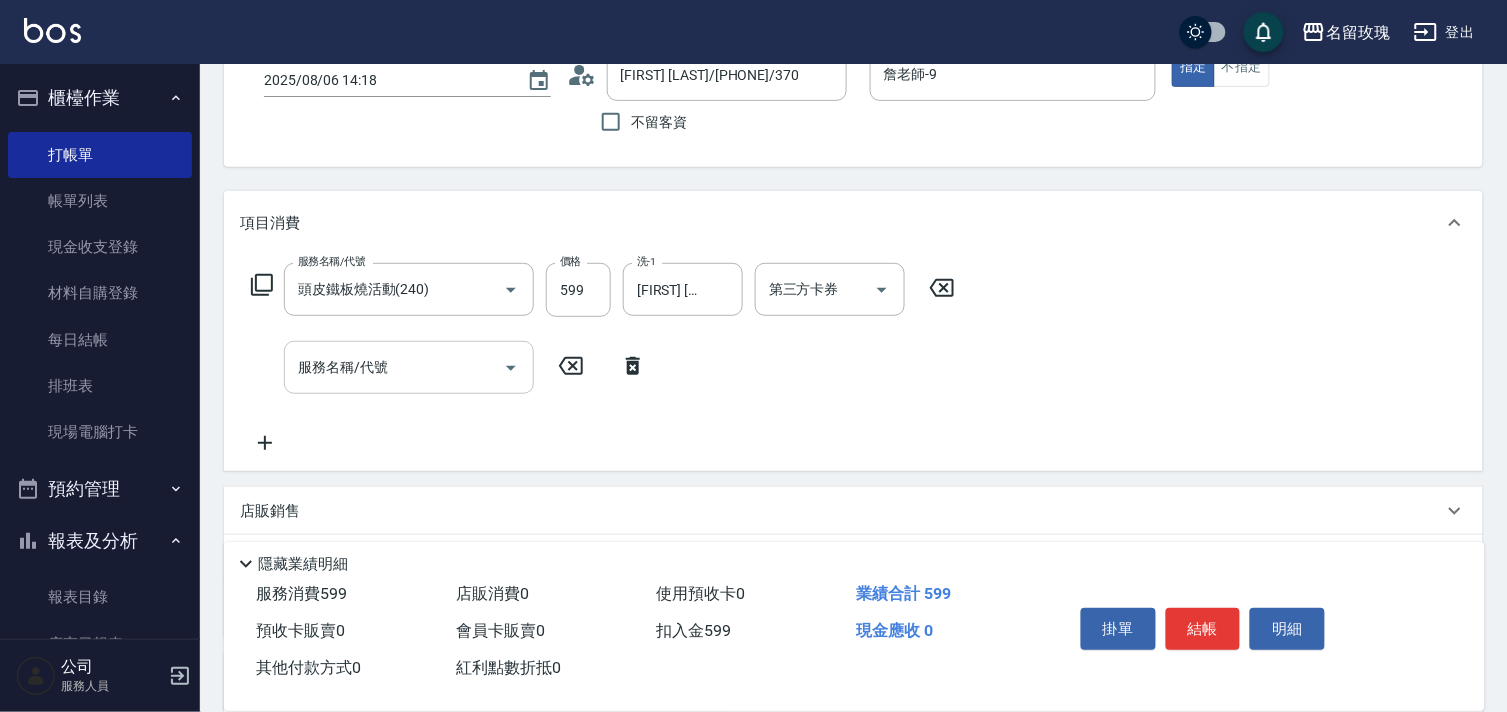 click on "服務名稱/代號" at bounding box center [394, 367] 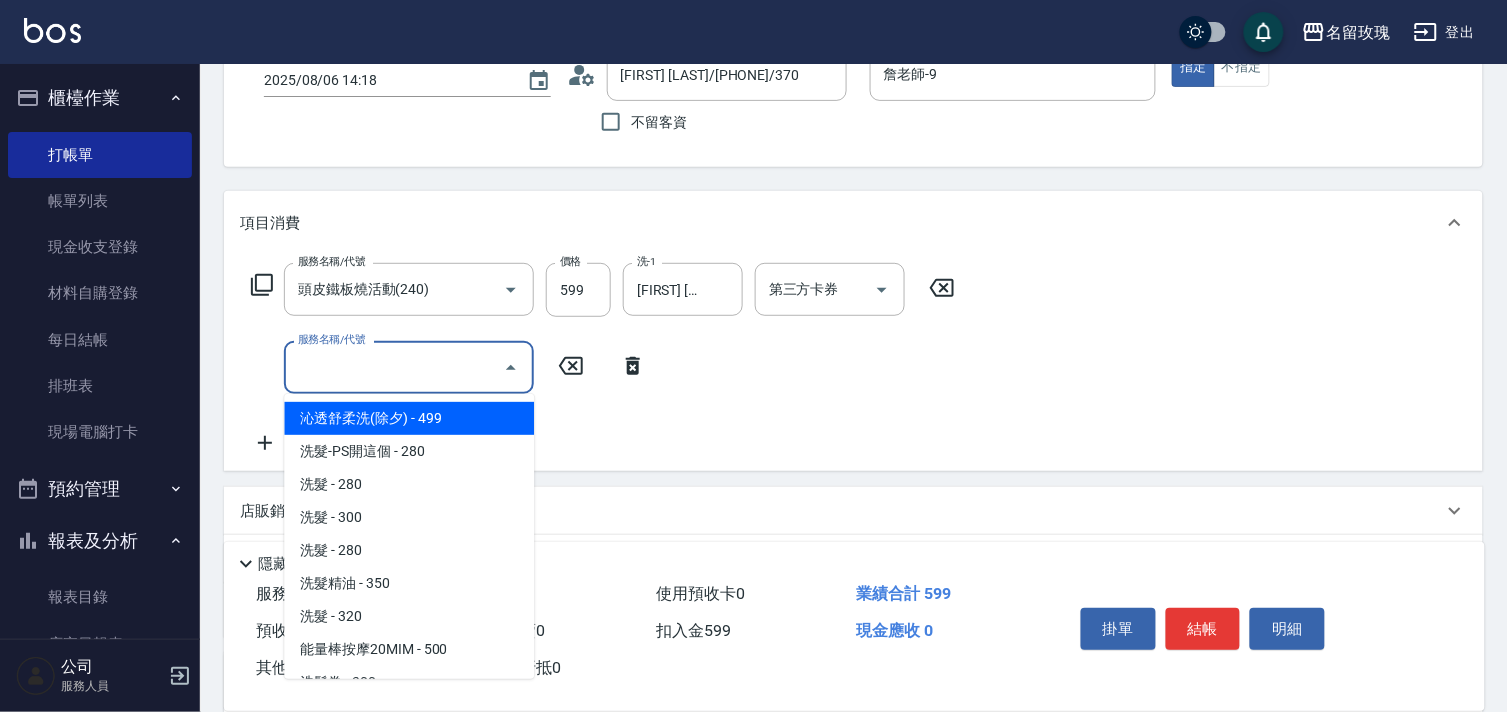 type on "ㄘ" 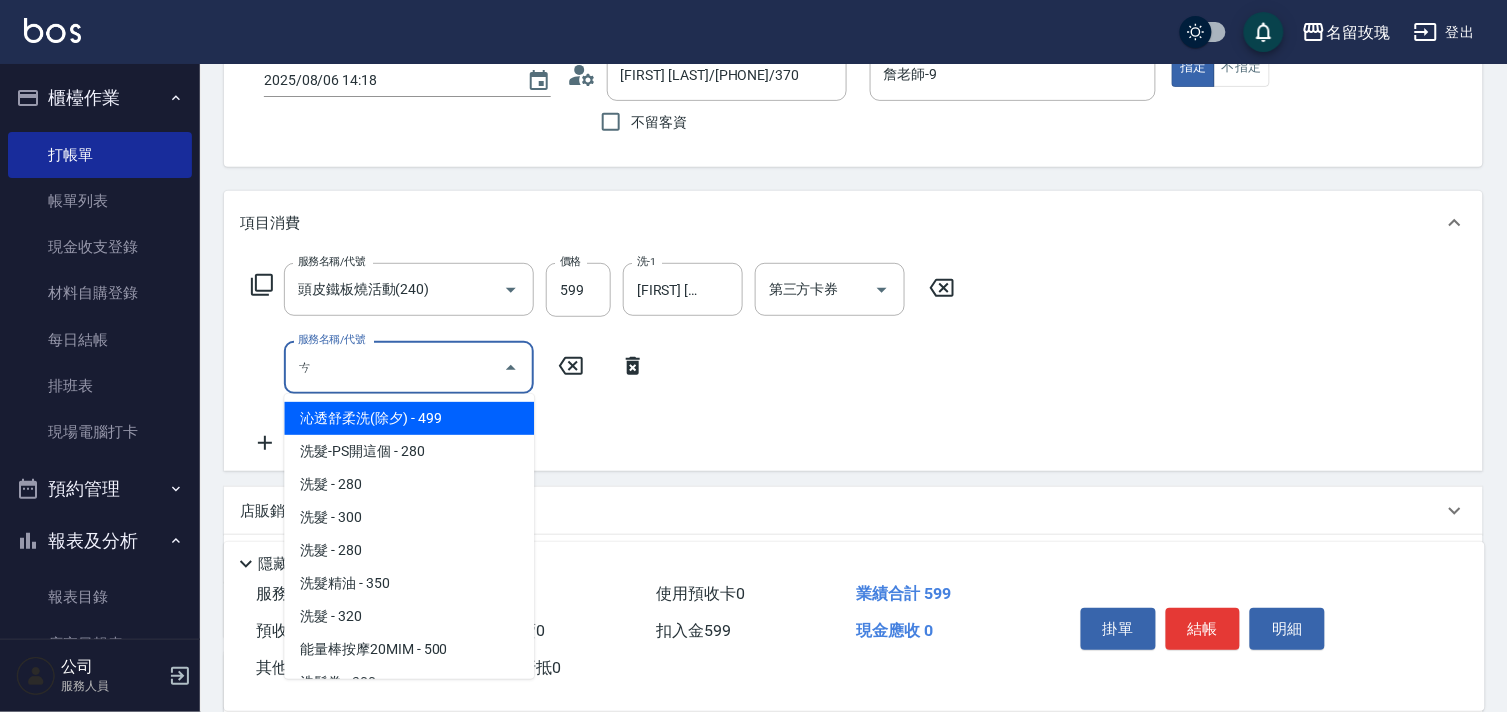type on "0" 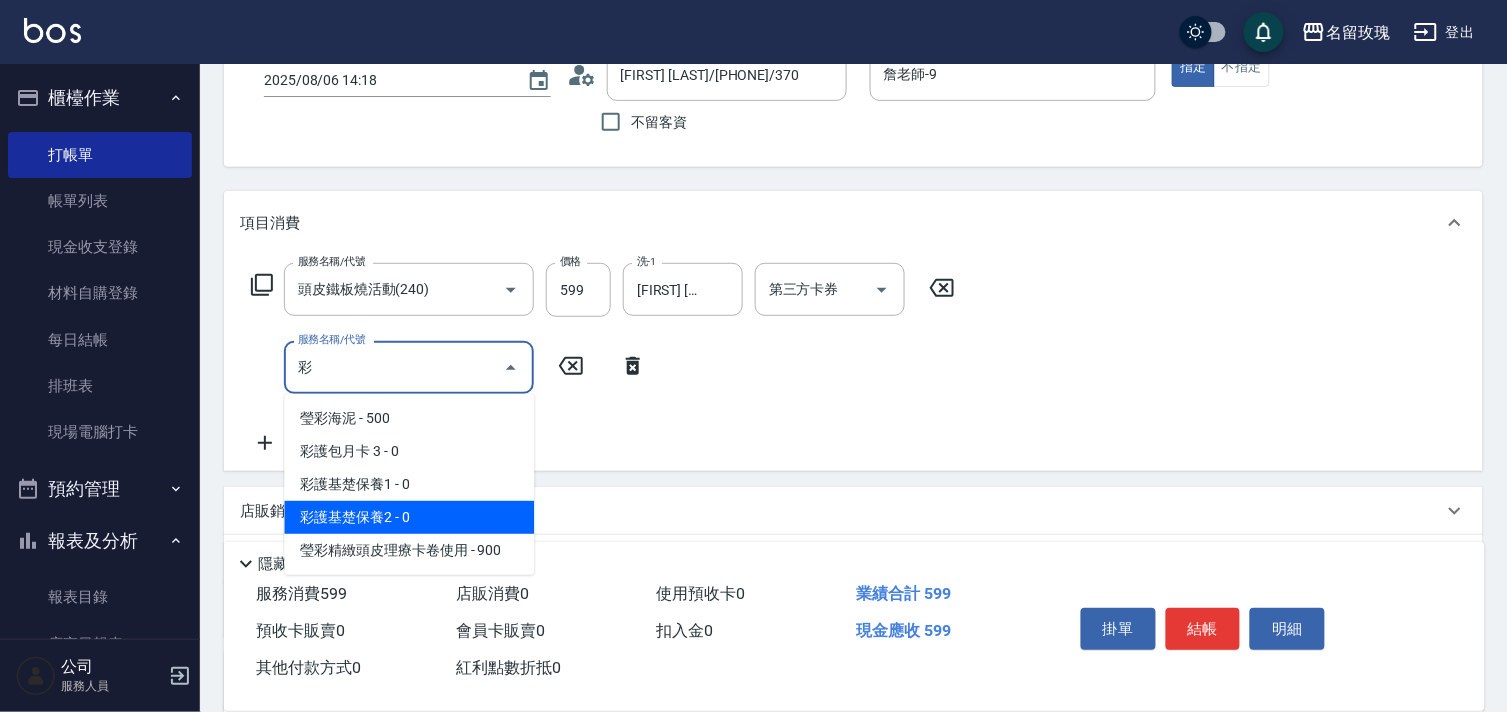 click on "彩護基楚保養2 - 0" at bounding box center [409, 517] 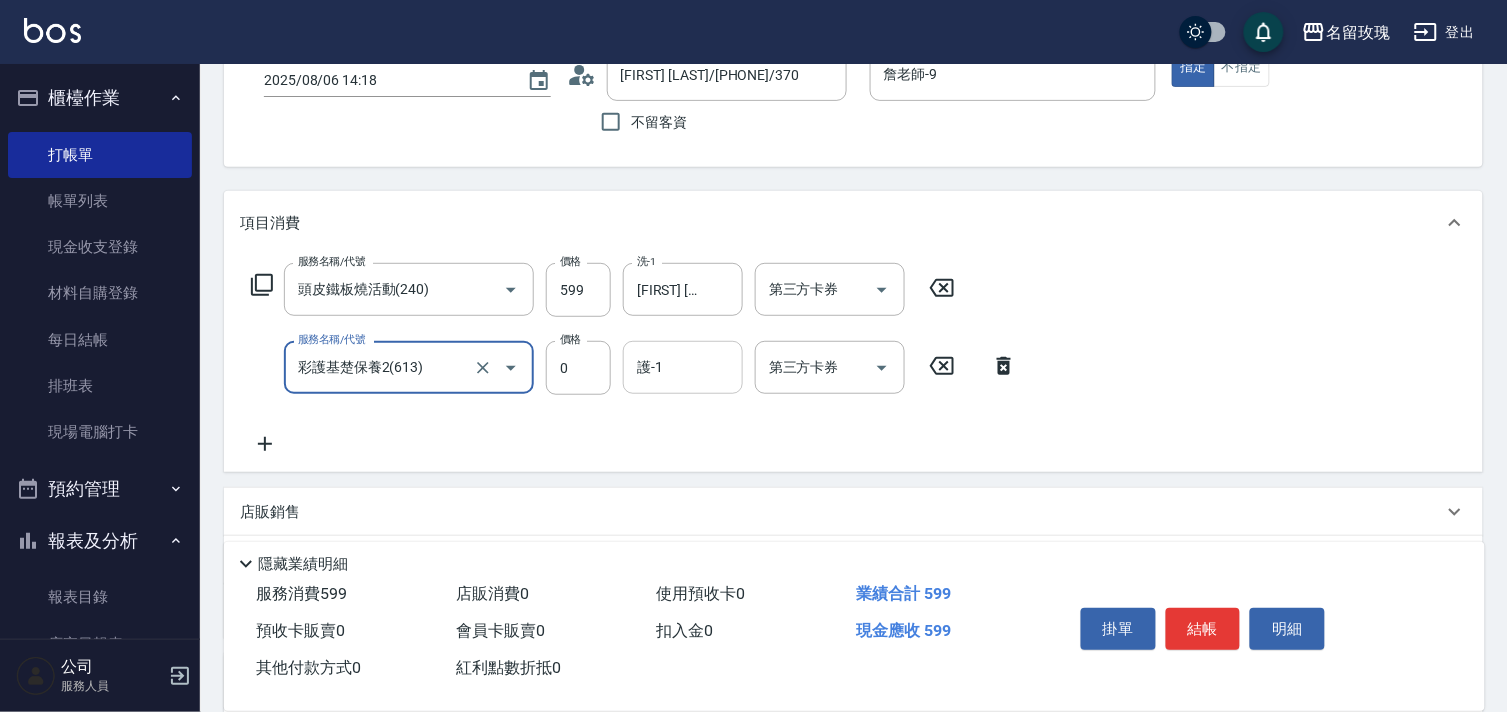 type on "彩護基楚保養2(613)" 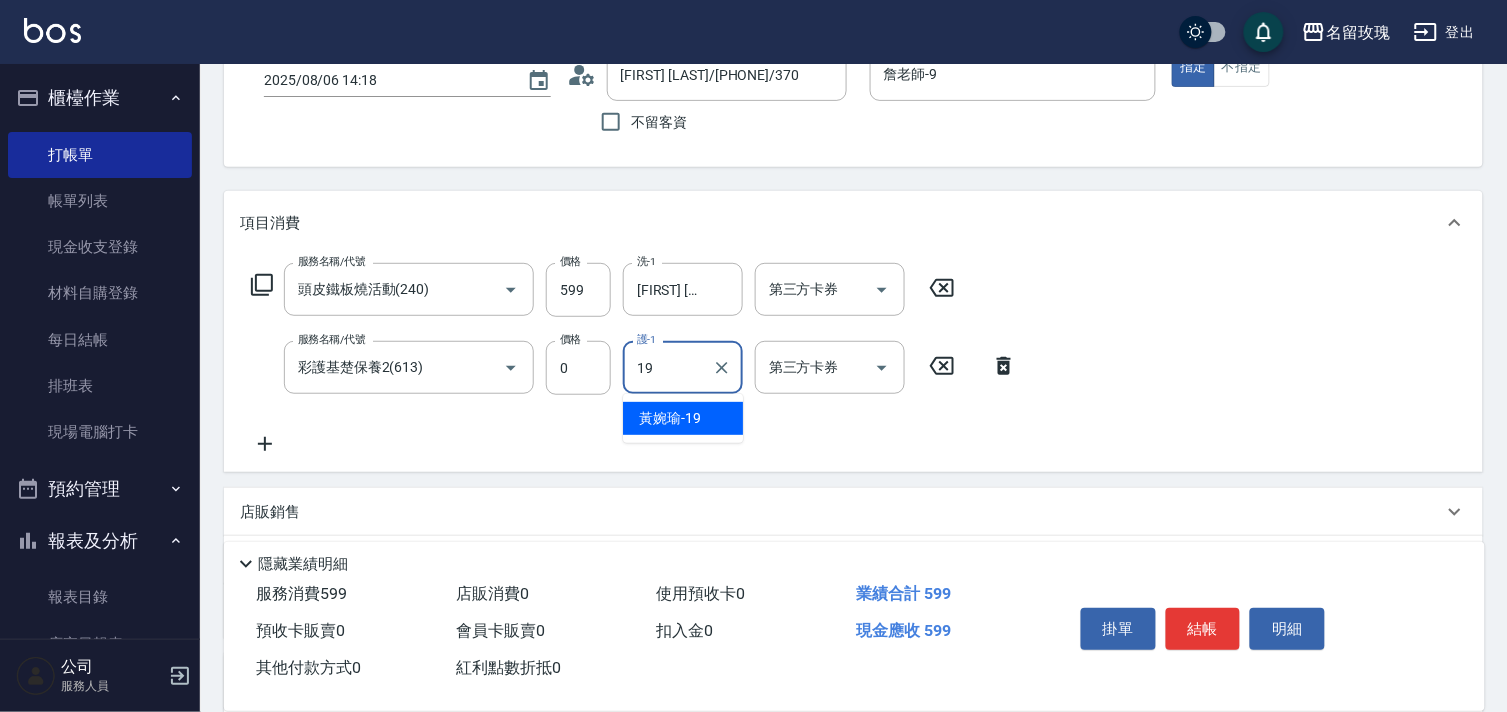 type on "黃婉瑜-19" 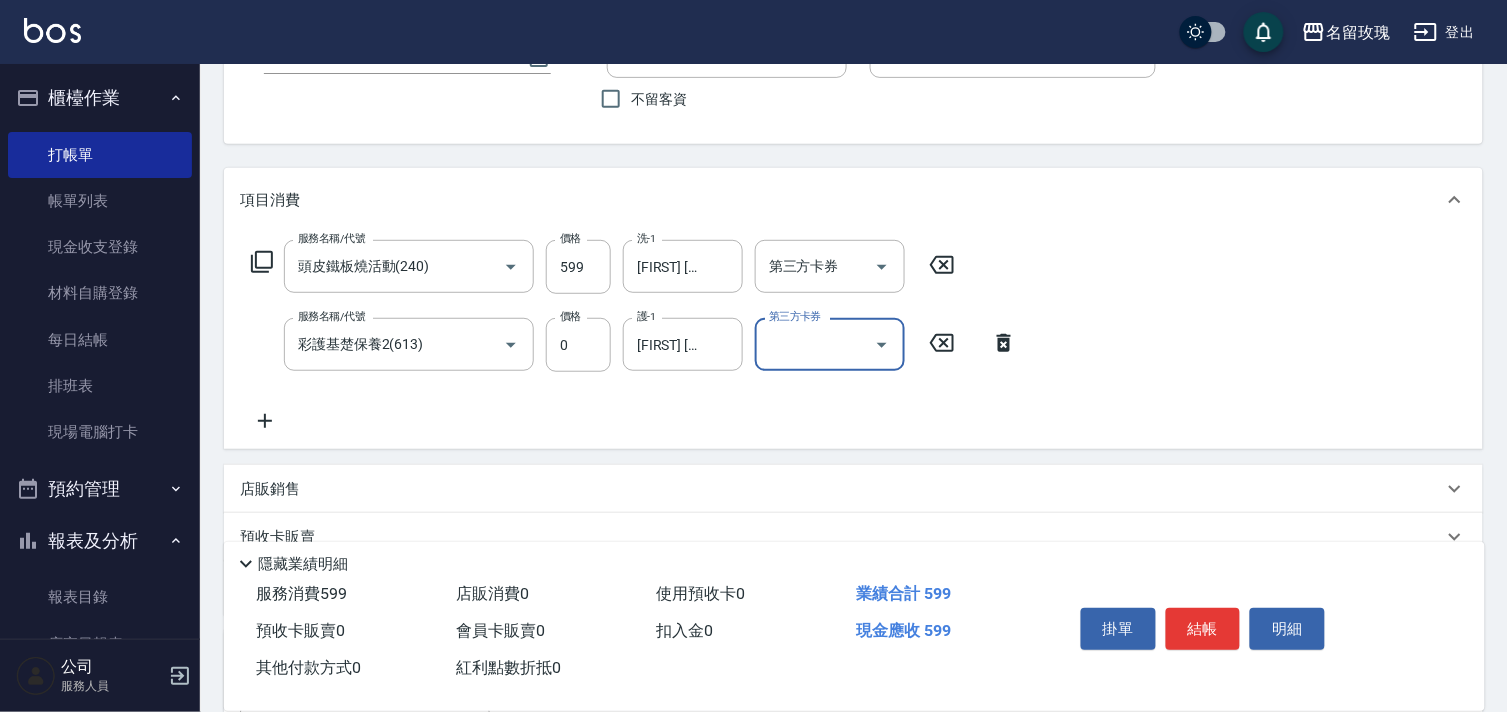 scroll, scrollTop: 138, scrollLeft: 0, axis: vertical 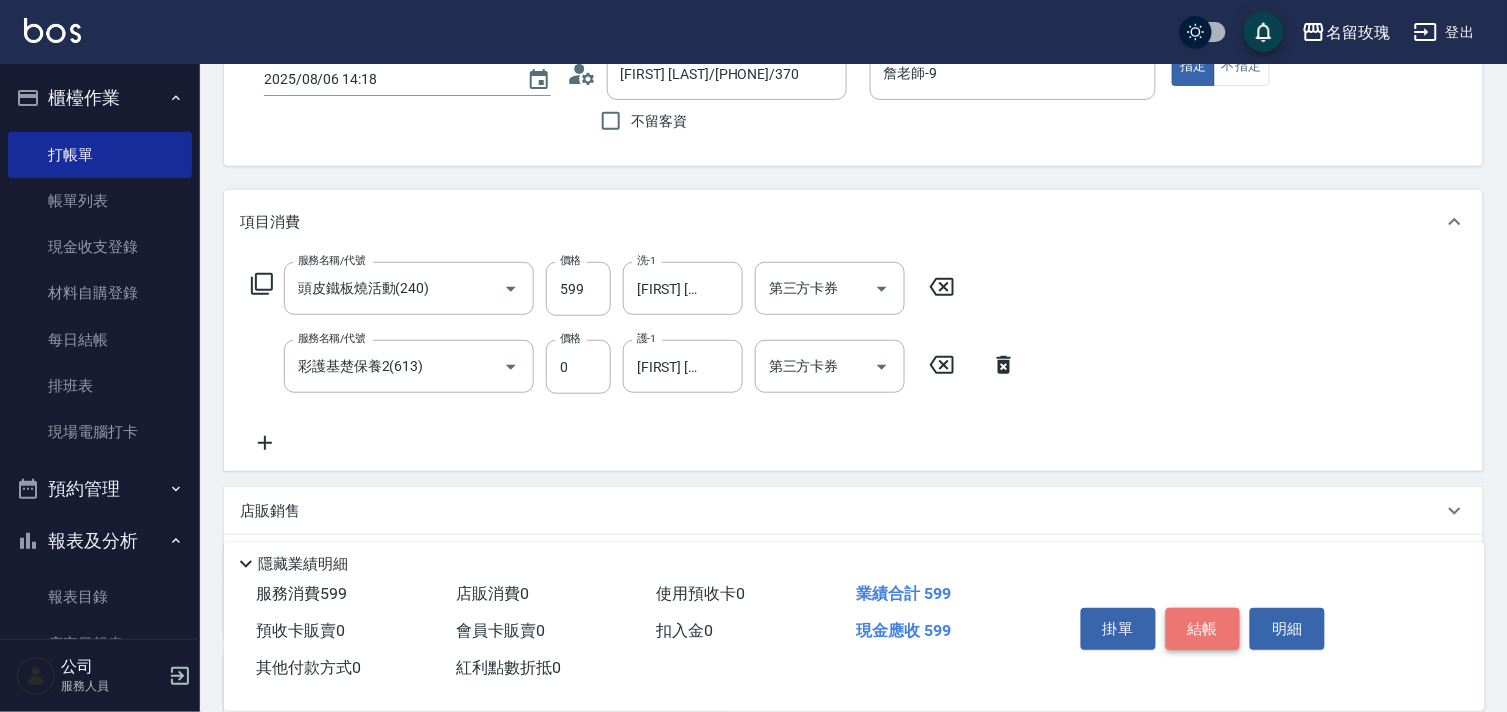 click on "結帳" at bounding box center [1203, 629] 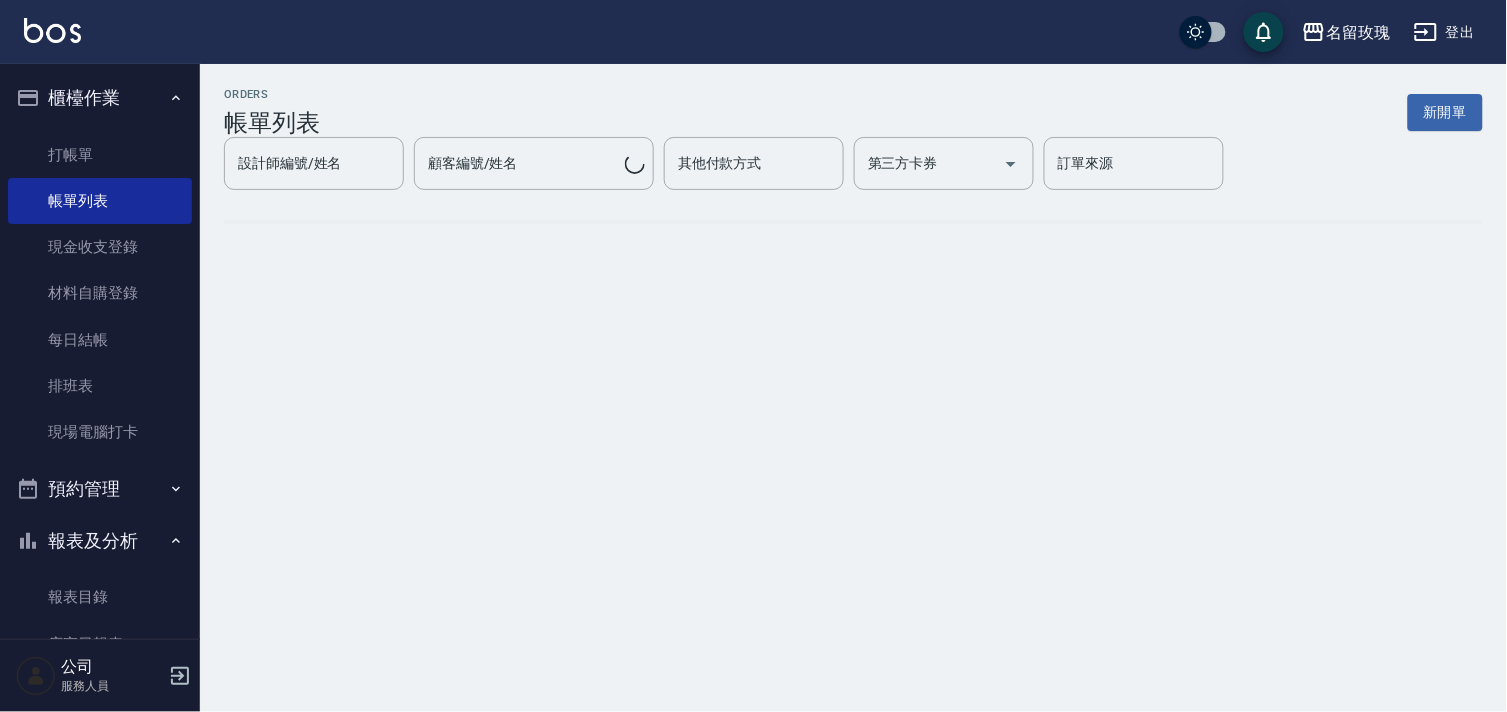 scroll, scrollTop: 0, scrollLeft: 0, axis: both 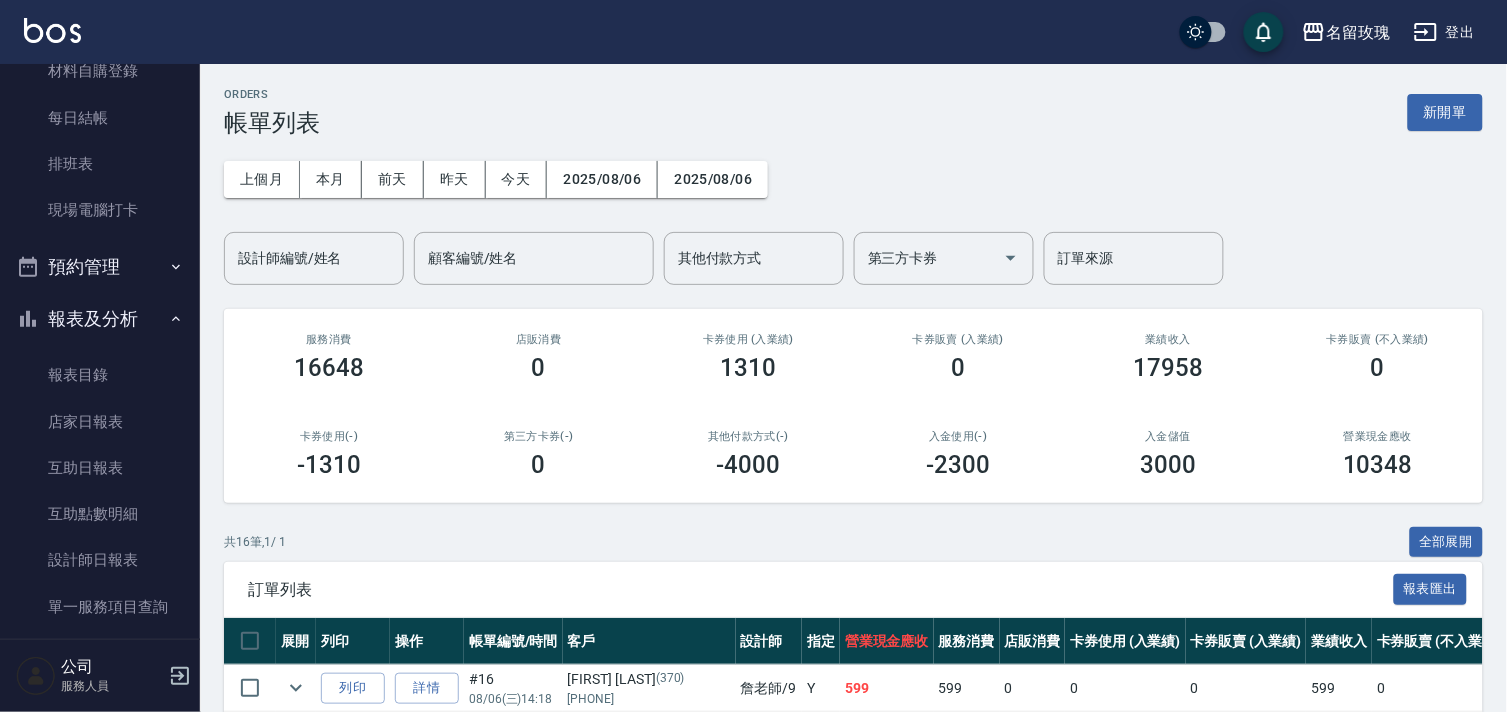 click on "詳情" at bounding box center [427, 688] 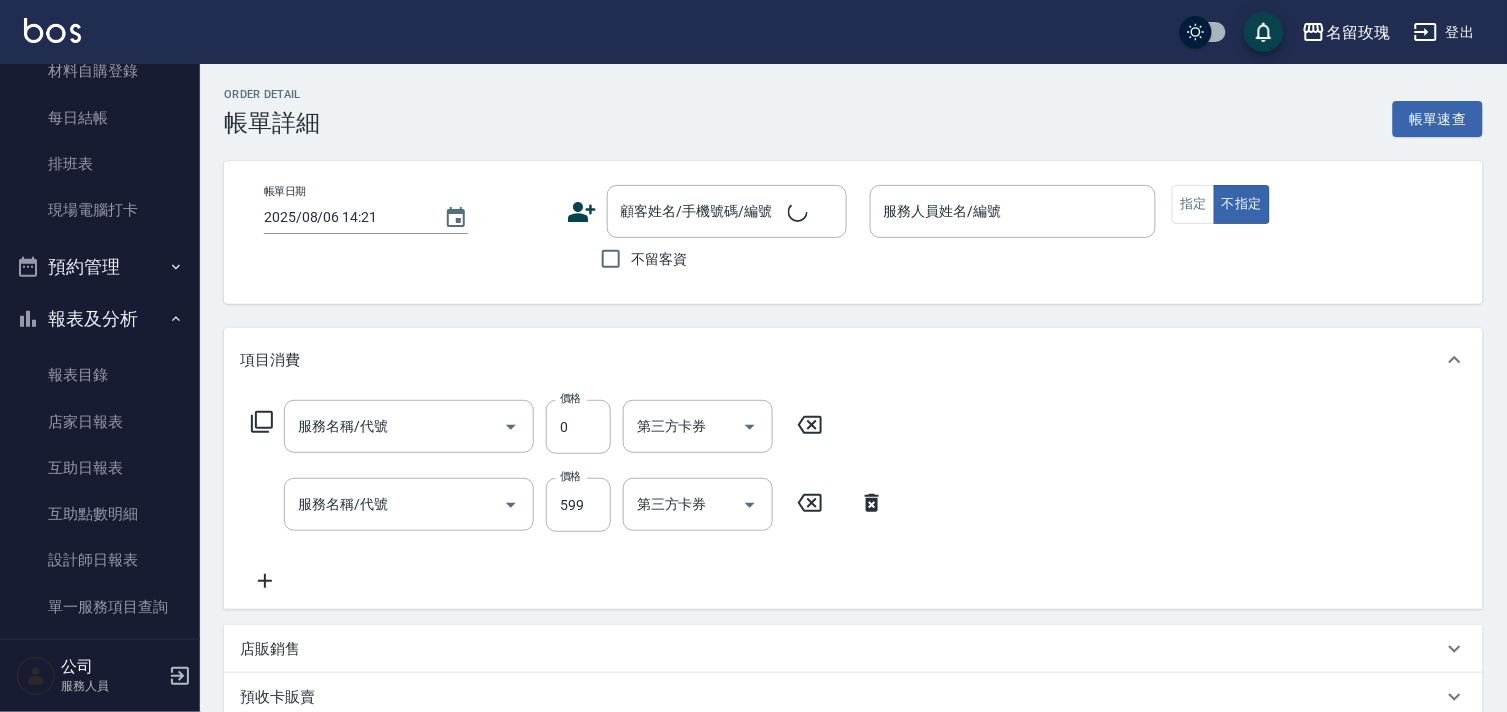 type on "2025/08/06 14:18" 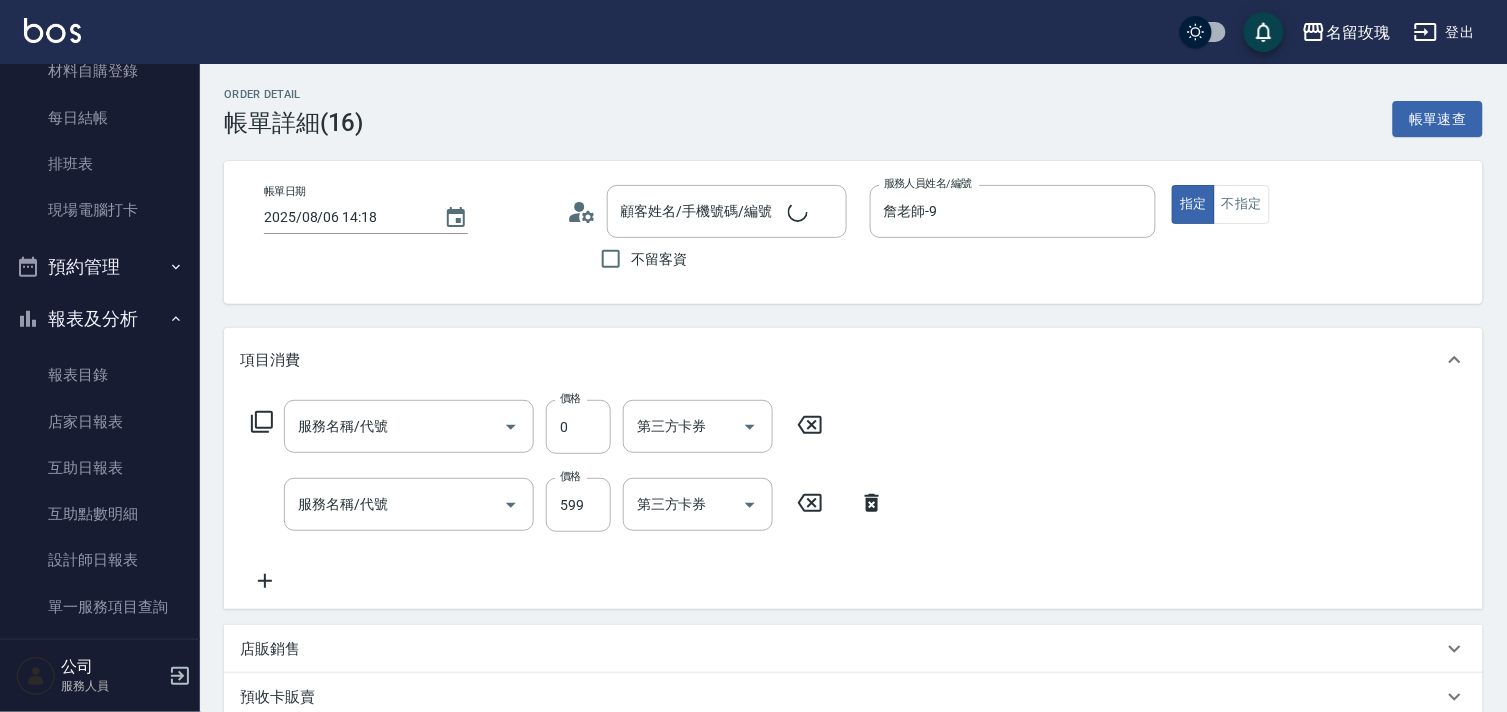 type on "彩護基楚保養2(613)" 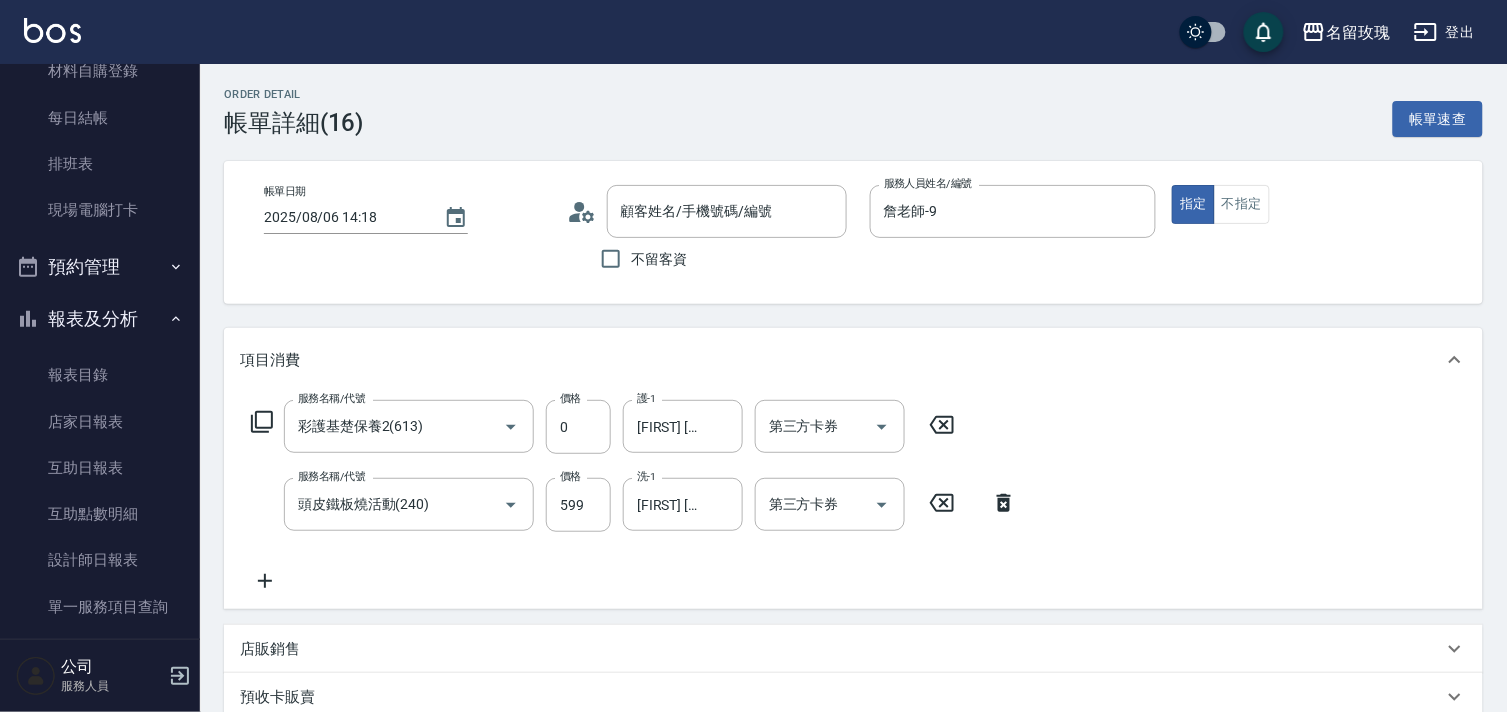 type on "張曉芬/0935752109/370" 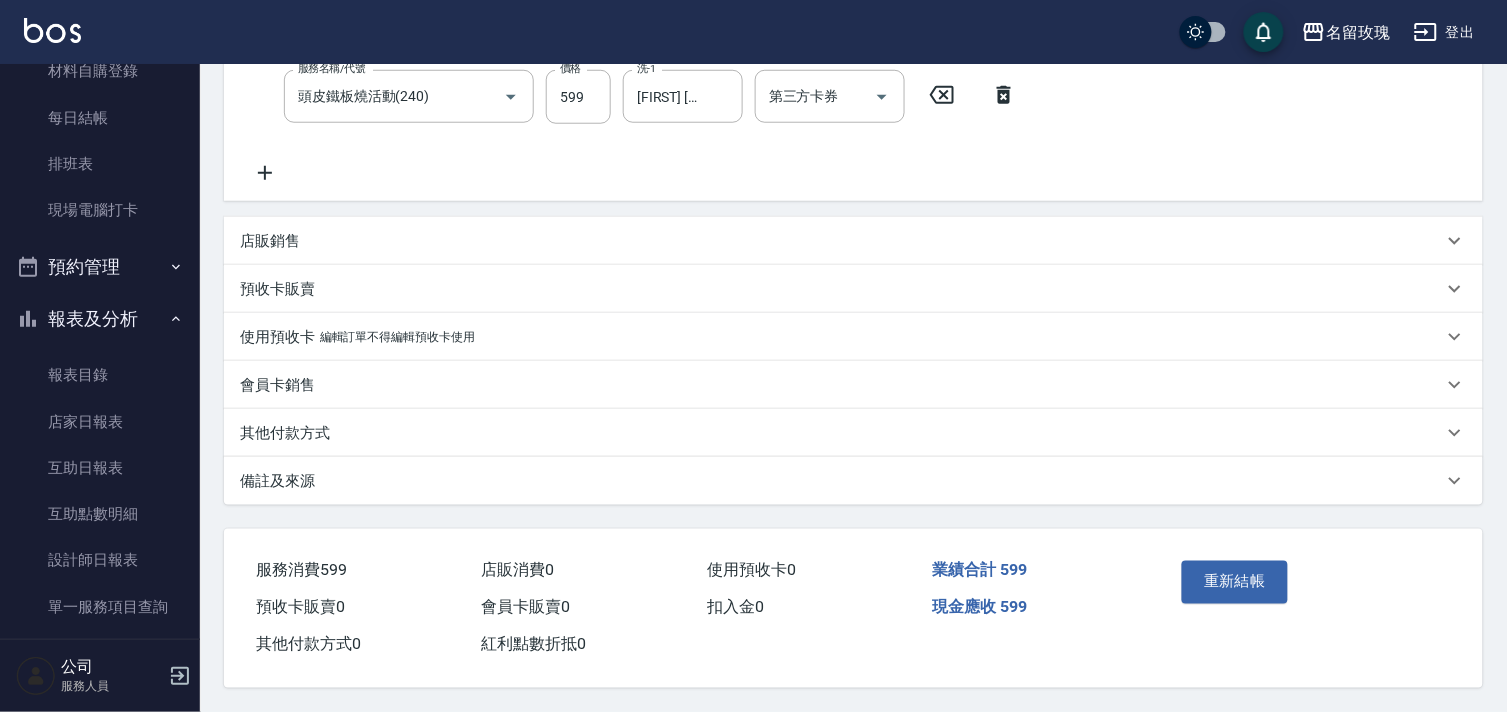 scroll, scrollTop: 414, scrollLeft: 0, axis: vertical 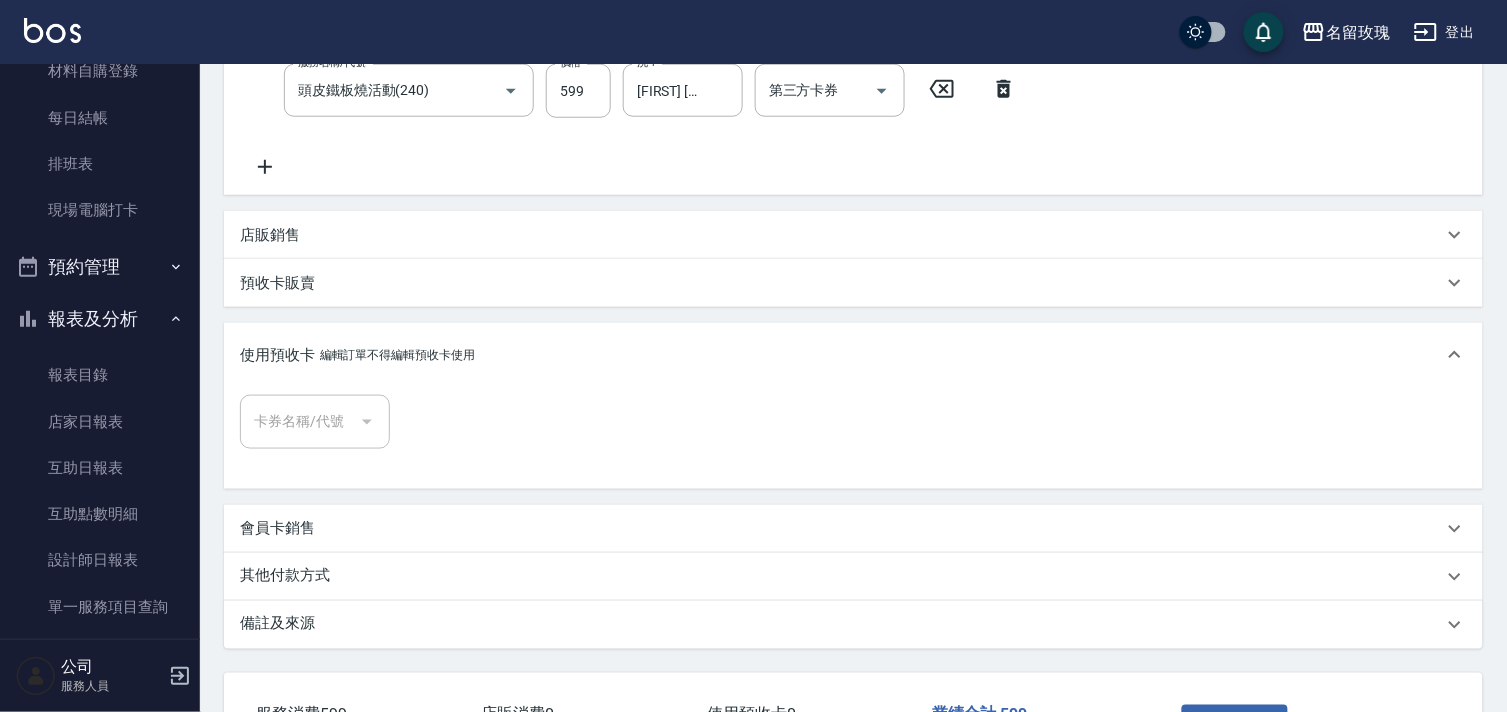 click on "會員卡銷售" at bounding box center (277, 528) 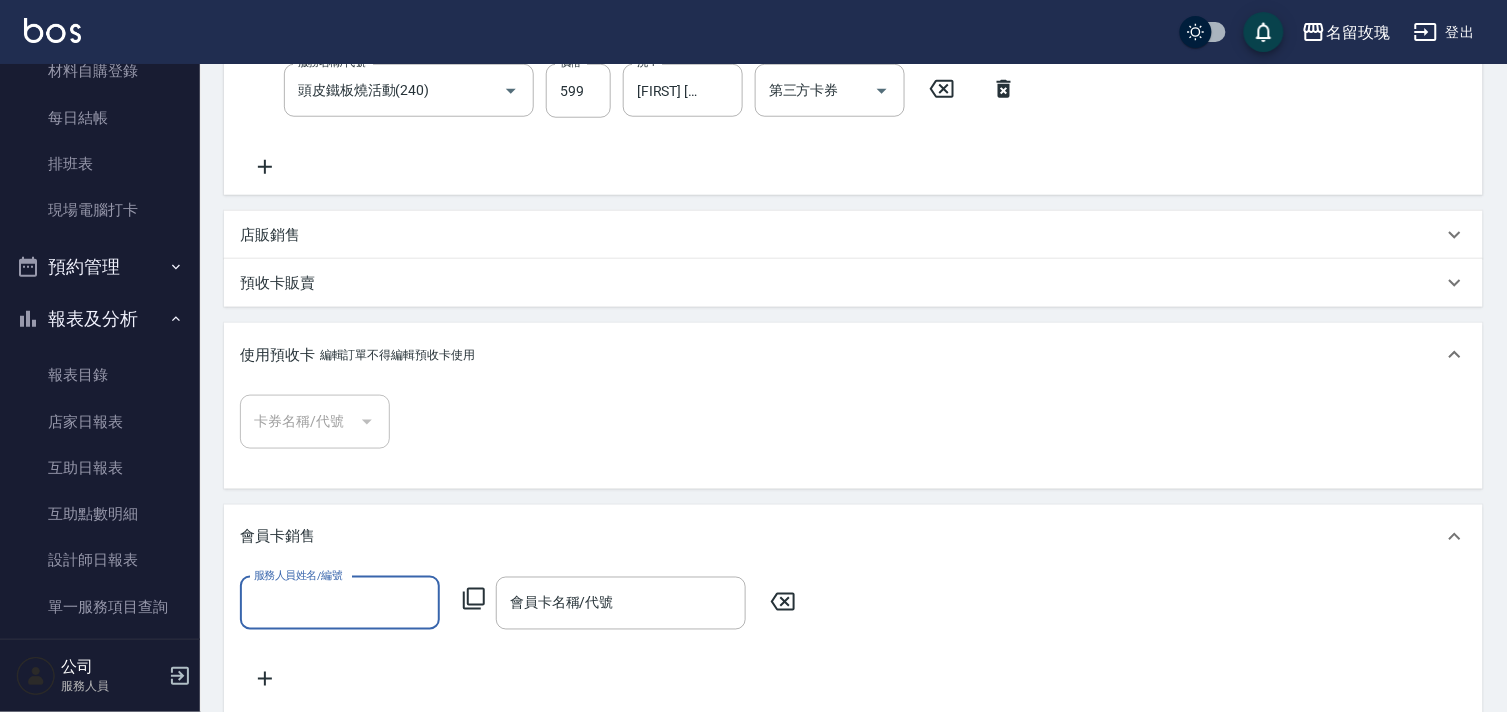 scroll, scrollTop: 0, scrollLeft: 0, axis: both 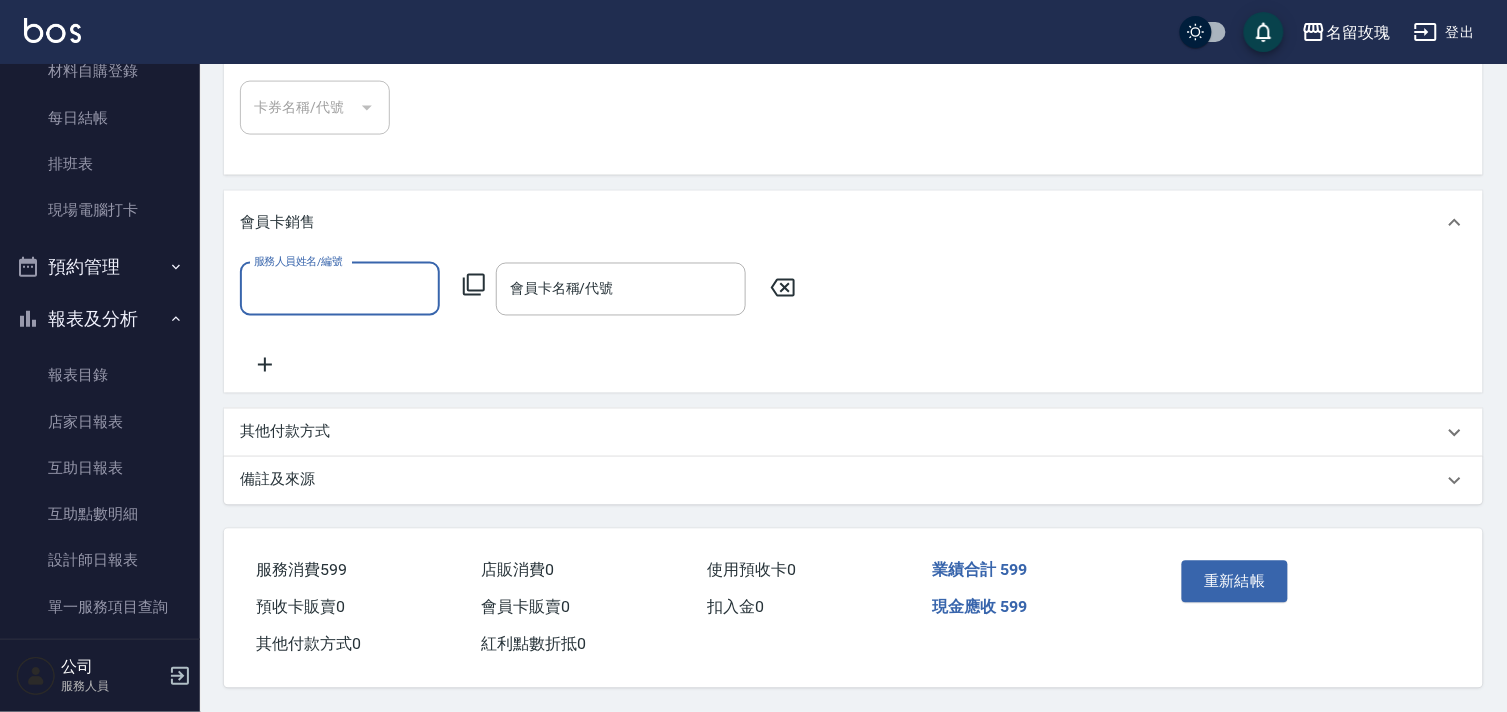 click on "其他付款方式" at bounding box center [853, 433] 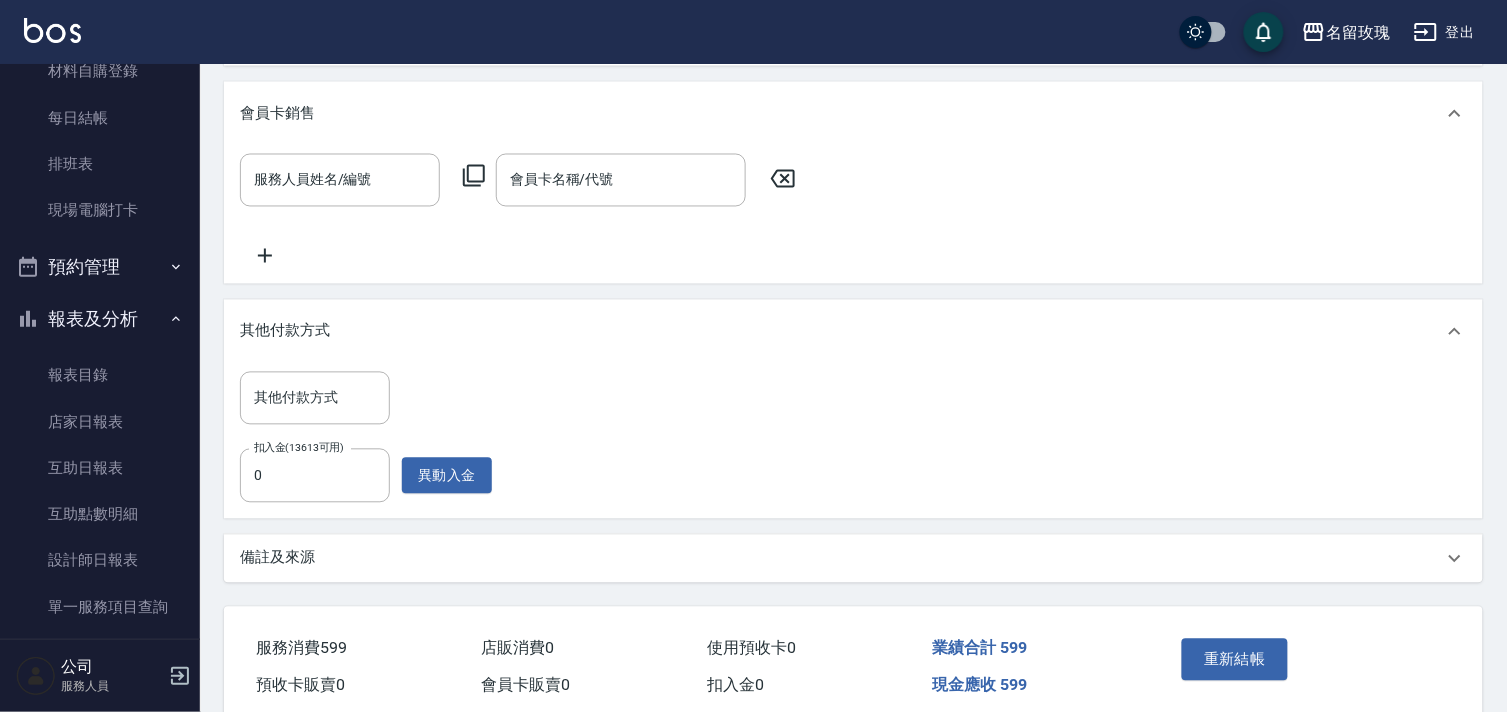 scroll, scrollTop: 937, scrollLeft: 0, axis: vertical 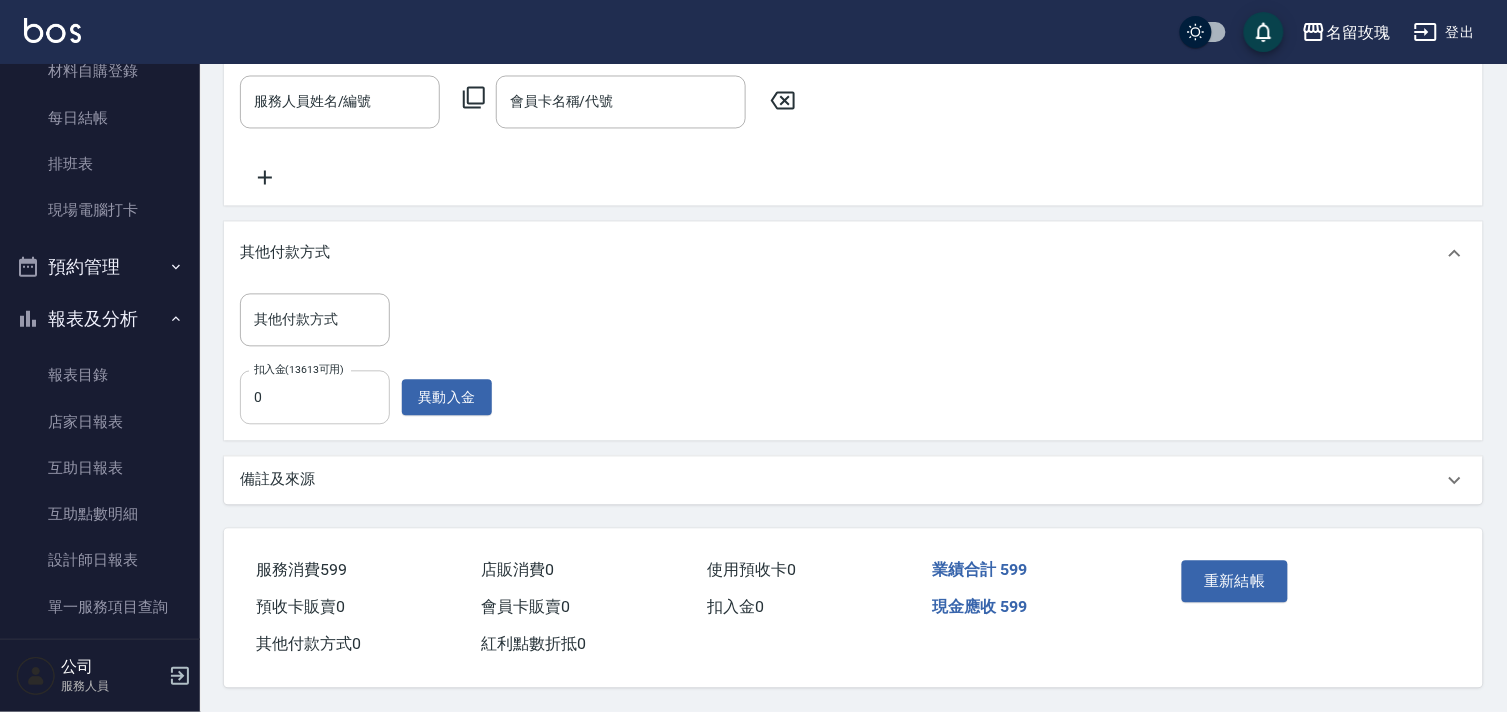 click on "0" at bounding box center [315, 398] 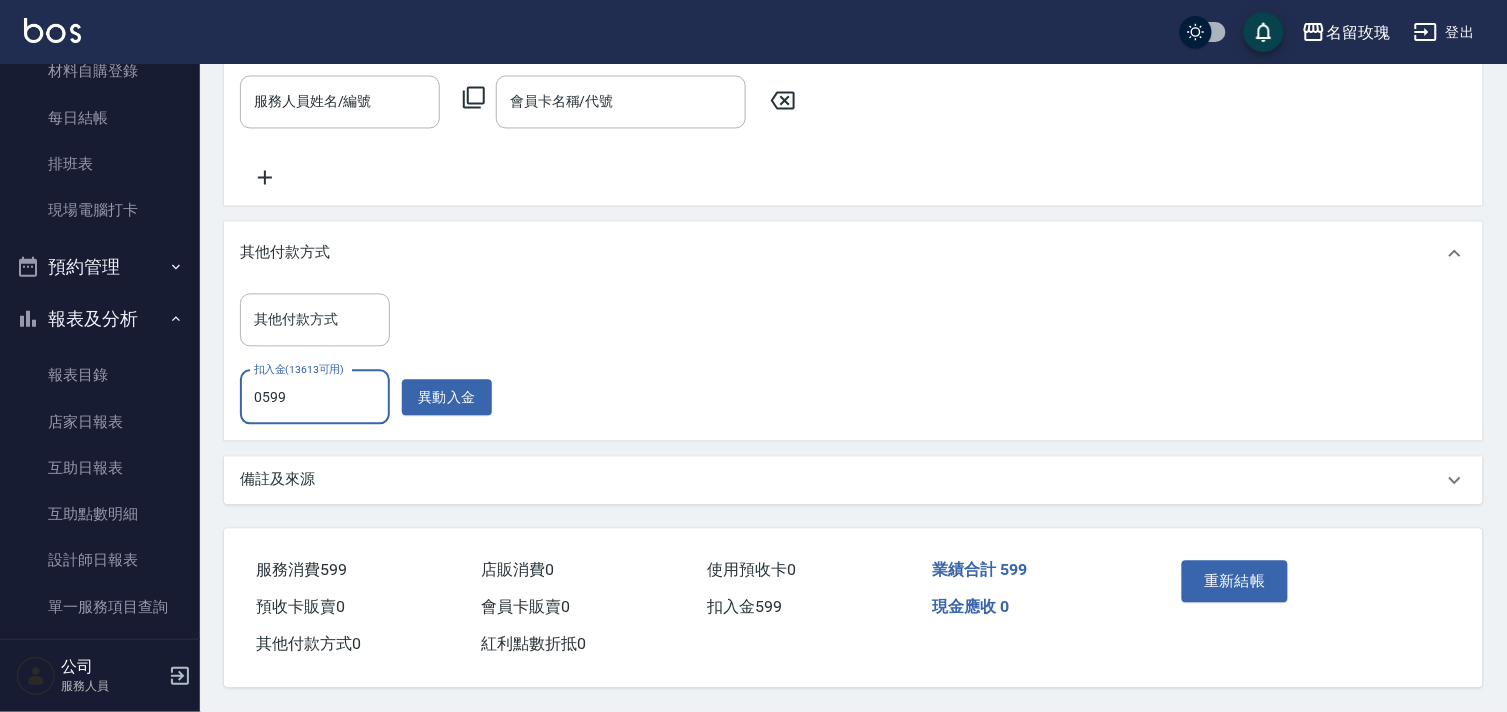 type on "0599" 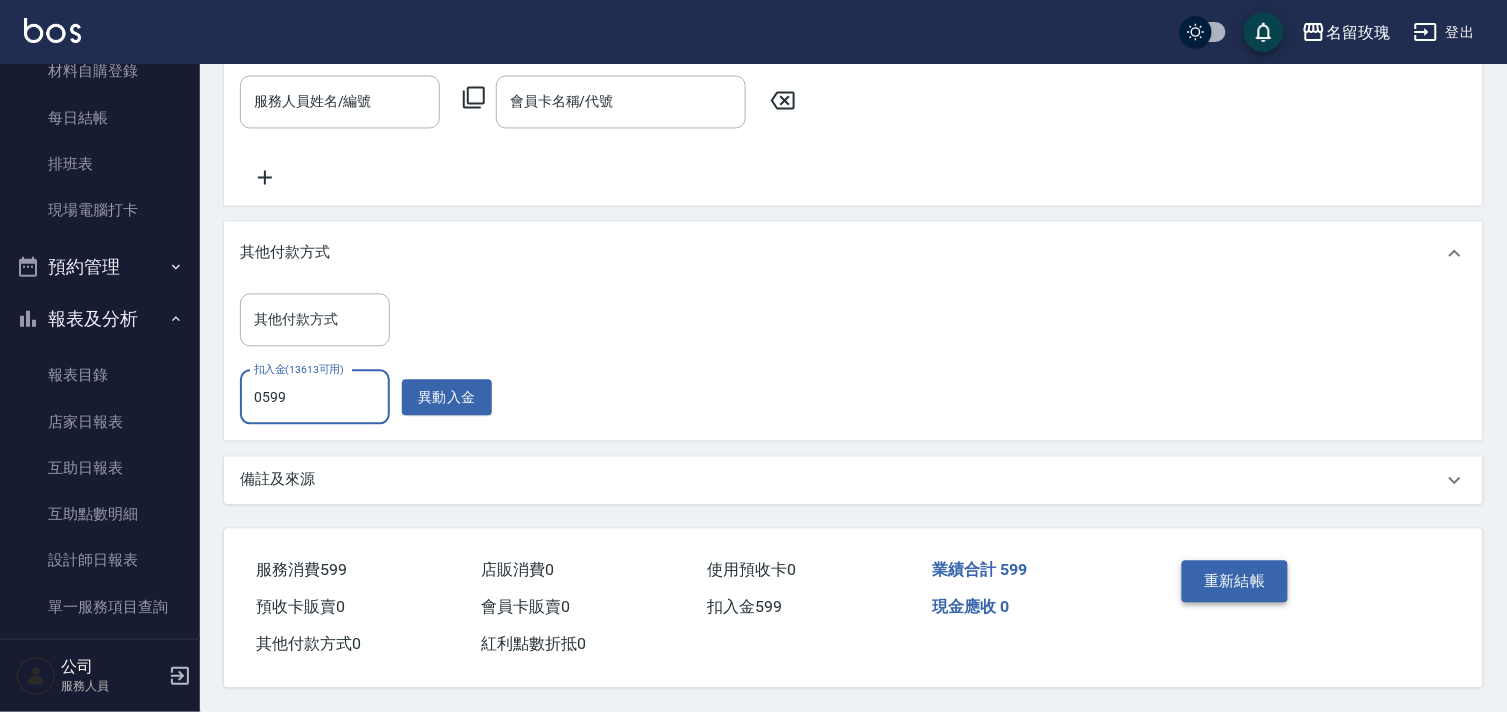 click on "重新結帳" at bounding box center (1235, 582) 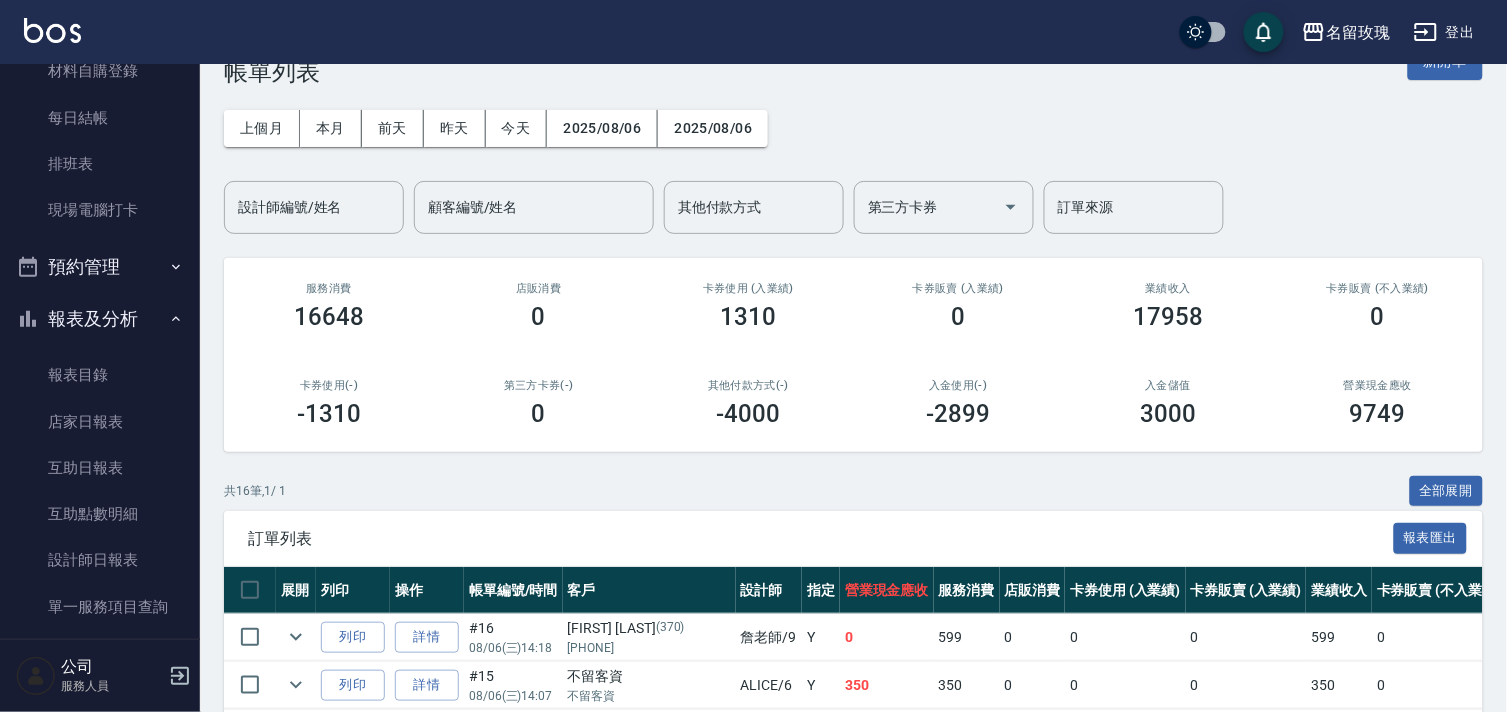scroll, scrollTop: 0, scrollLeft: 0, axis: both 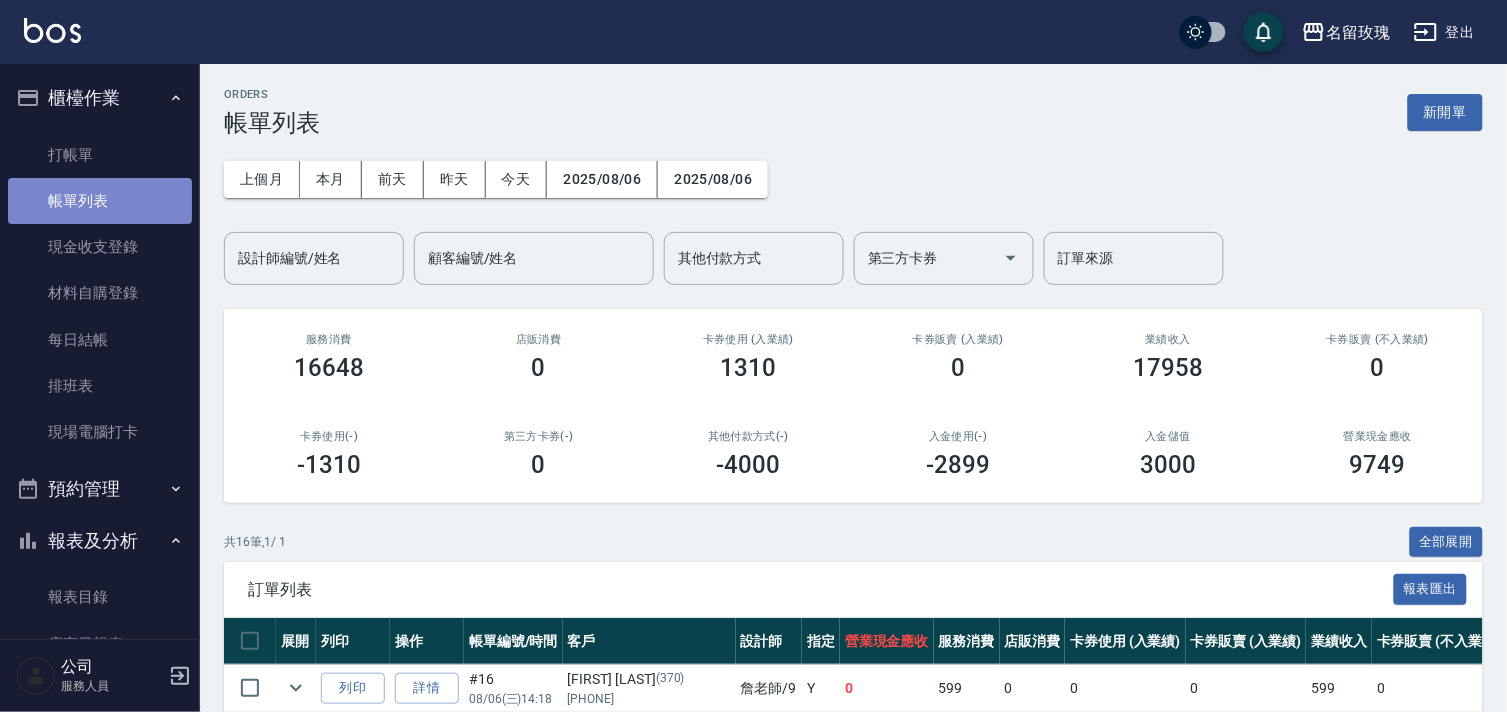 click on "帳單列表" at bounding box center (100, 201) 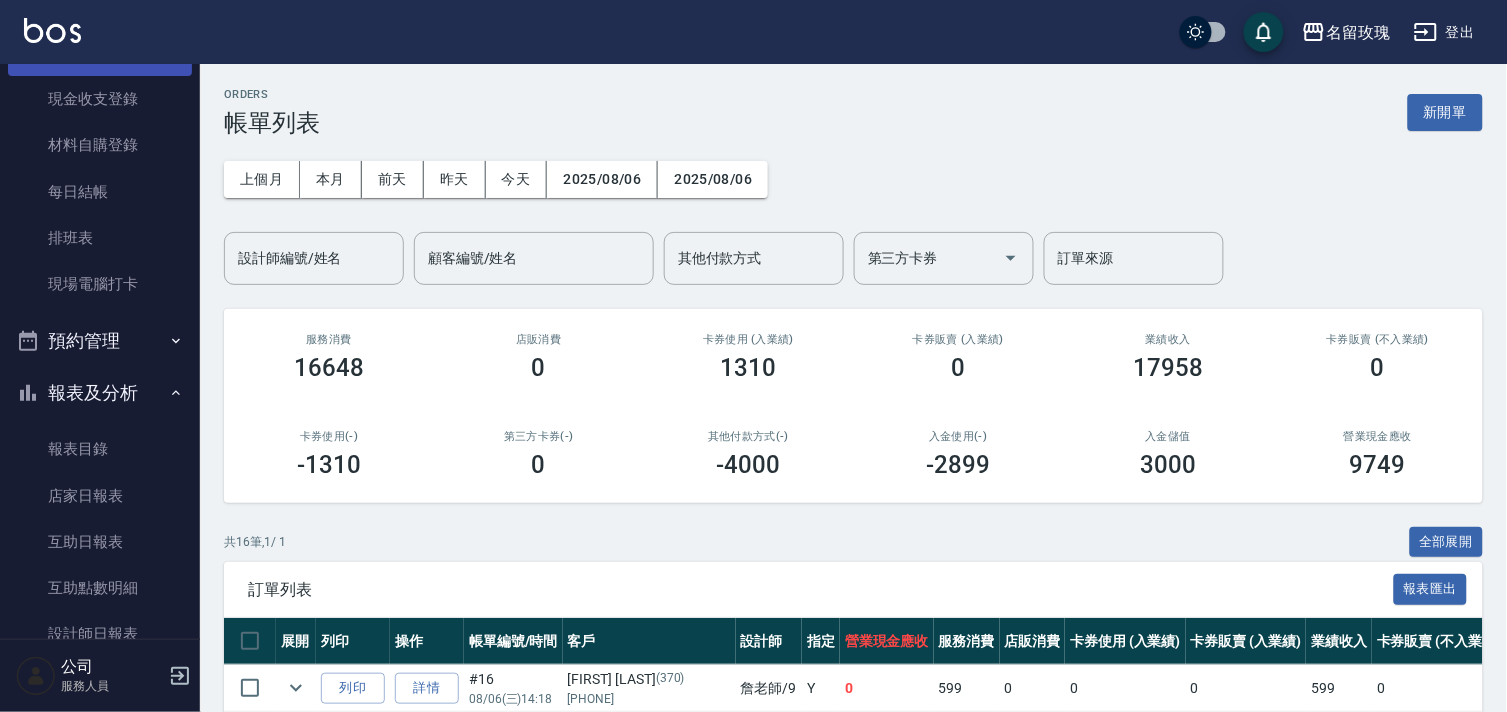 scroll, scrollTop: 0, scrollLeft: 0, axis: both 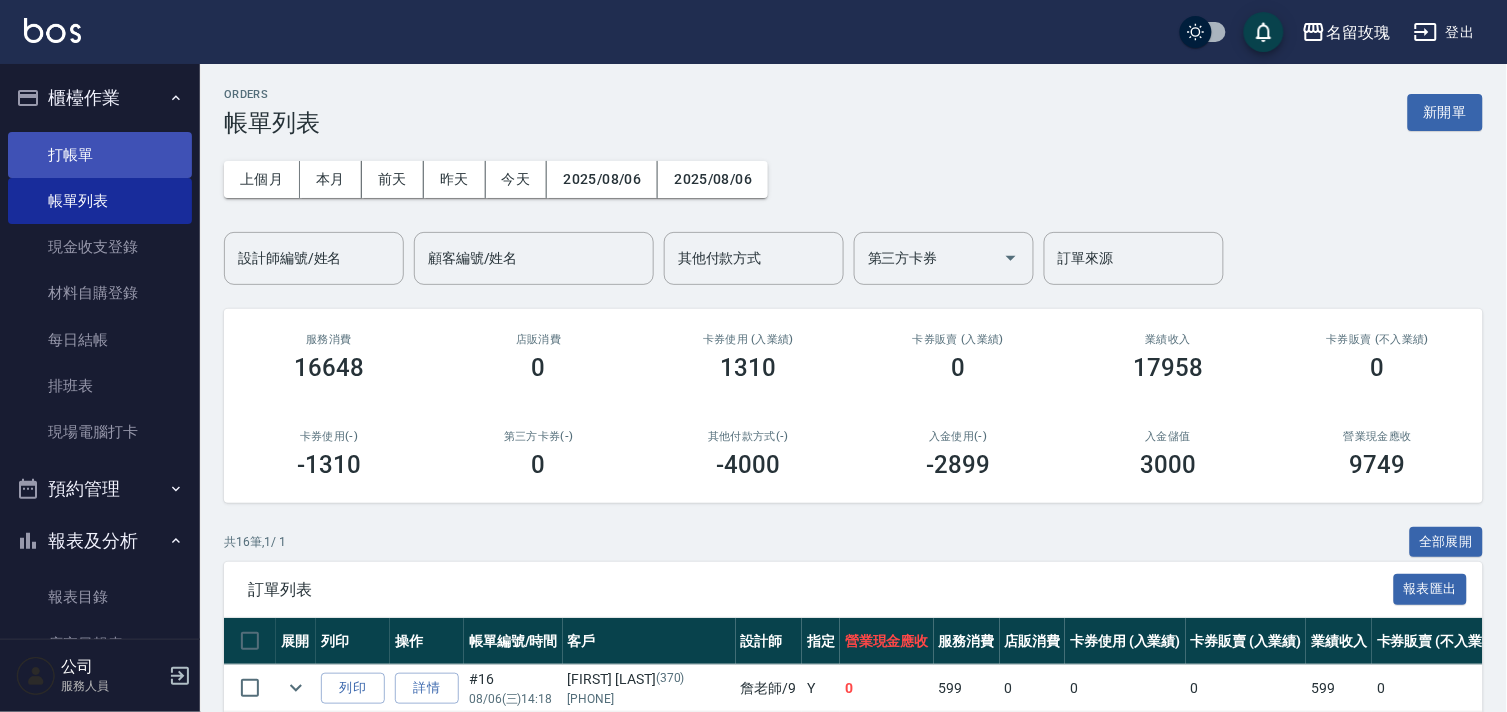 click on "打帳單" at bounding box center [100, 155] 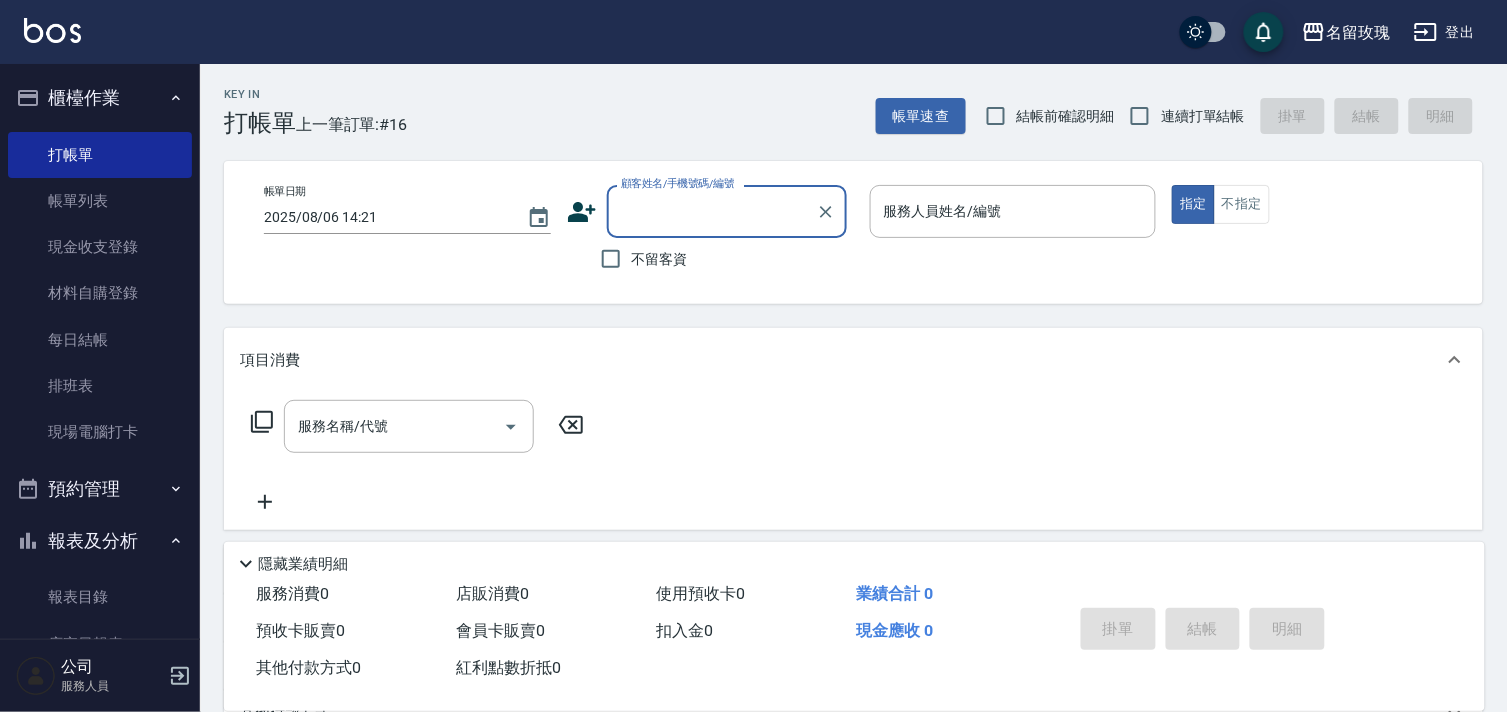 click on "顧客姓名/手機號碼/編號" at bounding box center [727, 211] 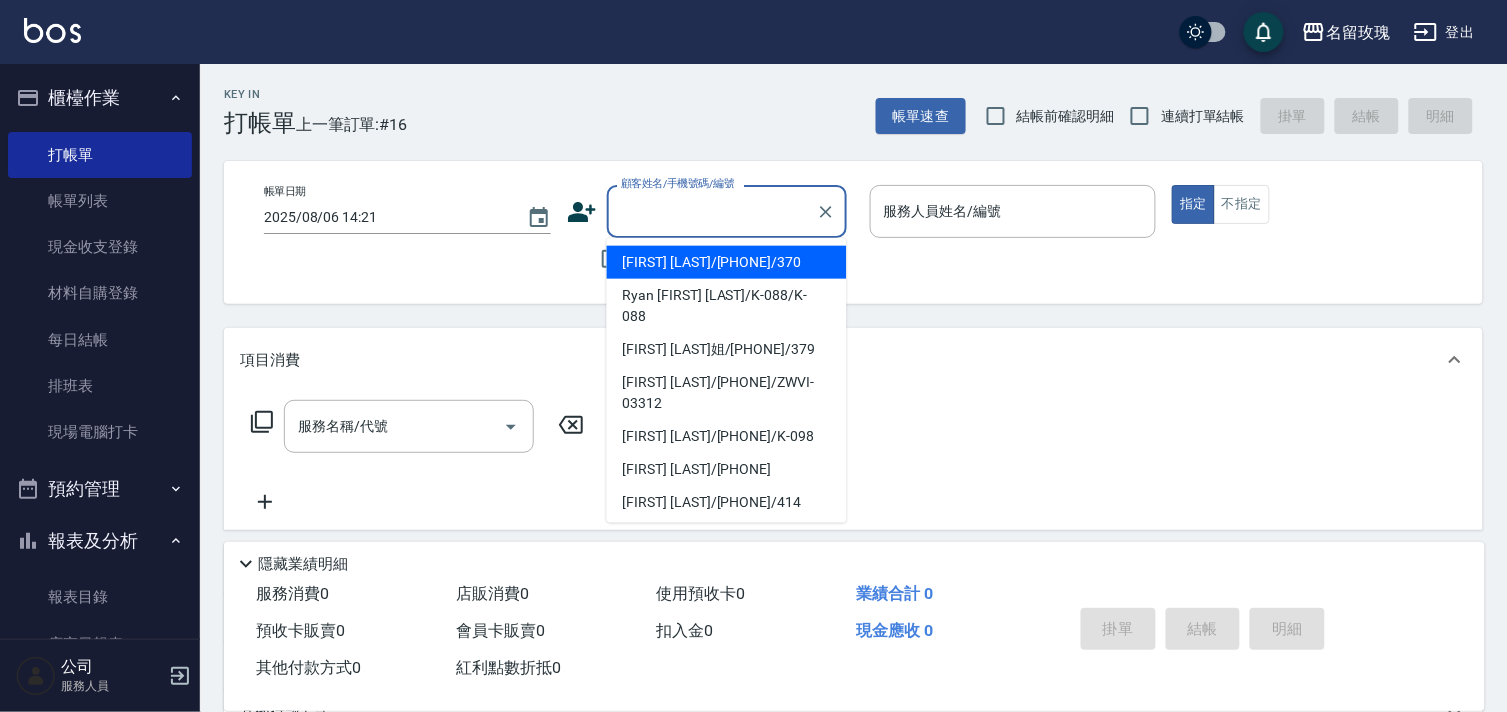 click on "張曉芬/0935752109/370" at bounding box center [727, 262] 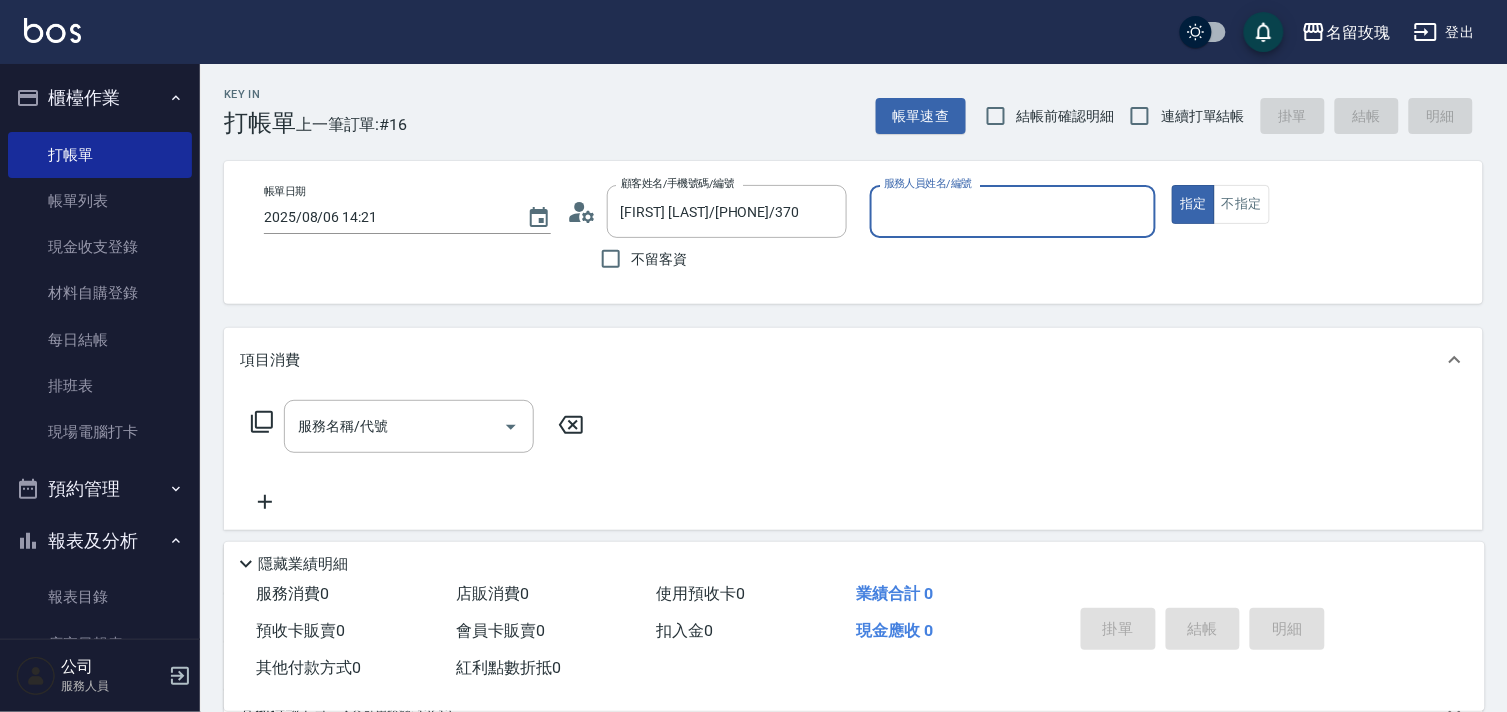 type on "詹老師-9" 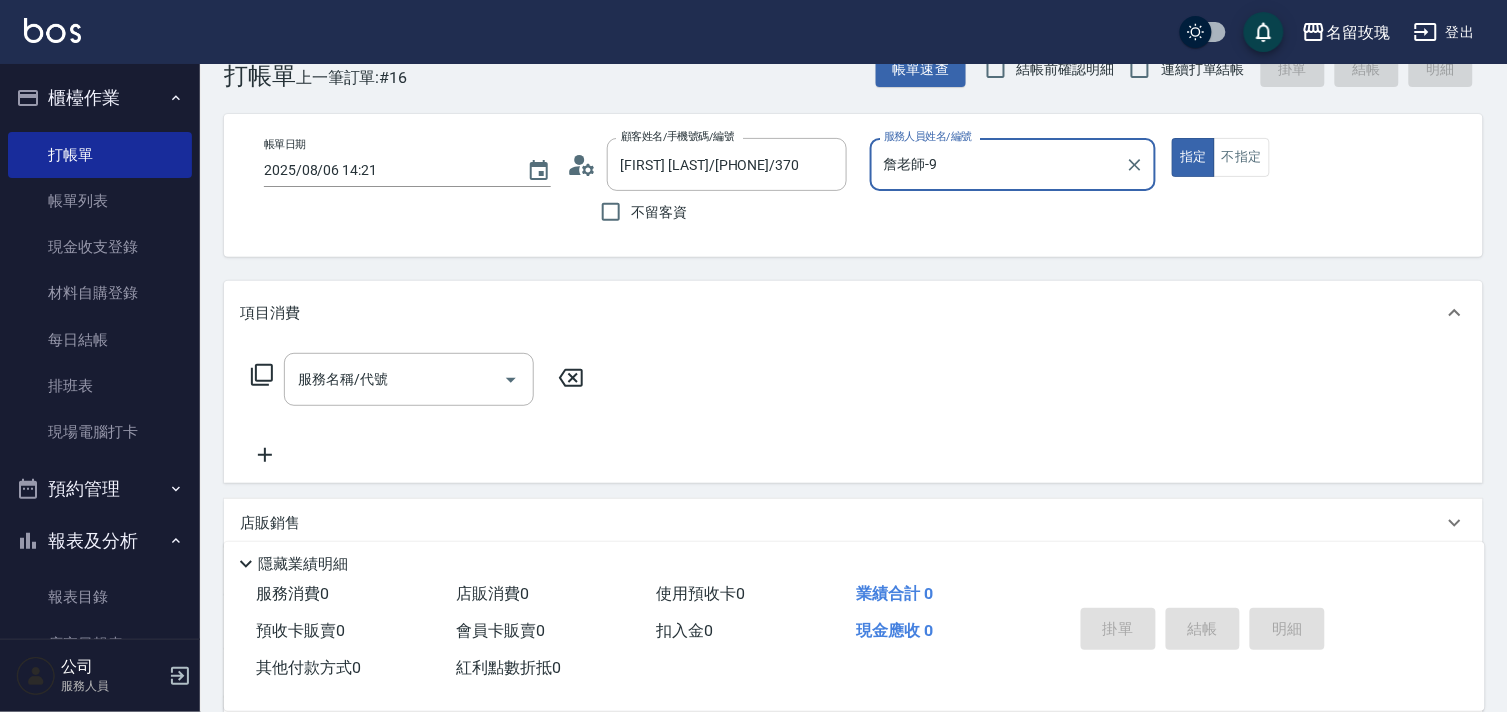 scroll, scrollTop: 0, scrollLeft: 0, axis: both 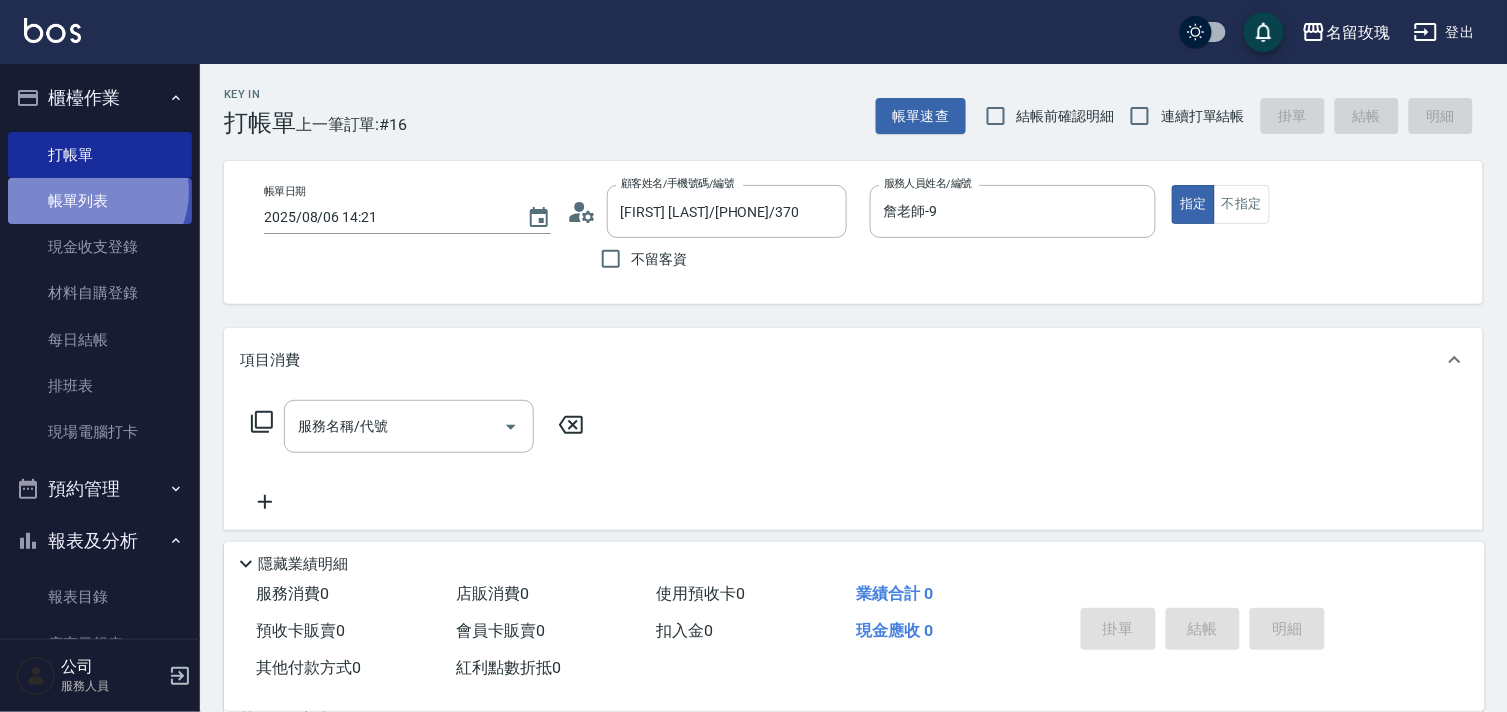 click on "帳單列表" at bounding box center [100, 201] 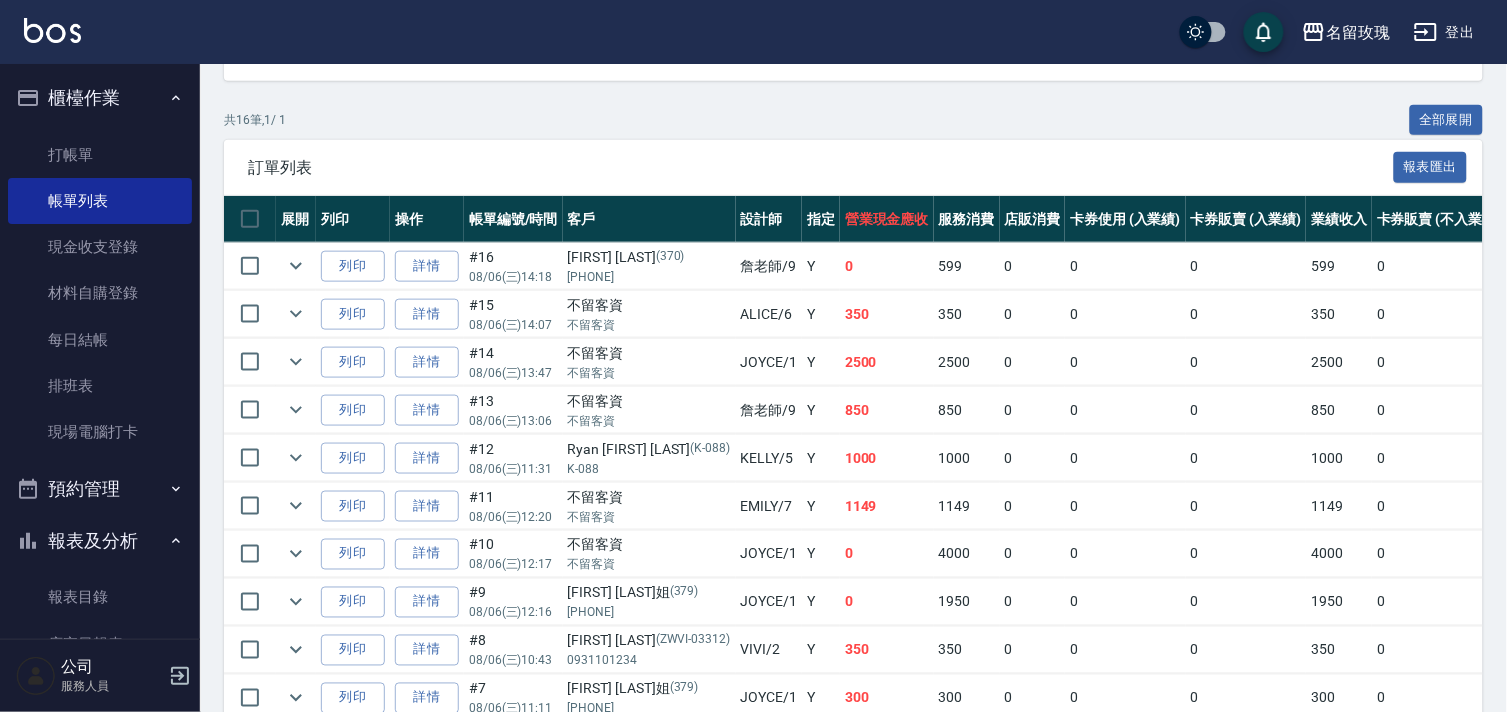 scroll, scrollTop: 444, scrollLeft: 0, axis: vertical 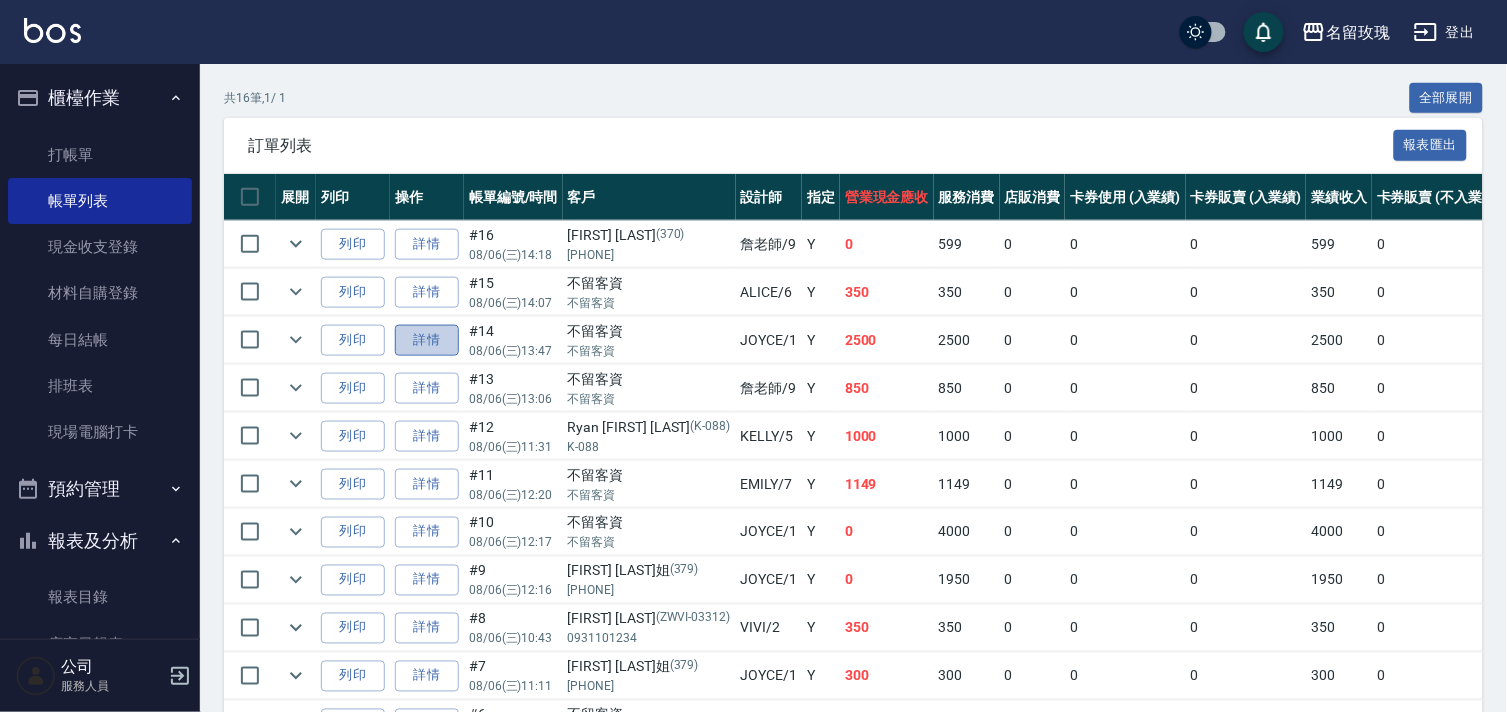 click on "詳情" at bounding box center [427, 340] 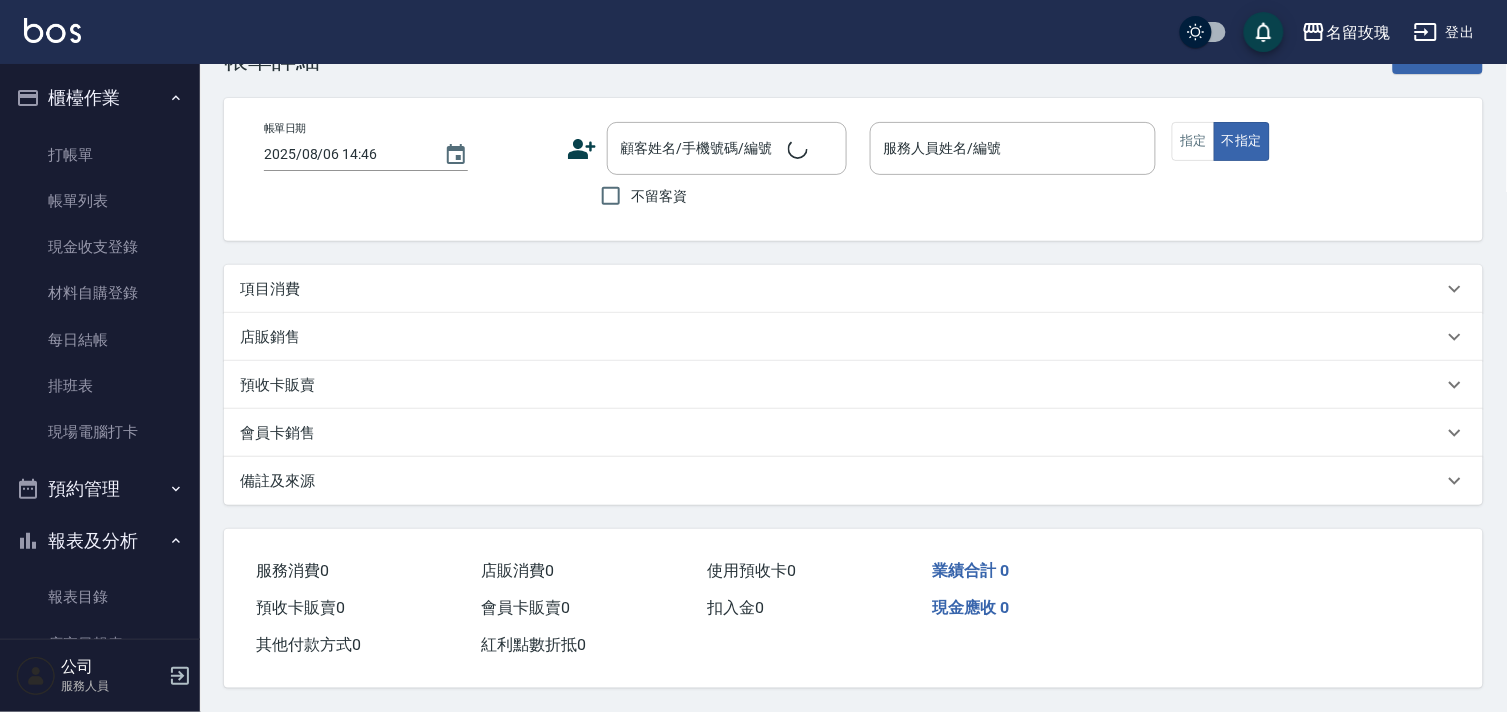 scroll, scrollTop: 0, scrollLeft: 0, axis: both 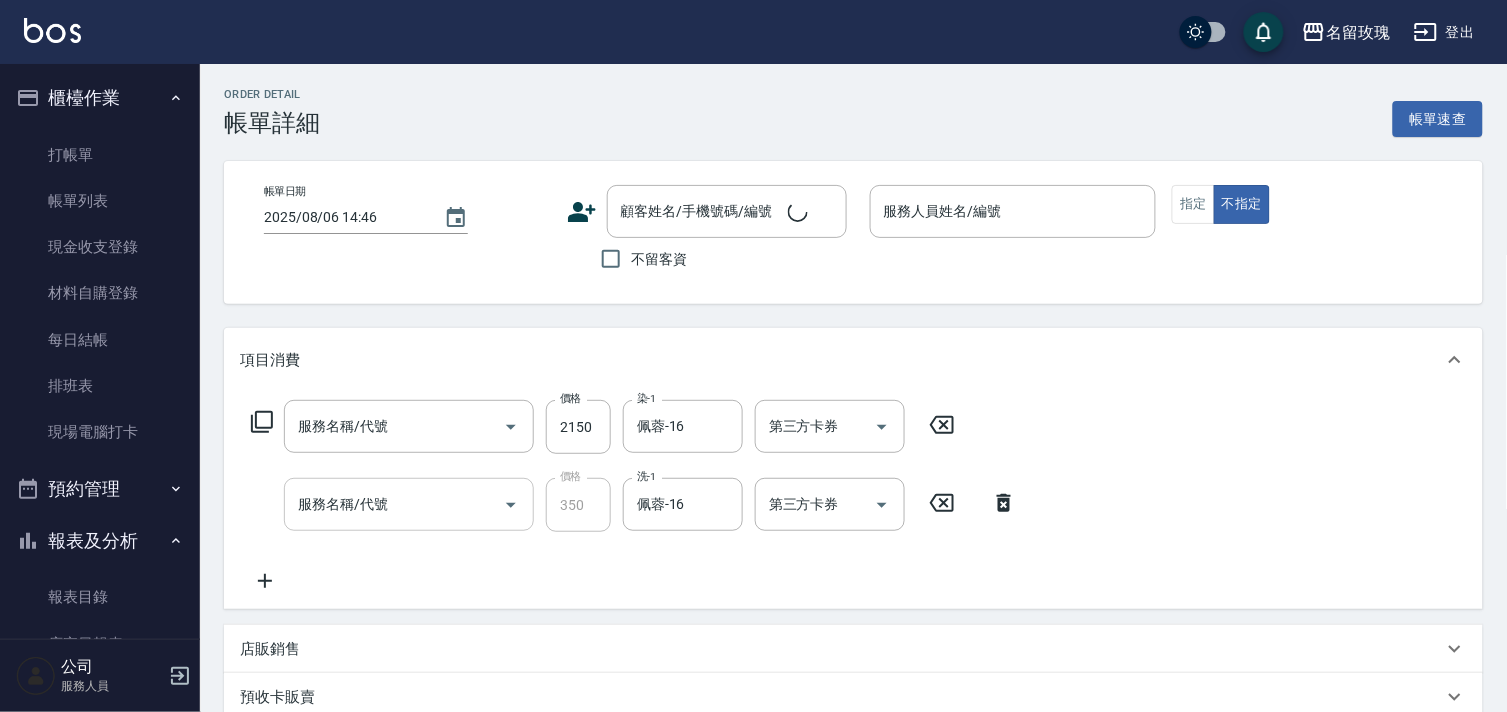 type on "染髮(502)" 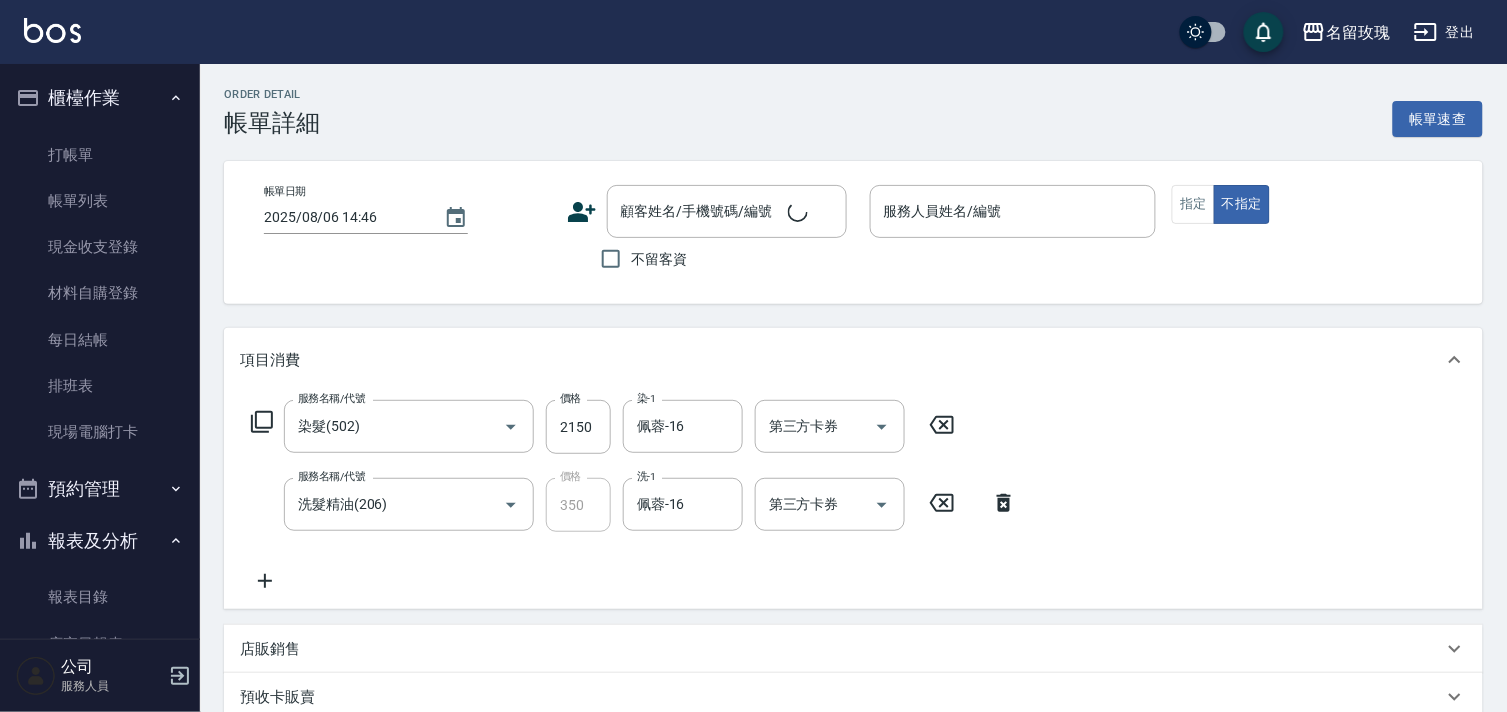 type on "2025/08/06 13:47" 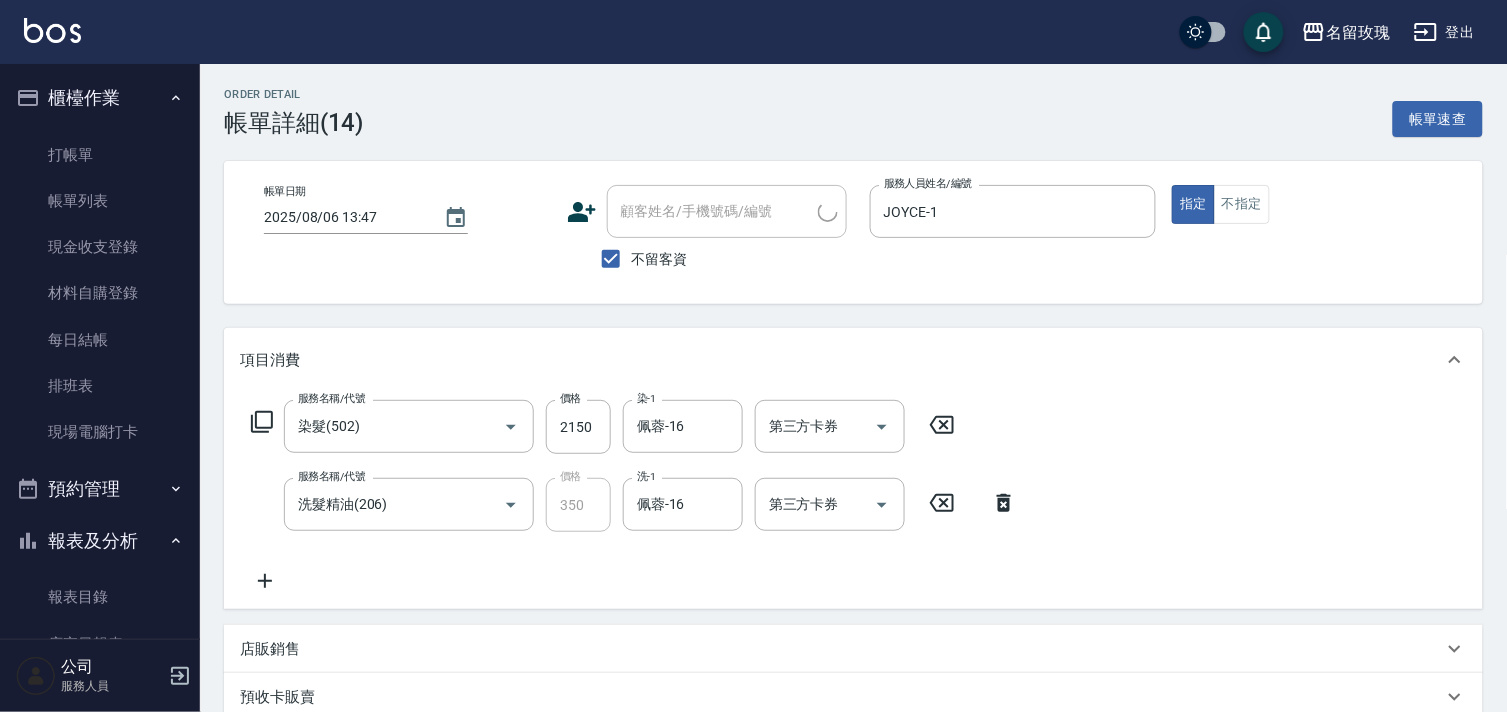 scroll, scrollTop: 318, scrollLeft: 0, axis: vertical 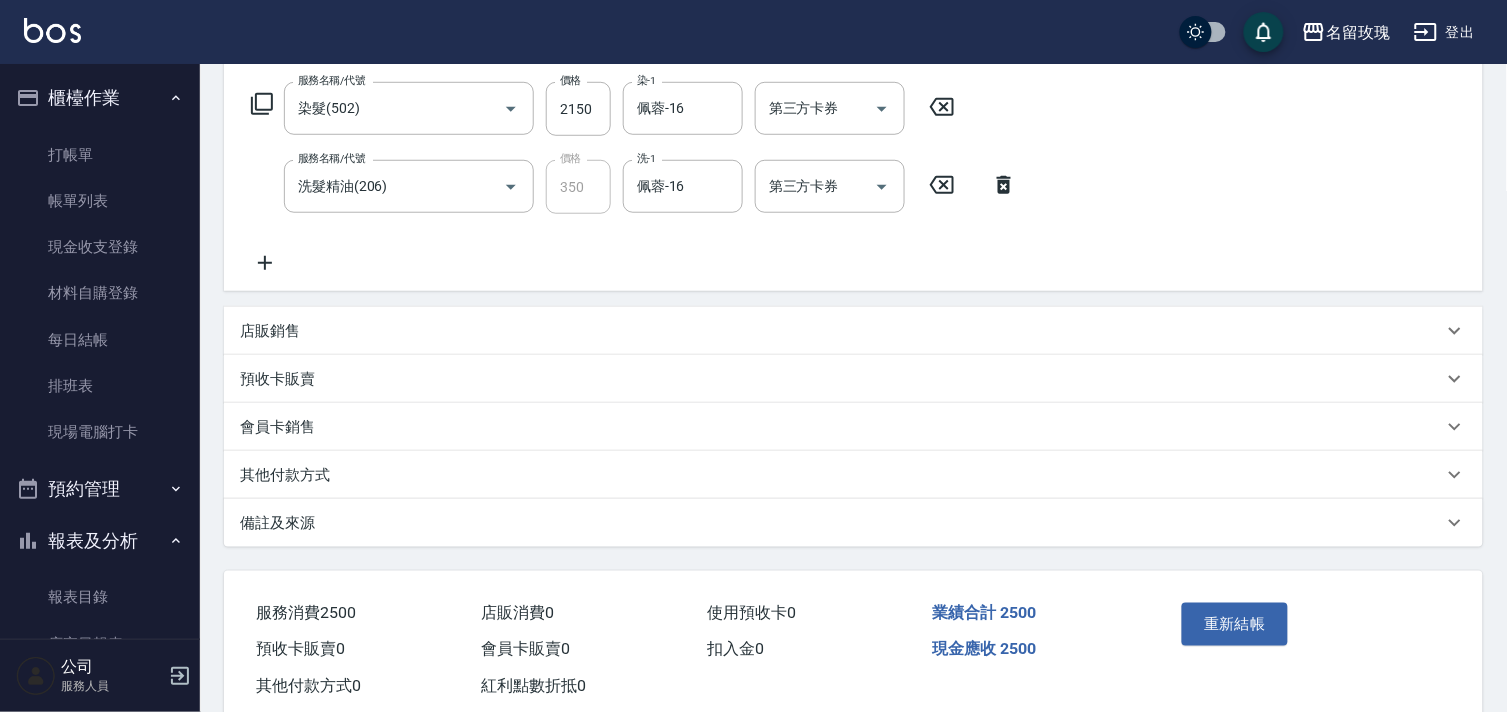 click on "其他付款方式" at bounding box center [285, 475] 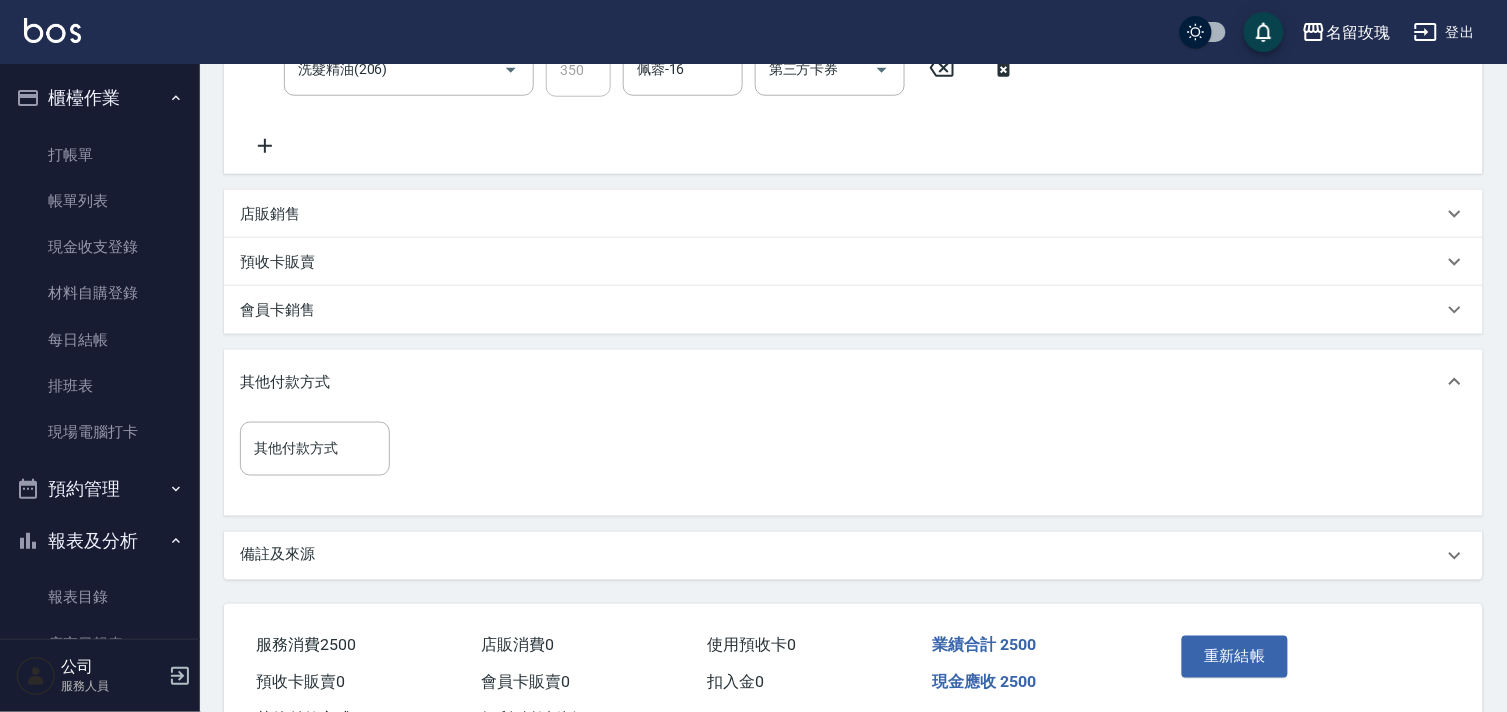 scroll, scrollTop: 515, scrollLeft: 0, axis: vertical 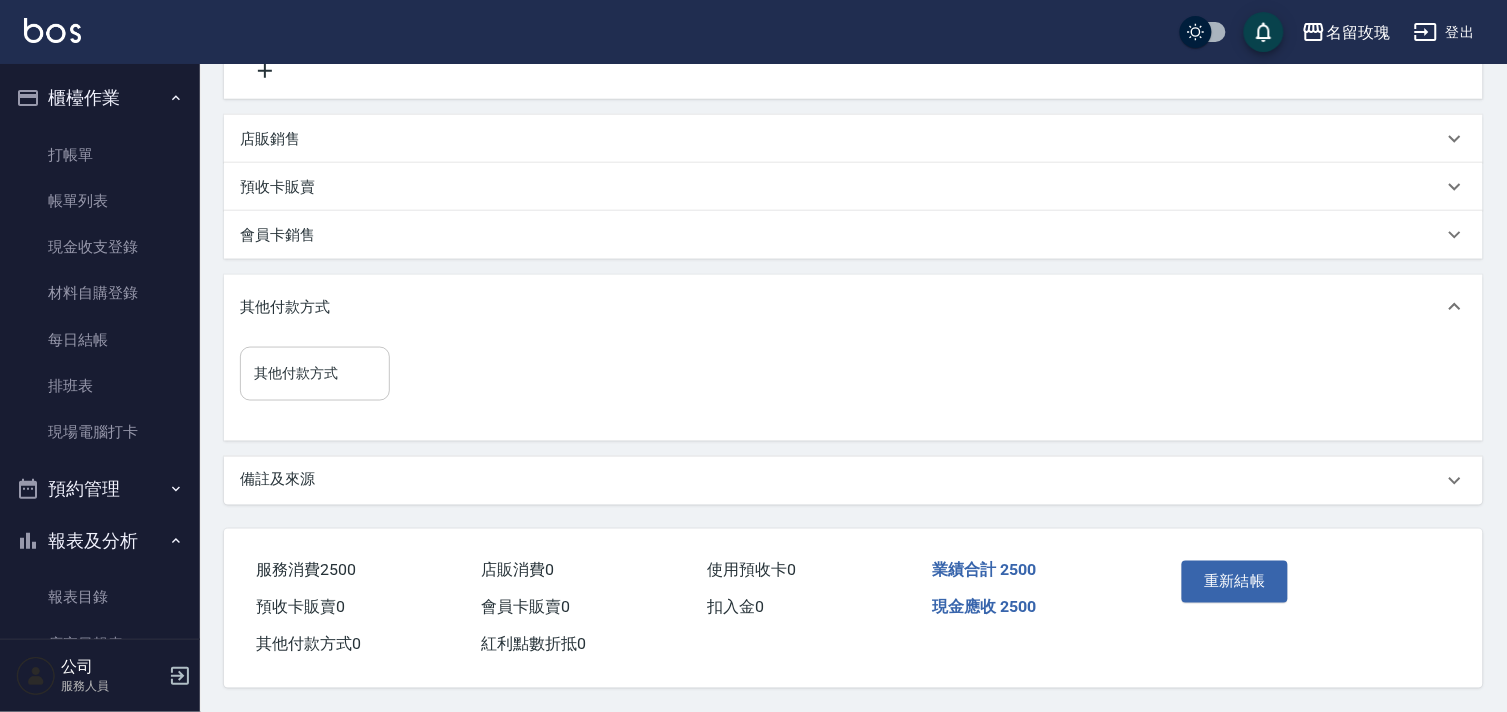 click on "其他付款方式" at bounding box center (315, 373) 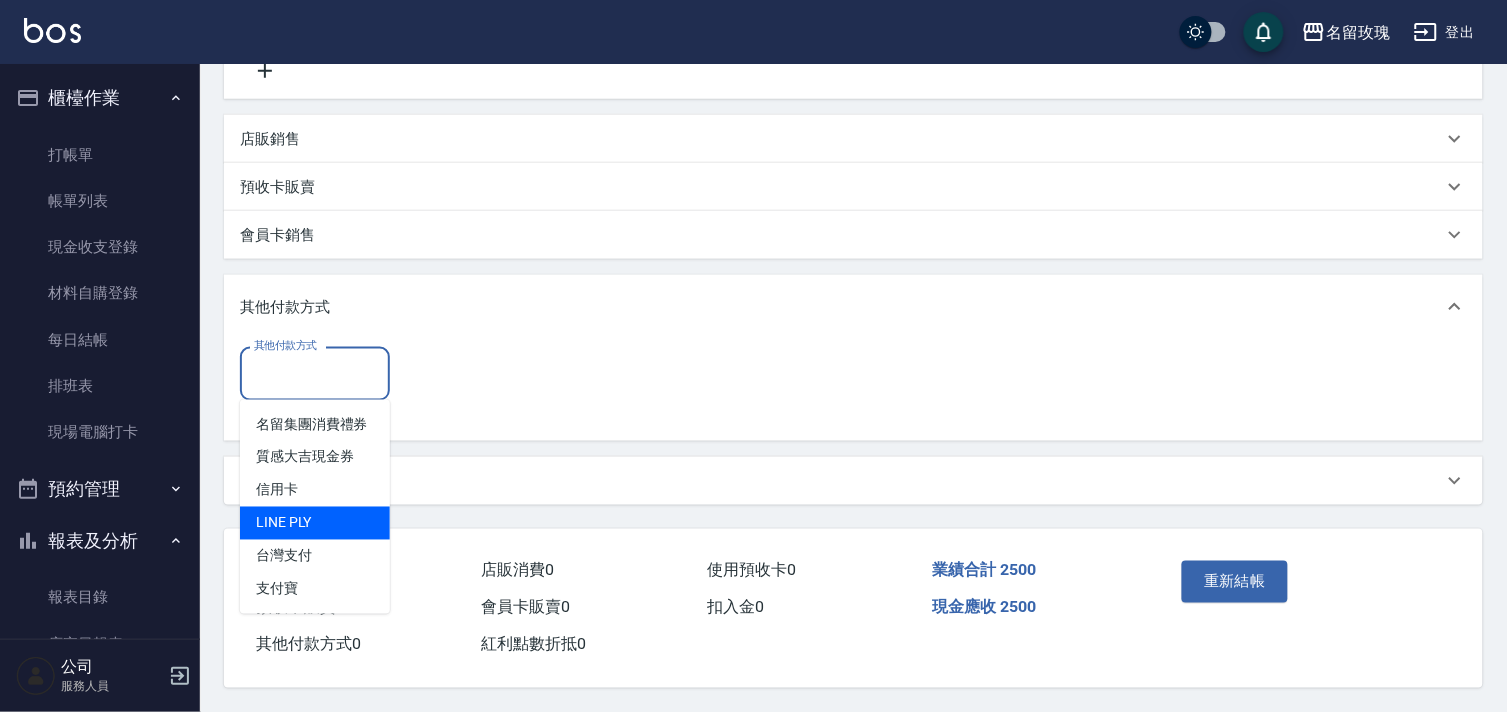 click on "LINE PLY" at bounding box center [315, 523] 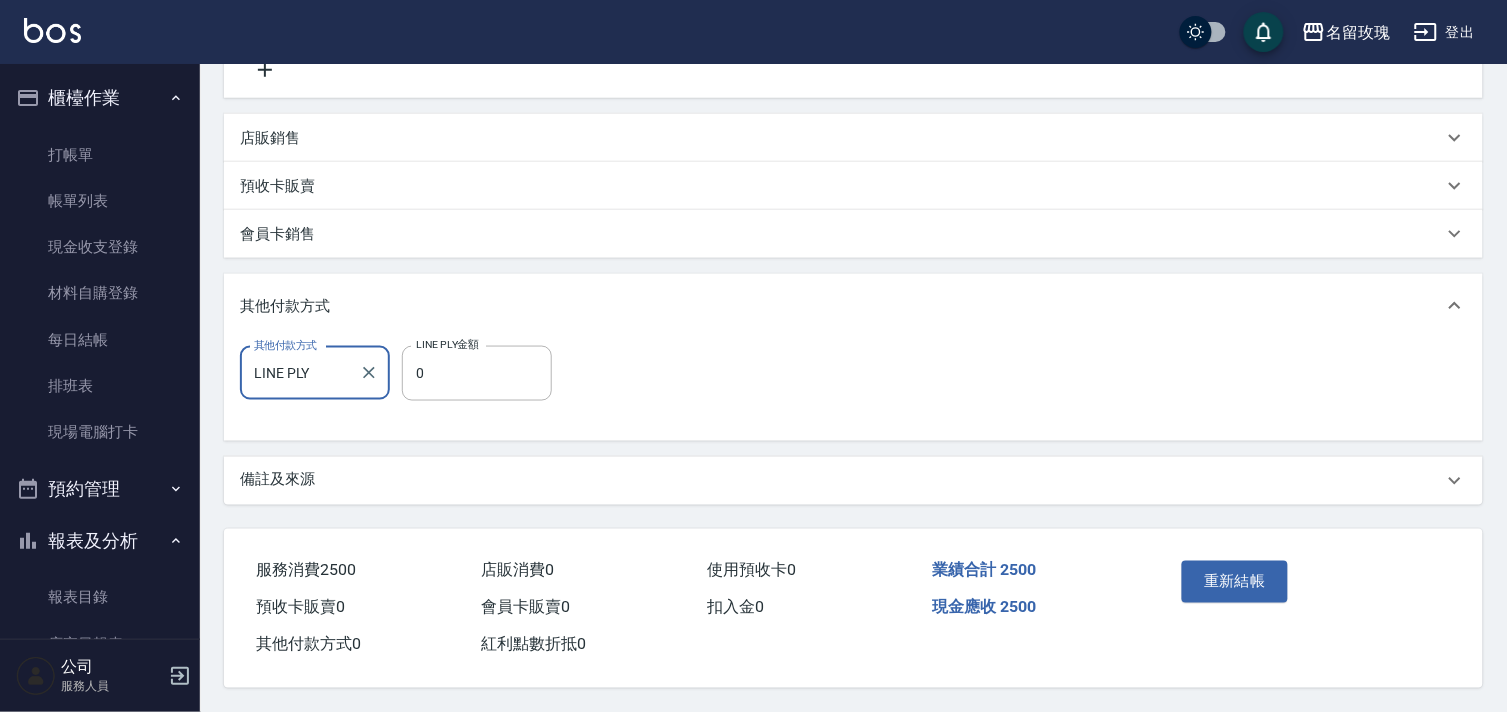 click on "其他付款方式 LINE PLY 其他付款方式 LINE PLY金額 0 LINE PLY金額" at bounding box center (402, 373) 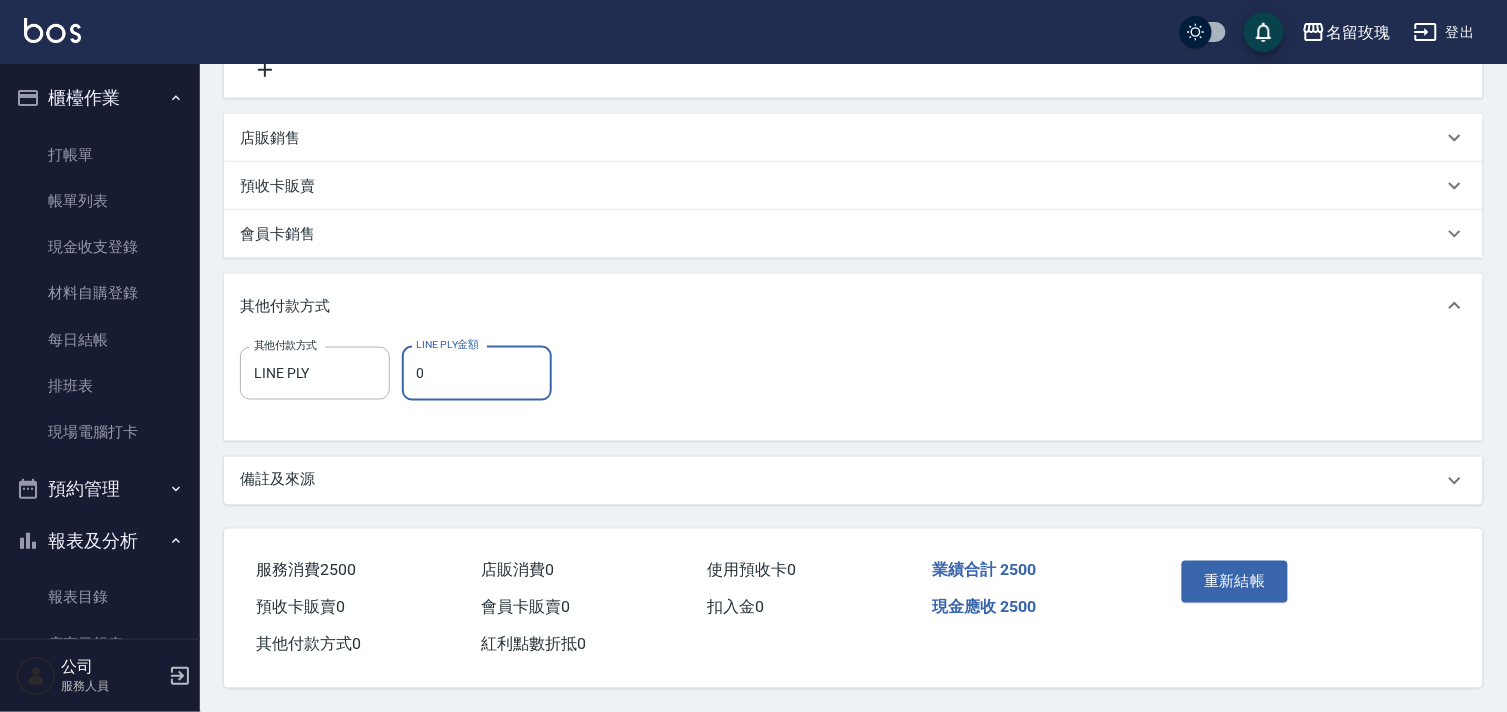 click on "0" at bounding box center [477, 373] 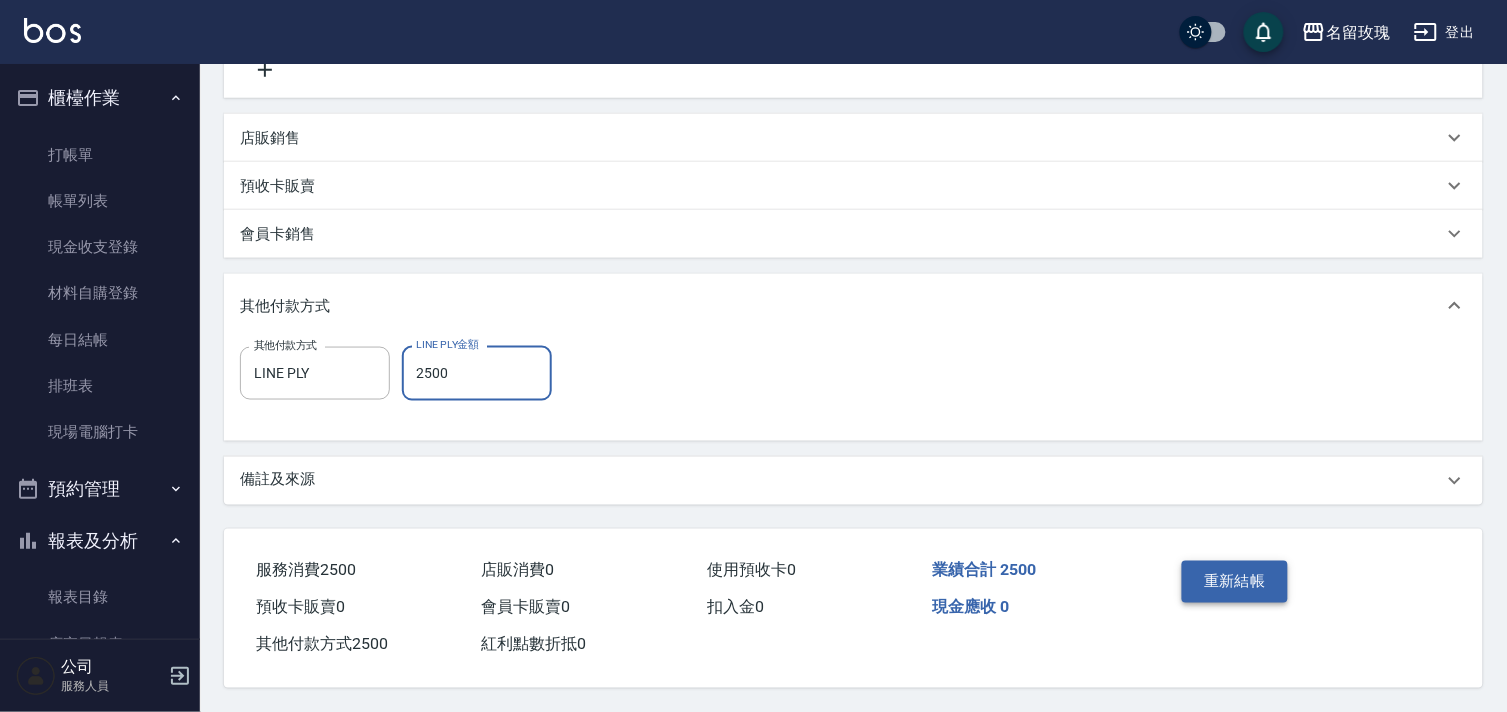 type on "2500" 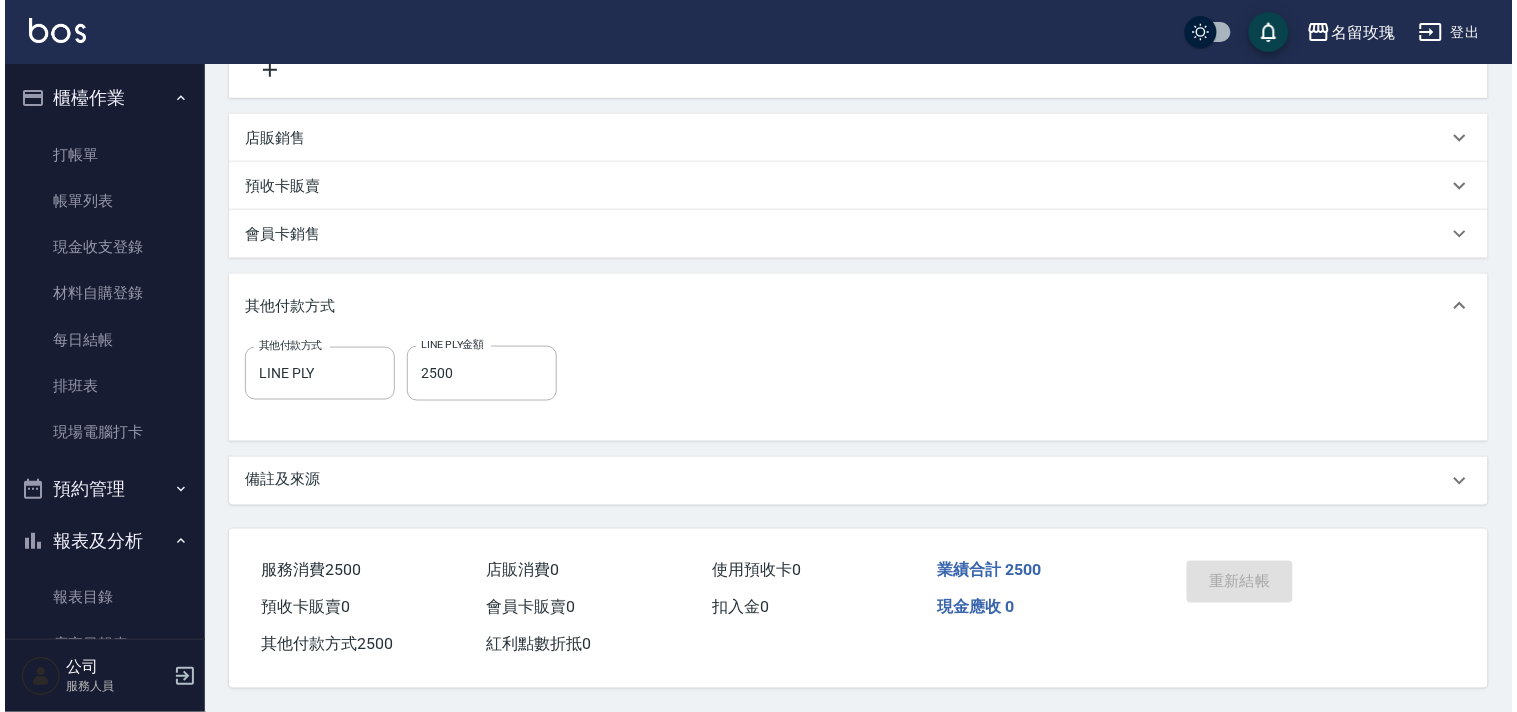 scroll, scrollTop: 0, scrollLeft: 0, axis: both 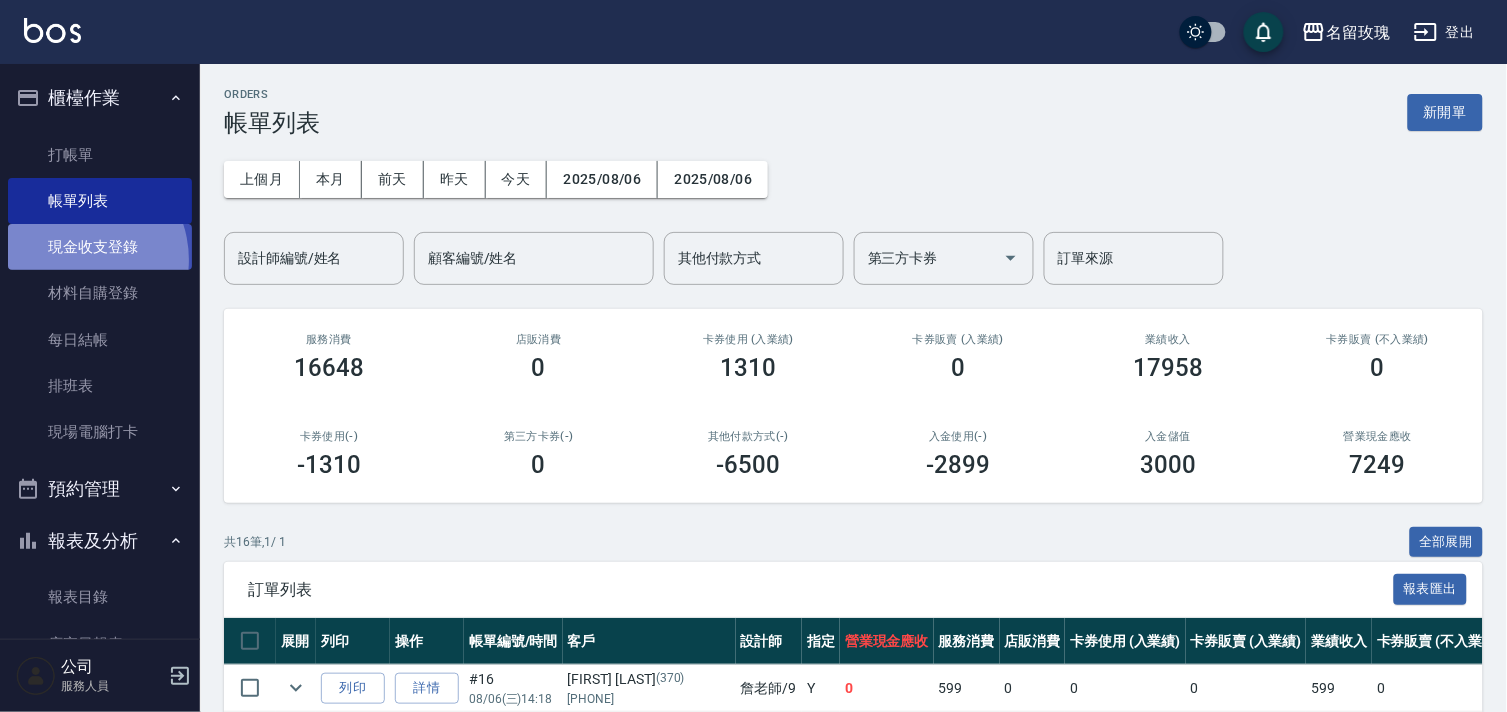 click on "現金收支登錄" at bounding box center [100, 247] 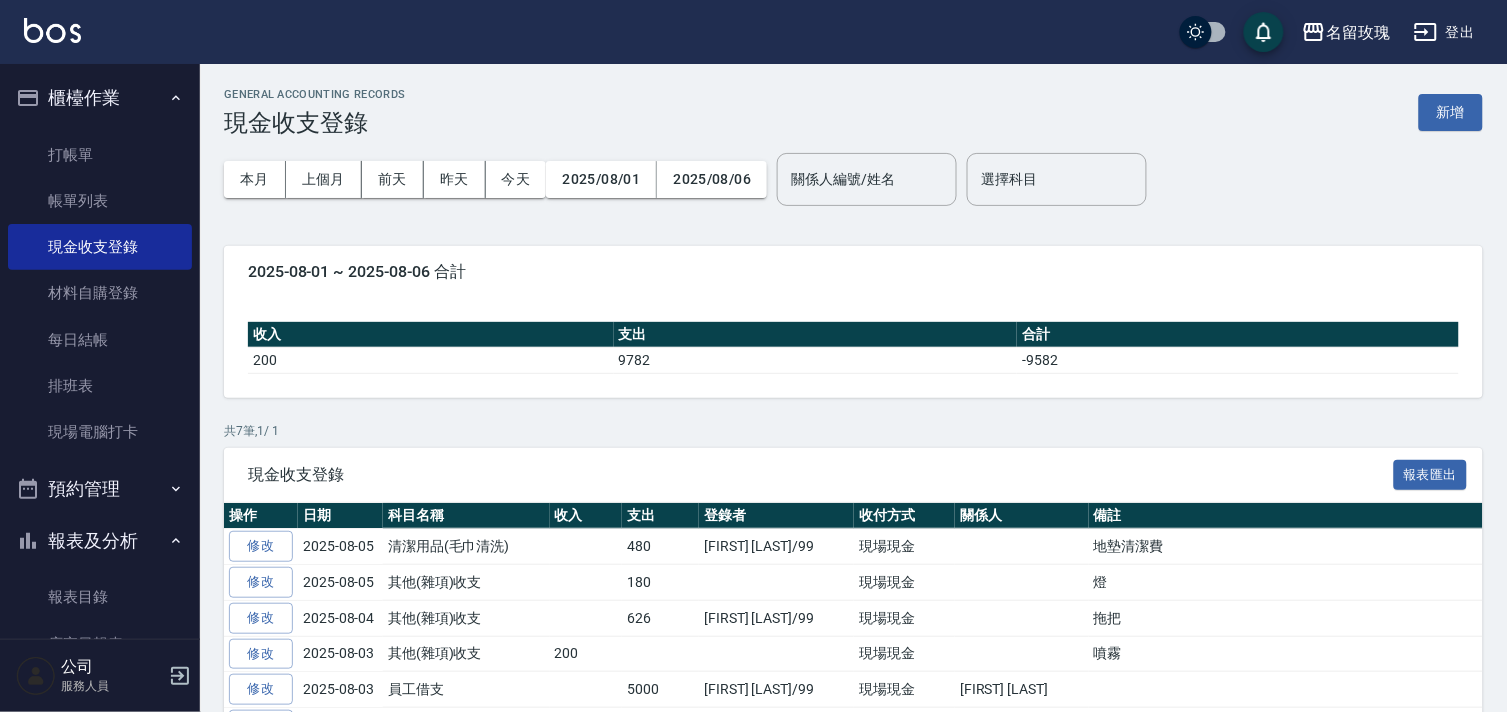 click on "本月 上個月 前天 昨天 今天 2025/08/01 2025/08/06" at bounding box center [495, 179] 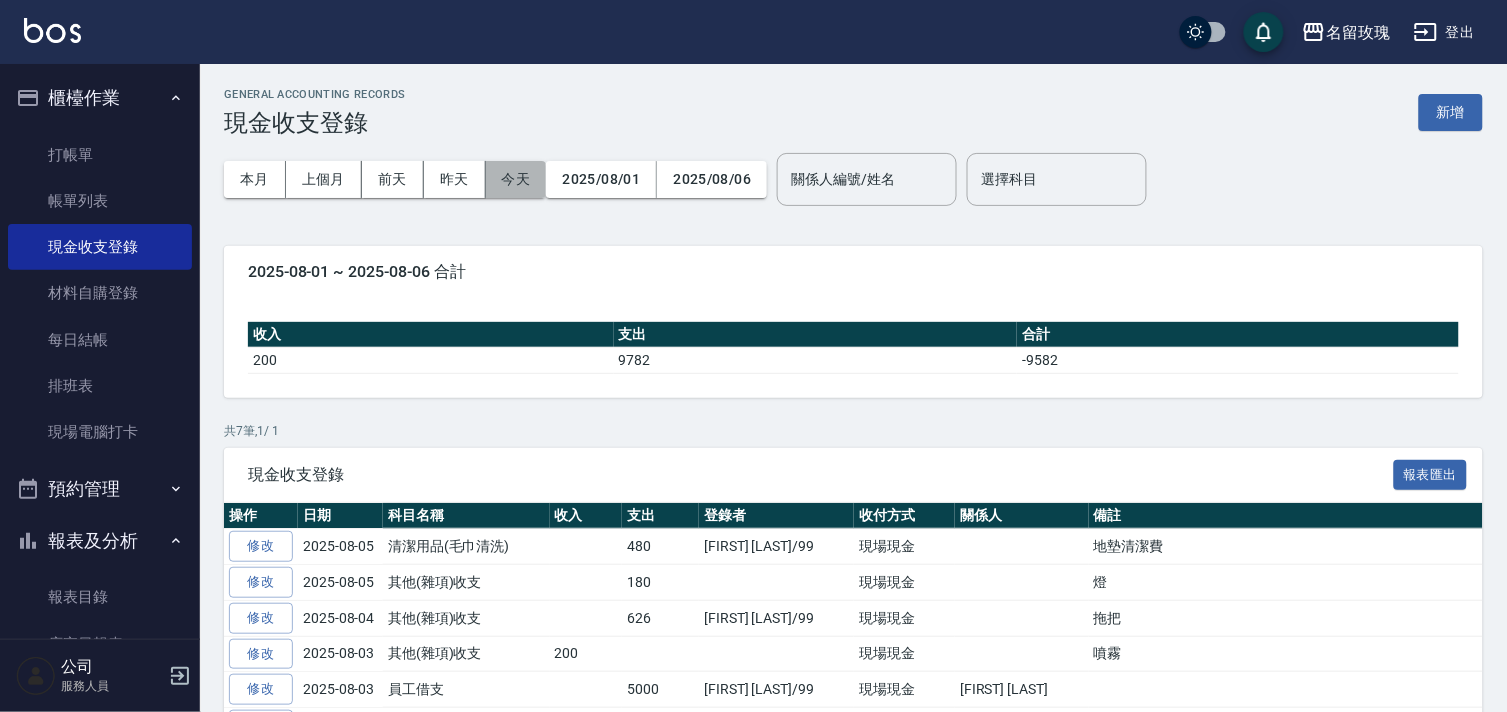 click on "今天" at bounding box center [516, 179] 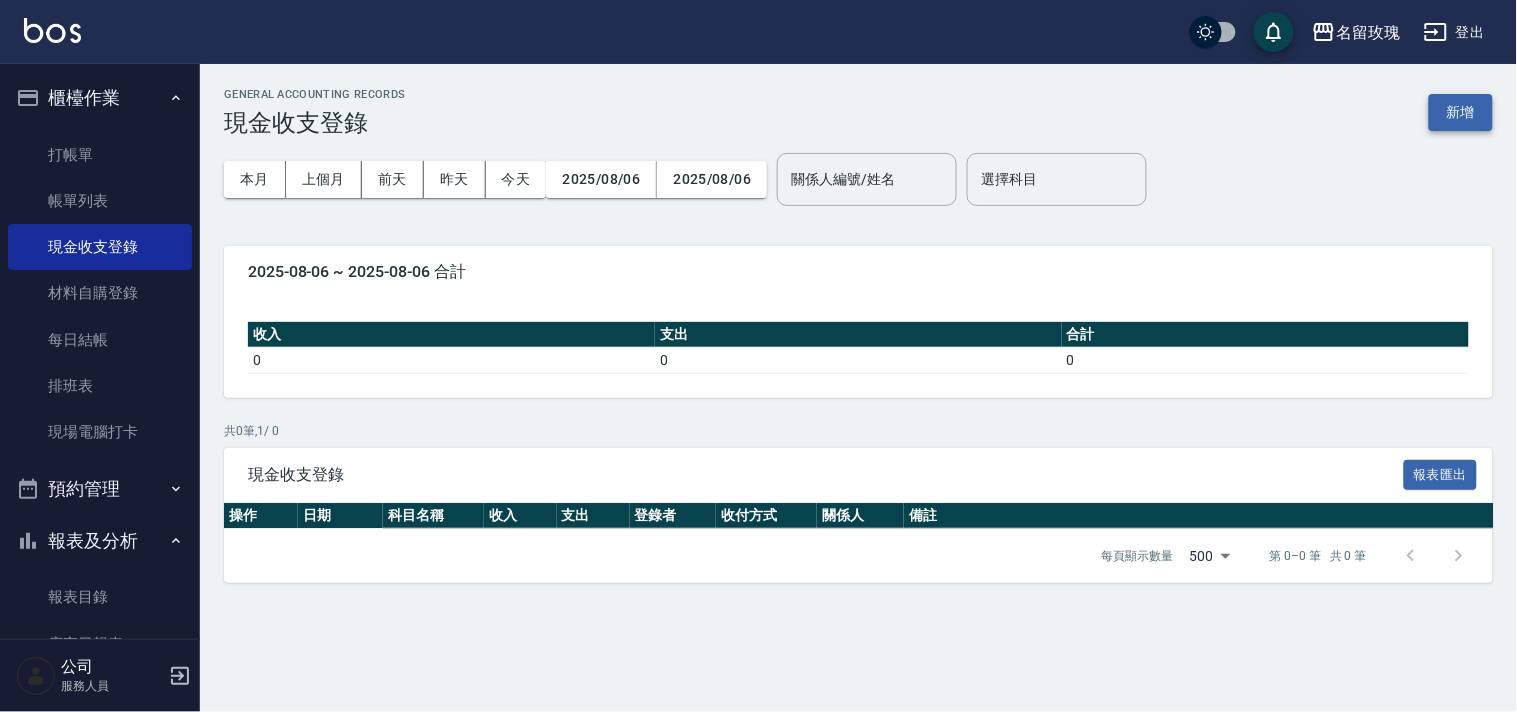 click on "新增" at bounding box center [1461, 112] 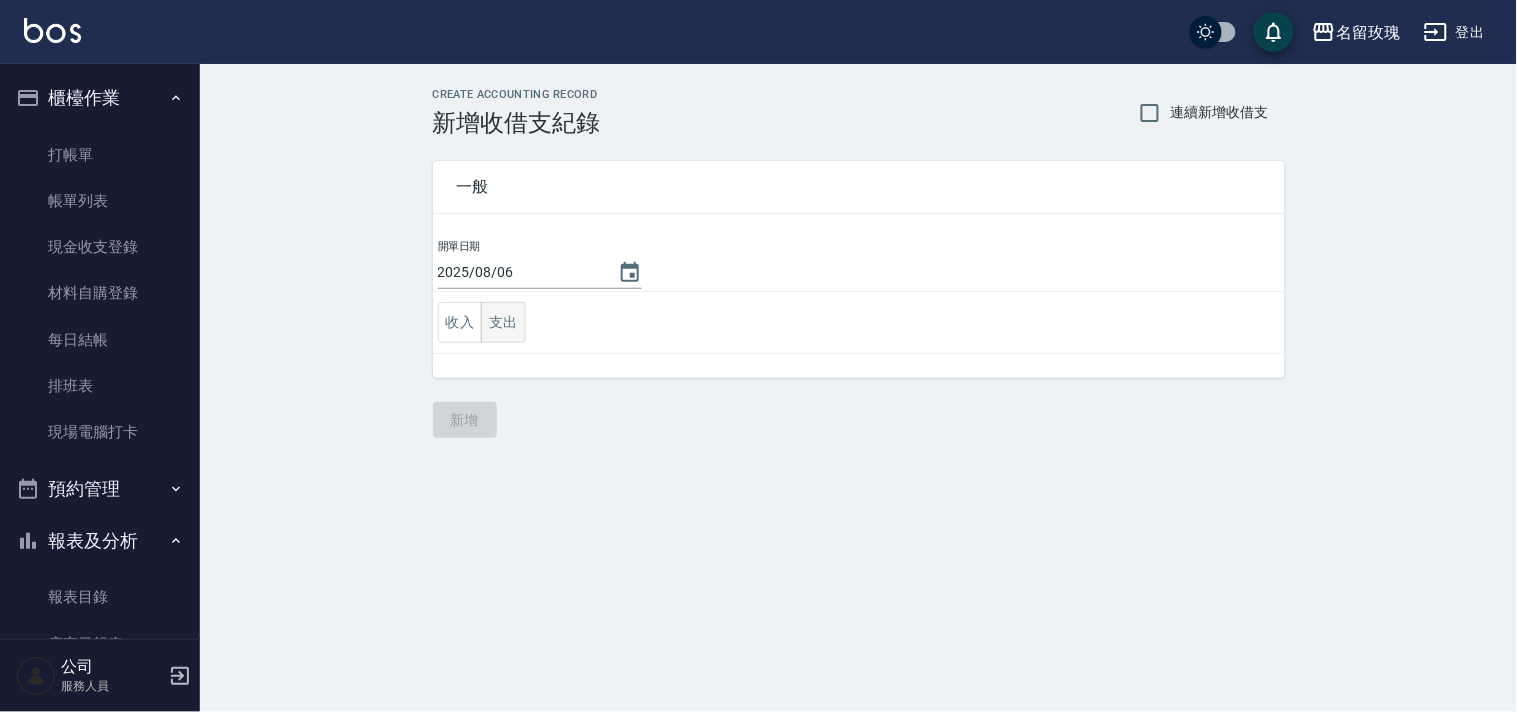 click on "支出" at bounding box center (503, 322) 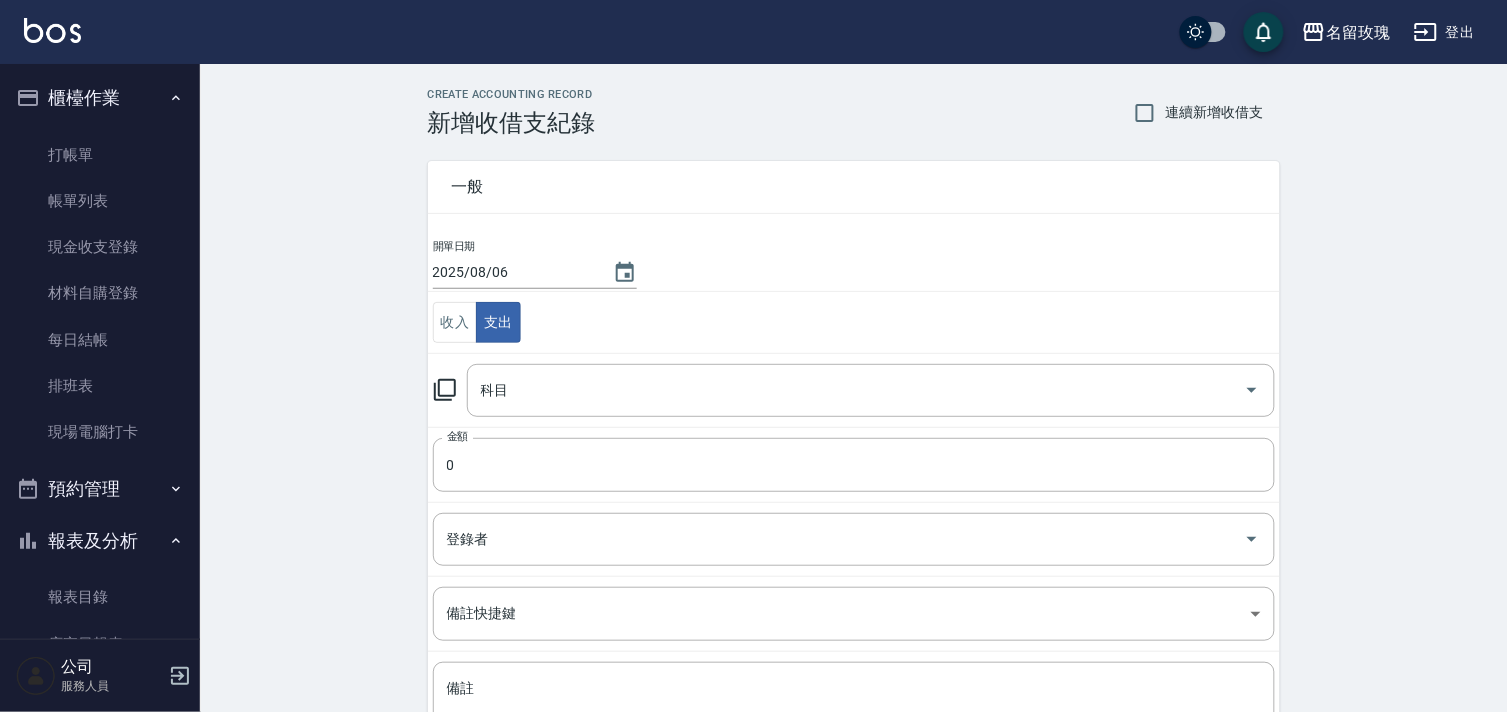 click 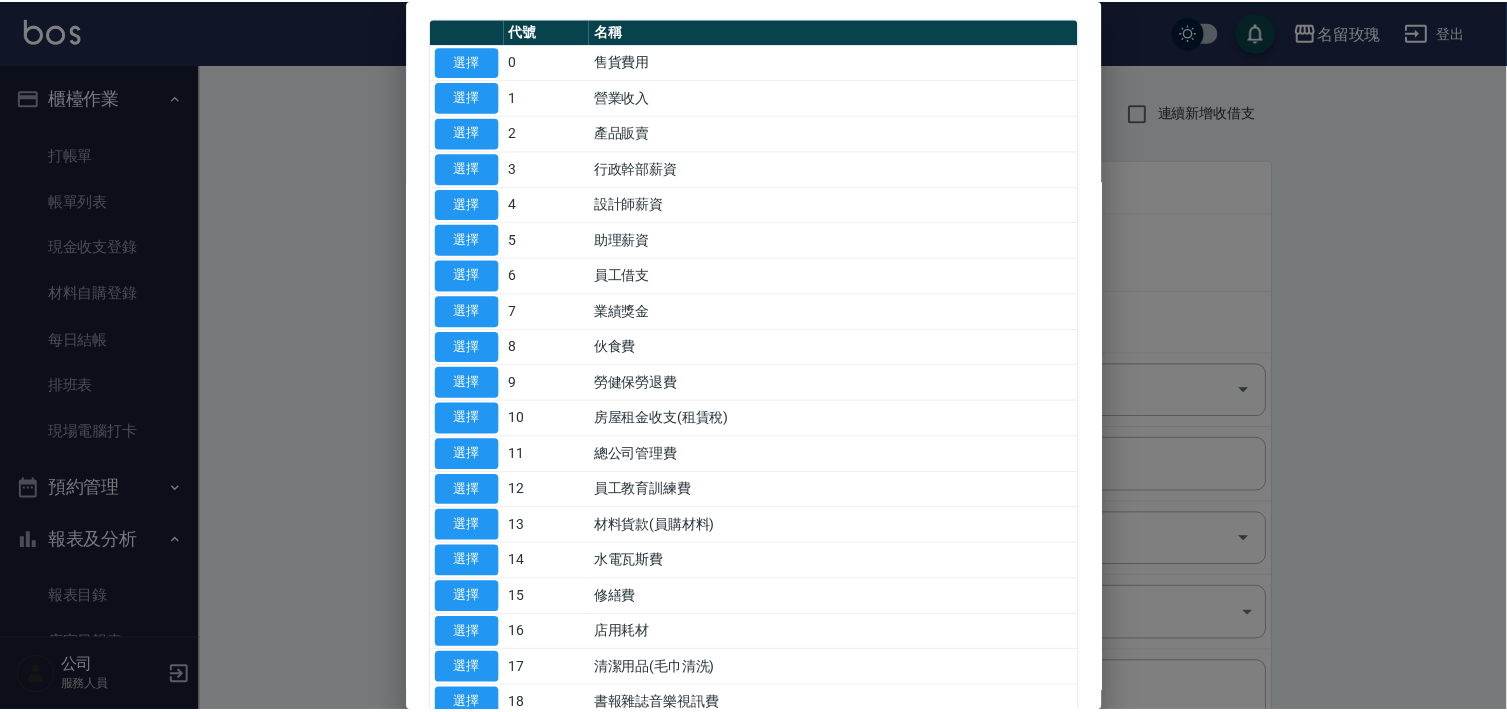 scroll, scrollTop: 111, scrollLeft: 0, axis: vertical 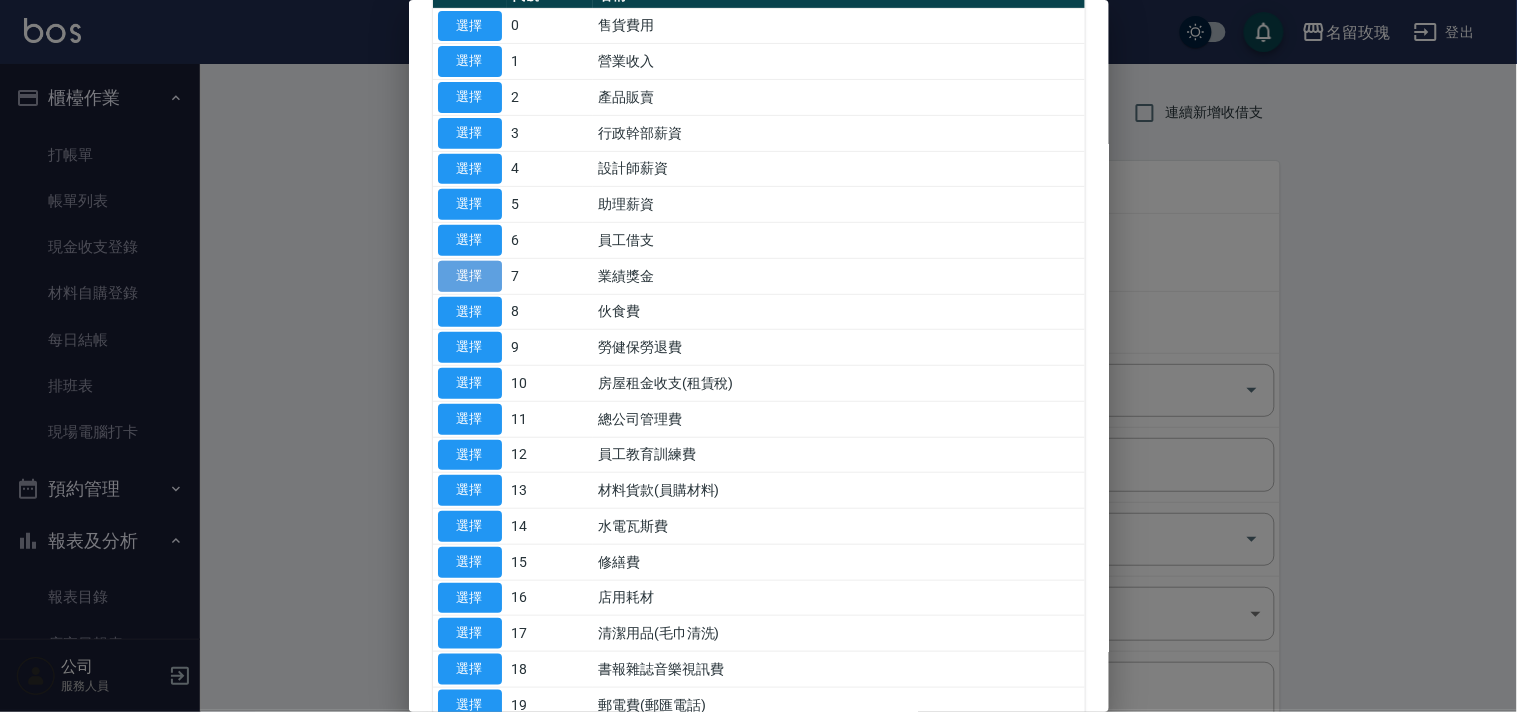 click on "選擇" at bounding box center (470, 276) 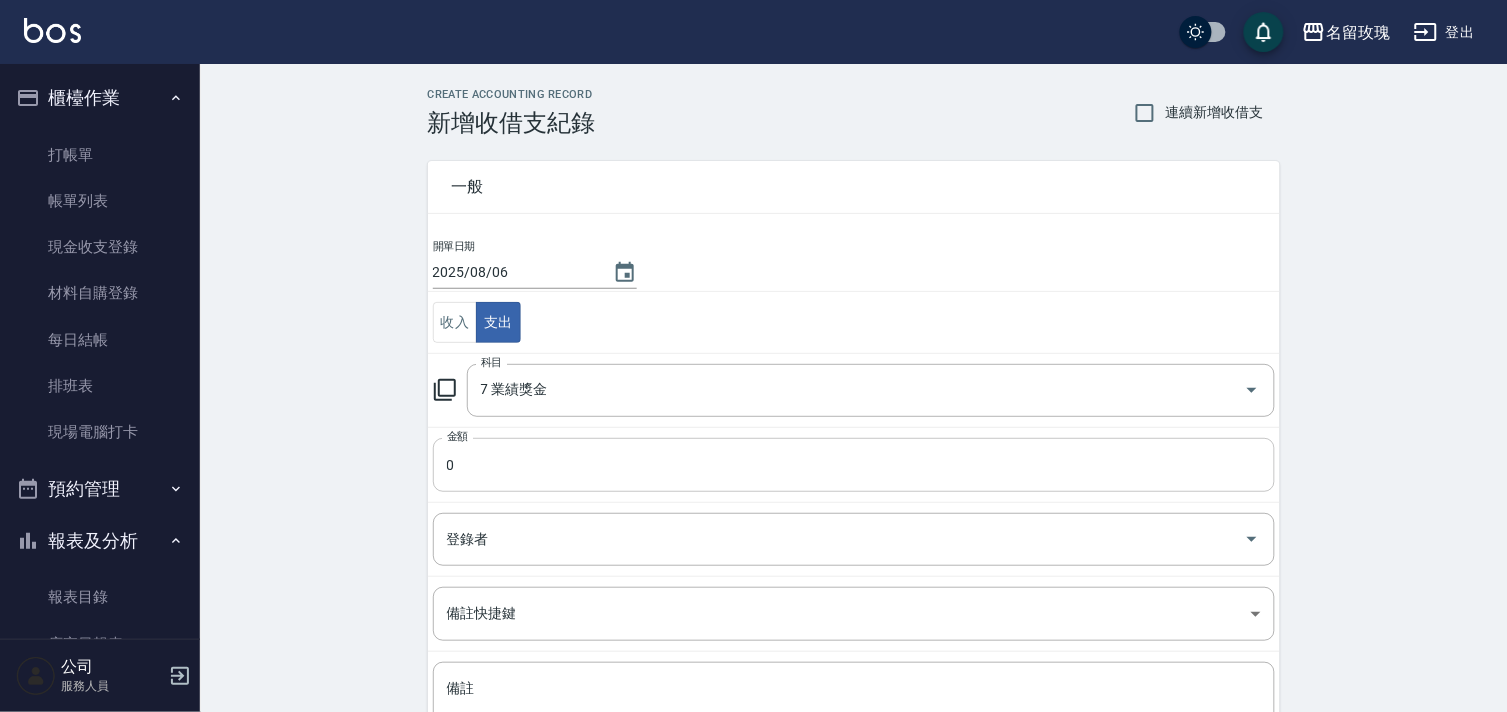 click on "0" at bounding box center (854, 465) 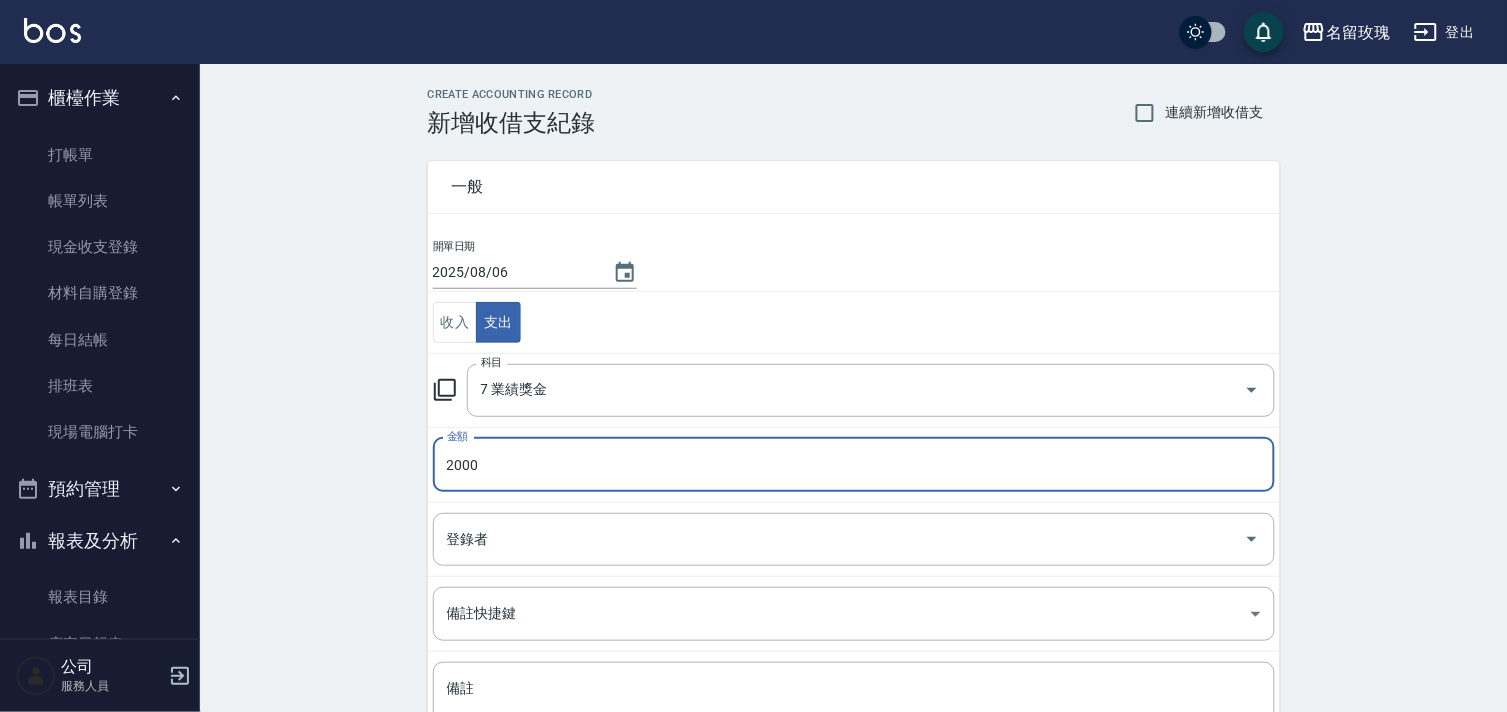 click on "2000" at bounding box center [854, 465] 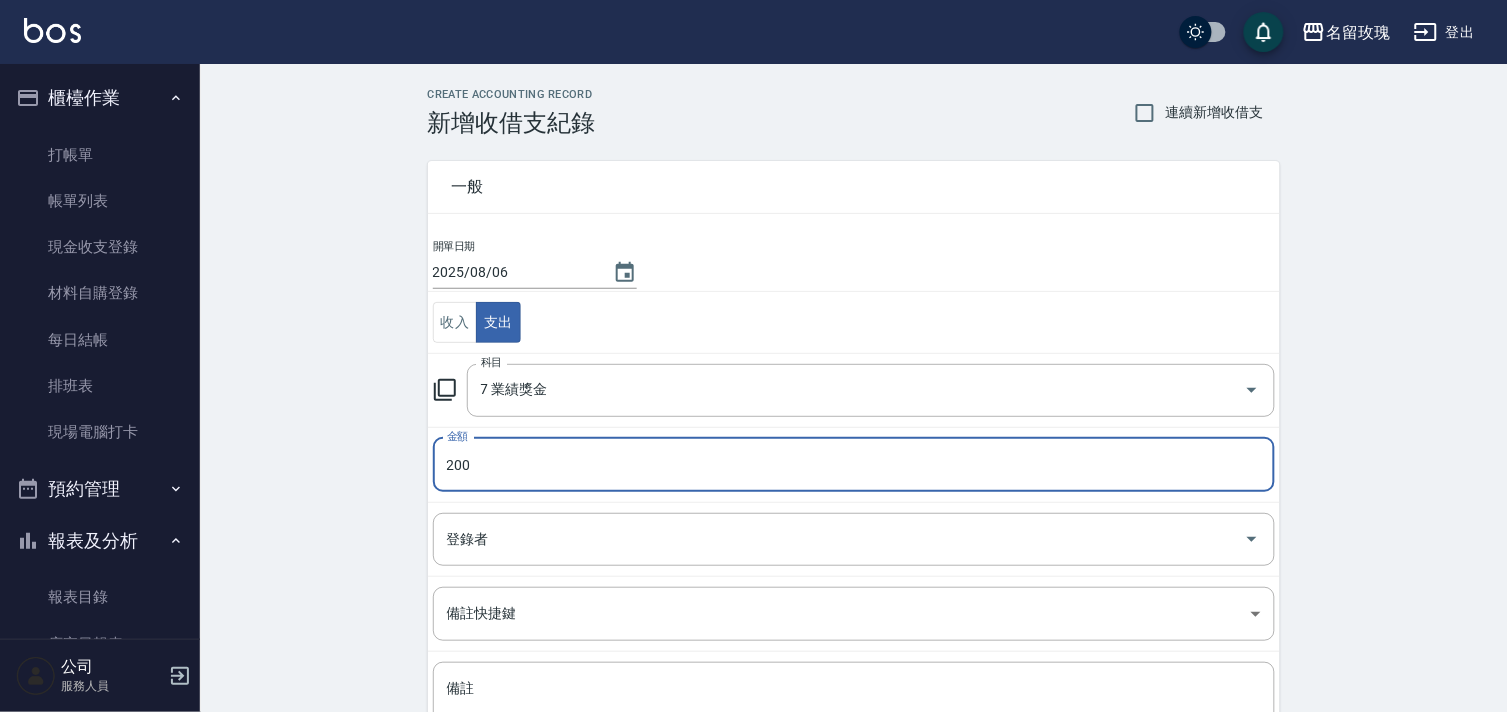 type on "200" 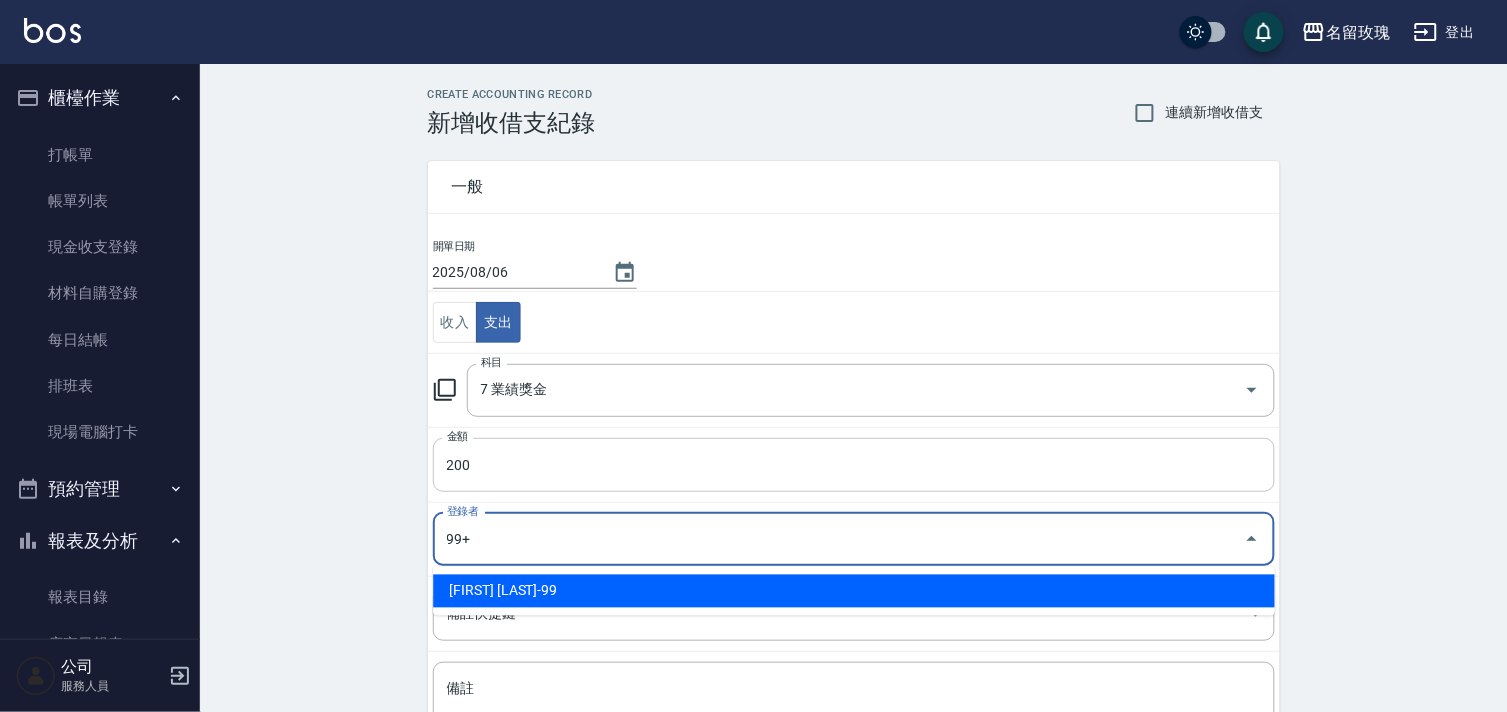 type on "99+" 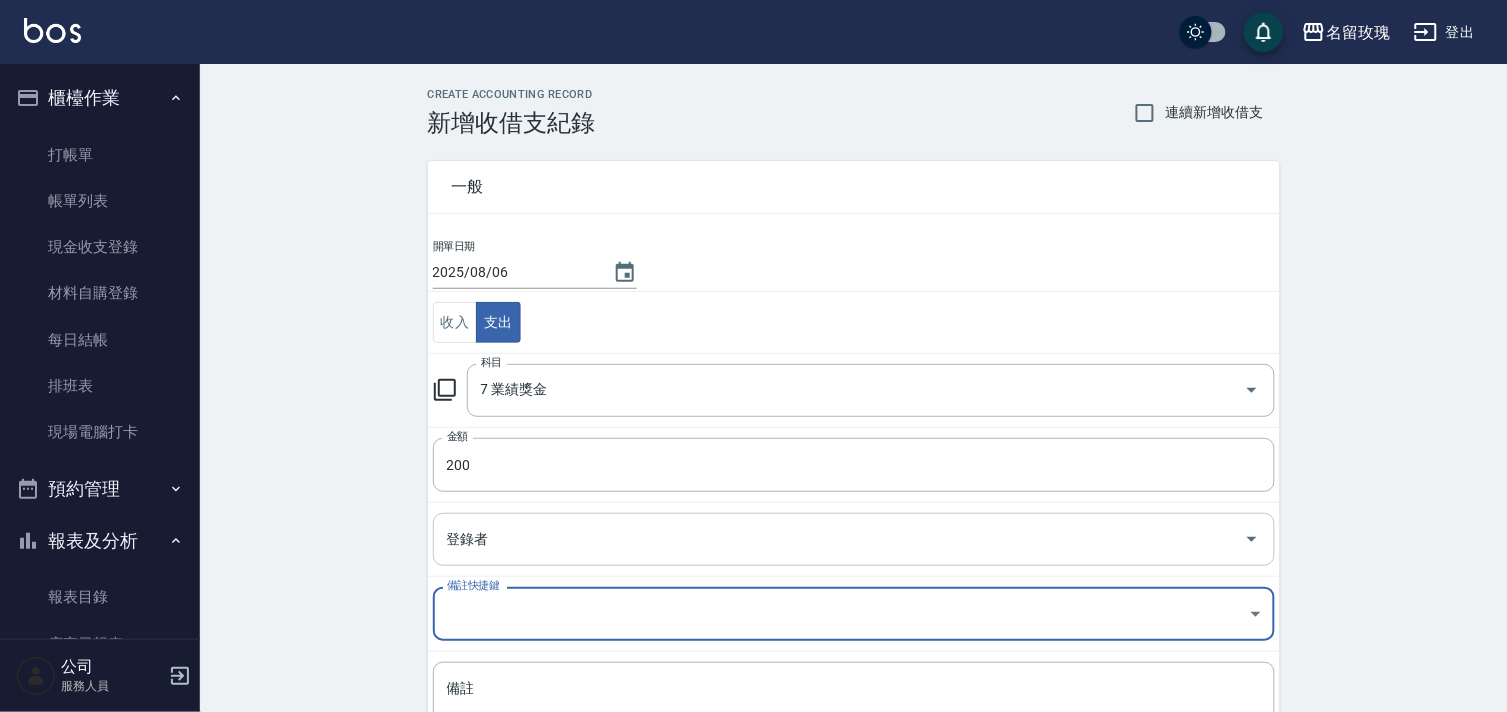 click on "登錄者" at bounding box center [839, 539] 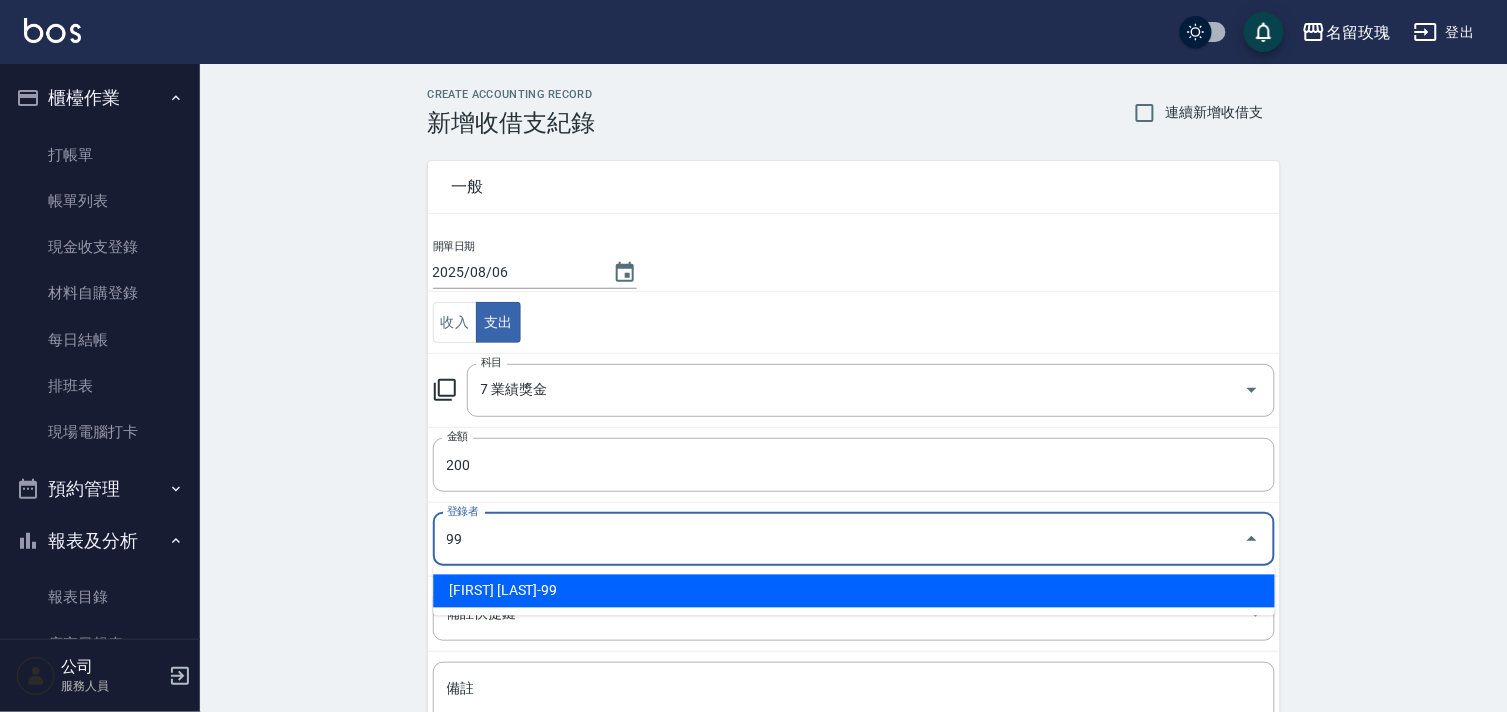type on "劉期成-99" 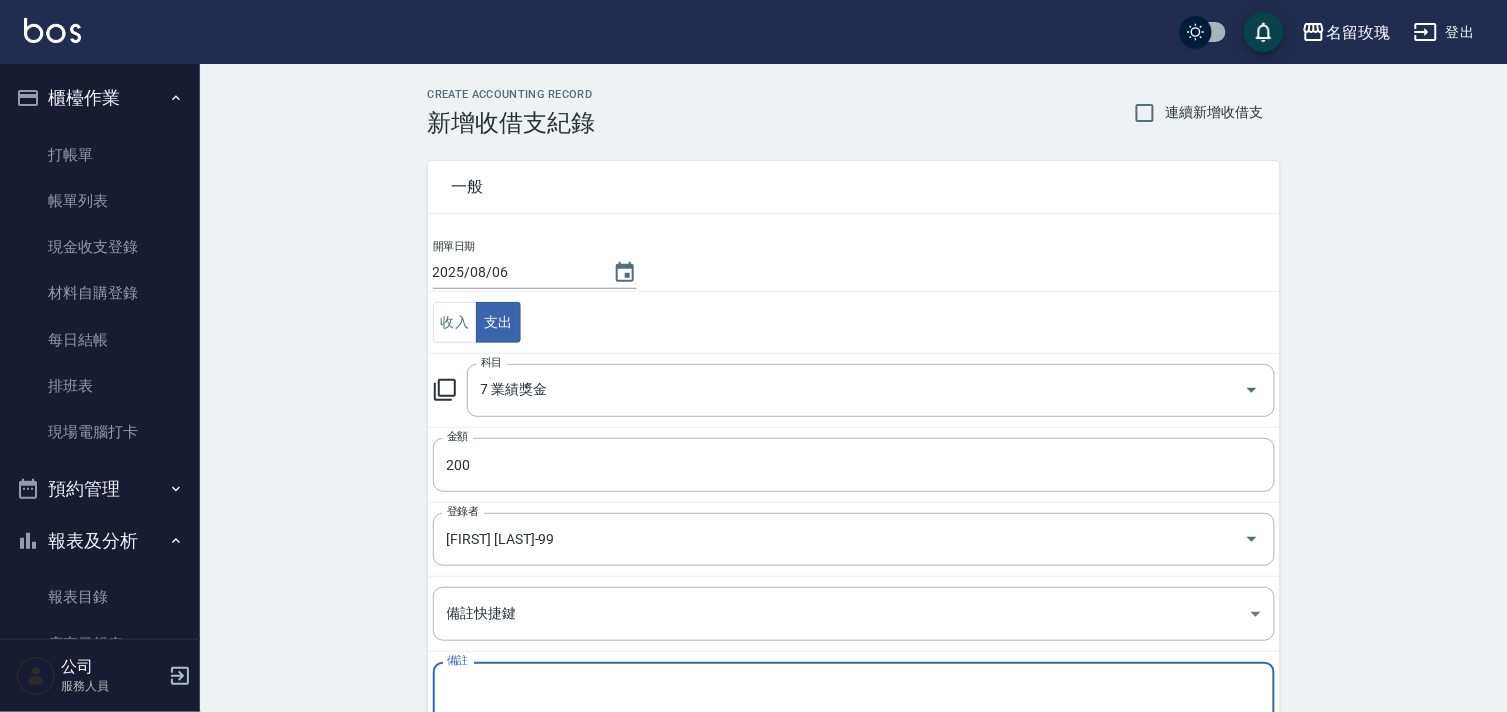 click on "備註" at bounding box center [854, 713] 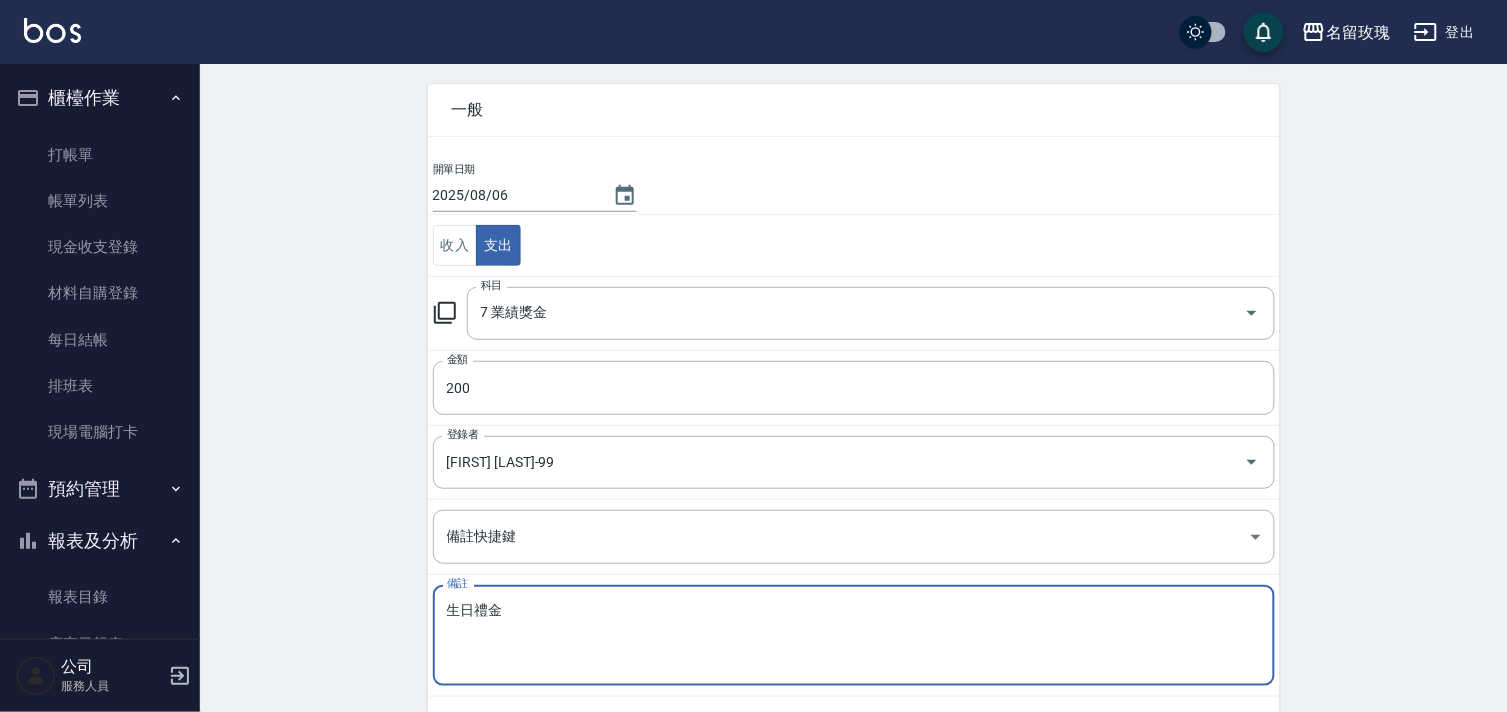 scroll, scrollTop: 171, scrollLeft: 0, axis: vertical 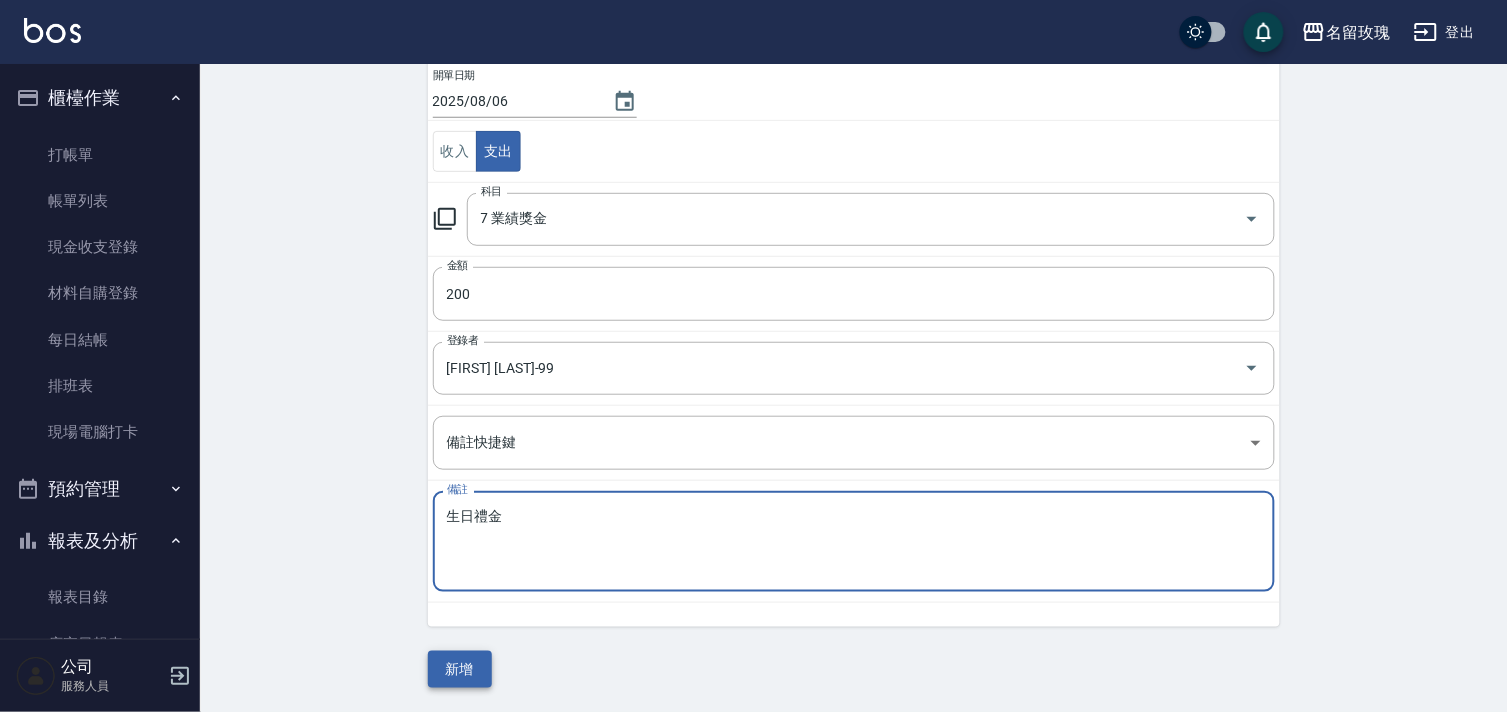 type on "生日禮金" 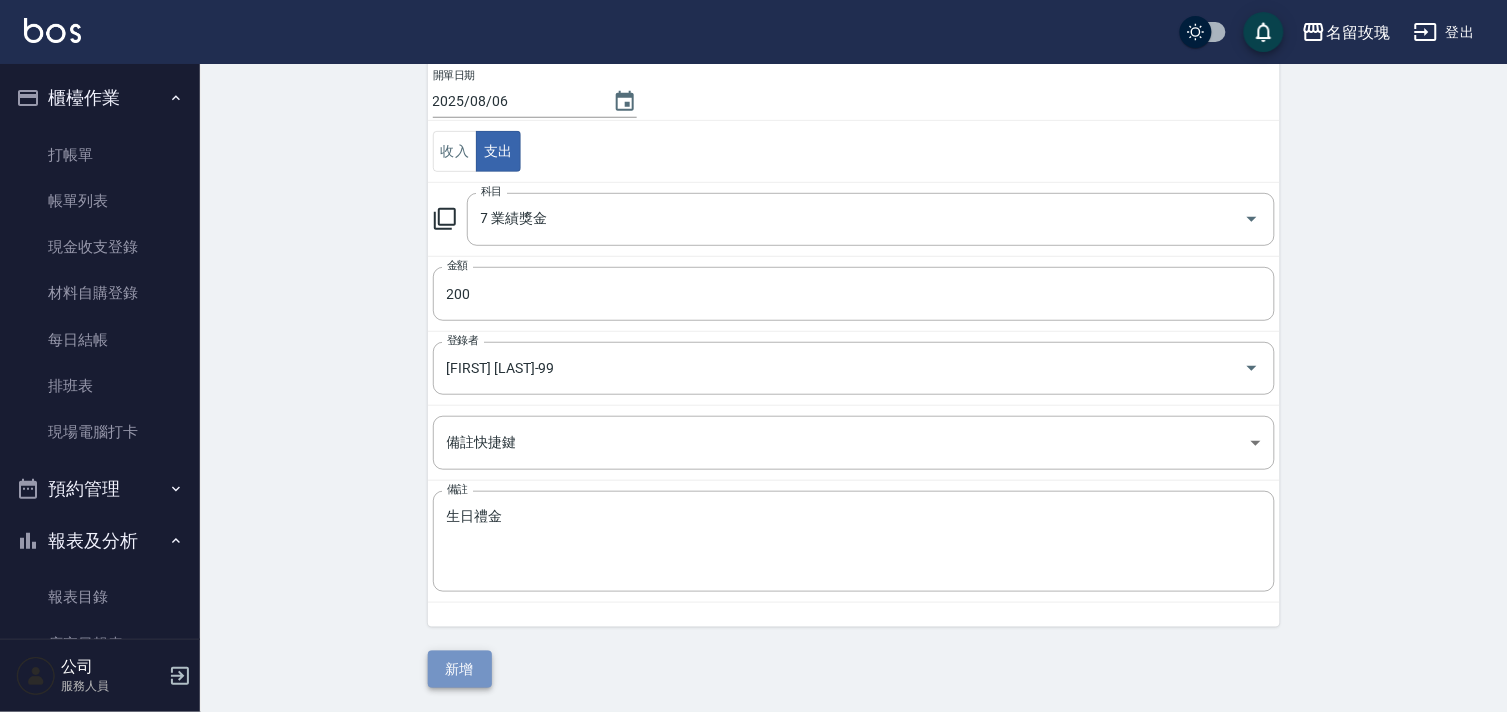 click on "新增" at bounding box center [460, 669] 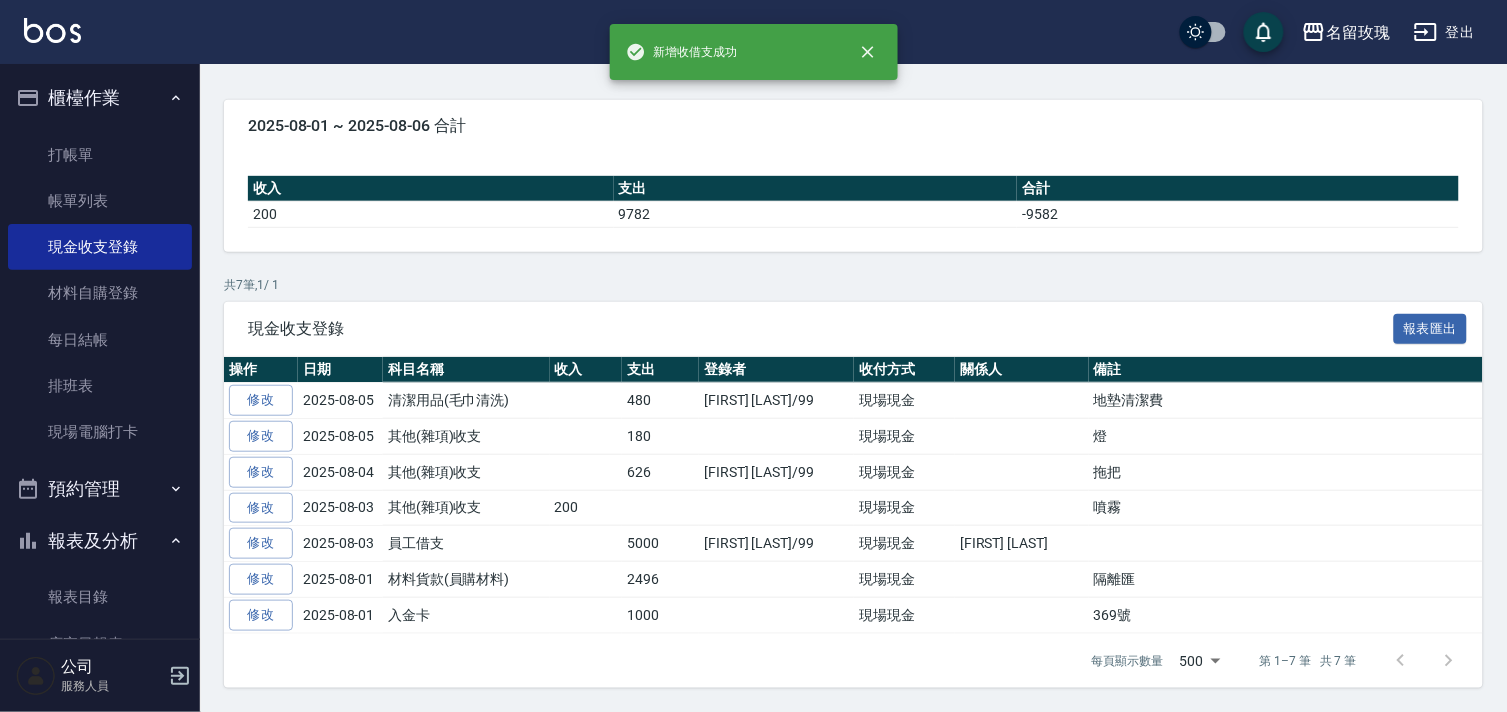 scroll, scrollTop: 0, scrollLeft: 0, axis: both 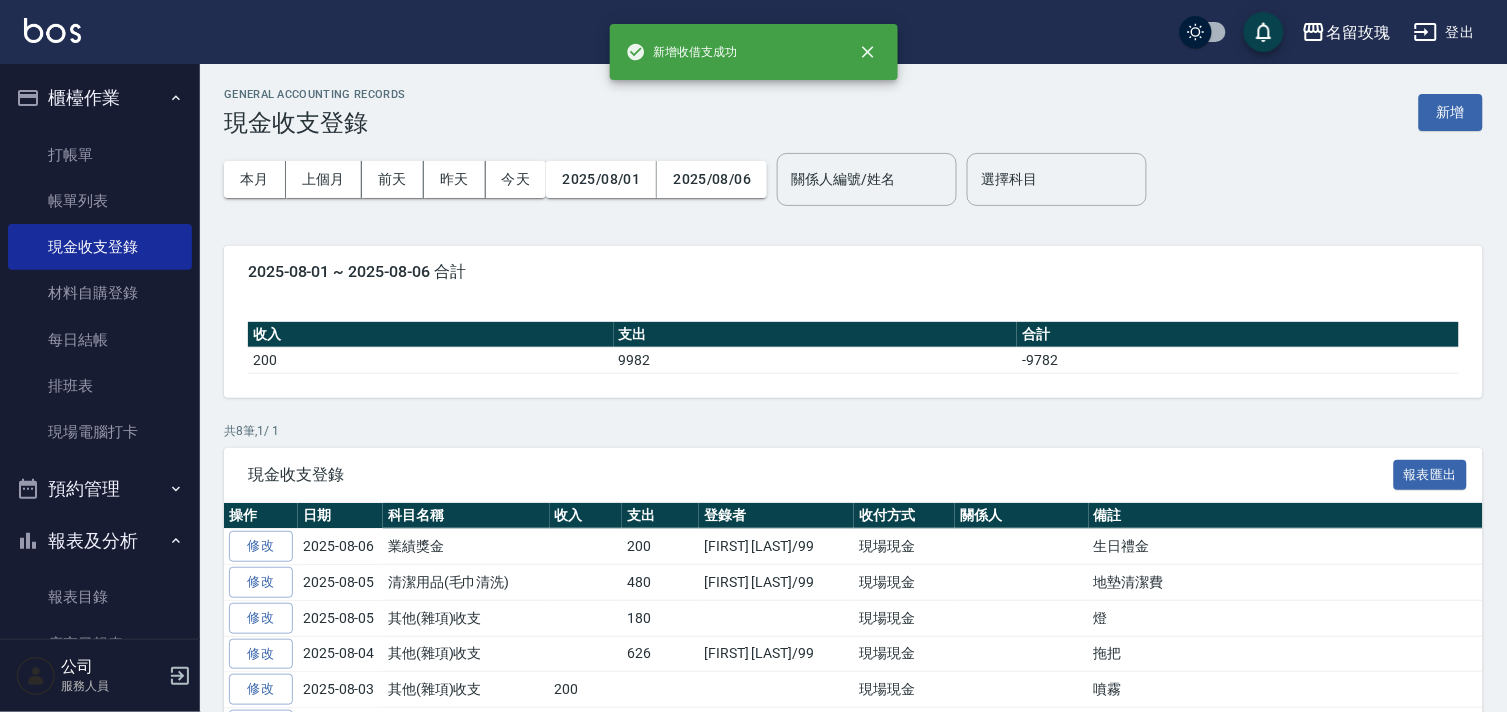 drag, startPoint x: 101, startPoint y: 518, endPoint x: 92, endPoint y: 526, distance: 12.0415945 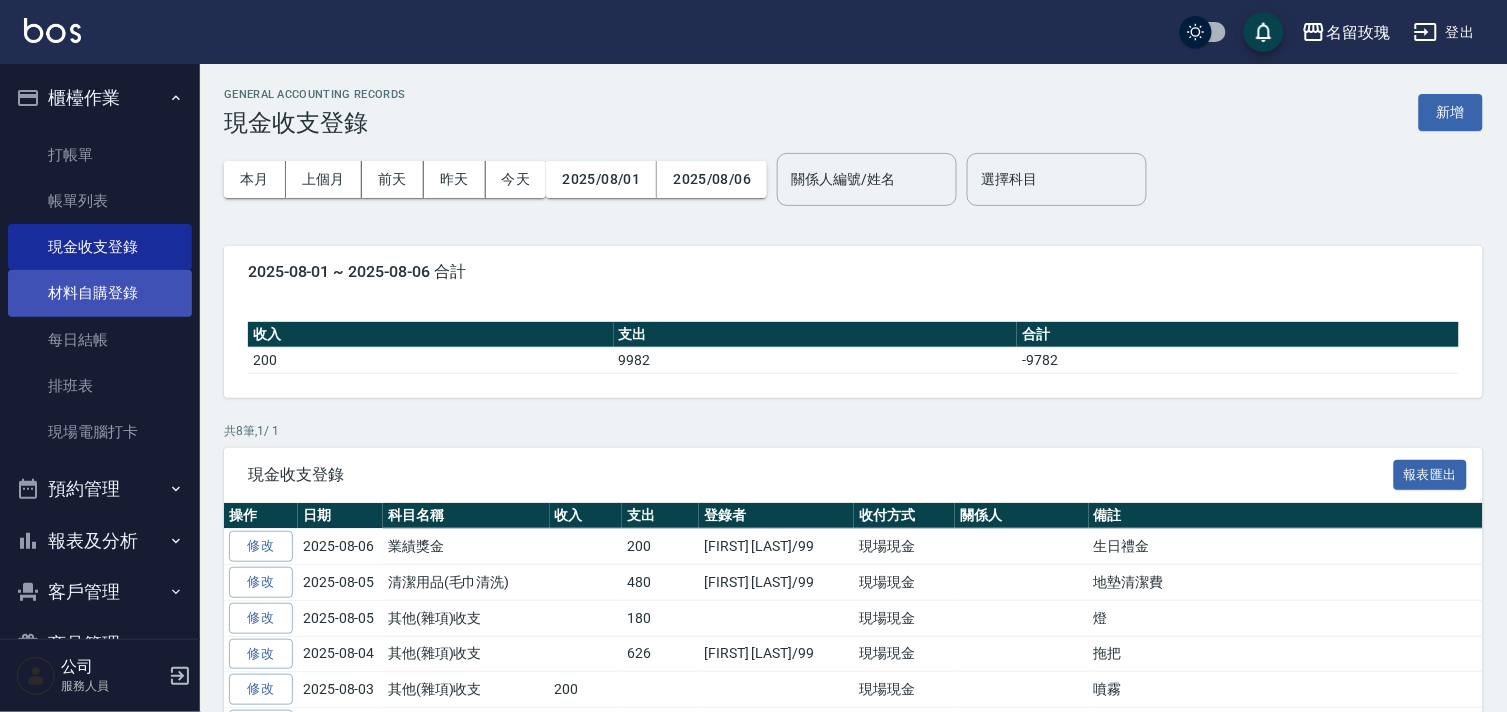 click on "材料自購登錄" at bounding box center [100, 293] 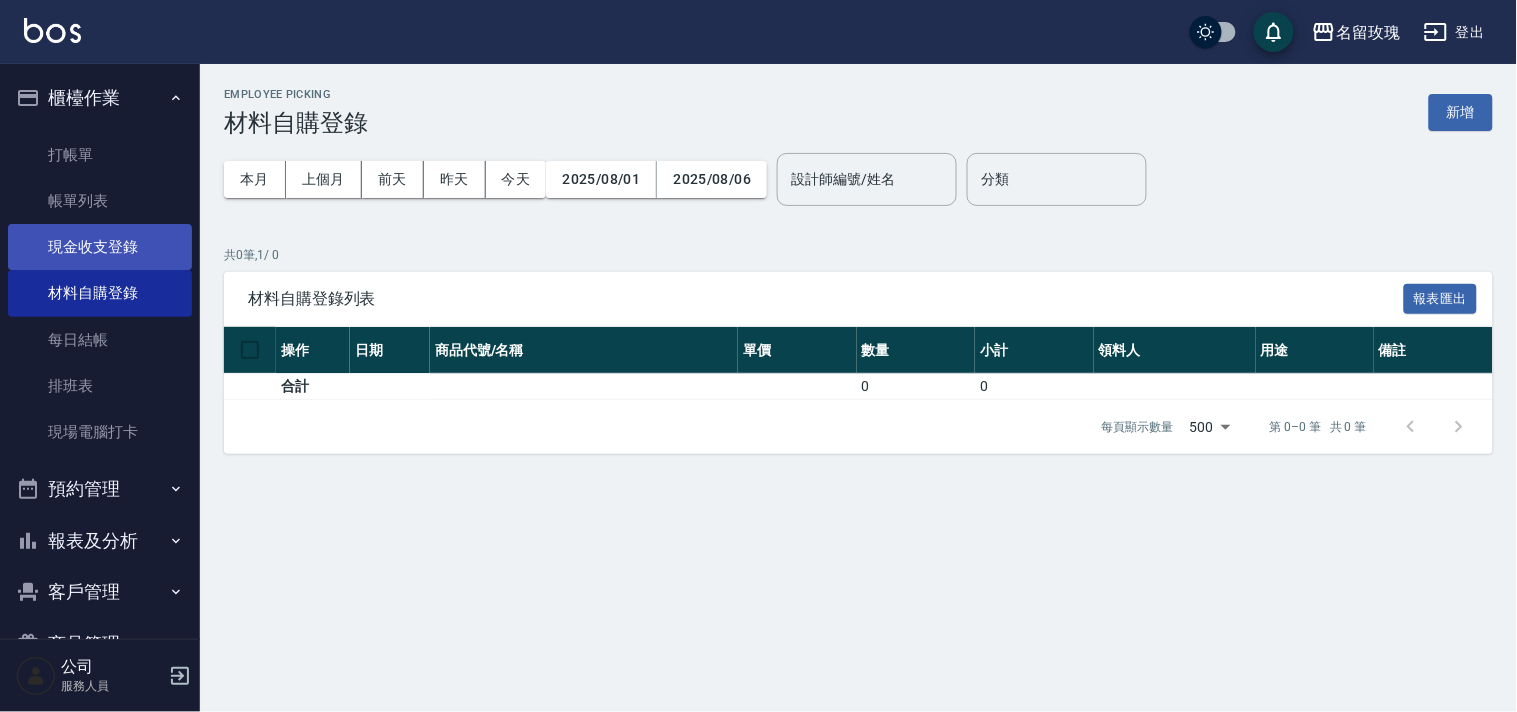click on "現金收支登錄" at bounding box center (100, 247) 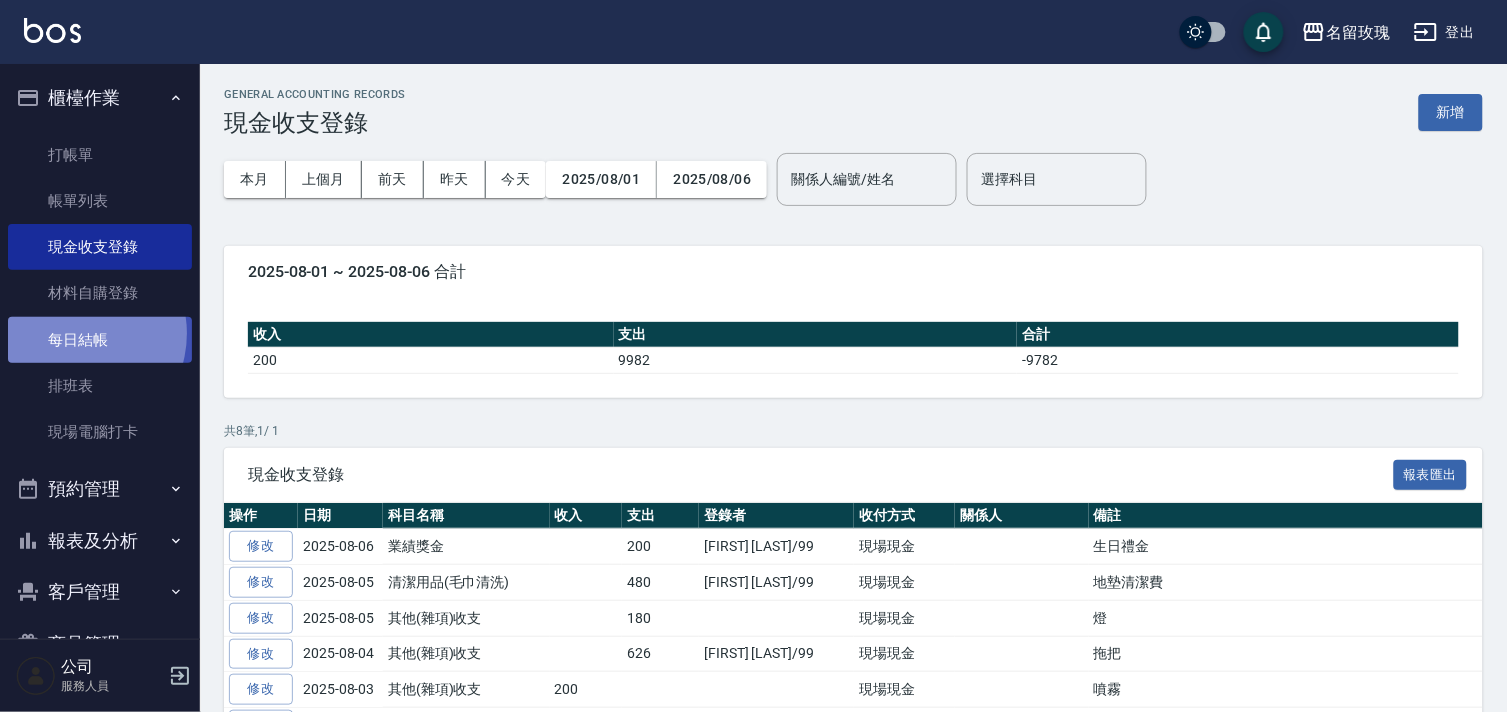 click on "每日結帳" at bounding box center [100, 340] 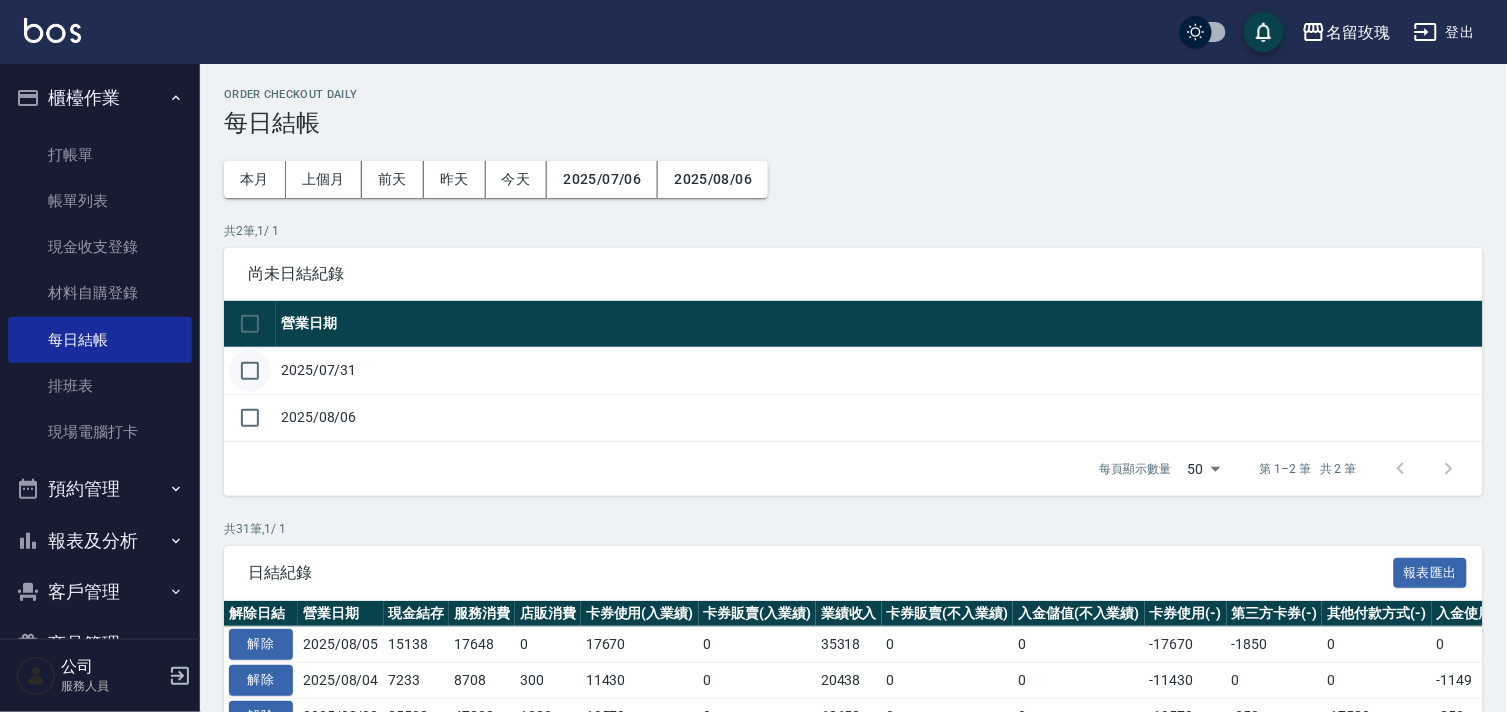 click at bounding box center (250, 371) 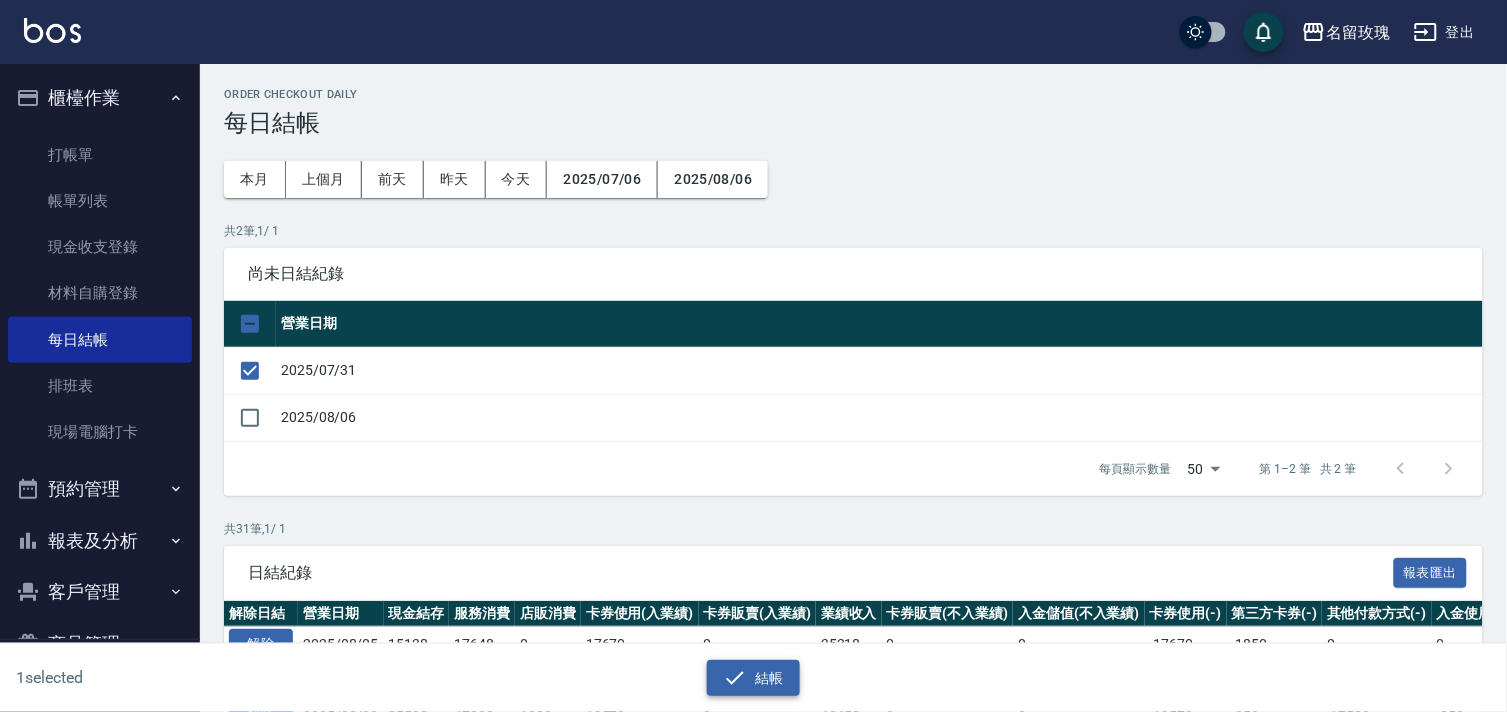 click on "結帳" at bounding box center [753, 678] 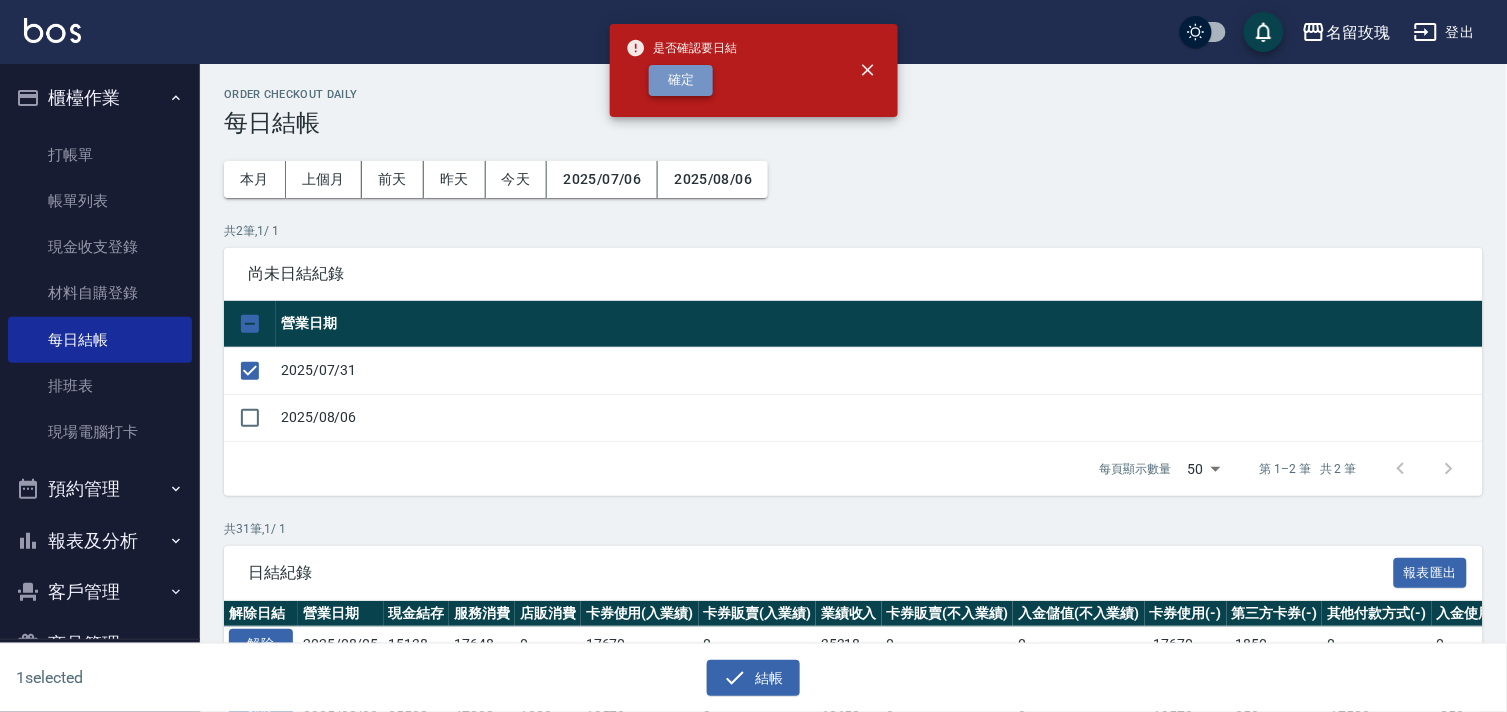 click on "確定" at bounding box center (681, 80) 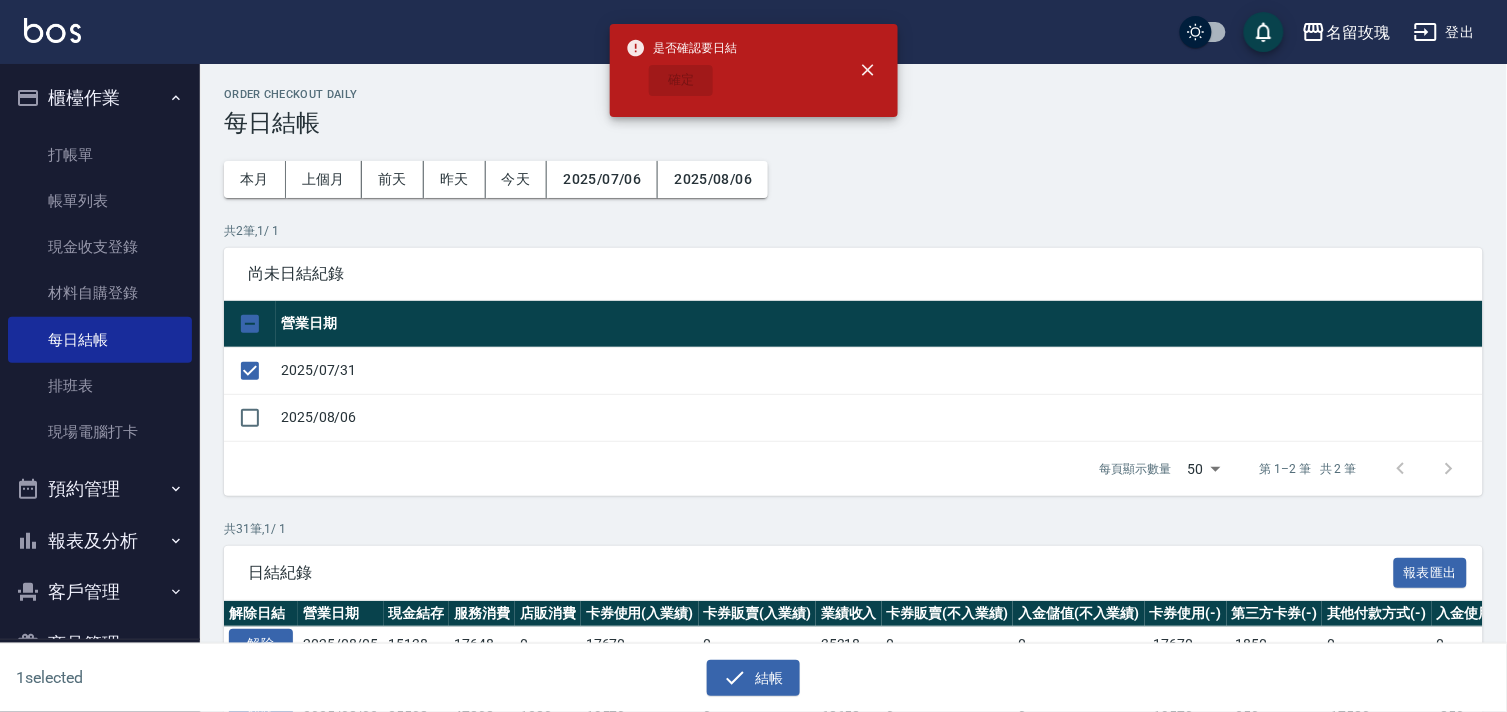 checkbox on "false" 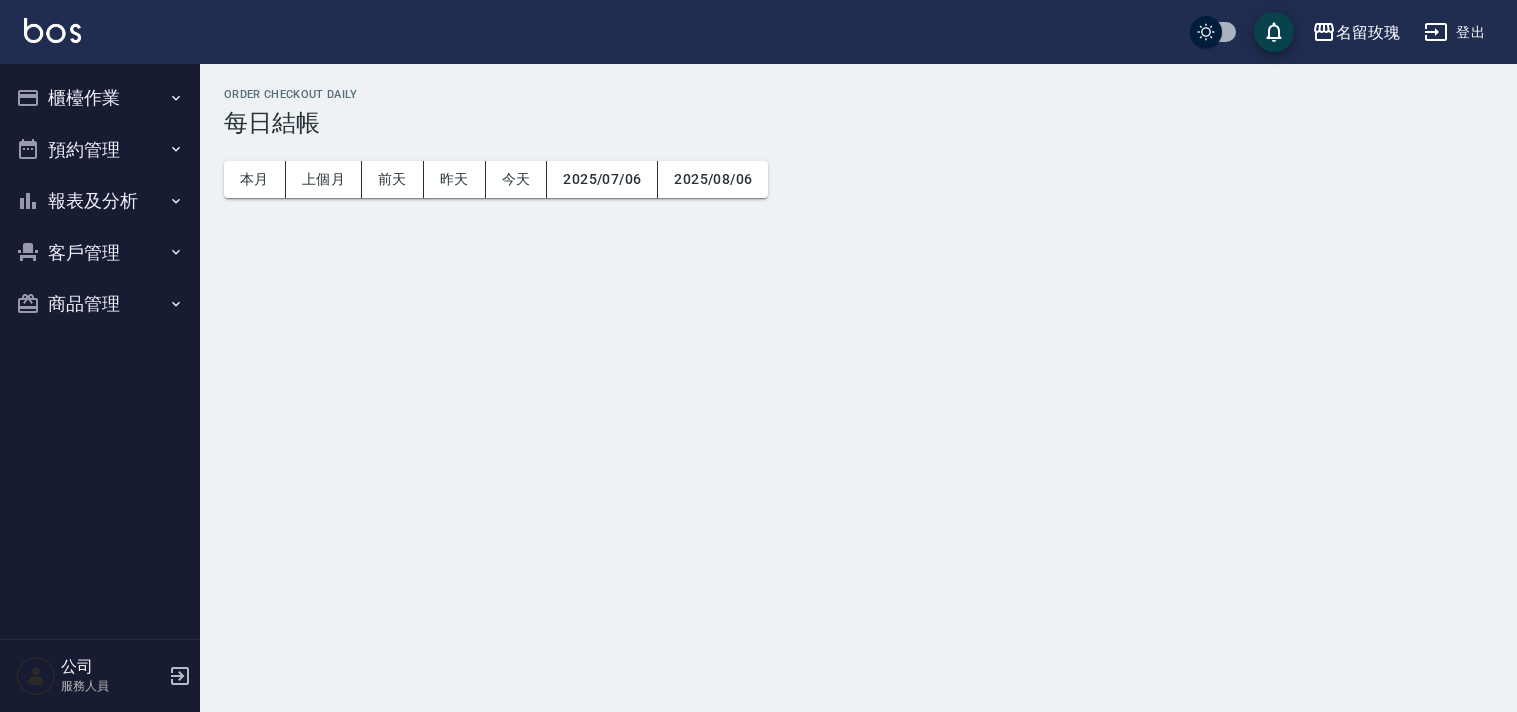 scroll, scrollTop: 0, scrollLeft: 0, axis: both 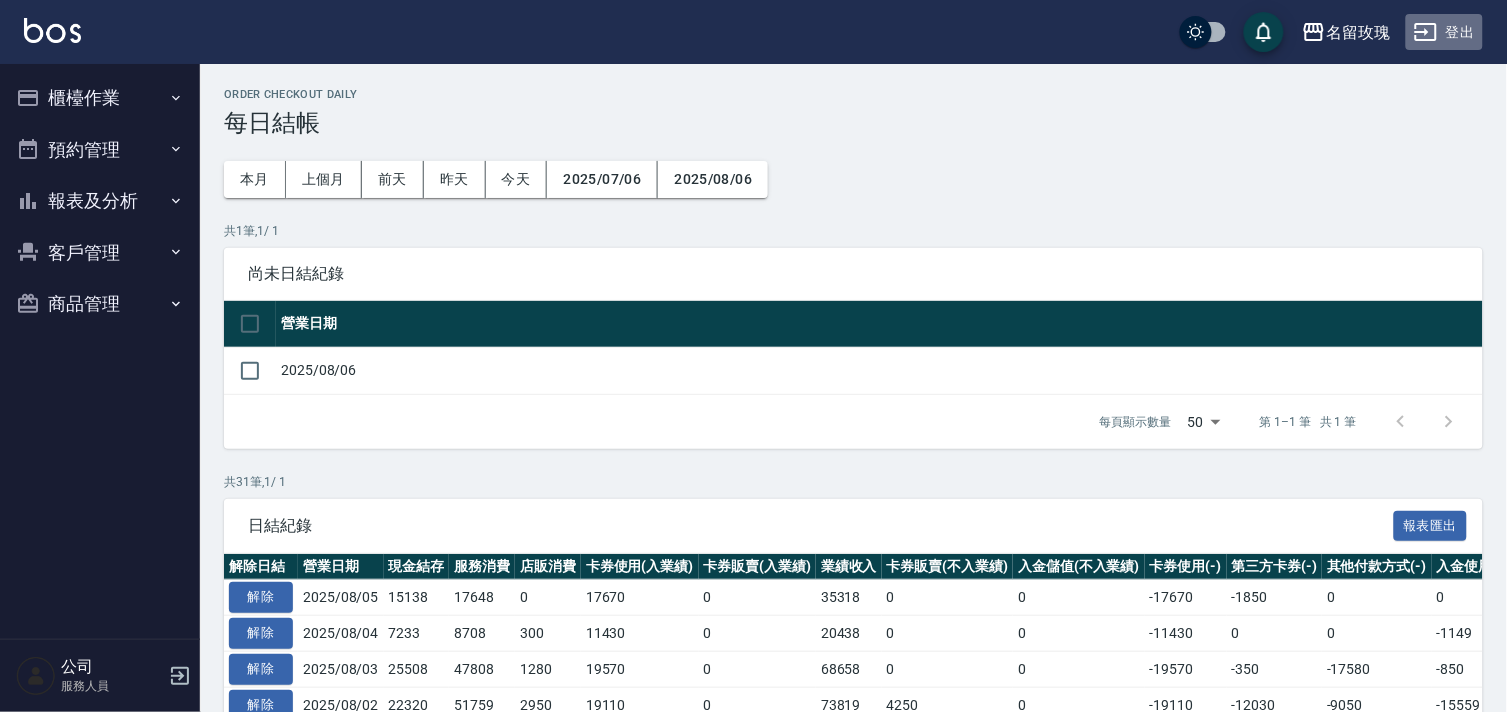 click on "登出" at bounding box center [1444, 32] 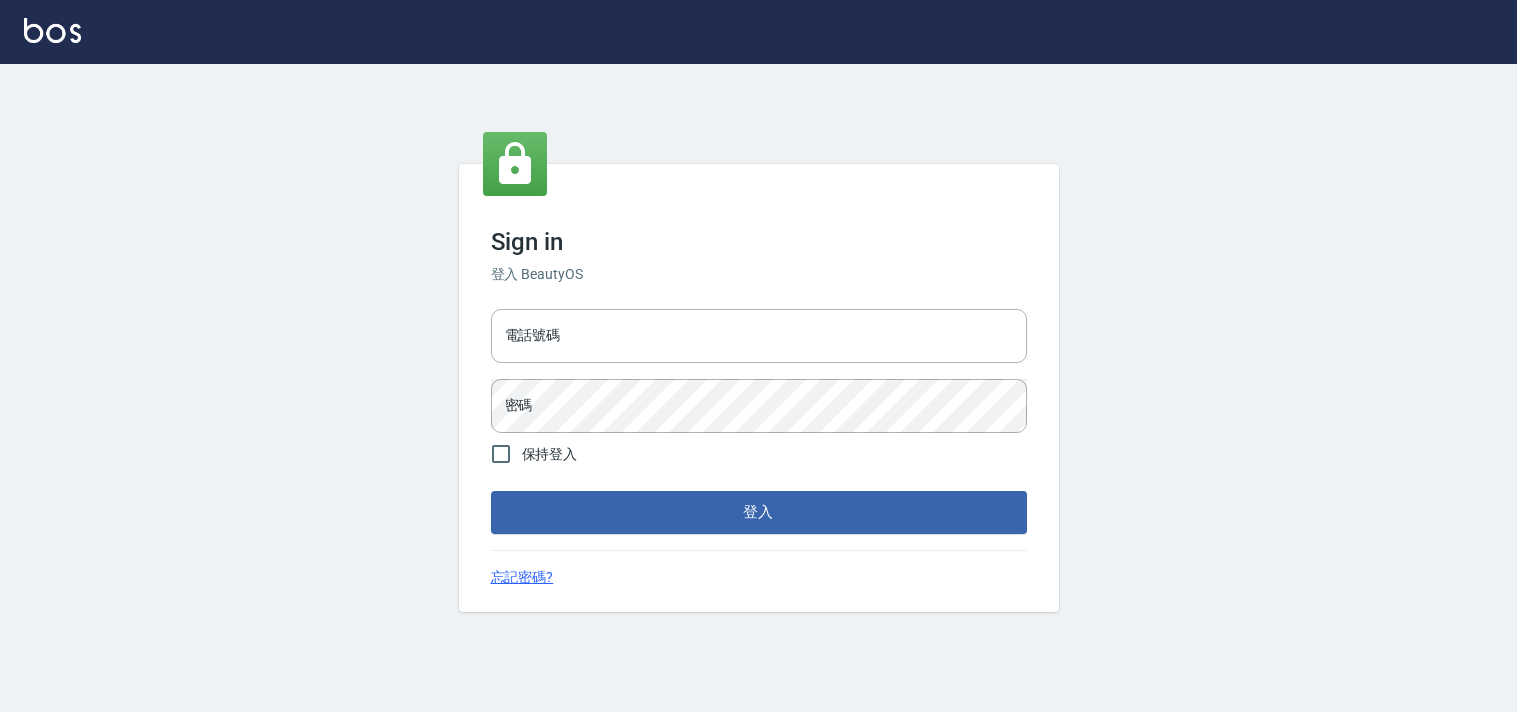 scroll, scrollTop: 0, scrollLeft: 0, axis: both 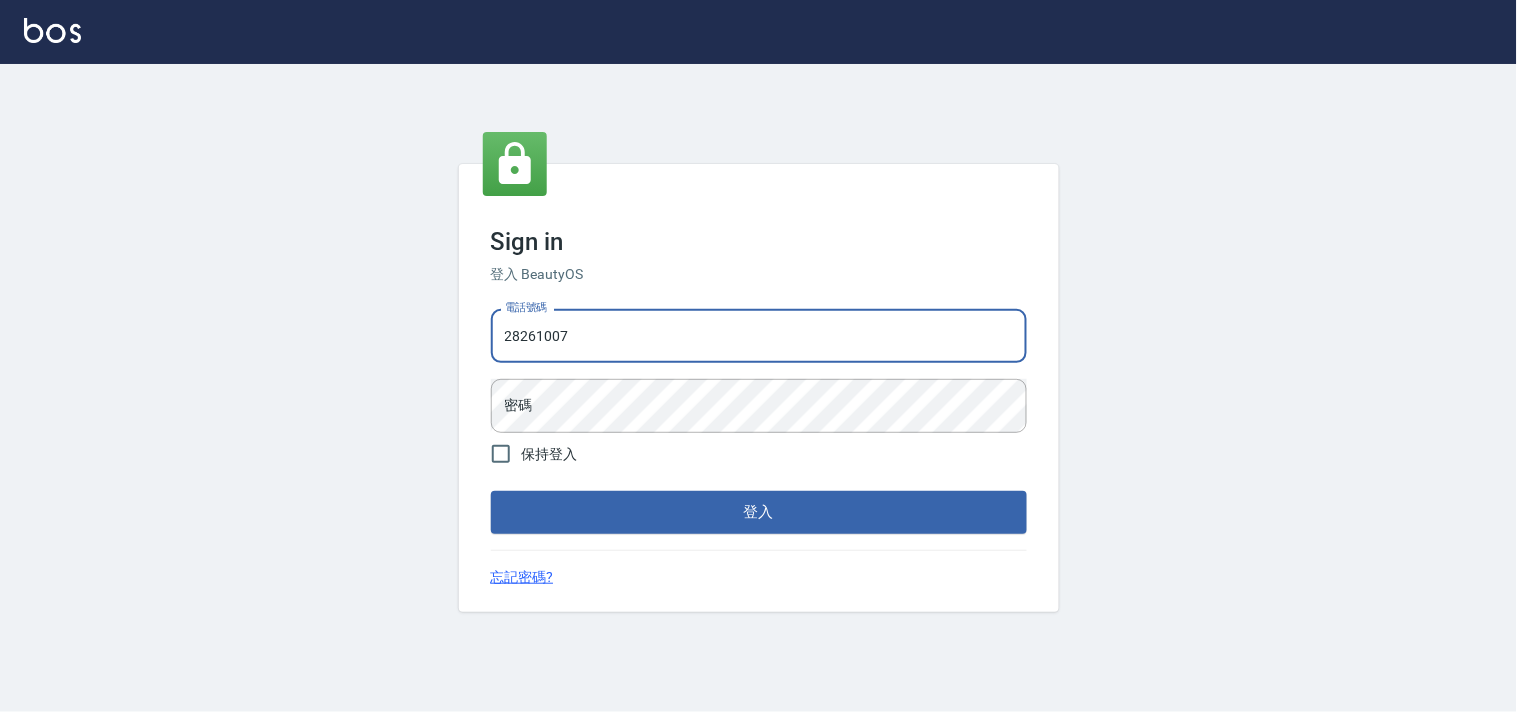 drag, startPoint x: 0, startPoint y: 0, endPoint x: 178, endPoint y: 302, distance: 350.55383 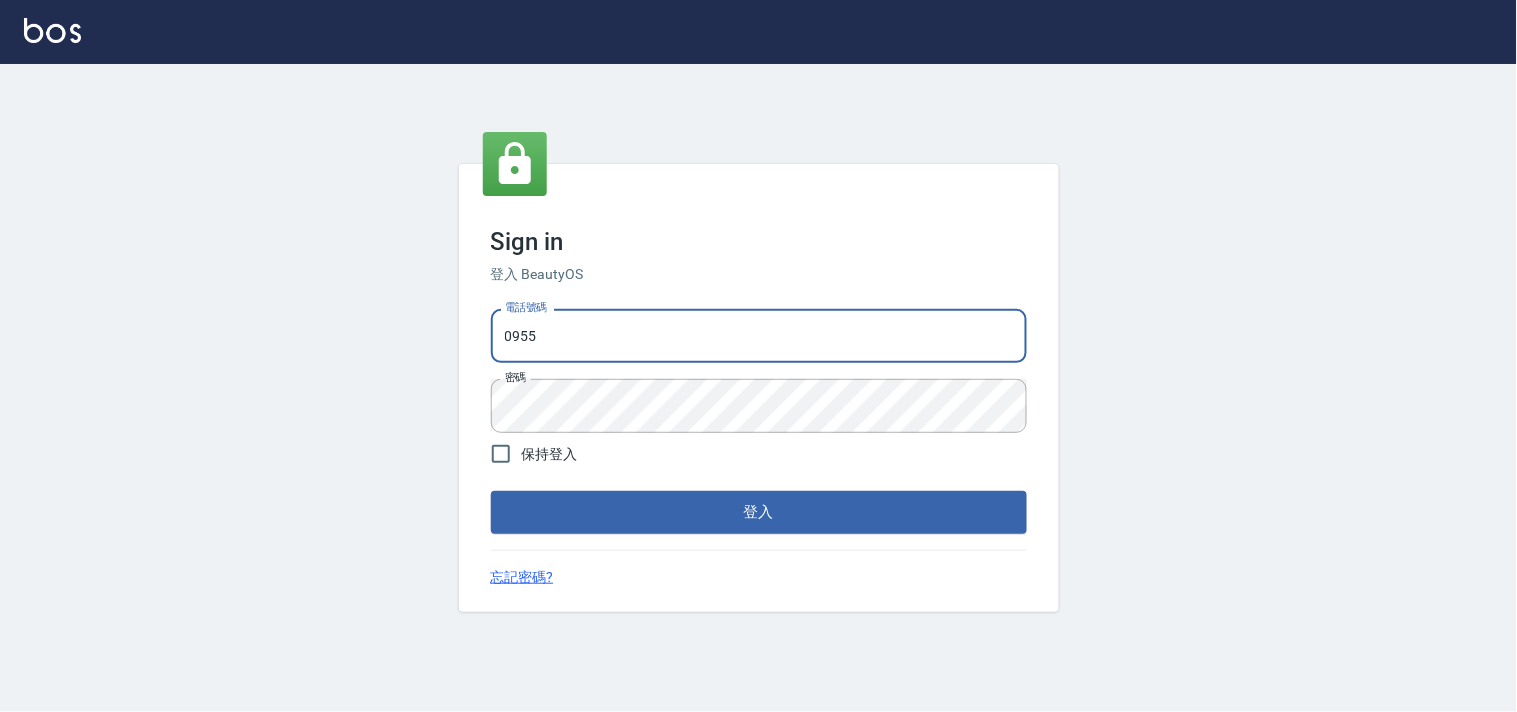 type on "[PHONE]" 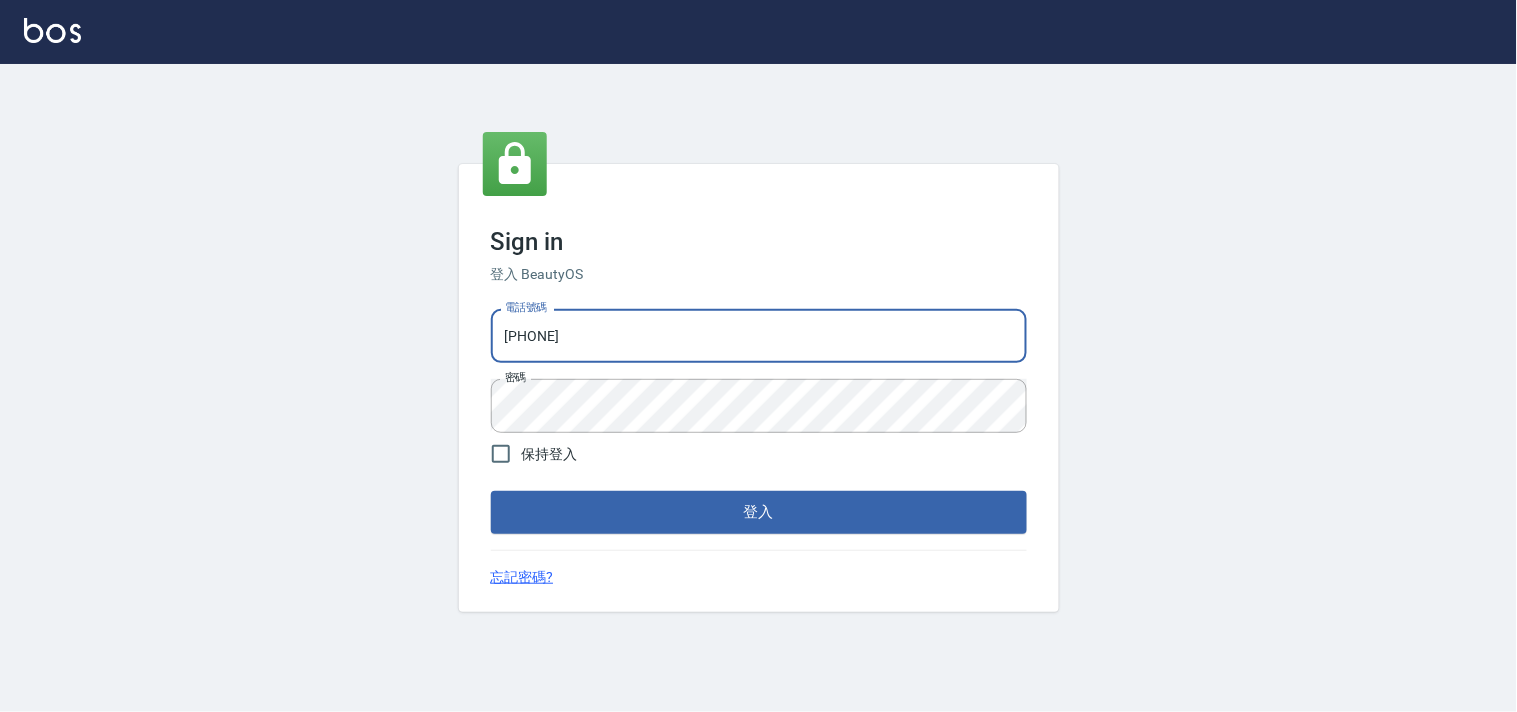 click on "Sign in 登入 BeautyOS 電話號碼 [PHONE] 電話號碼 密碼 密碼 保持登入 登入 忘記密碼?" at bounding box center [758, 388] 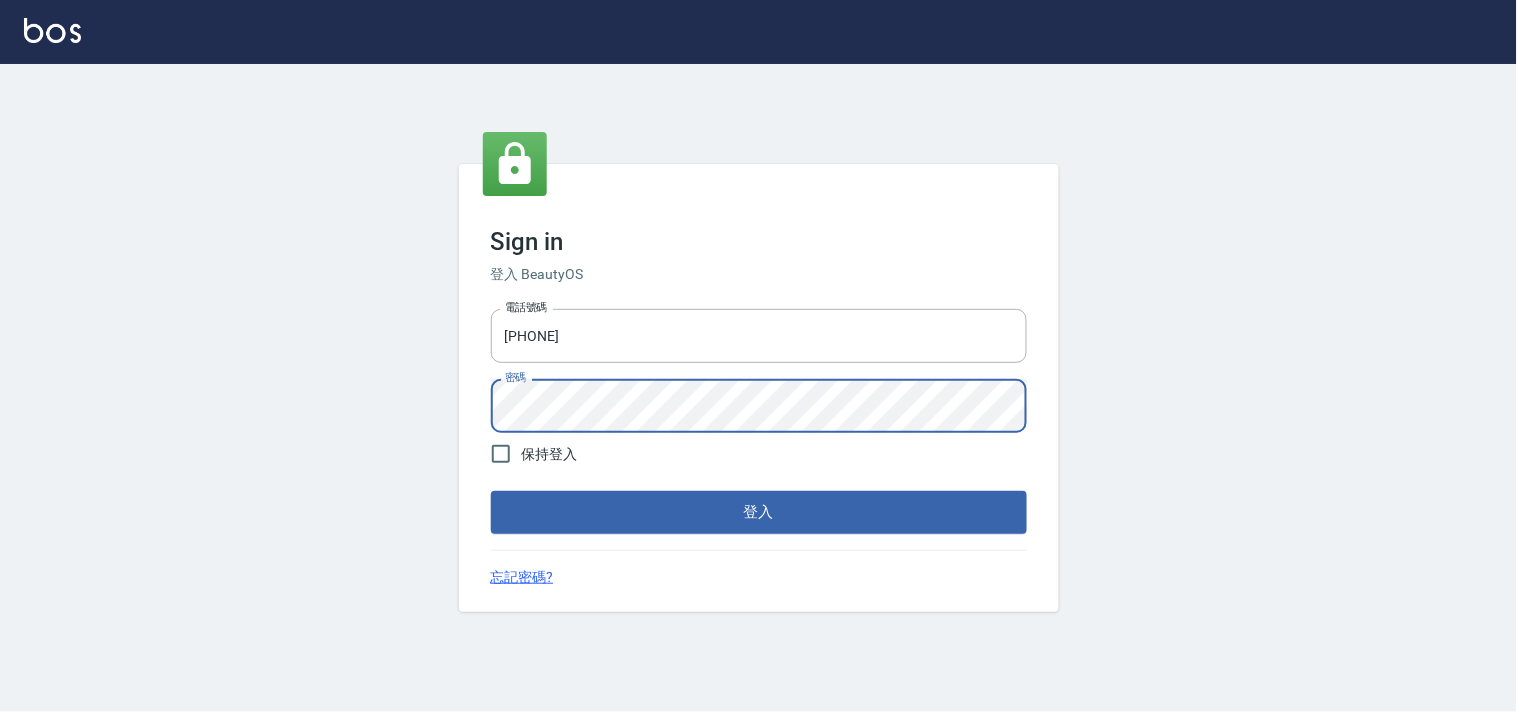 click on "登入" at bounding box center [759, 512] 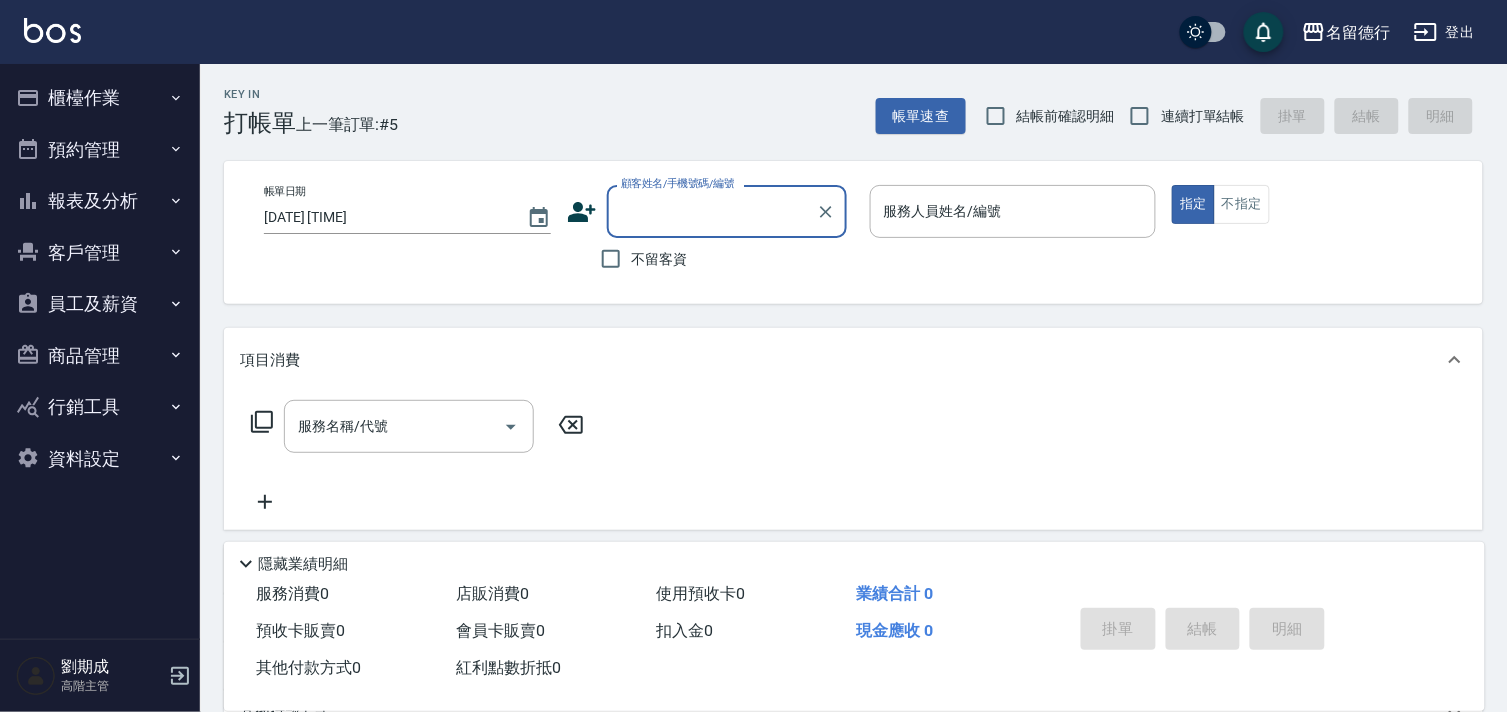 click on "櫃檯作業" at bounding box center (100, 98) 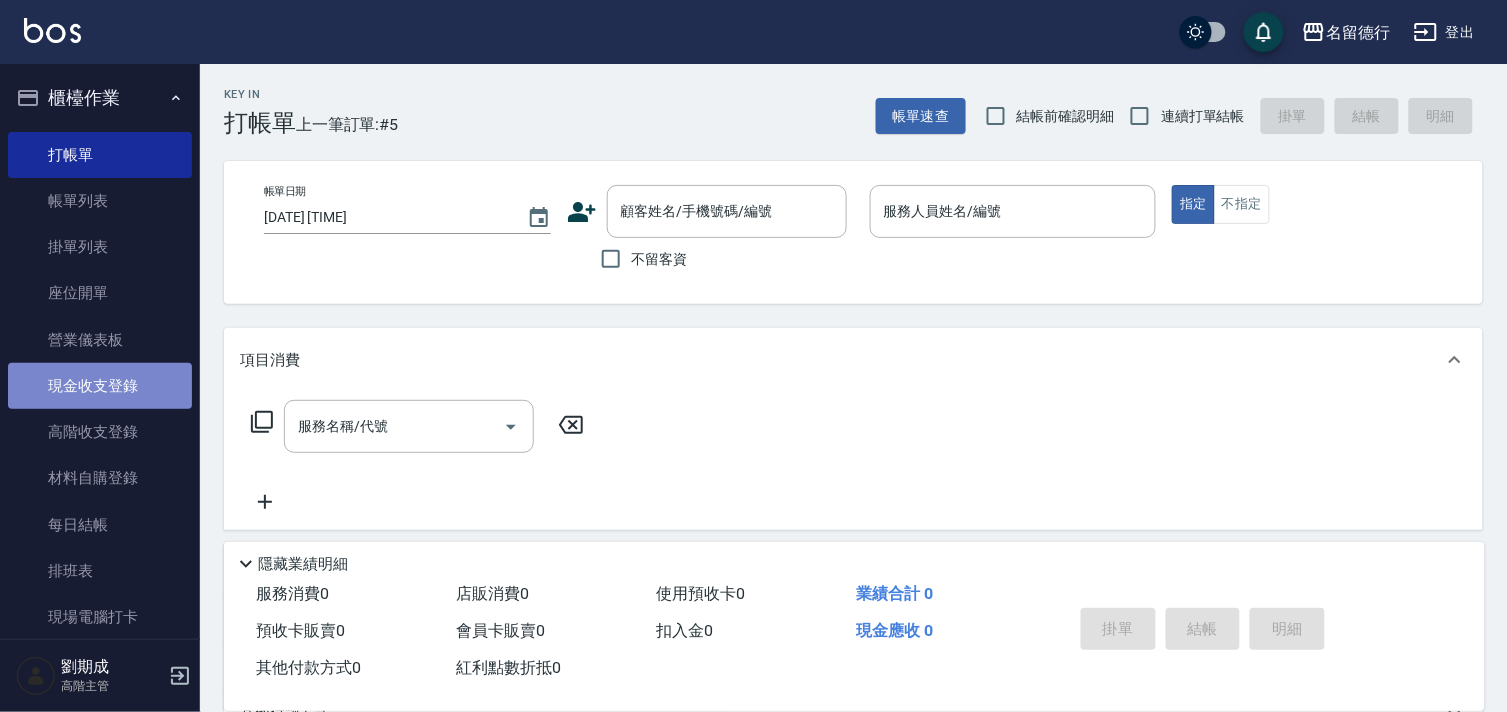 click on "現金收支登錄" at bounding box center [100, 386] 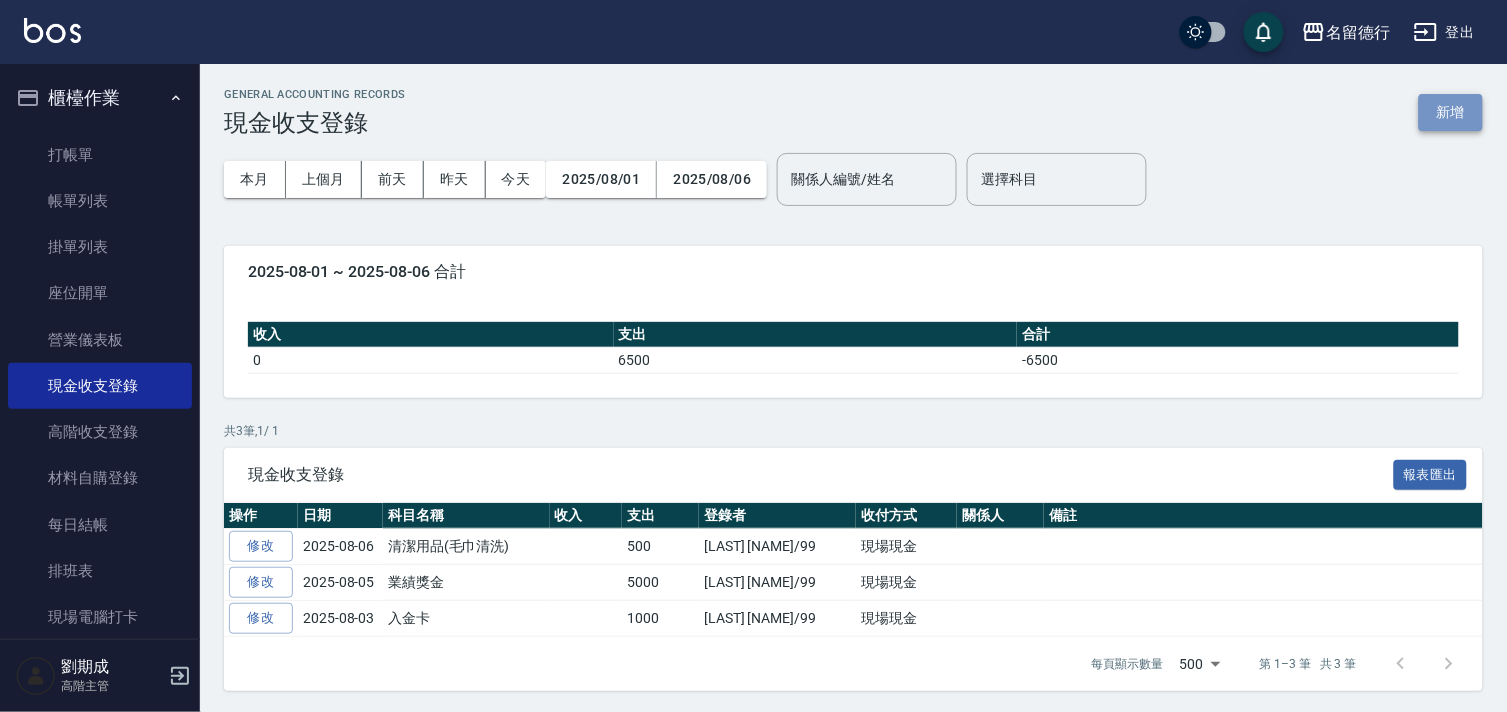 click on "新增" at bounding box center (1451, 112) 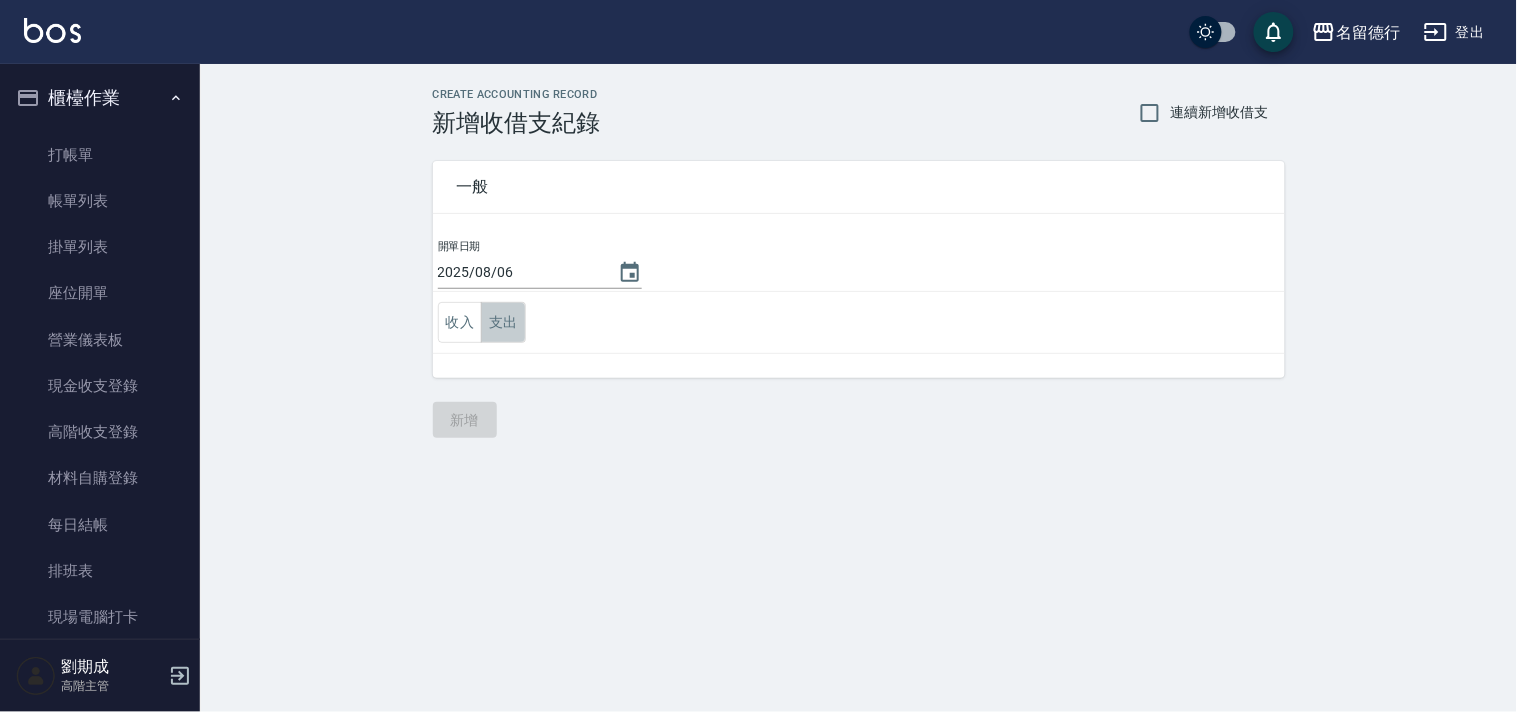 click on "支出" at bounding box center (503, 322) 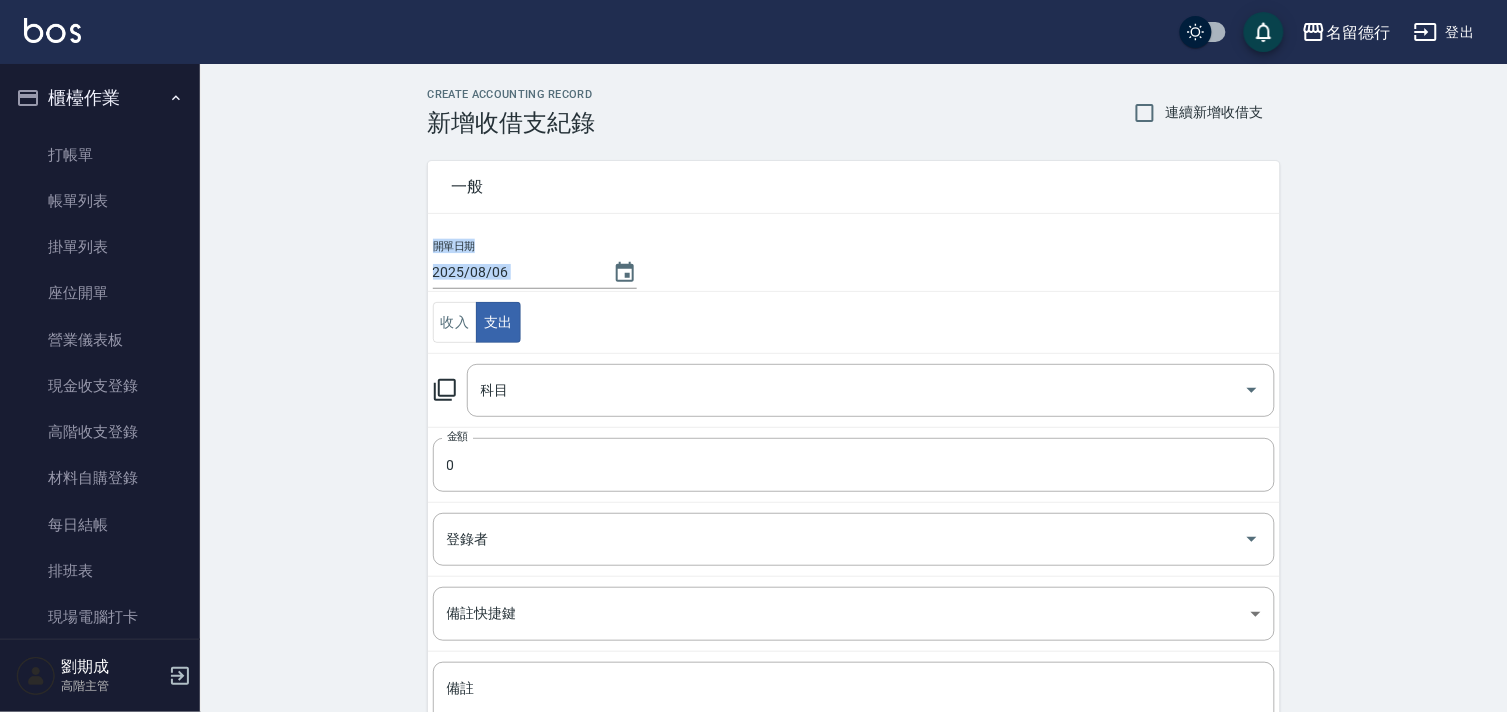 drag, startPoint x: 426, startPoint y: 398, endPoint x: 450, endPoint y: 398, distance: 24 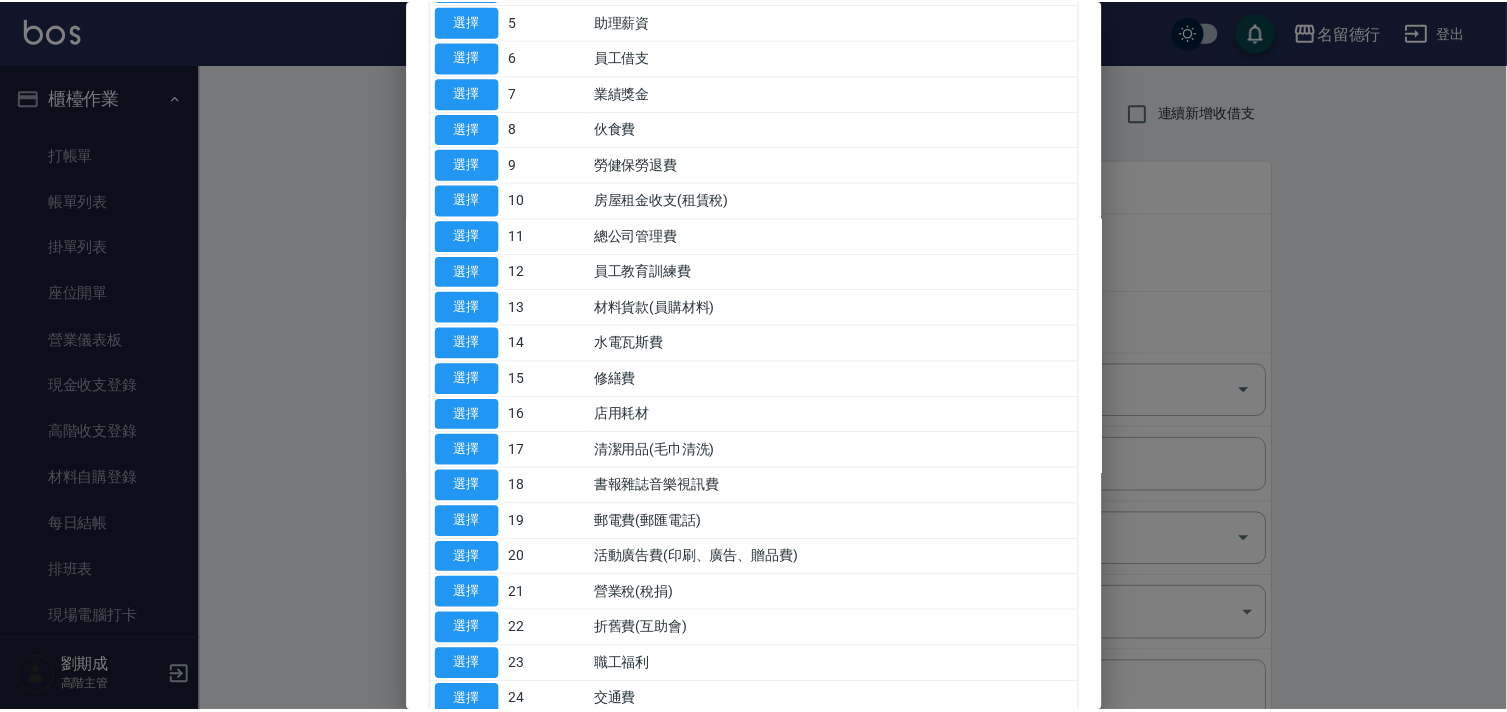 scroll, scrollTop: 666, scrollLeft: 0, axis: vertical 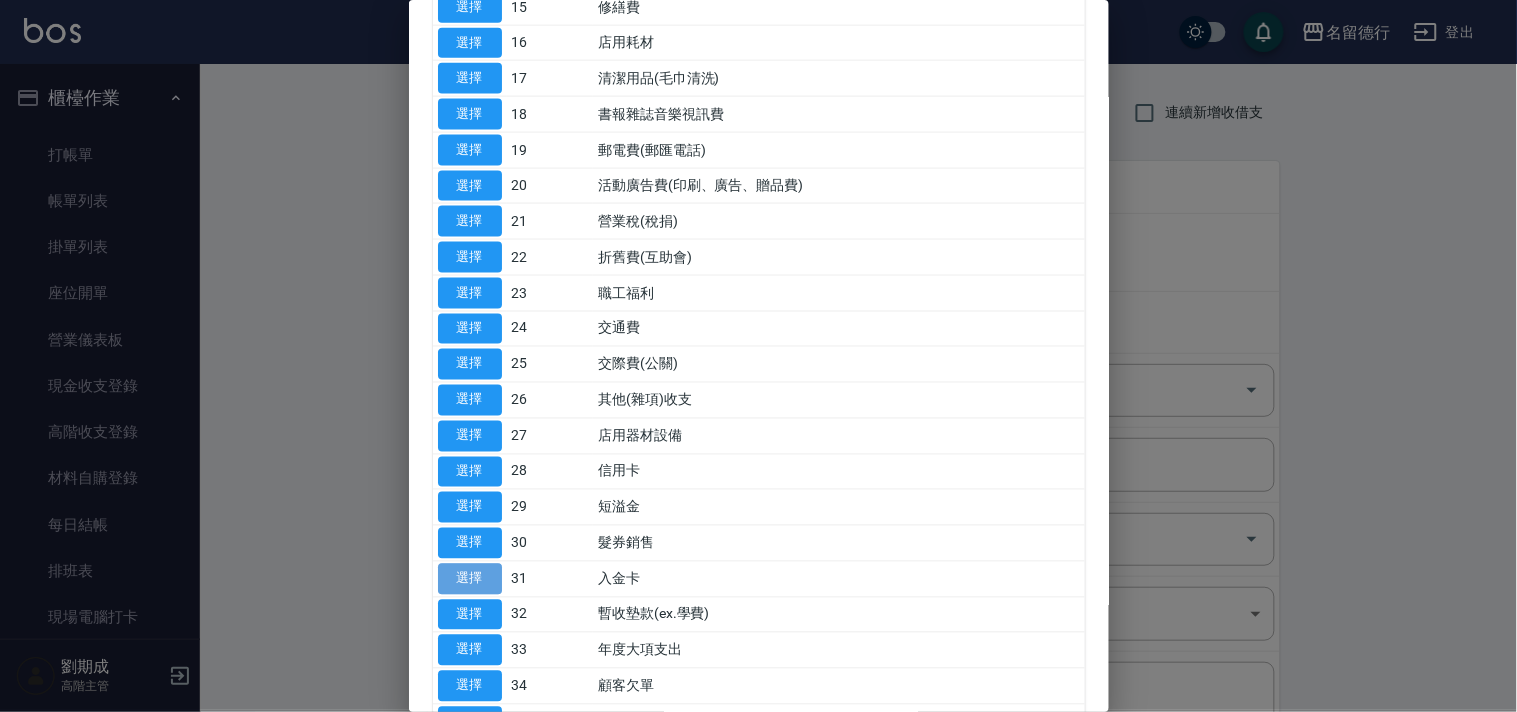 click on "選擇" at bounding box center [470, 579] 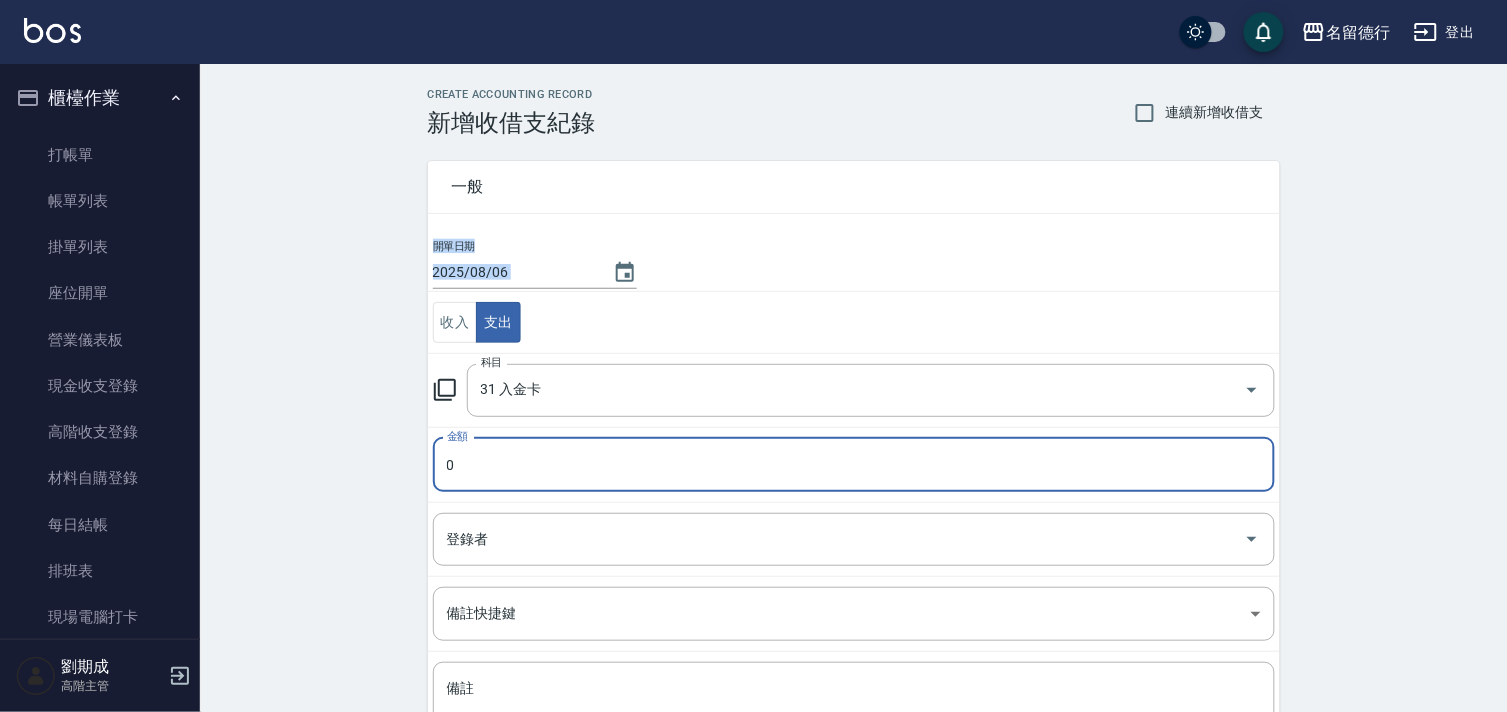 click on "0" at bounding box center (854, 465) 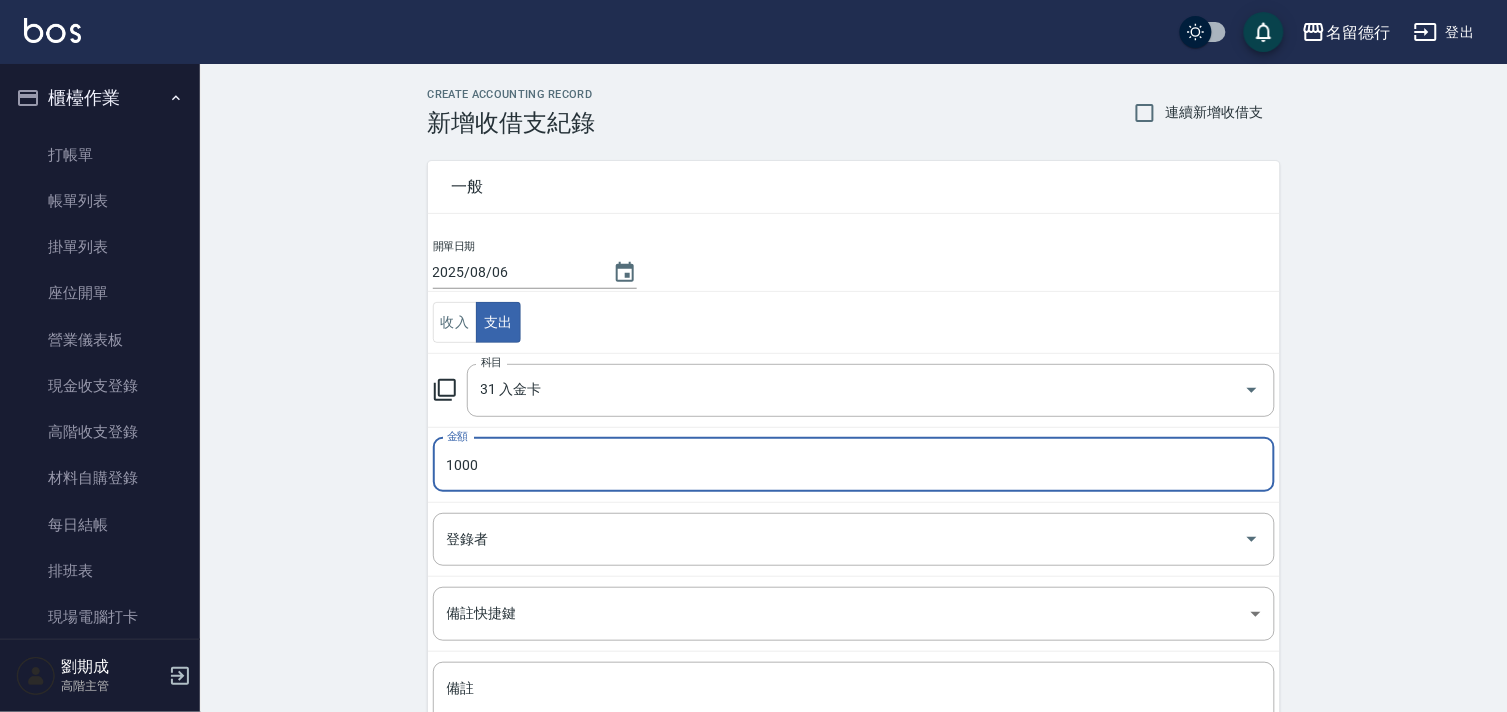 type on "1000" 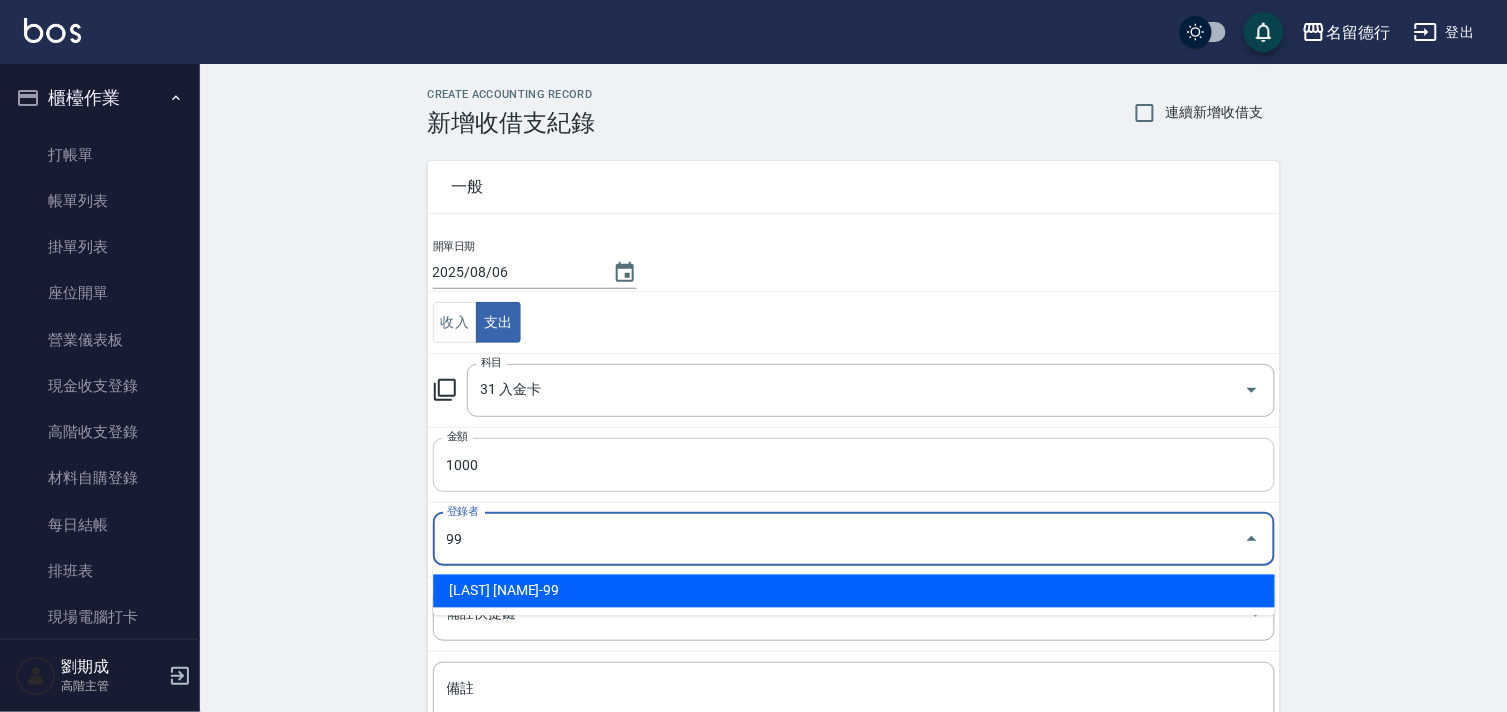 type on "[FIRST] [LAST]-99" 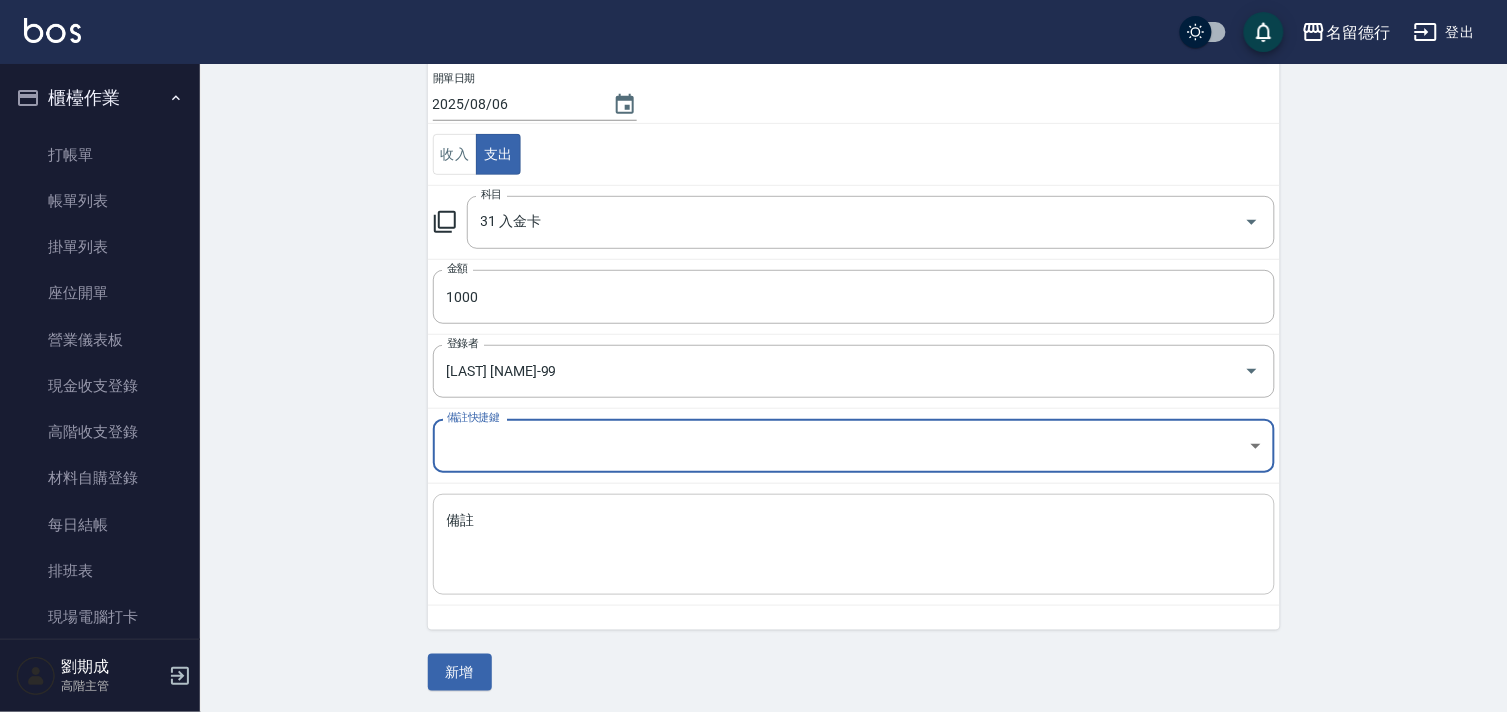 scroll, scrollTop: 171, scrollLeft: 0, axis: vertical 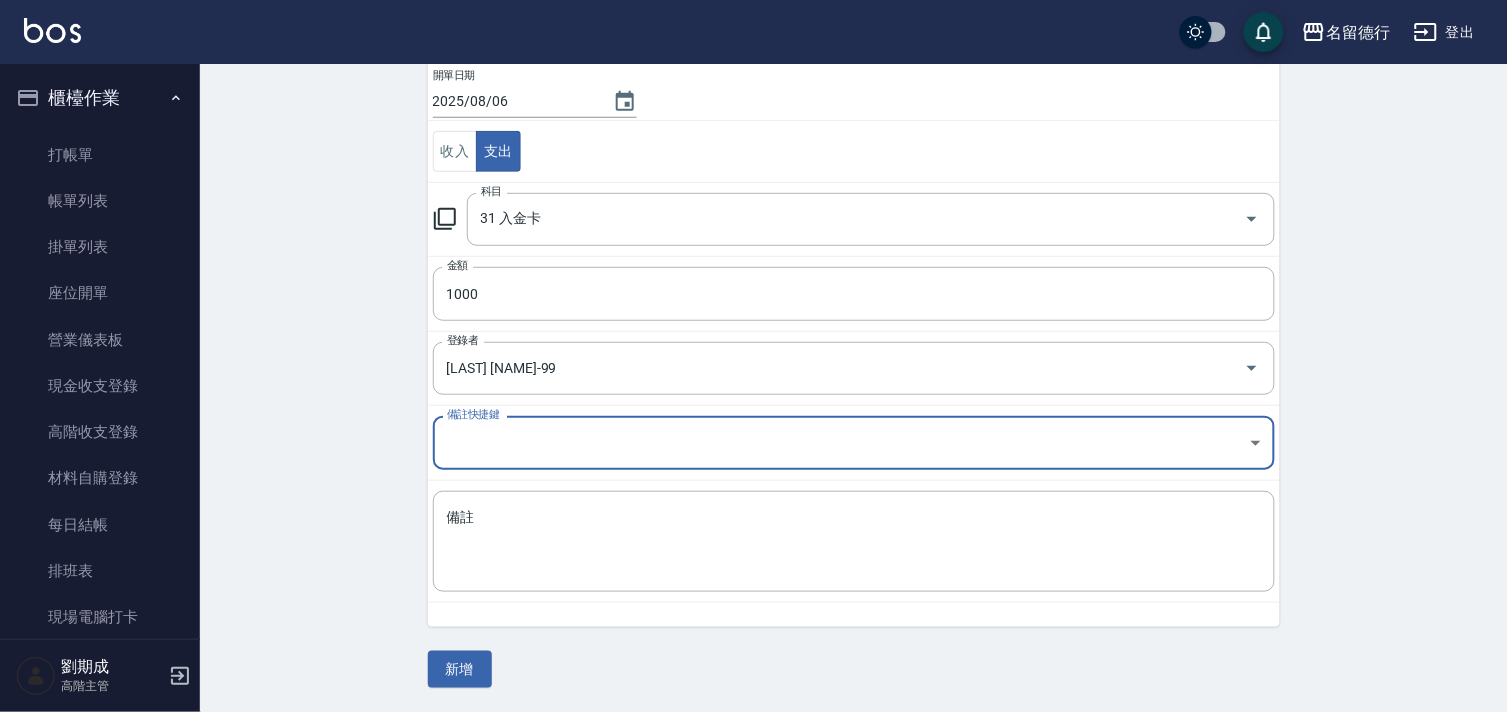 click on "一般 開單日期 2025/08/06 收入 支出 科目 31 入金卡 科目 金額 1000 金額 登錄者 劉期成-99 登錄者 備註快捷鍵 ​ 備註快捷鍵 備註 x 備註 新增" at bounding box center (854, 327) 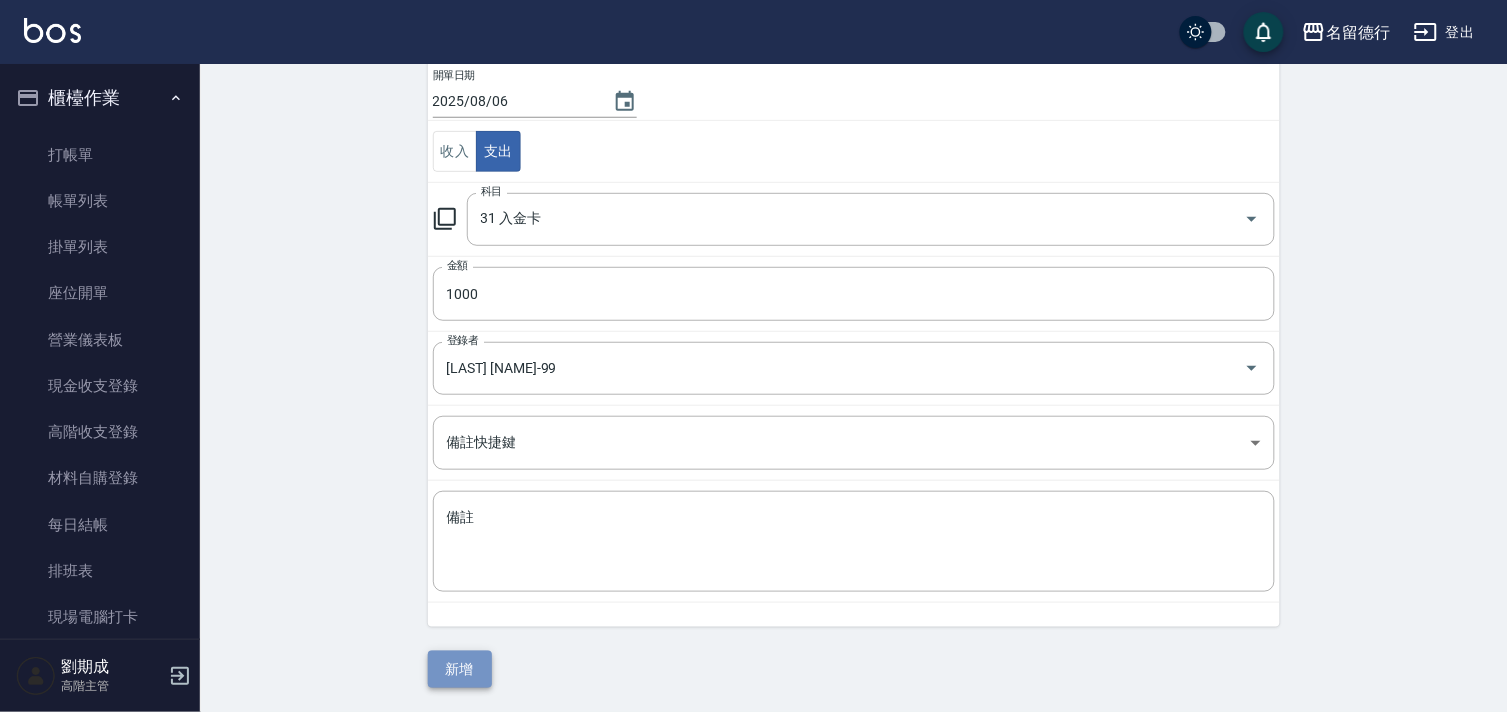 click on "新增" at bounding box center [460, 669] 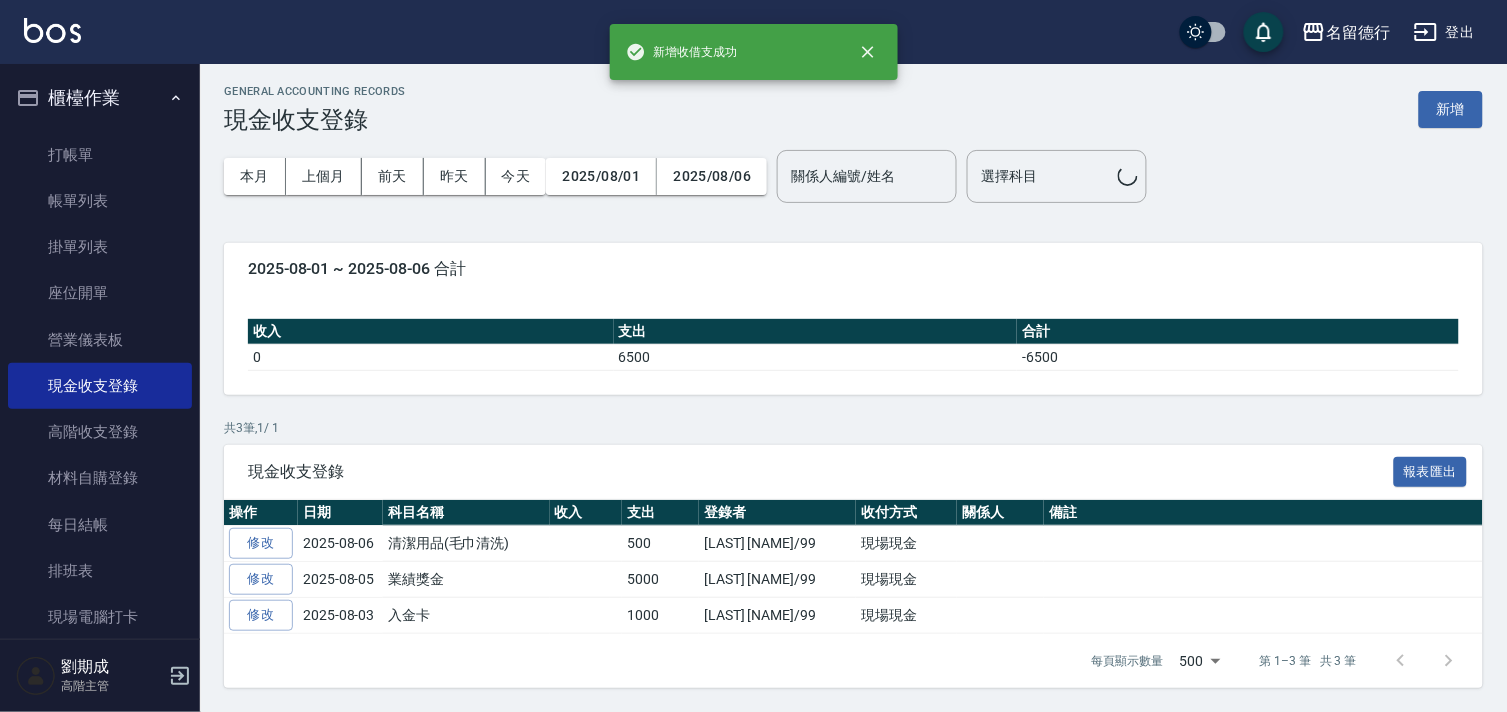 scroll, scrollTop: 0, scrollLeft: 0, axis: both 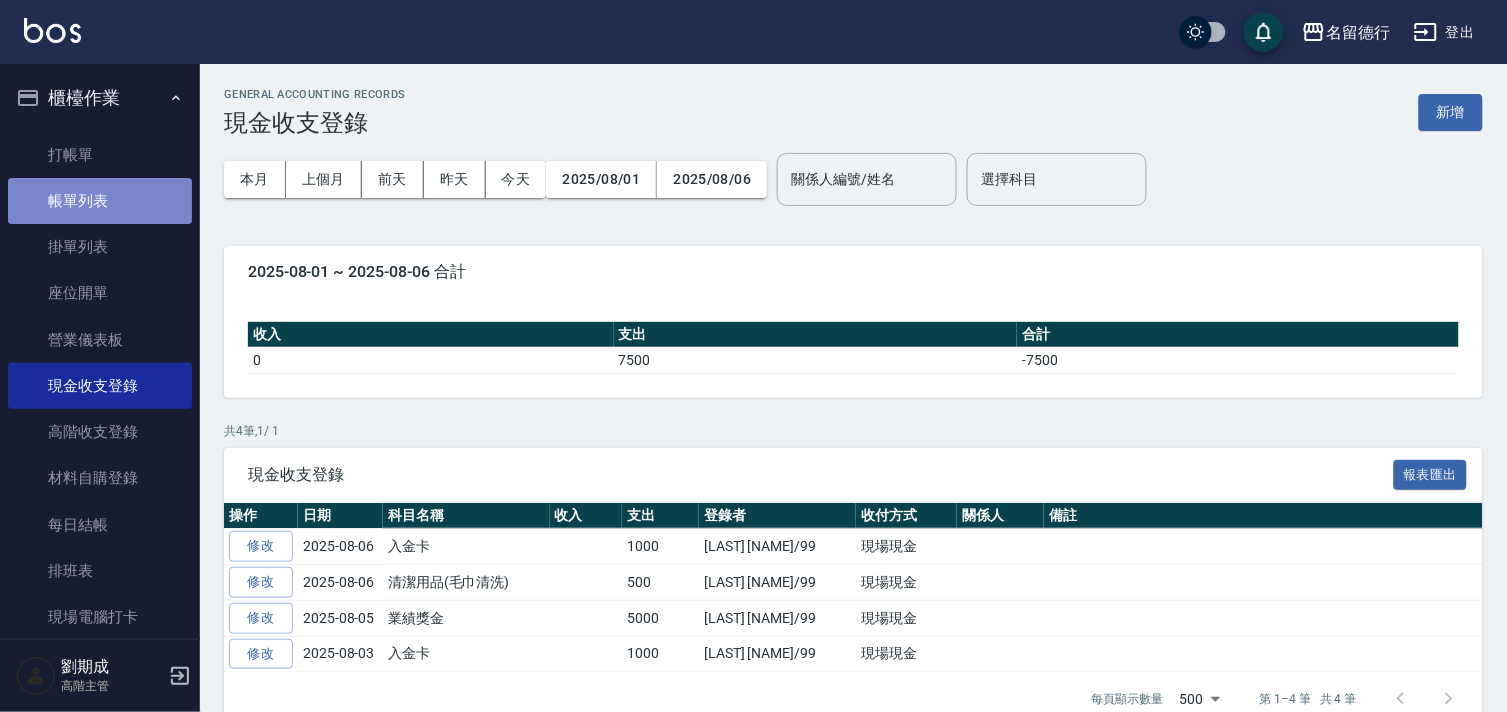 click on "帳單列表" at bounding box center [100, 201] 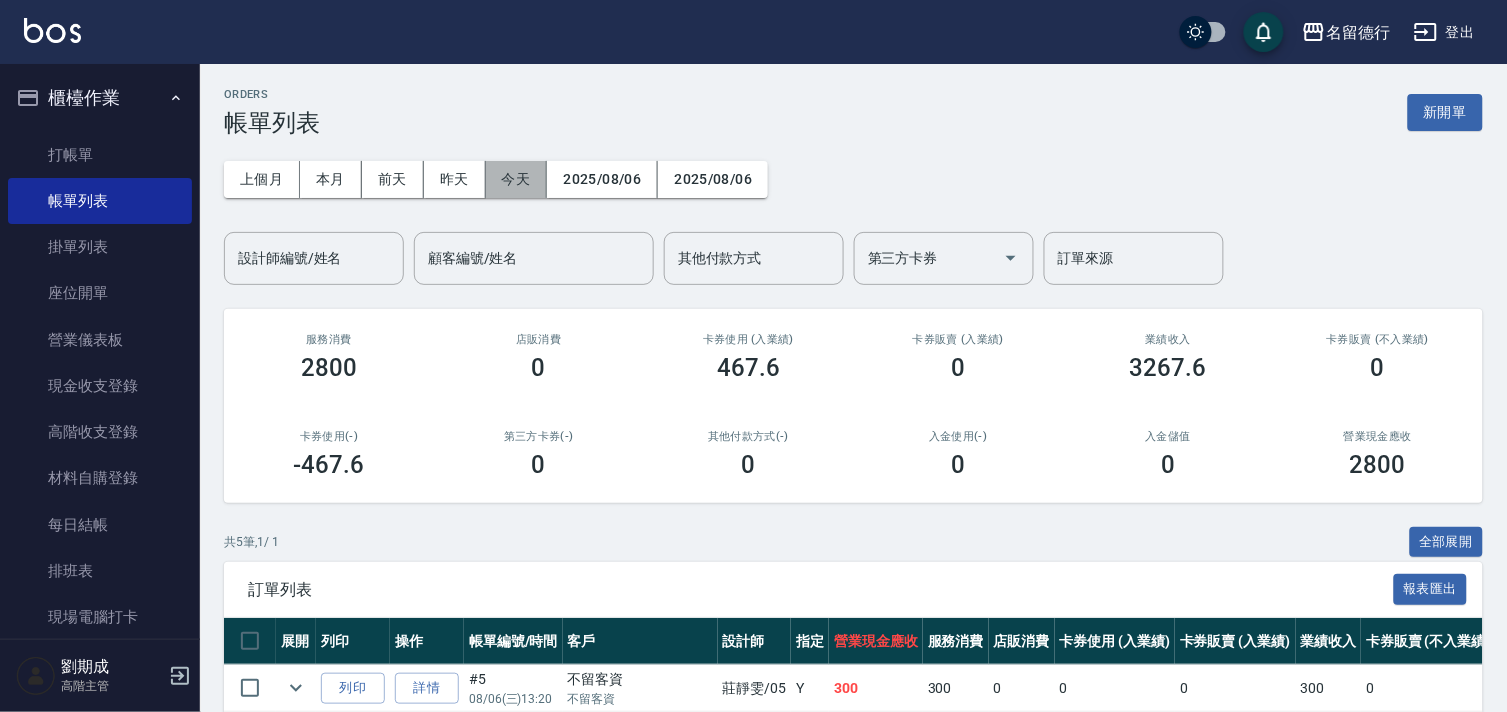 click on "今天" at bounding box center (517, 179) 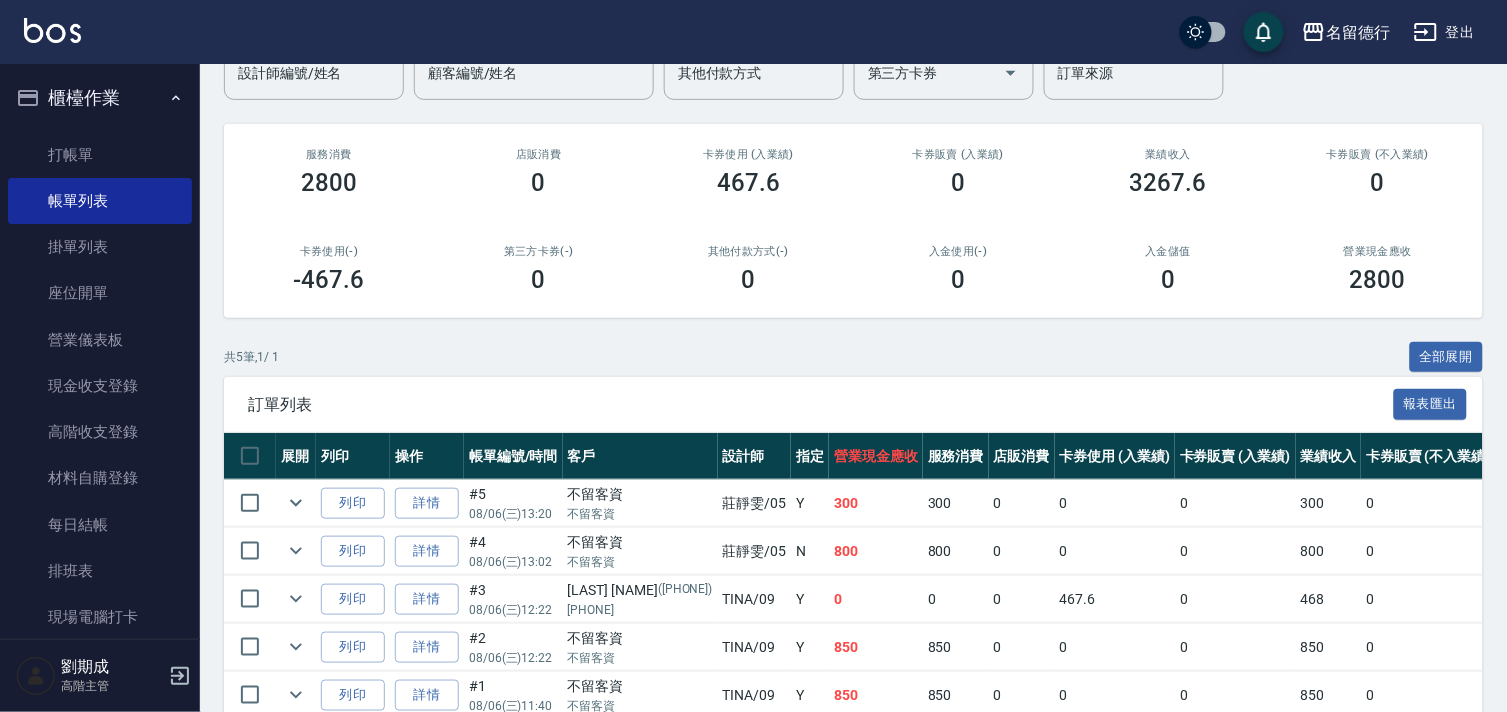 scroll, scrollTop: 288, scrollLeft: 0, axis: vertical 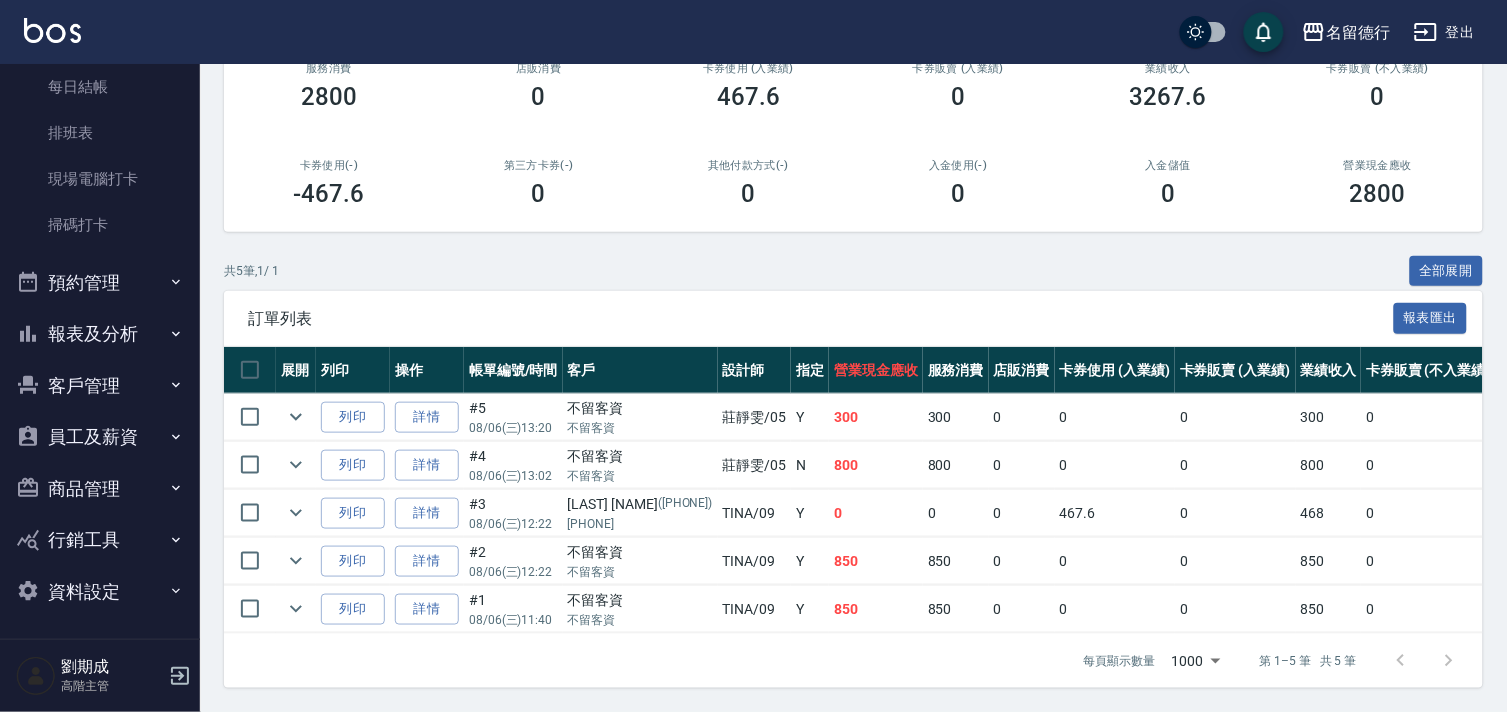 click on "員工及薪資" at bounding box center [100, 437] 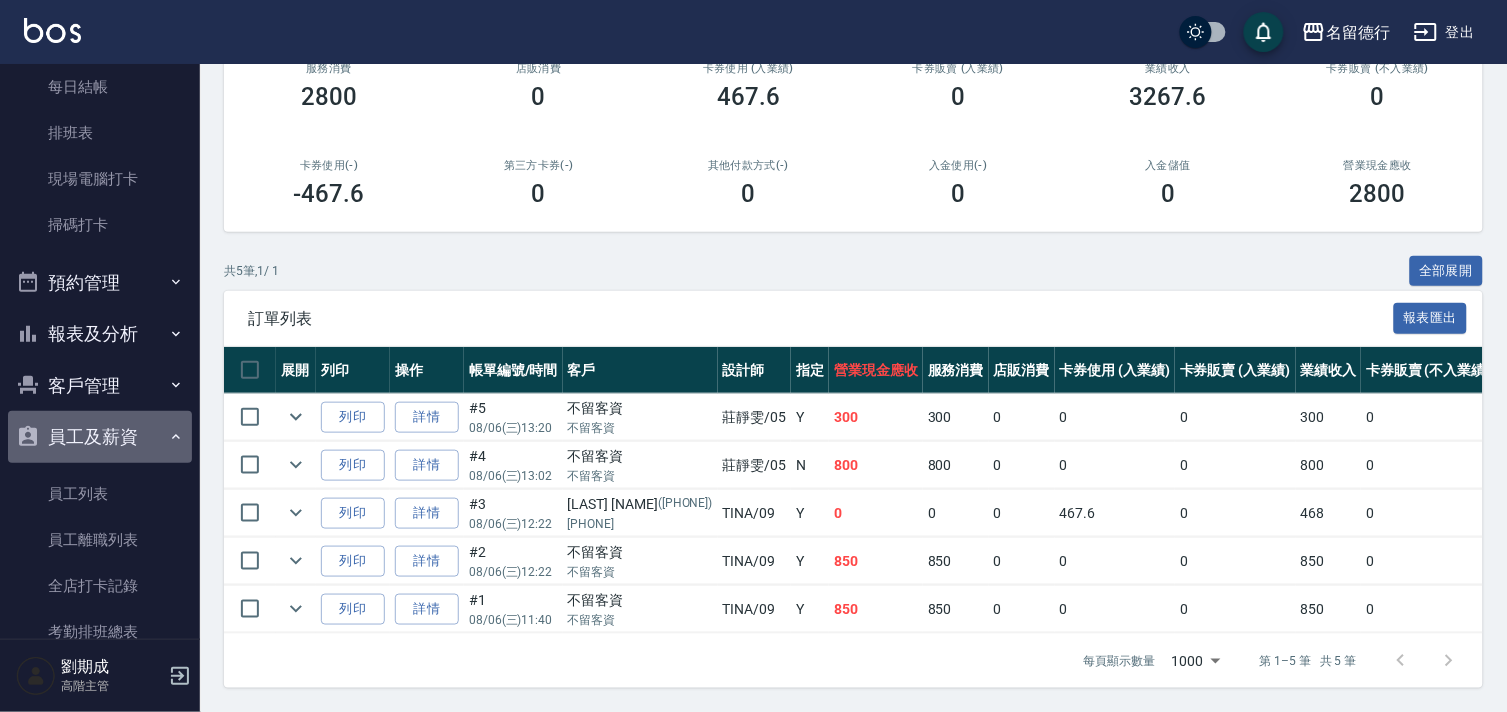 click on "員工及薪資" at bounding box center (100, 437) 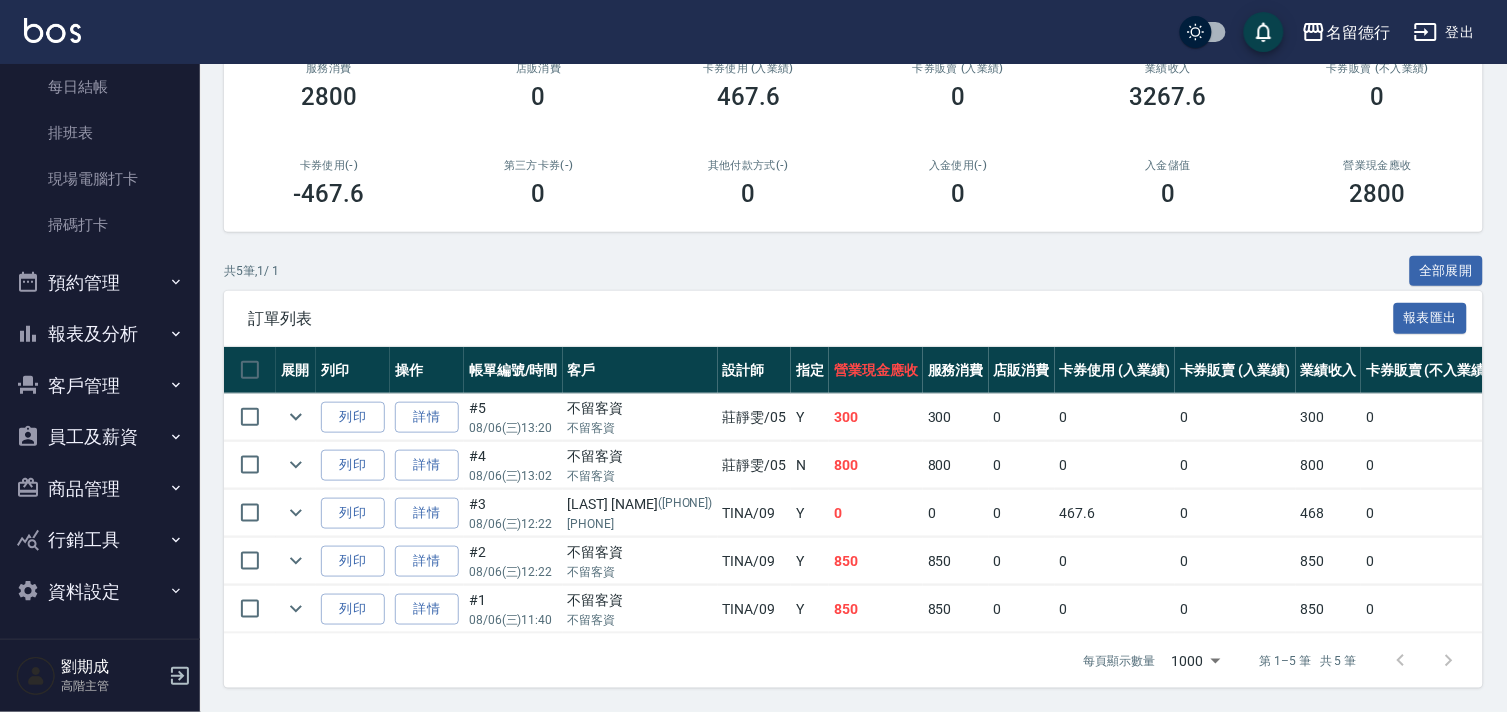 click on "客戶管理" at bounding box center [100, 386] 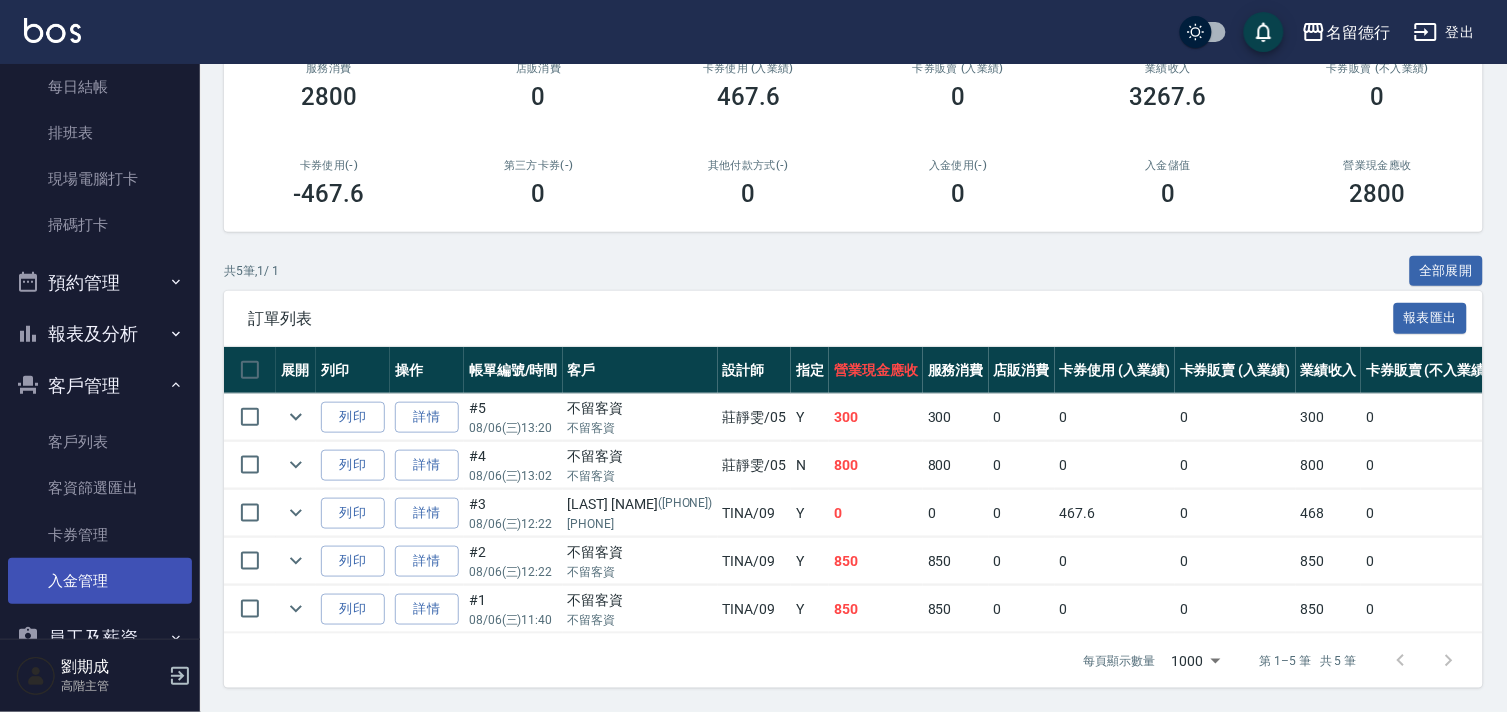 click on "入金管理" at bounding box center [100, 581] 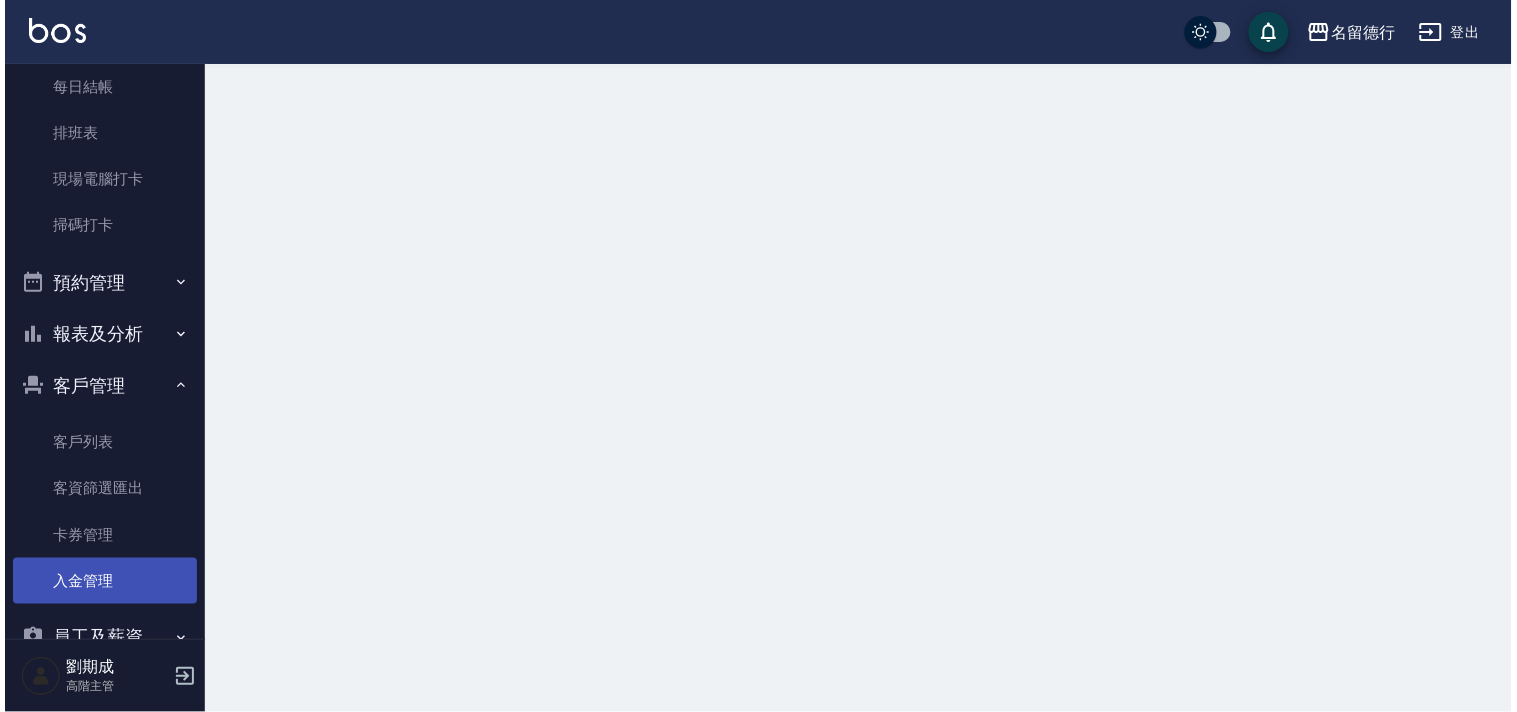 scroll, scrollTop: 0, scrollLeft: 0, axis: both 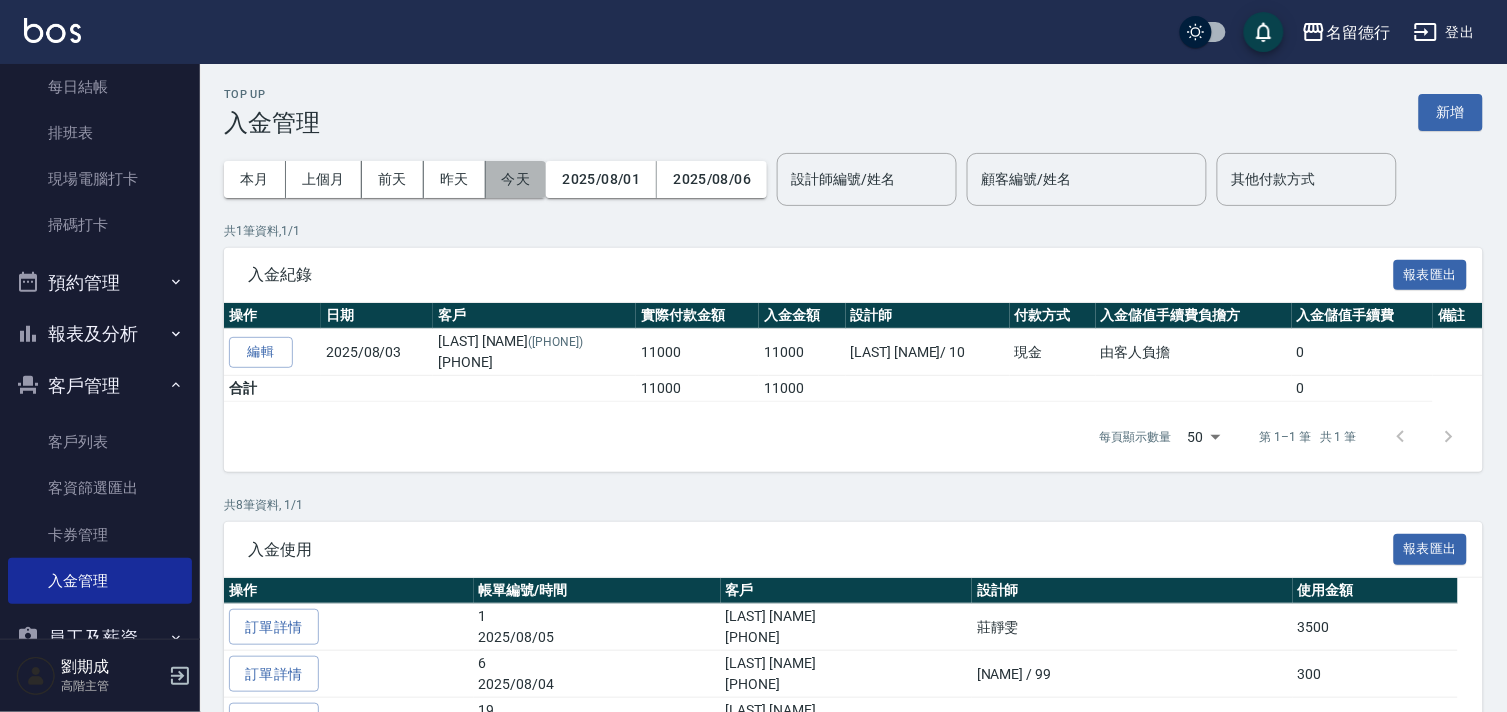 click on "今天" at bounding box center (516, 179) 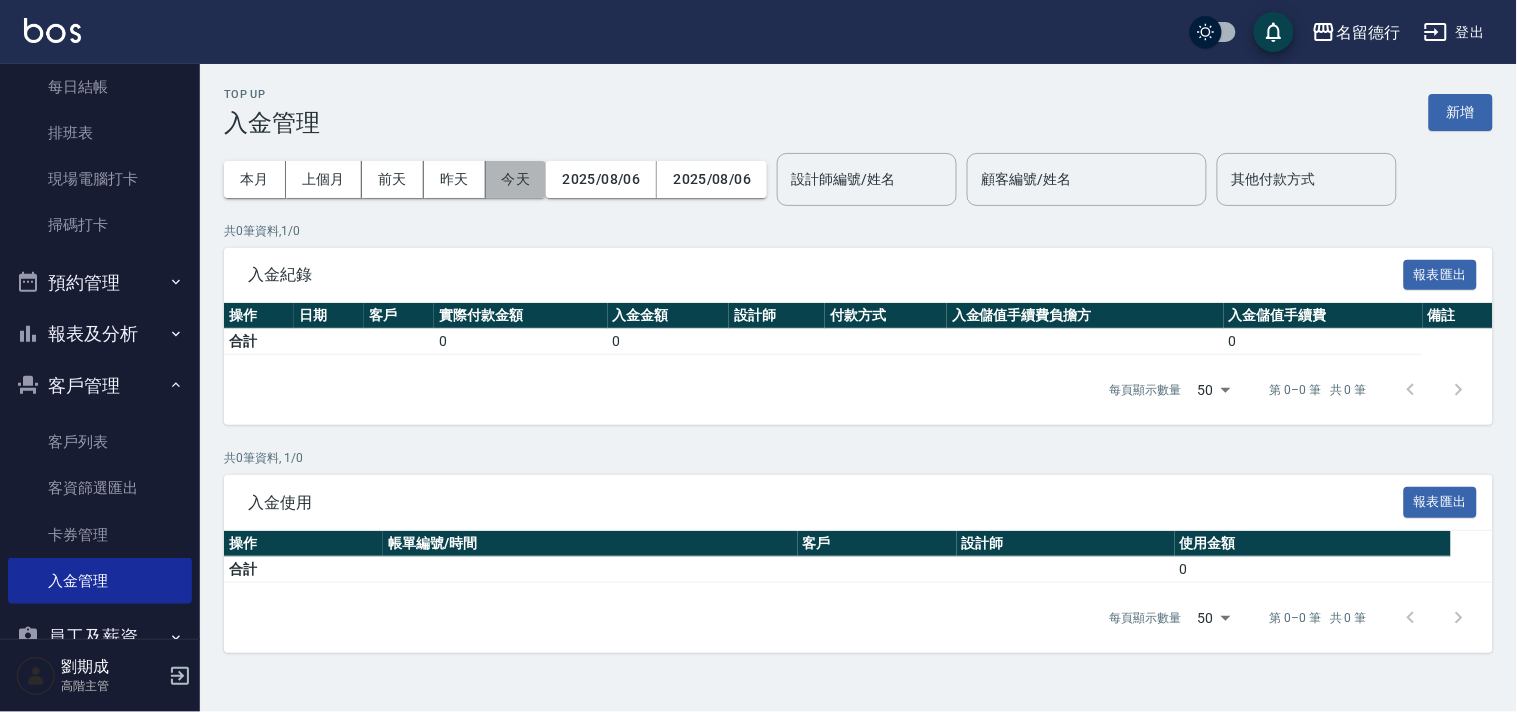 click on "今天" at bounding box center [516, 179] 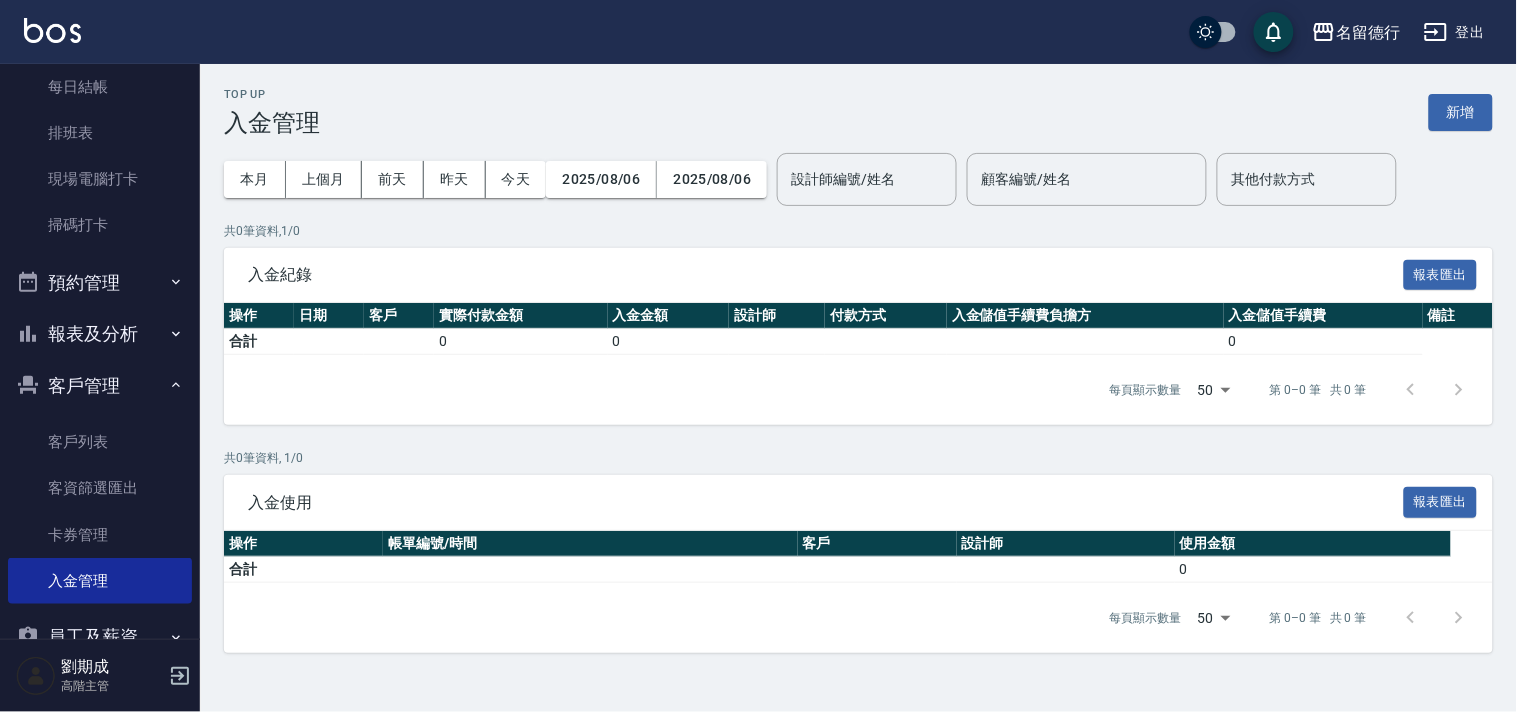 click on "客戶管理" at bounding box center (100, 386) 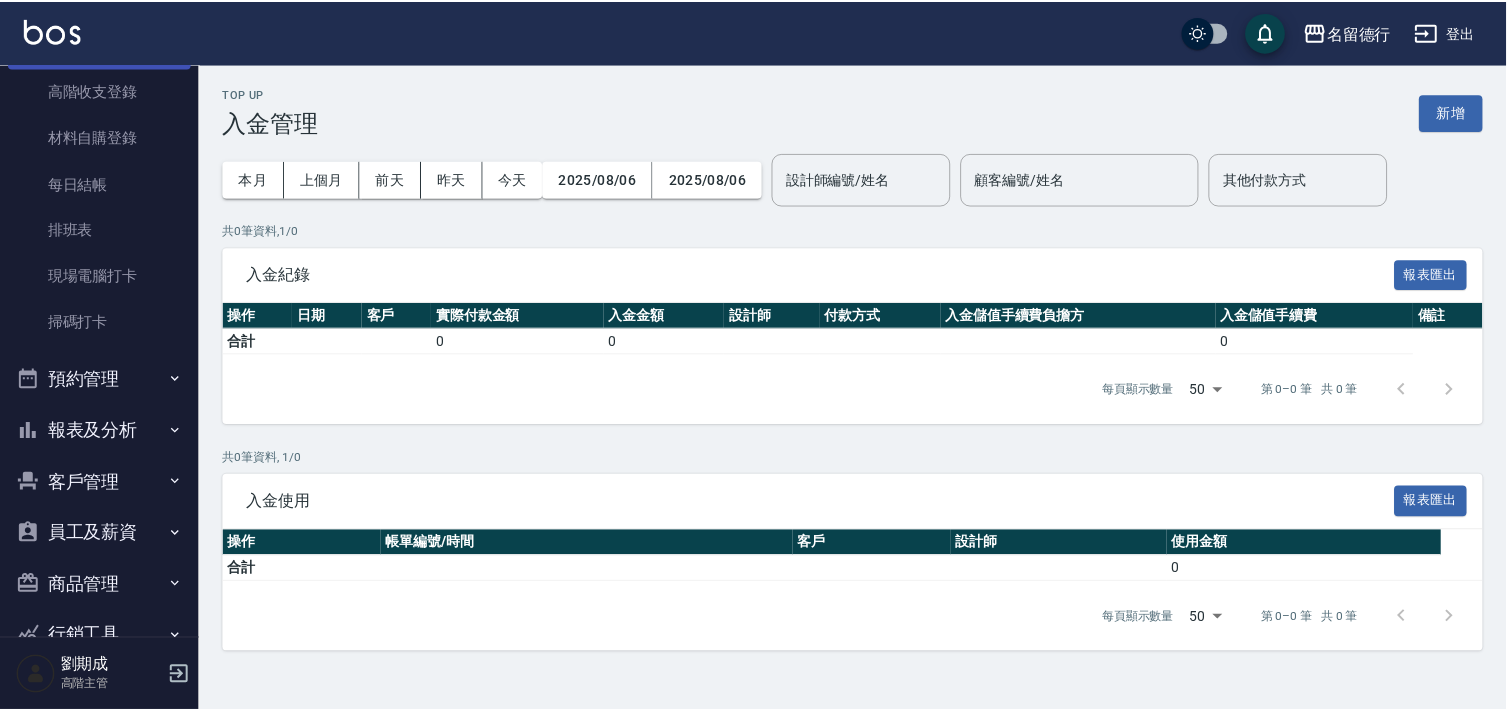 scroll, scrollTop: 0, scrollLeft: 0, axis: both 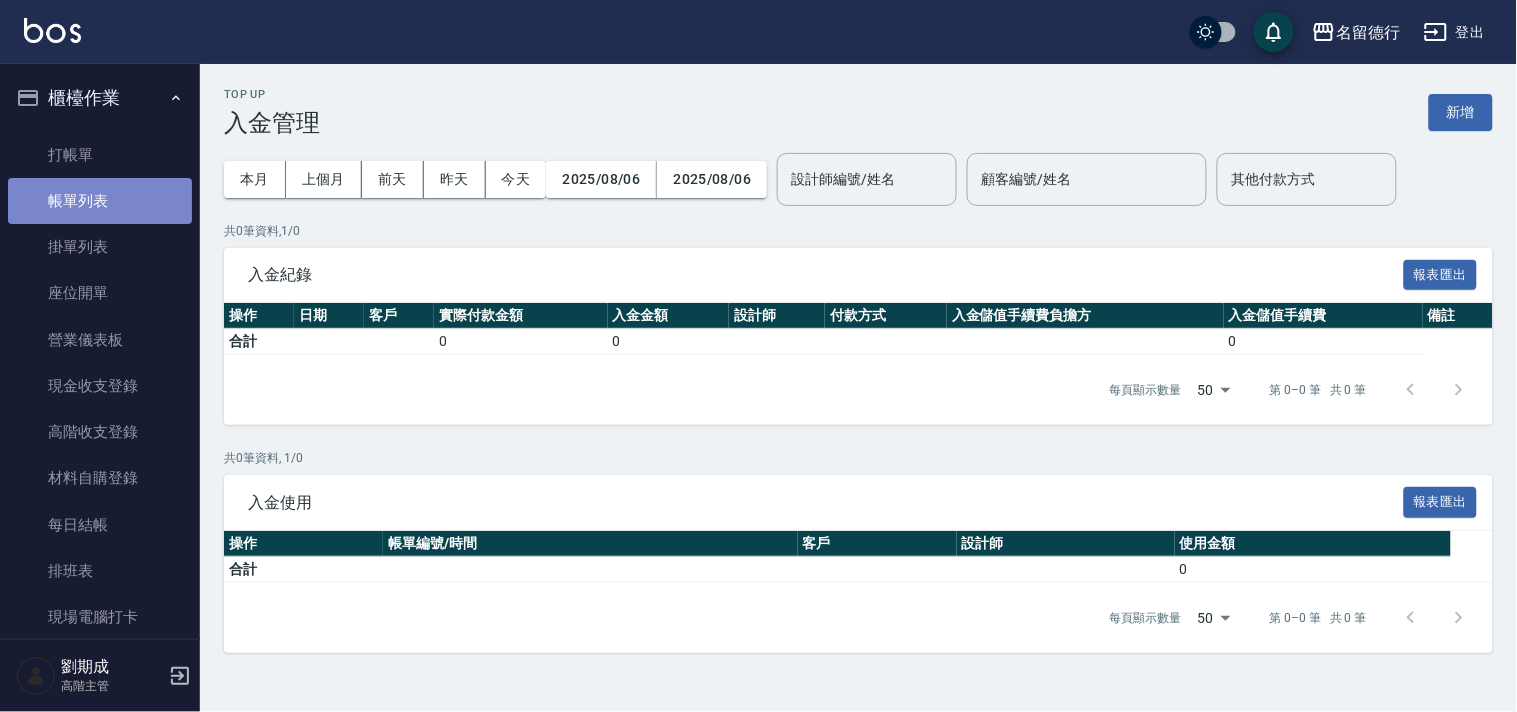 click on "帳單列表" at bounding box center [100, 201] 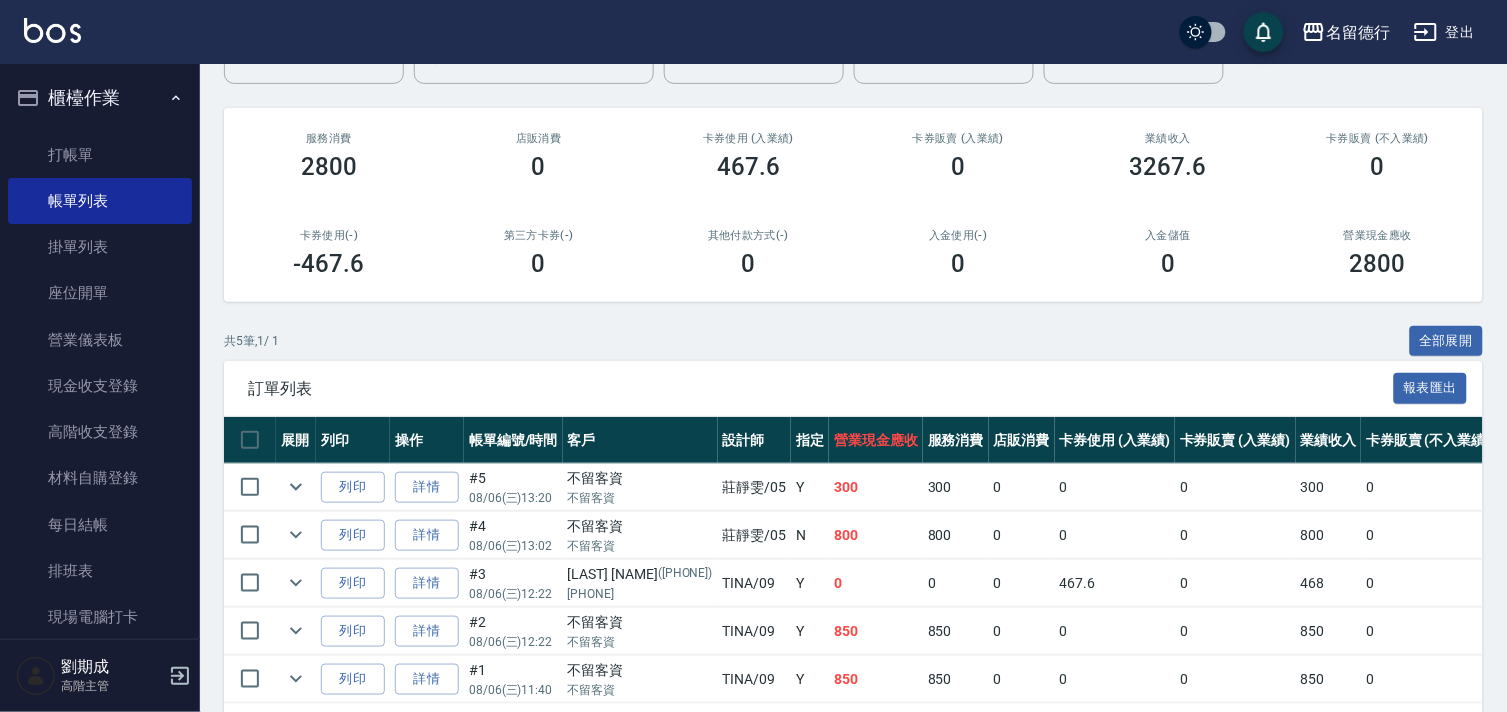 scroll, scrollTop: 288, scrollLeft: 0, axis: vertical 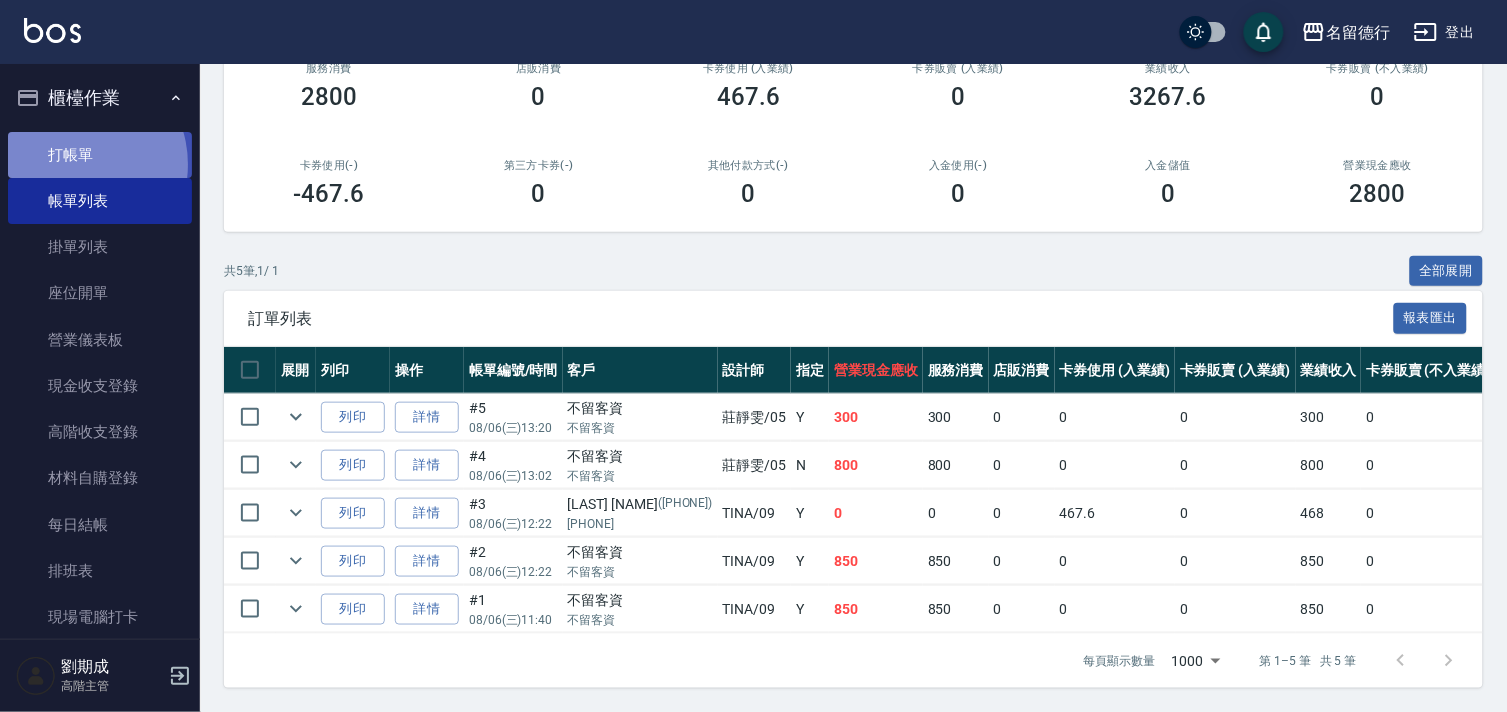 click on "打帳單" at bounding box center (100, 155) 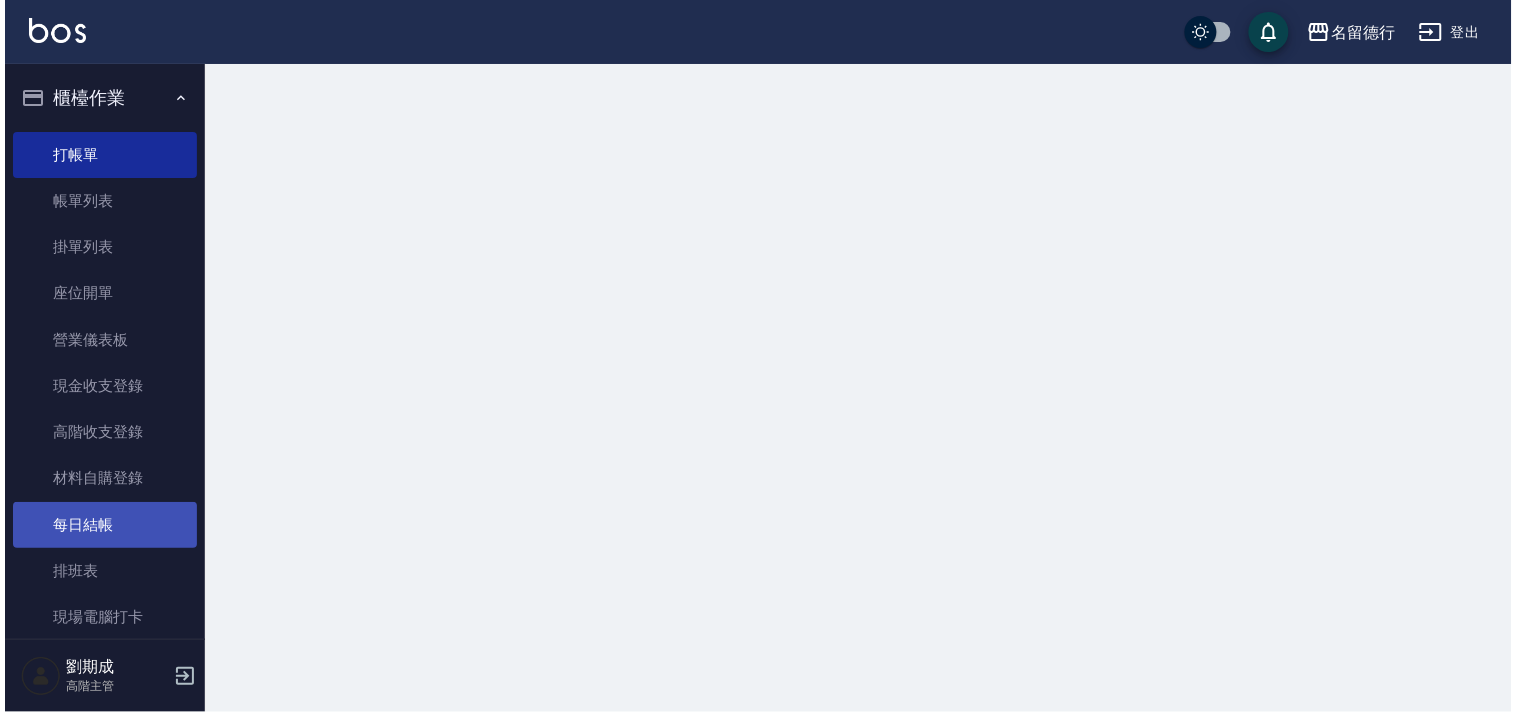 scroll, scrollTop: 0, scrollLeft: 0, axis: both 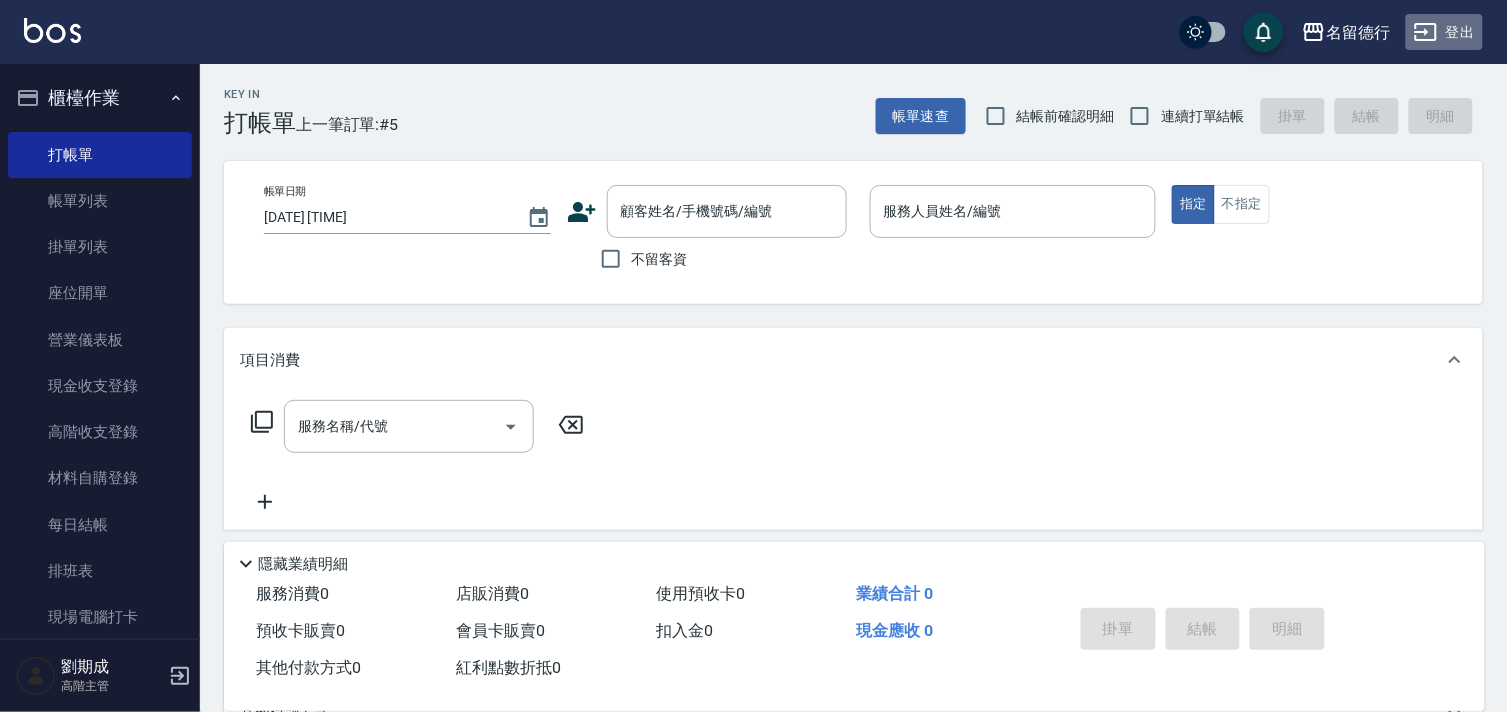 click on "登出" at bounding box center [1444, 32] 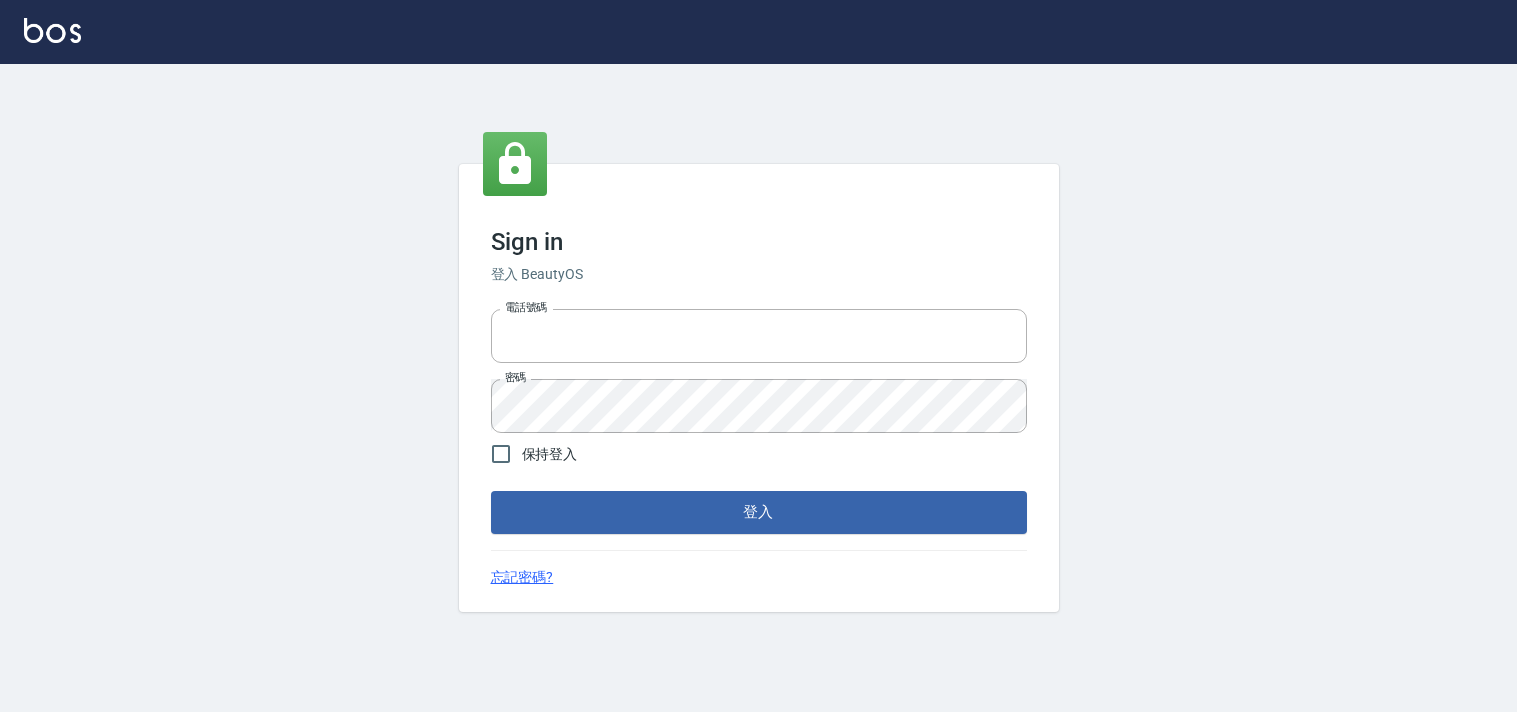 scroll, scrollTop: 0, scrollLeft: 0, axis: both 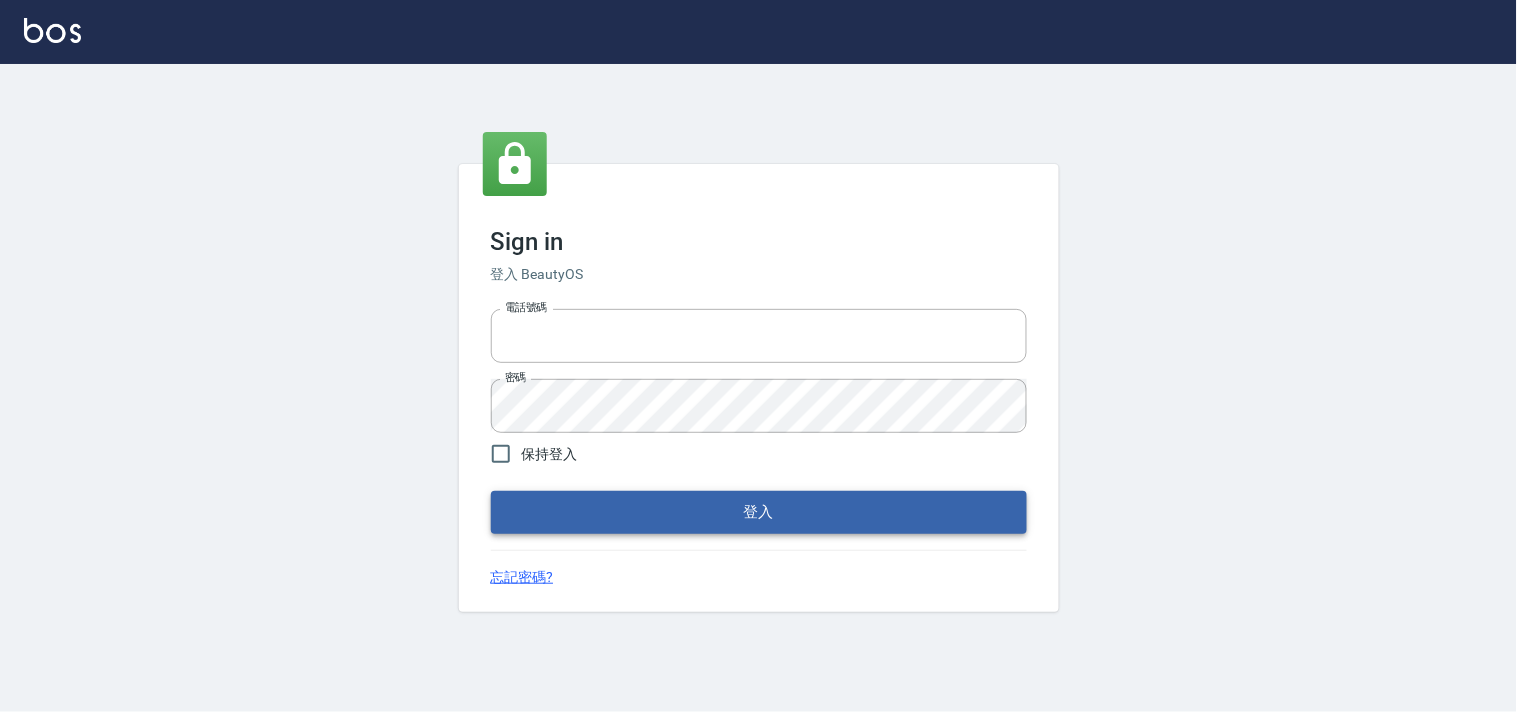 type on "28261007" 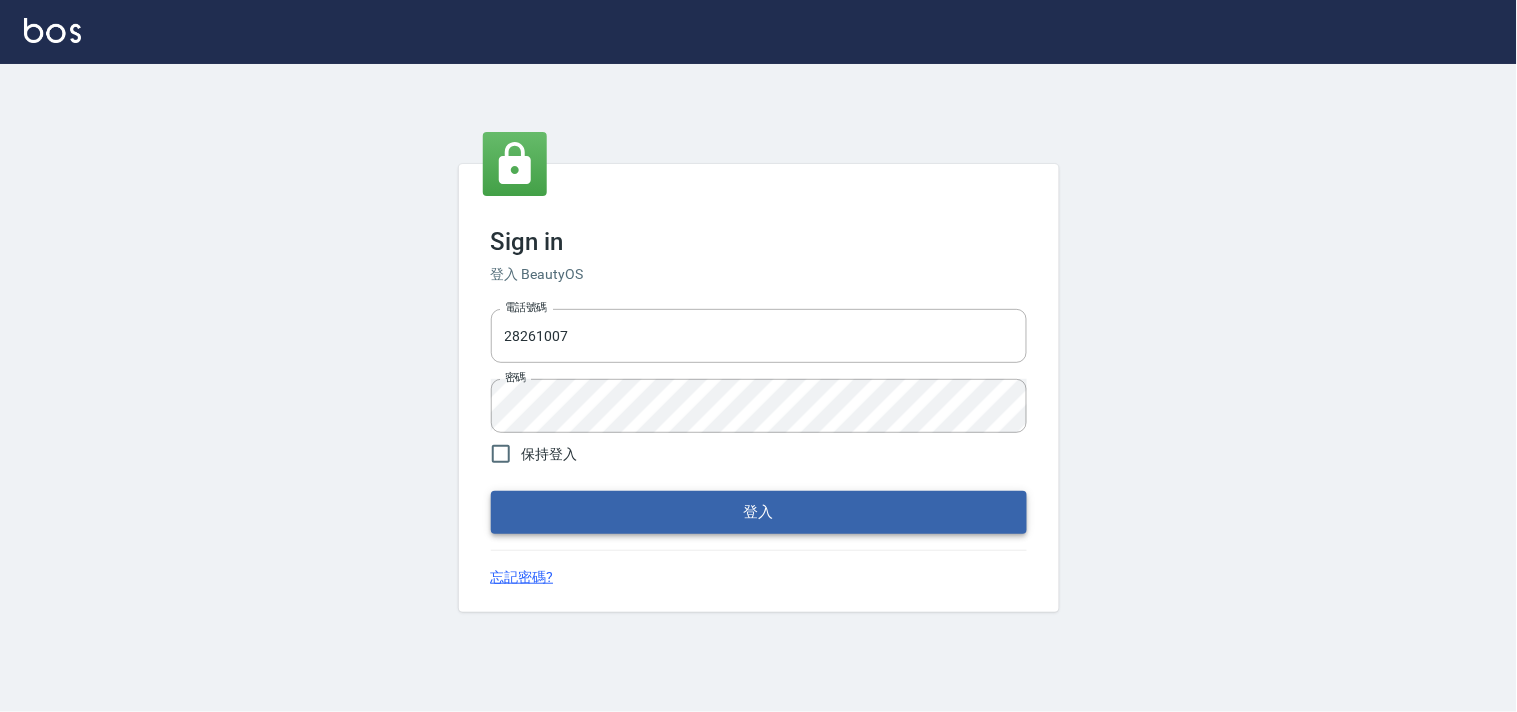 click on "登入" at bounding box center (759, 512) 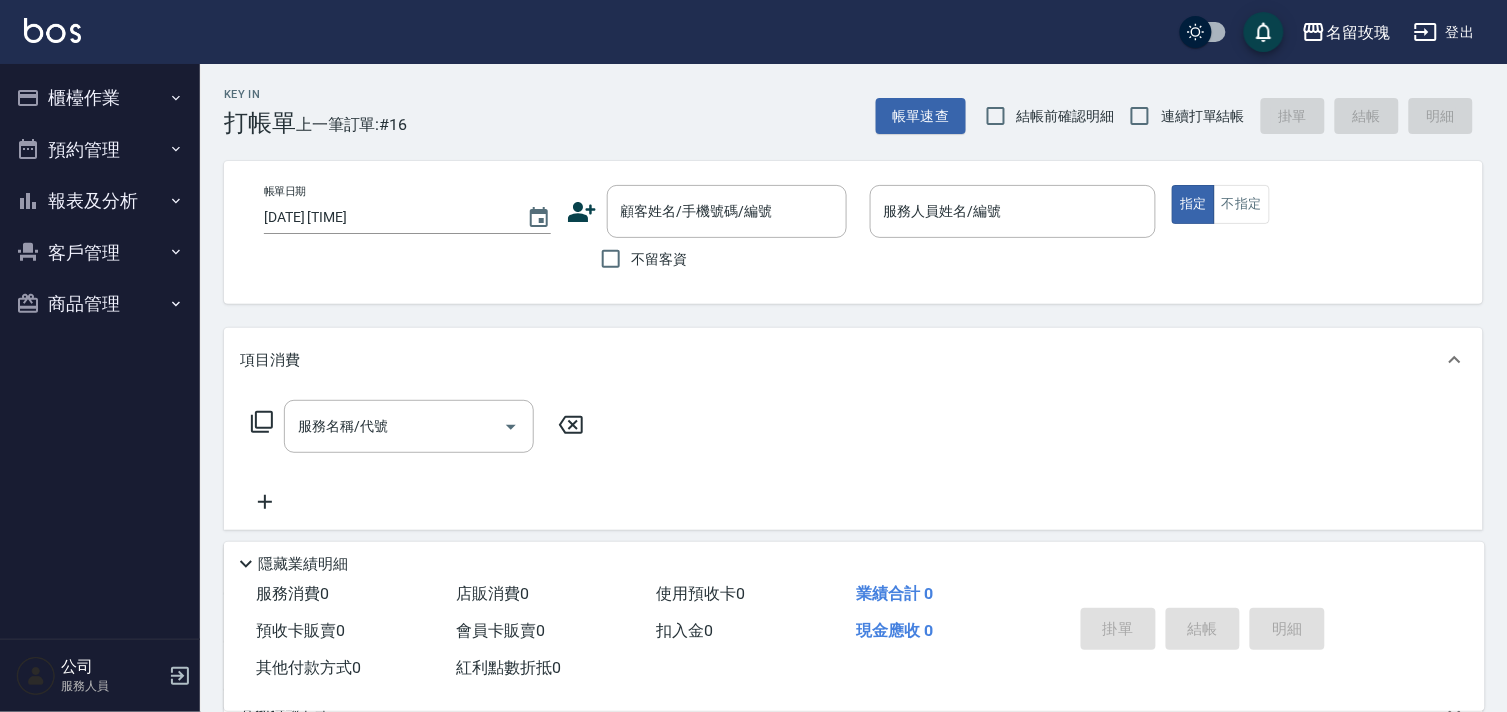 click on "帳單日期 2025/08/06 14:52 顧客姓名/手機號碼/編號 顧客姓名/手機號碼/編號 不留客資 服務人員姓名/編號 服務人員姓名/編號 指定 不指定" at bounding box center (853, 232) 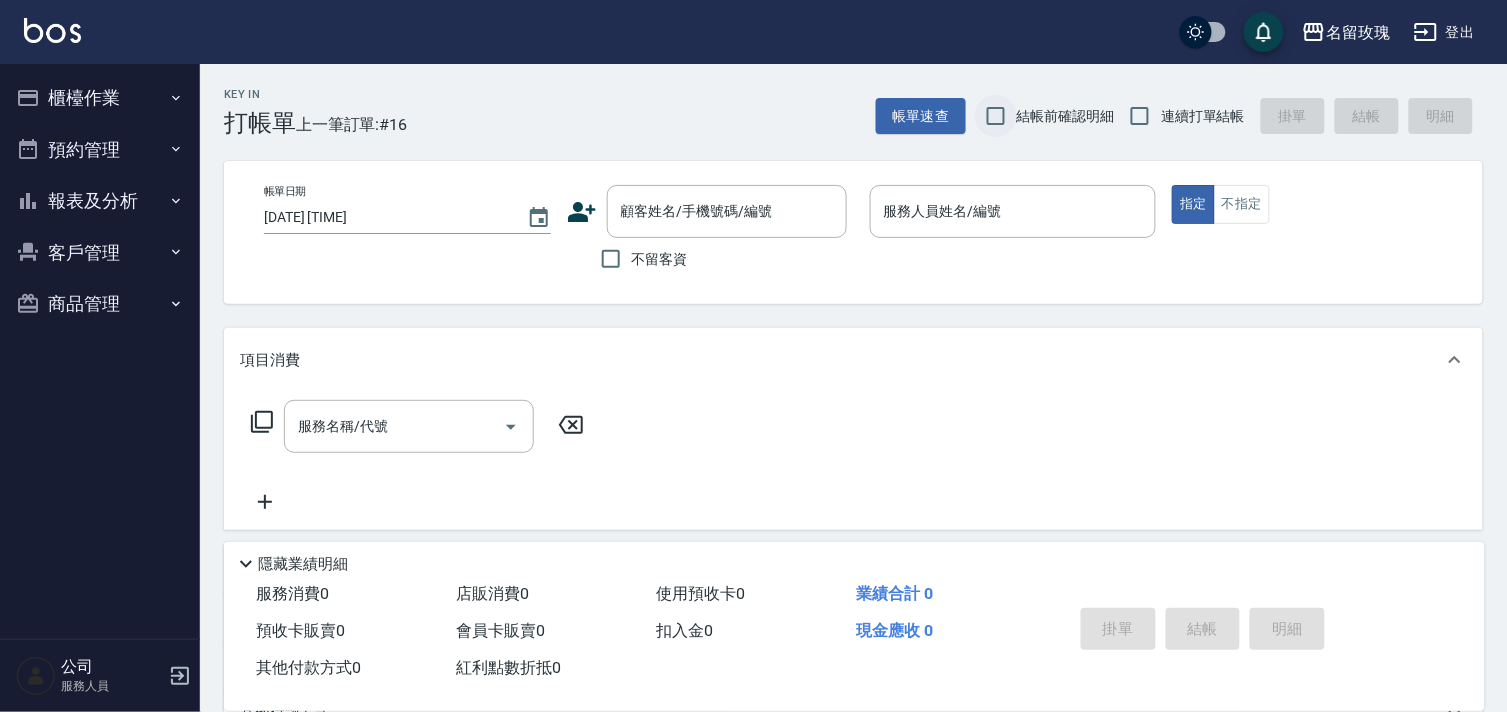 drag, startPoint x: 1006, startPoint y: 83, endPoint x: 1008, endPoint y: 94, distance: 11.18034 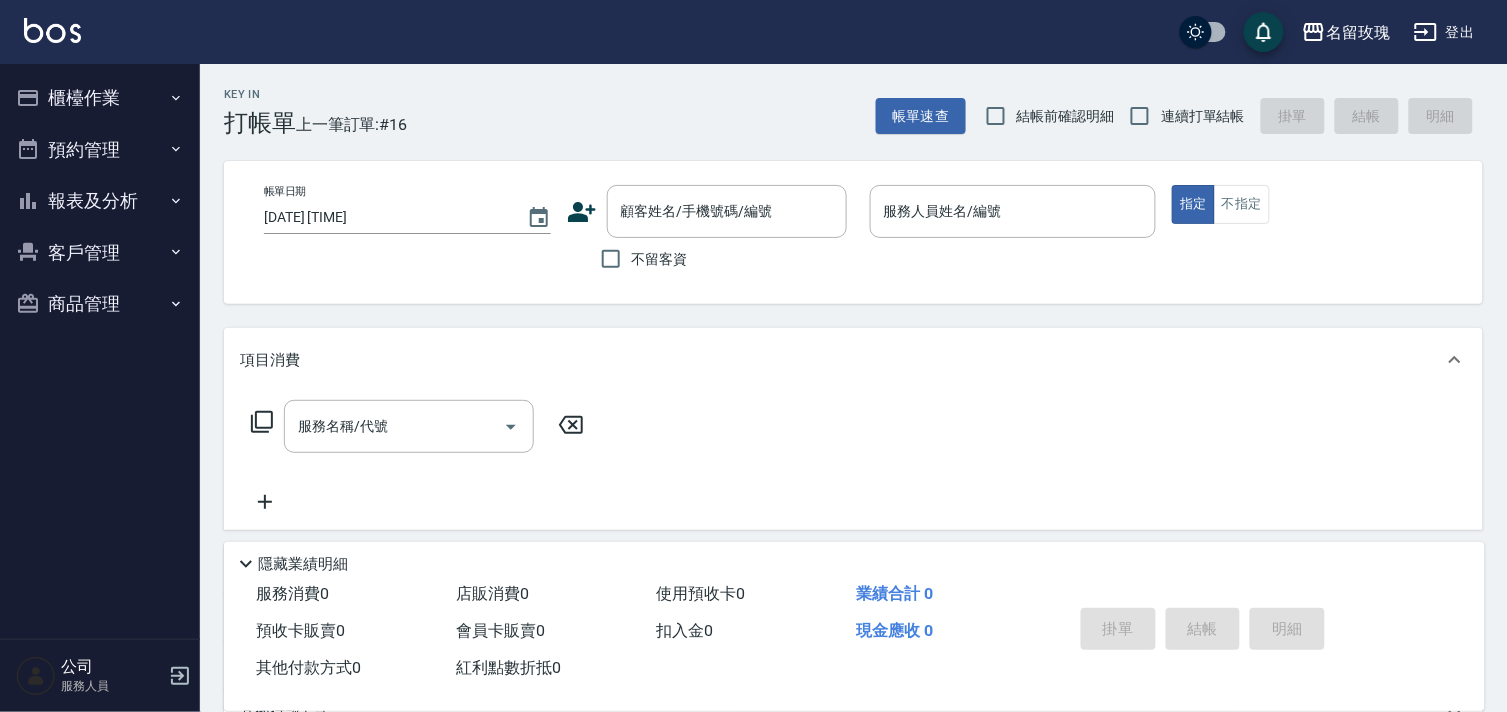 click on "結帳前確認明細" at bounding box center (996, 116) 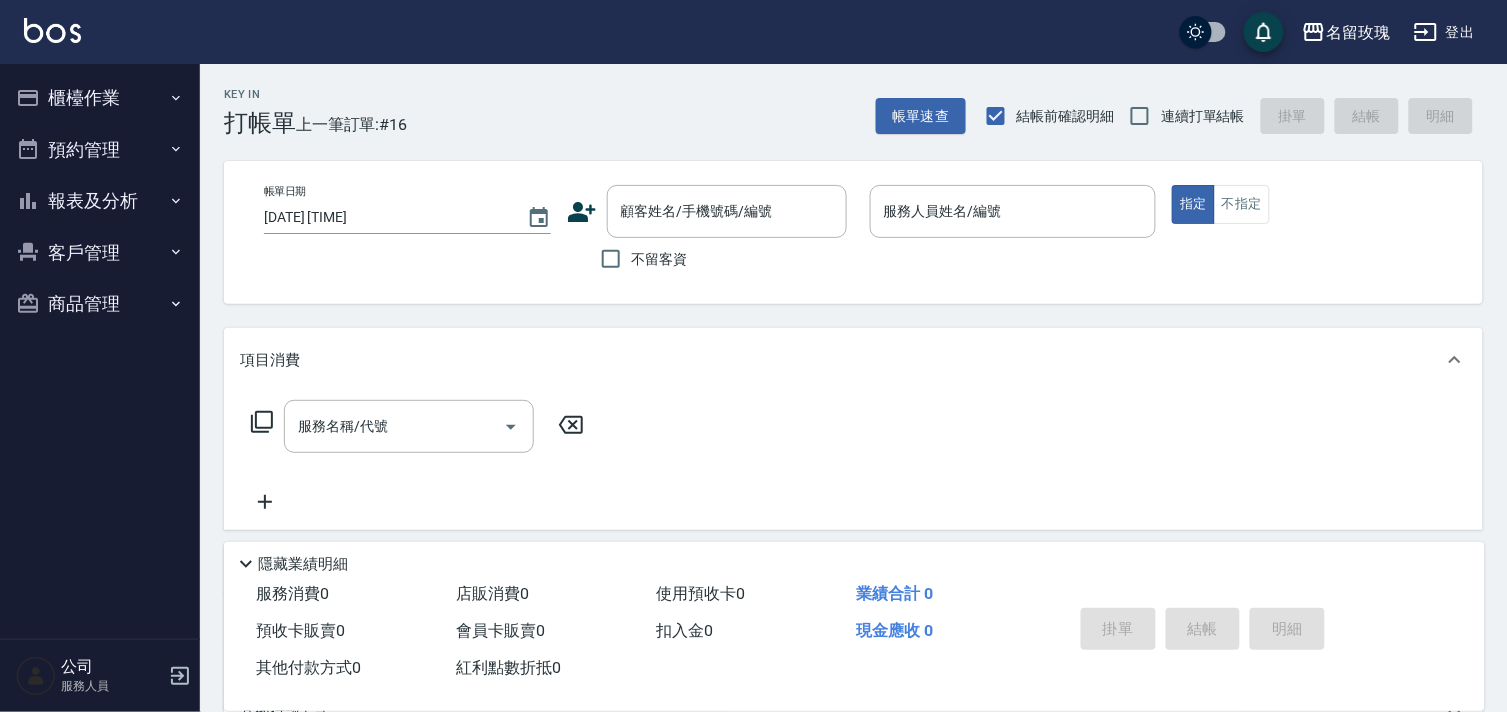 drag, startPoint x: 1225, startPoint y: 77, endPoint x: 1151, endPoint y: 116, distance: 83.64807 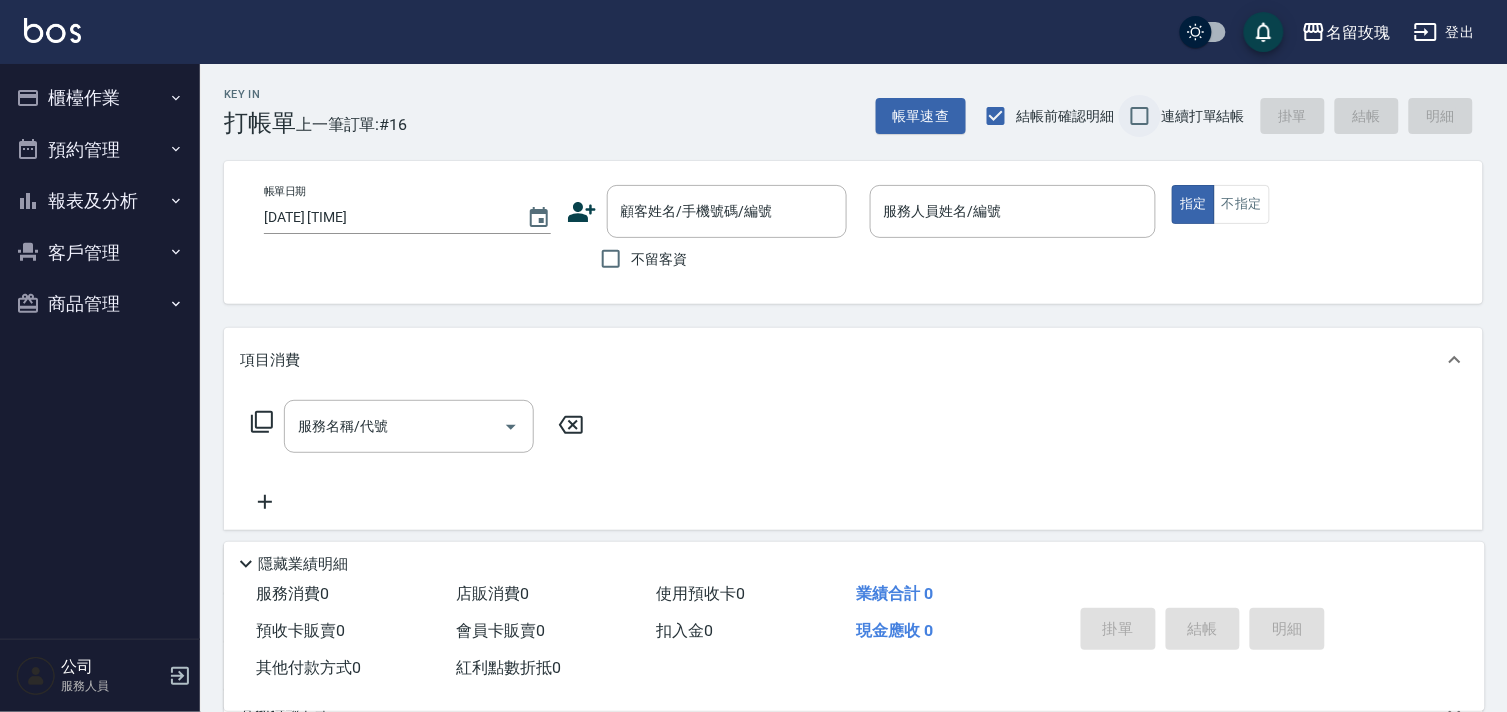 click on "Key In 打帳單 上一筆訂單:#16 帳單速查 結帳前確認明細 連續打單結帳 掛單 結帳 明細" at bounding box center [841, 100] 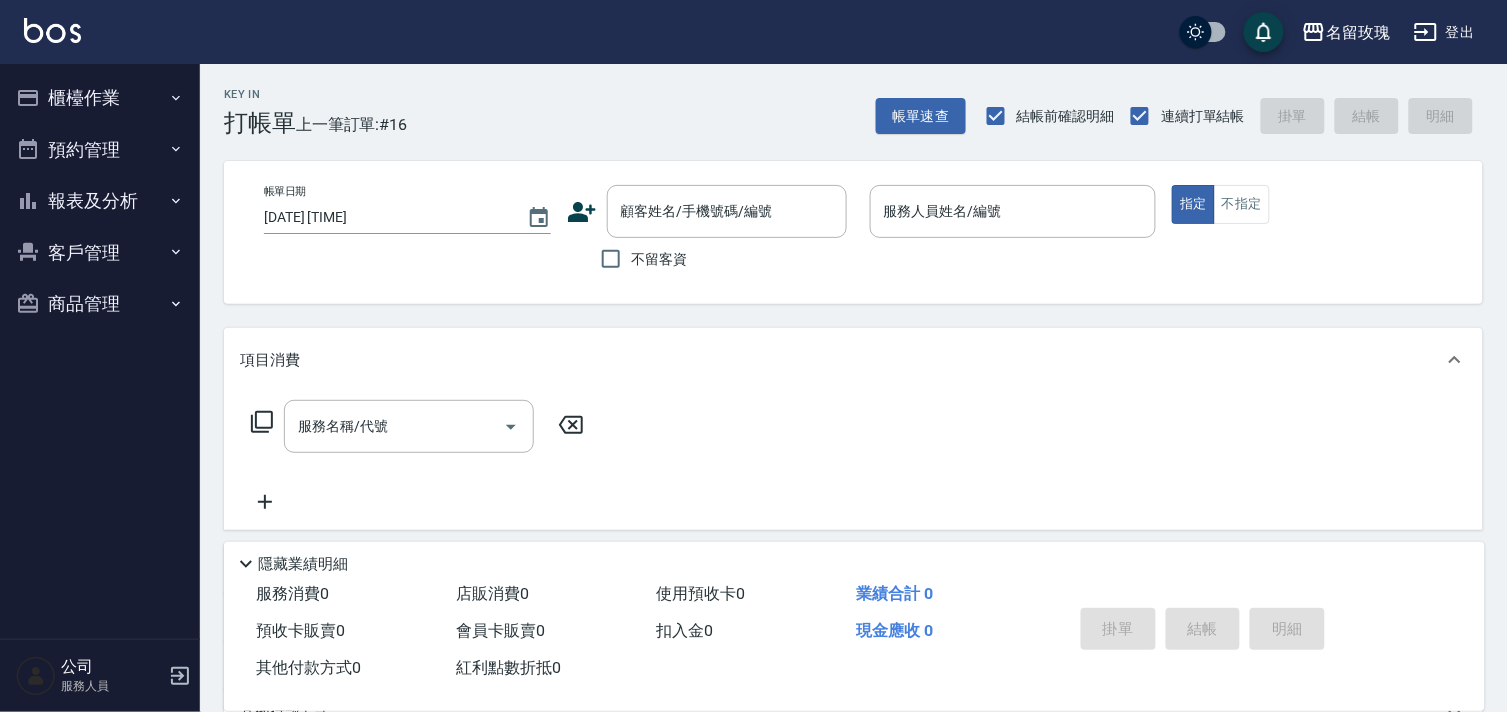 drag, startPoint x: 693, startPoint y: 267, endPoint x: 671, endPoint y: 268, distance: 22.022715 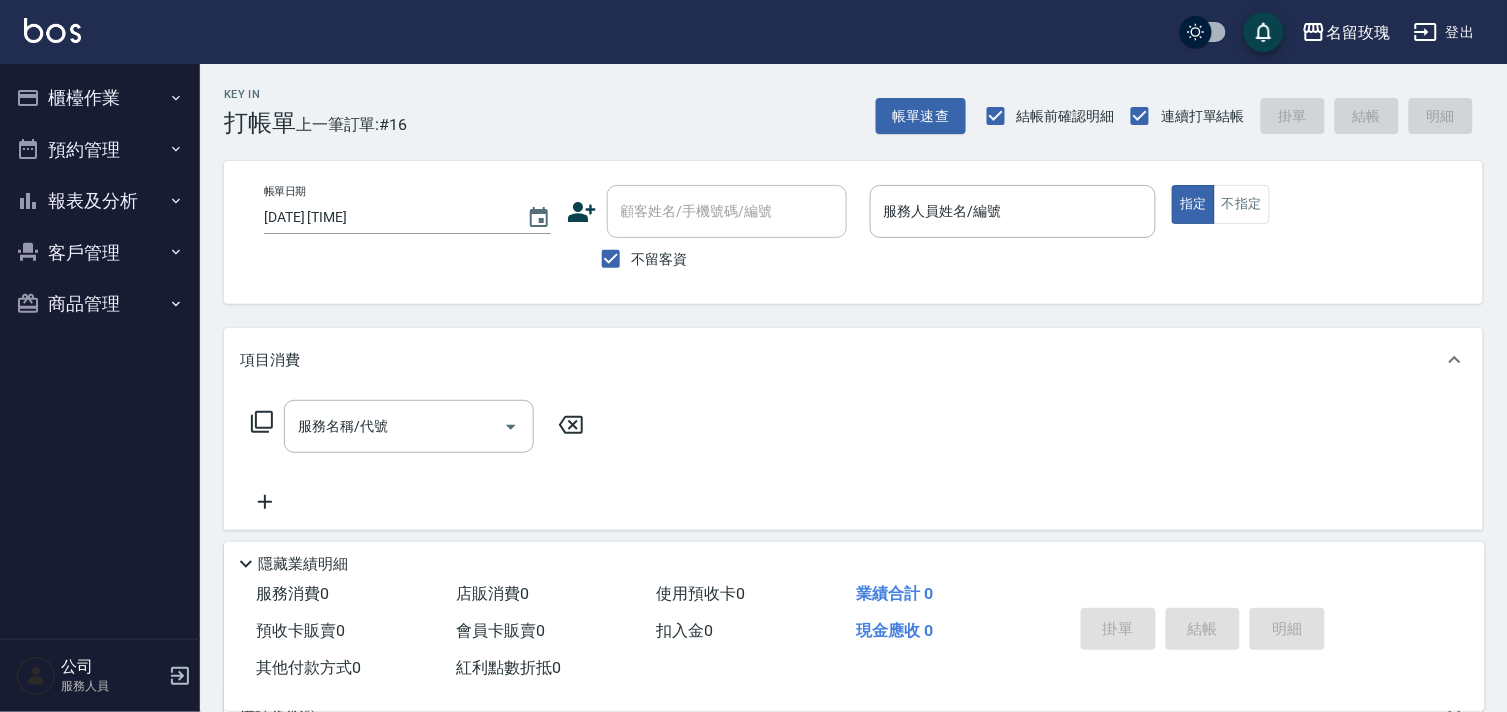 click on "Key In 打帳單 上一筆訂單:#16 帳單速查 結帳前確認明細 連續打單結帳 掛單 結帳 明細" at bounding box center [841, 100] 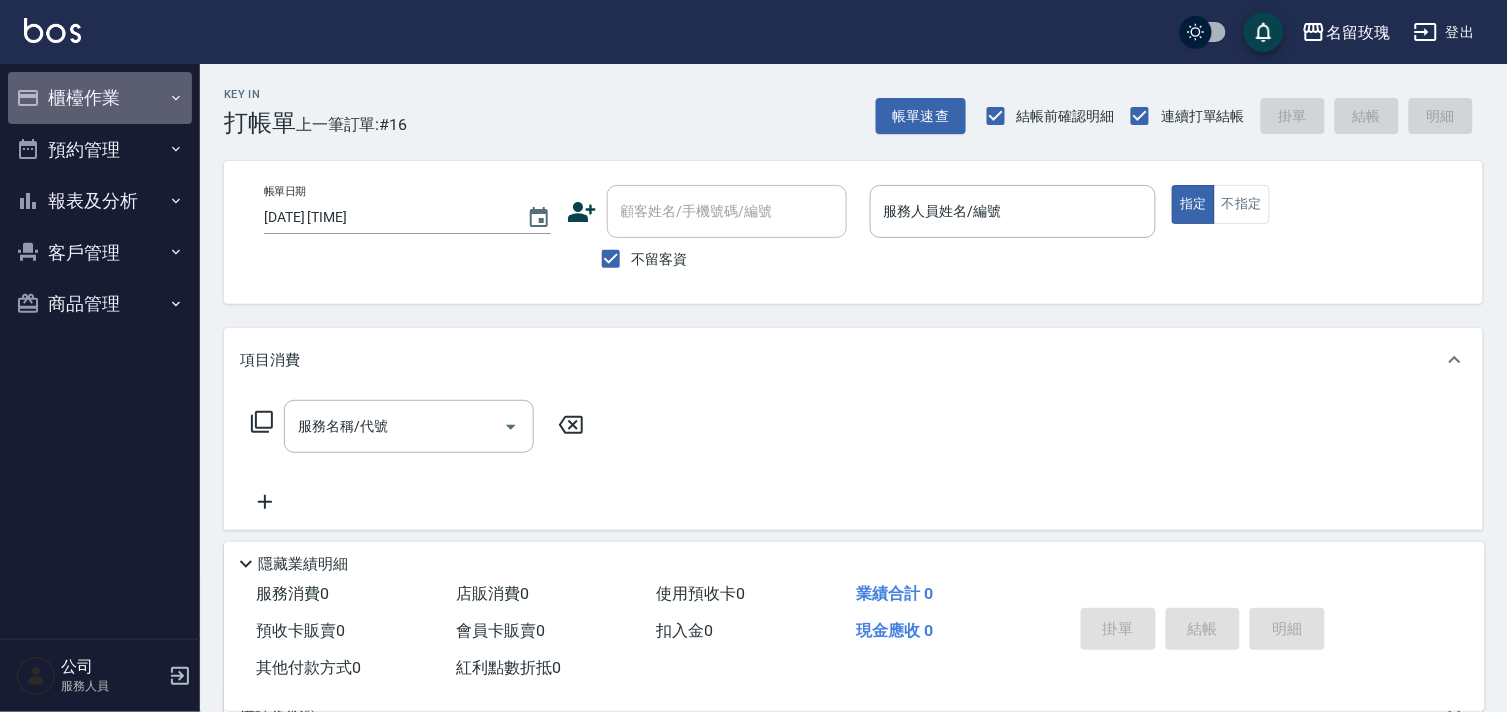 click on "櫃檯作業" at bounding box center [100, 98] 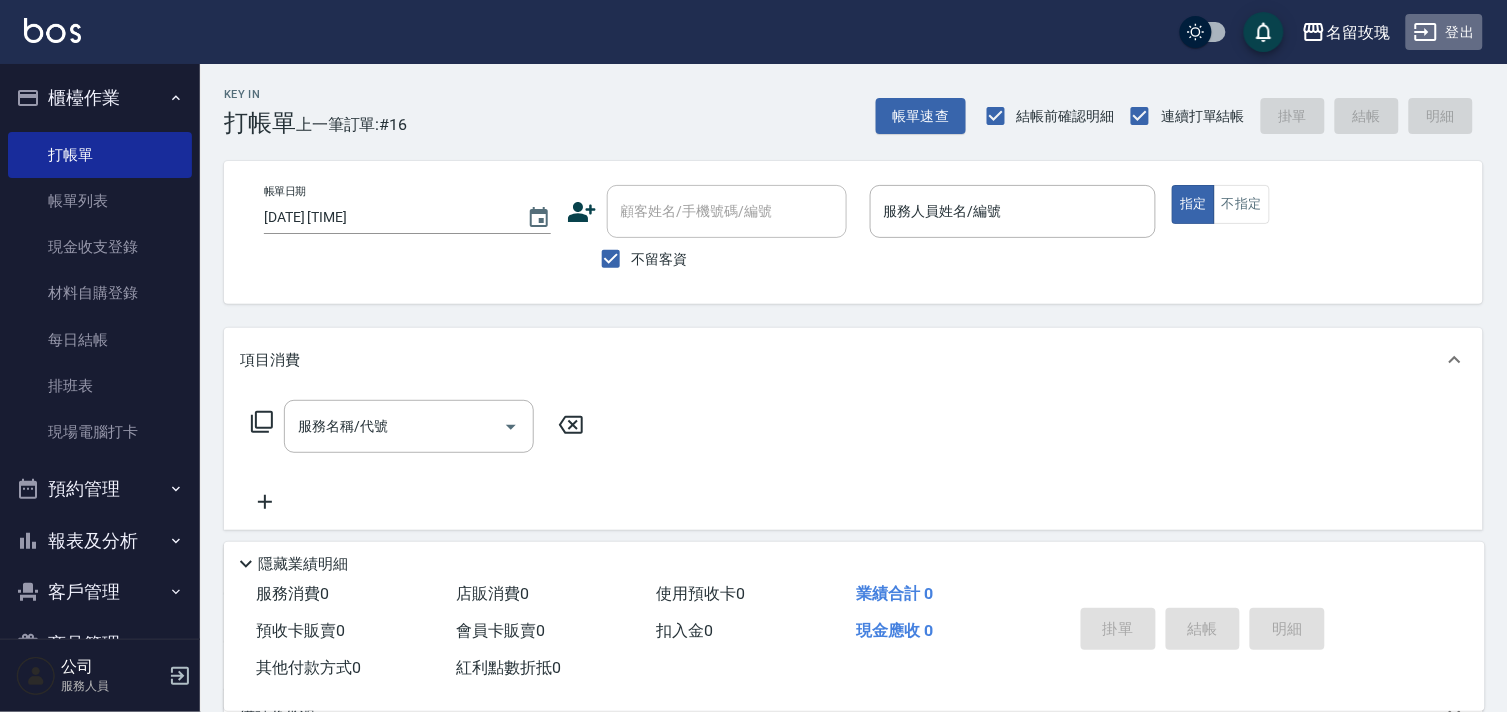 click 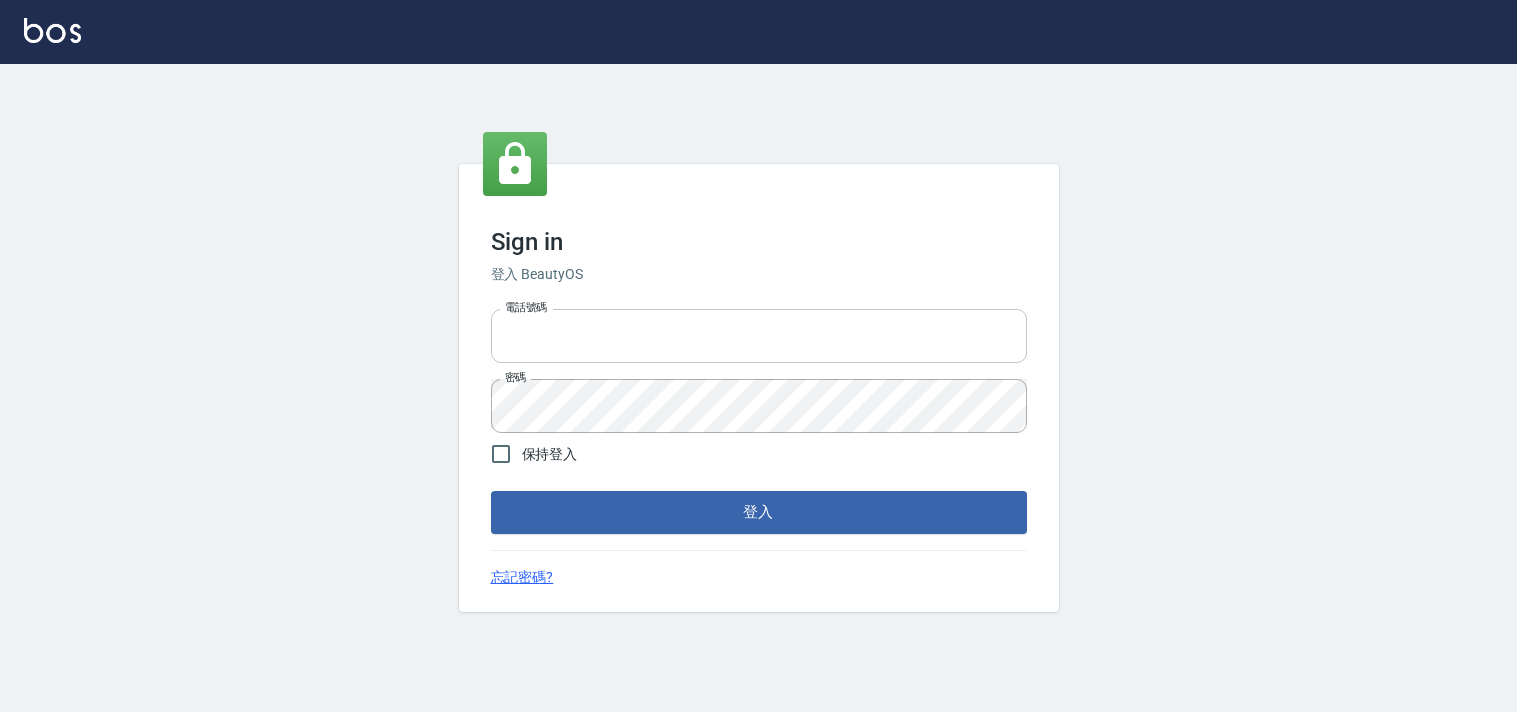 scroll, scrollTop: 0, scrollLeft: 0, axis: both 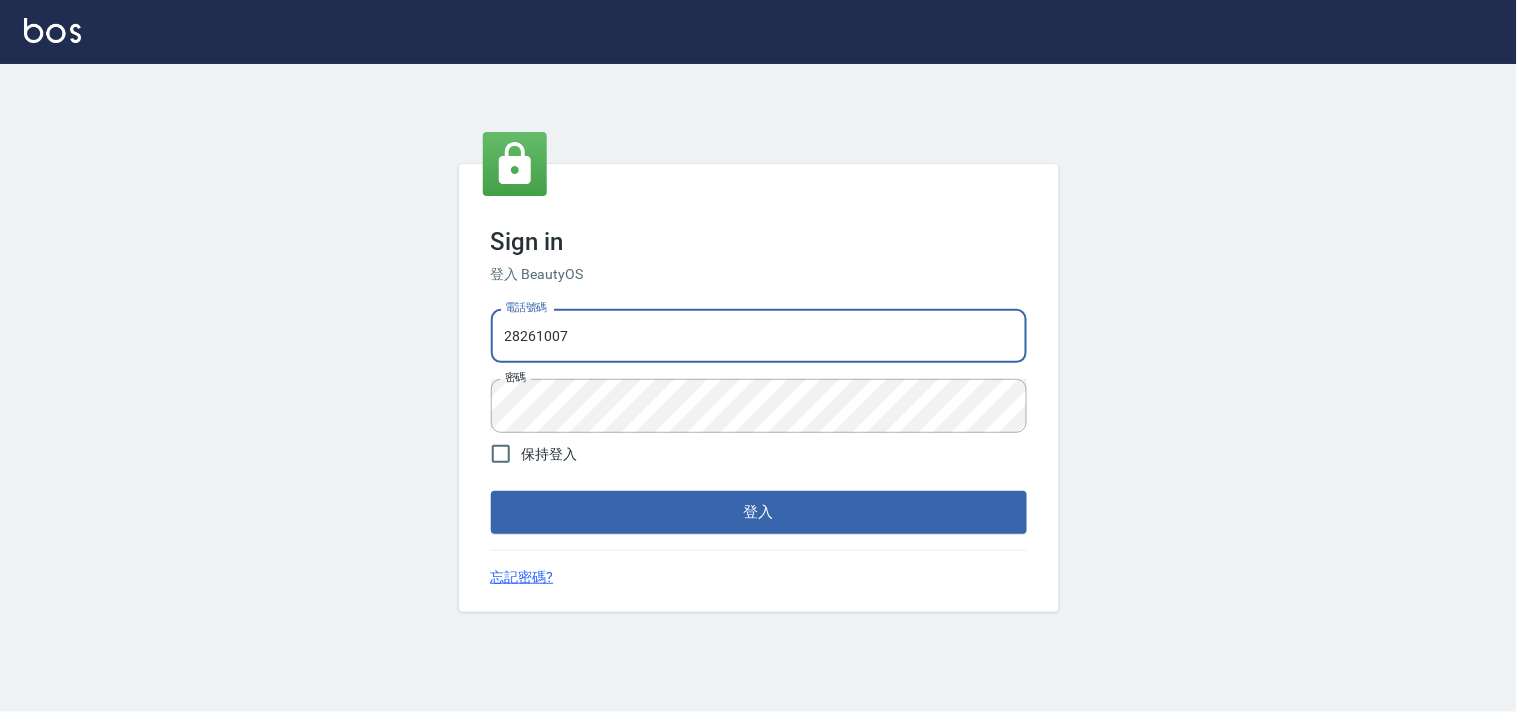 drag, startPoint x: 626, startPoint y: 328, endPoint x: 0, endPoint y: 67, distance: 678.2308 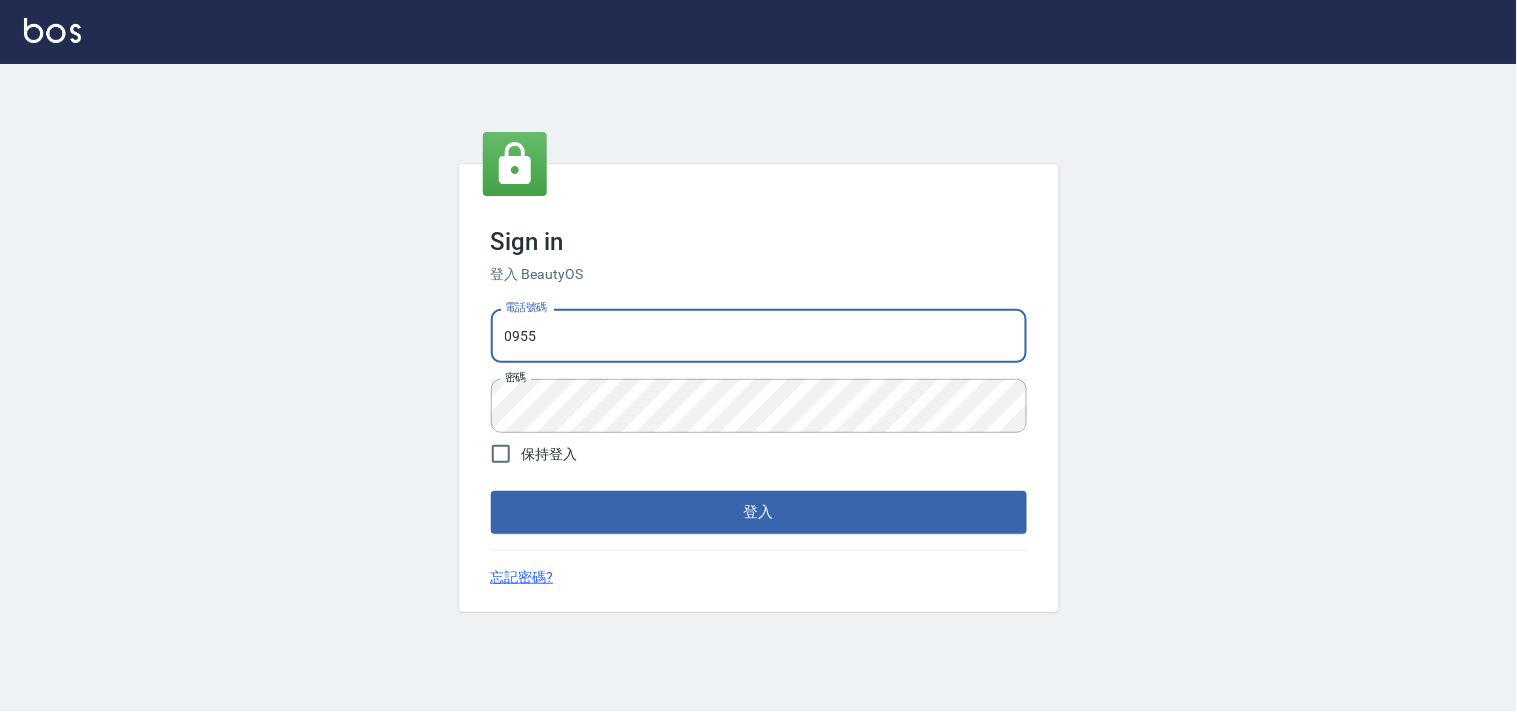type on "[PHONE]" 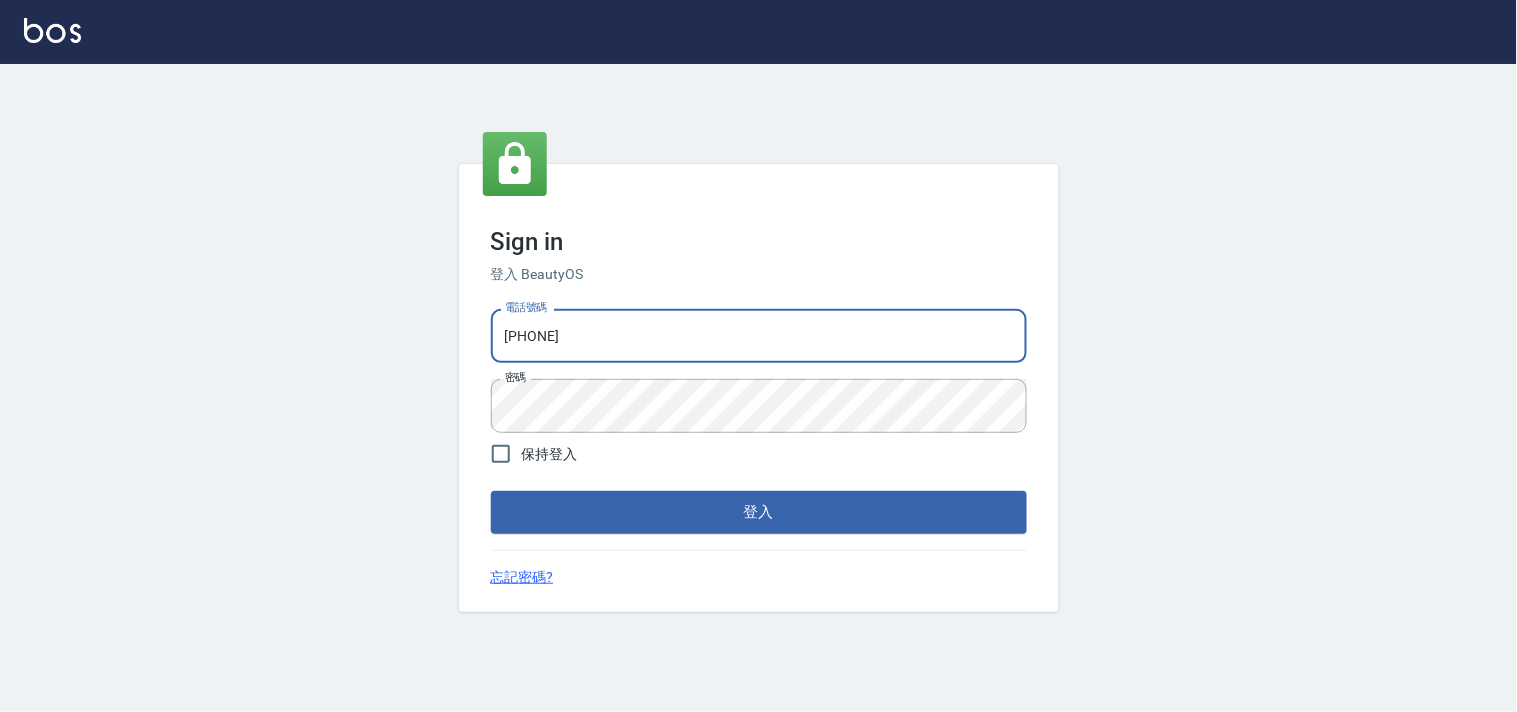 click on "Sign in 登入 BeautyOS 電話號碼 [PHONE] 電話號碼 密碼 密碼 保持登入 登入 忘記密碼?" at bounding box center (758, 388) 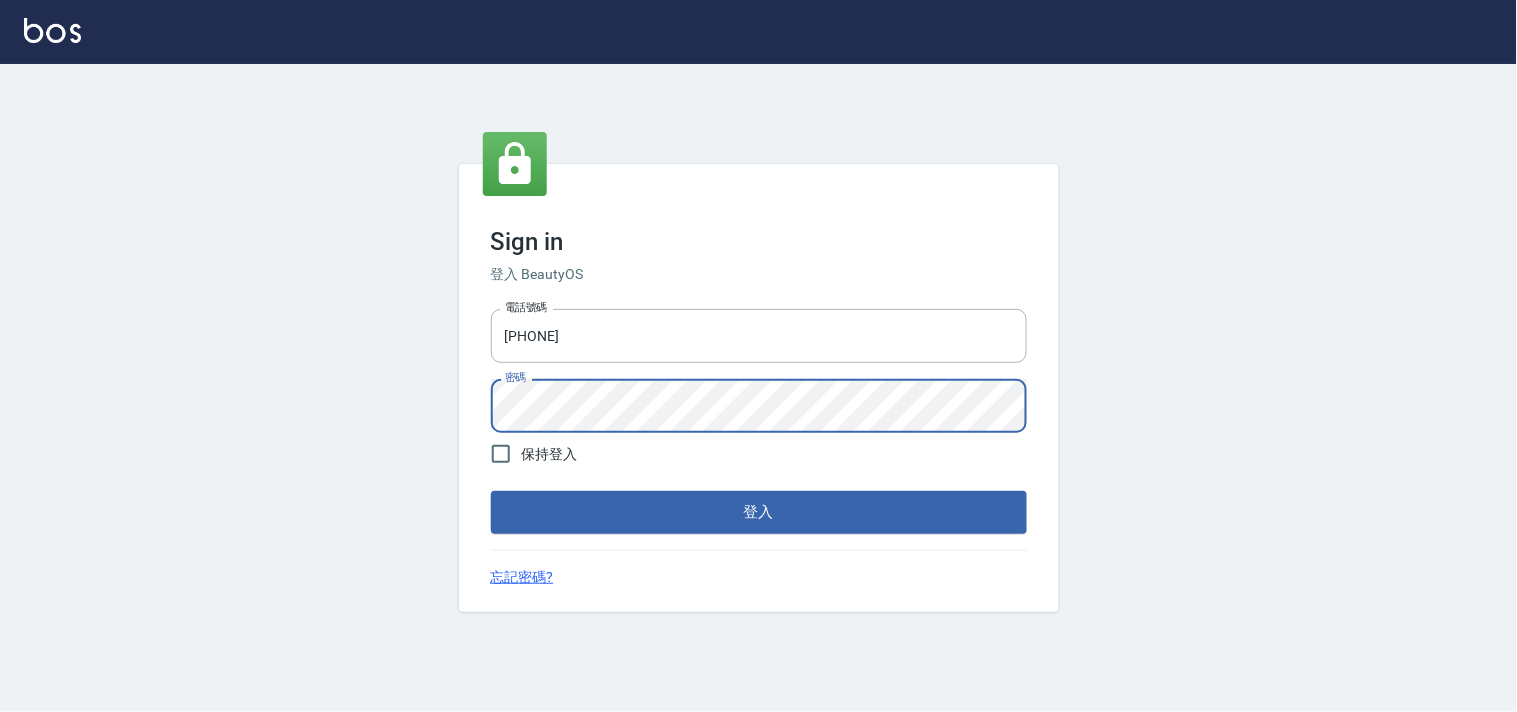 click on "登入" at bounding box center (759, 512) 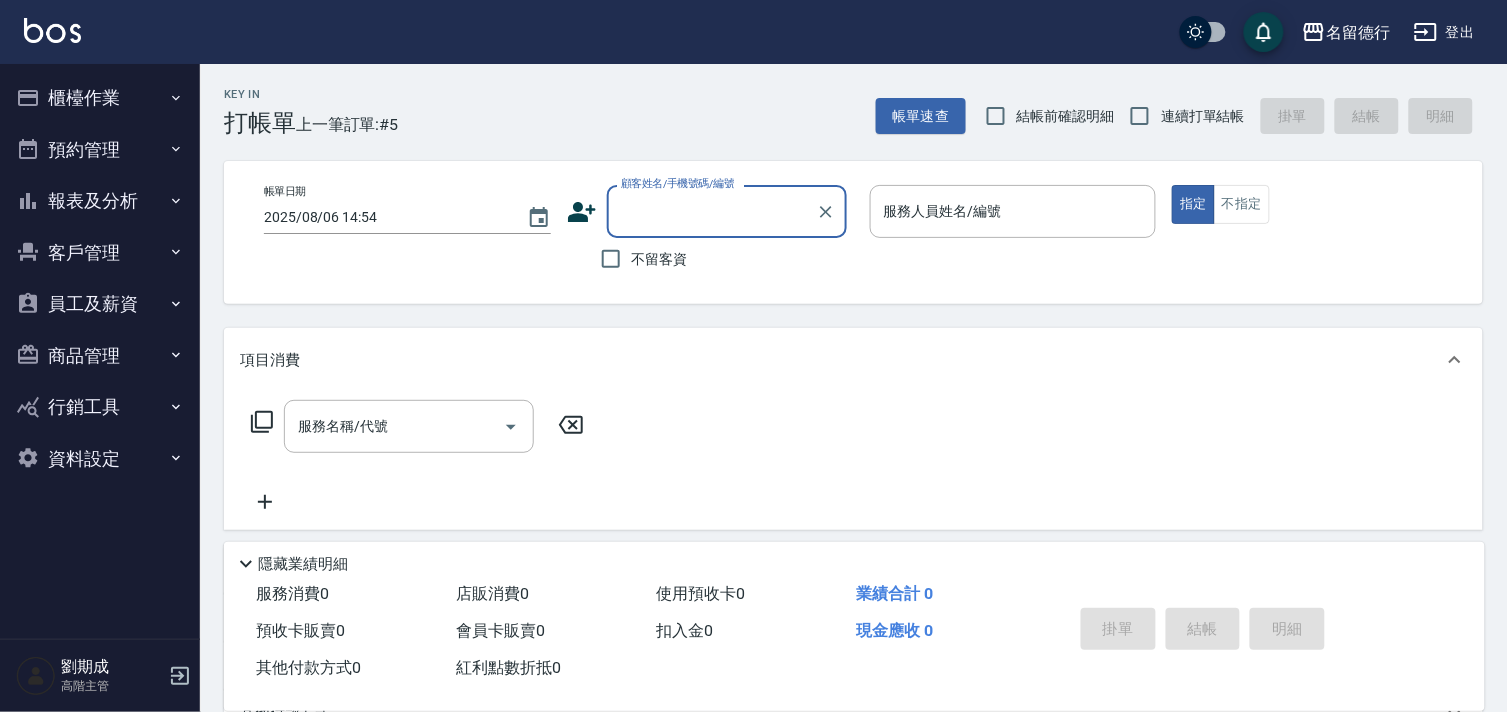 click on "結帳前確認明細" at bounding box center (1045, 116) 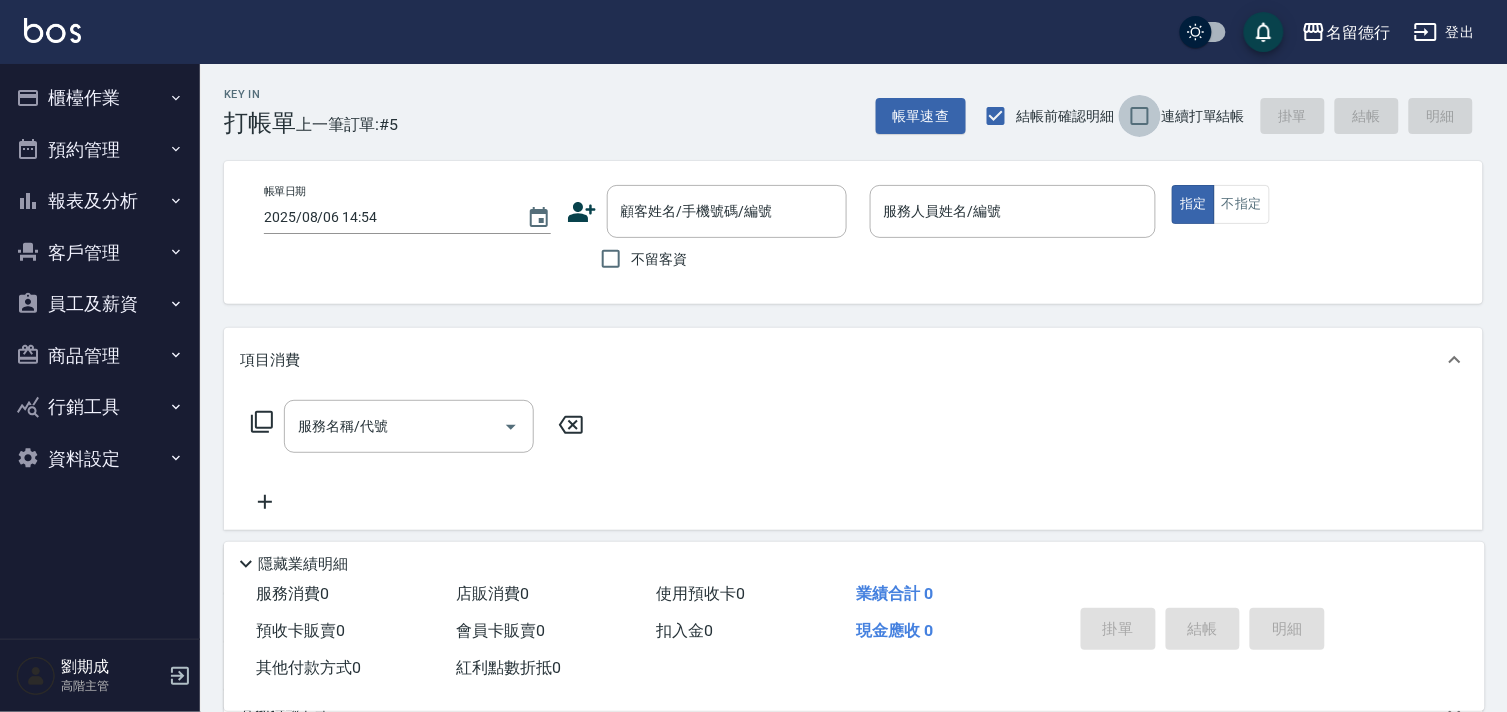 click on "連續打單結帳" at bounding box center (1140, 116) 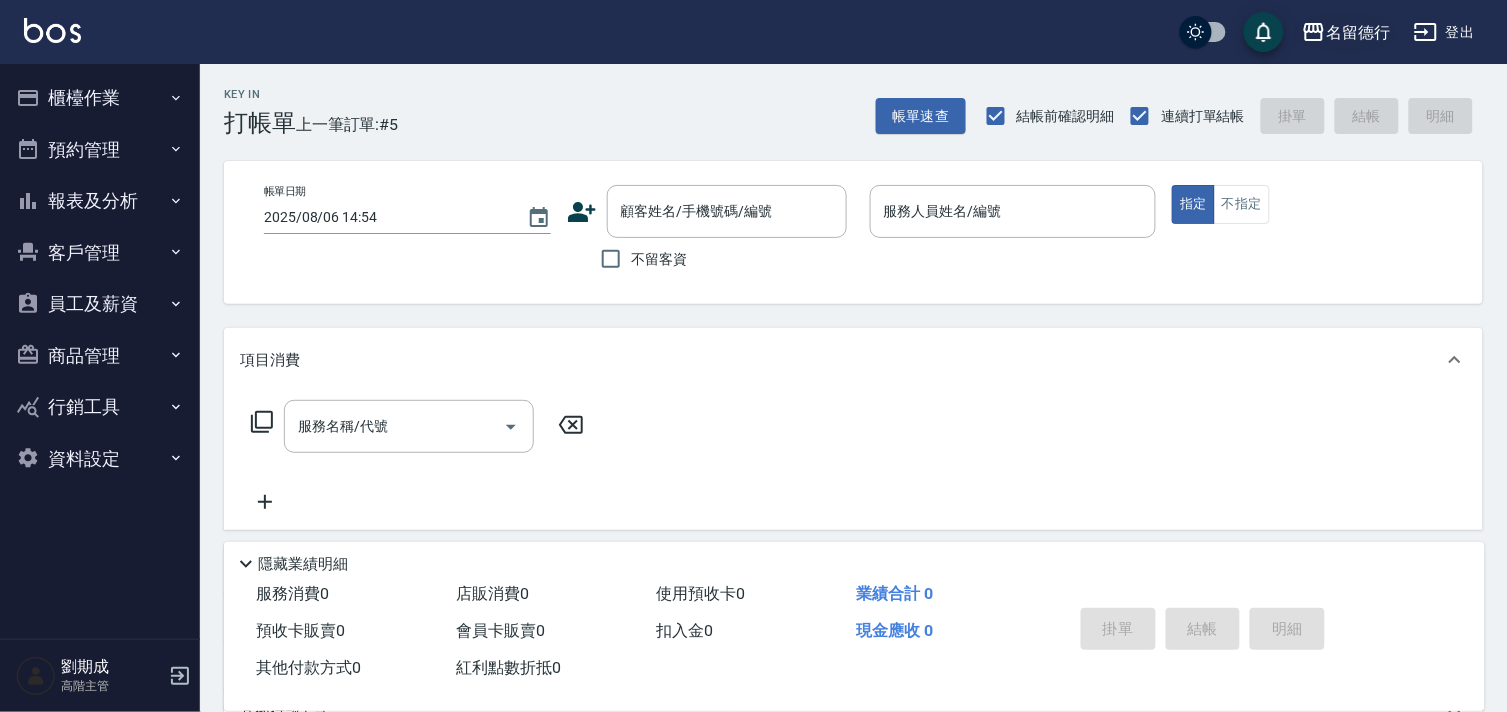 click on "名留德行" at bounding box center (1358, 32) 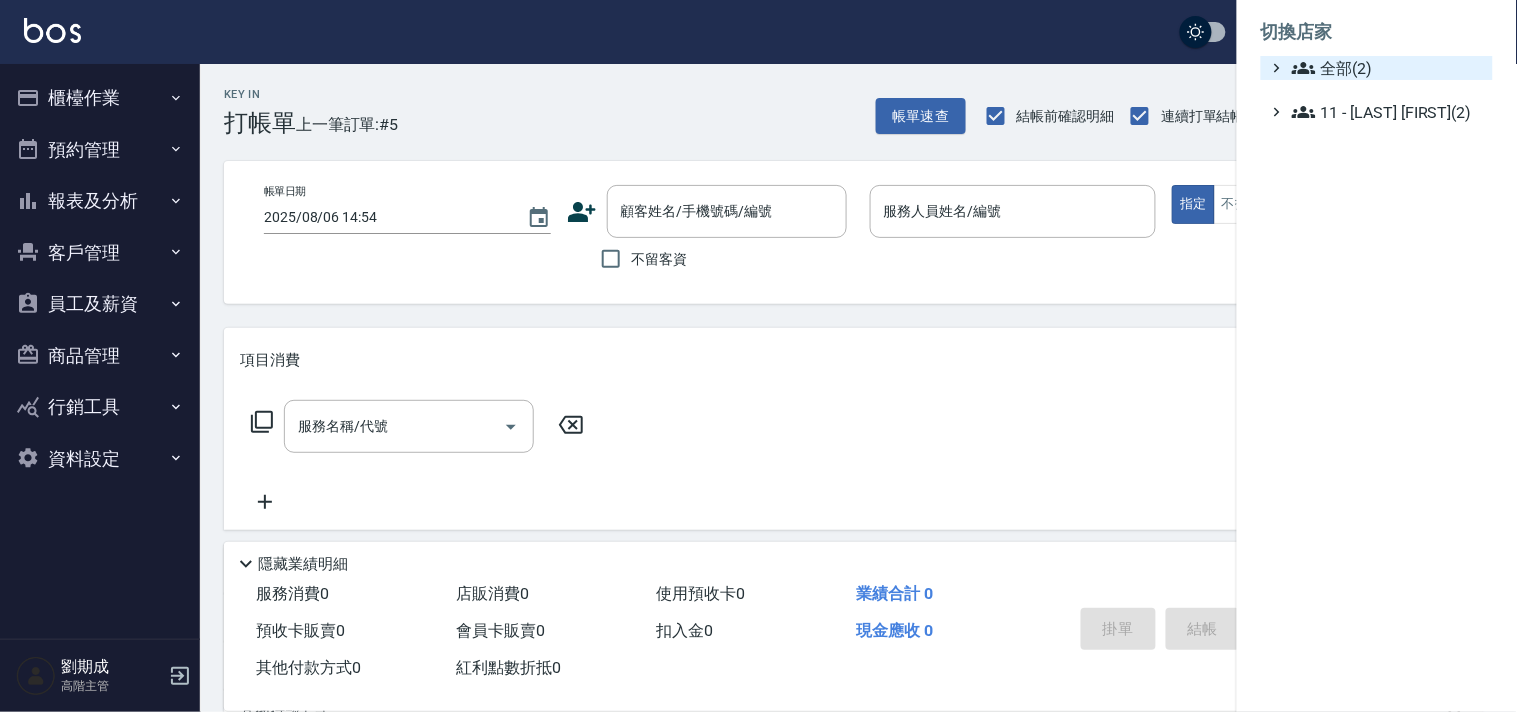 click on "全部(2) 11 - 陳清江(2)" at bounding box center (1377, 90) 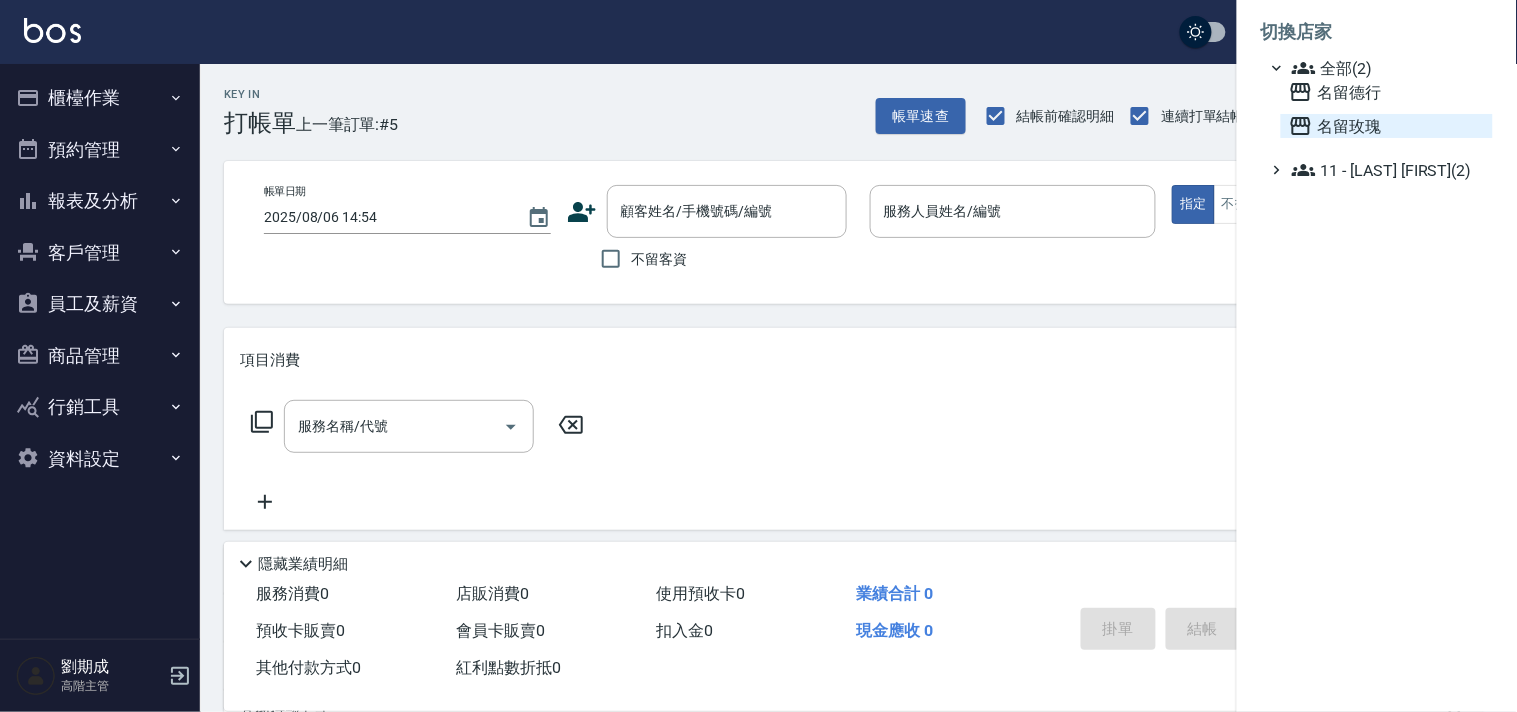 click on "名留玫瑰" at bounding box center [1387, 126] 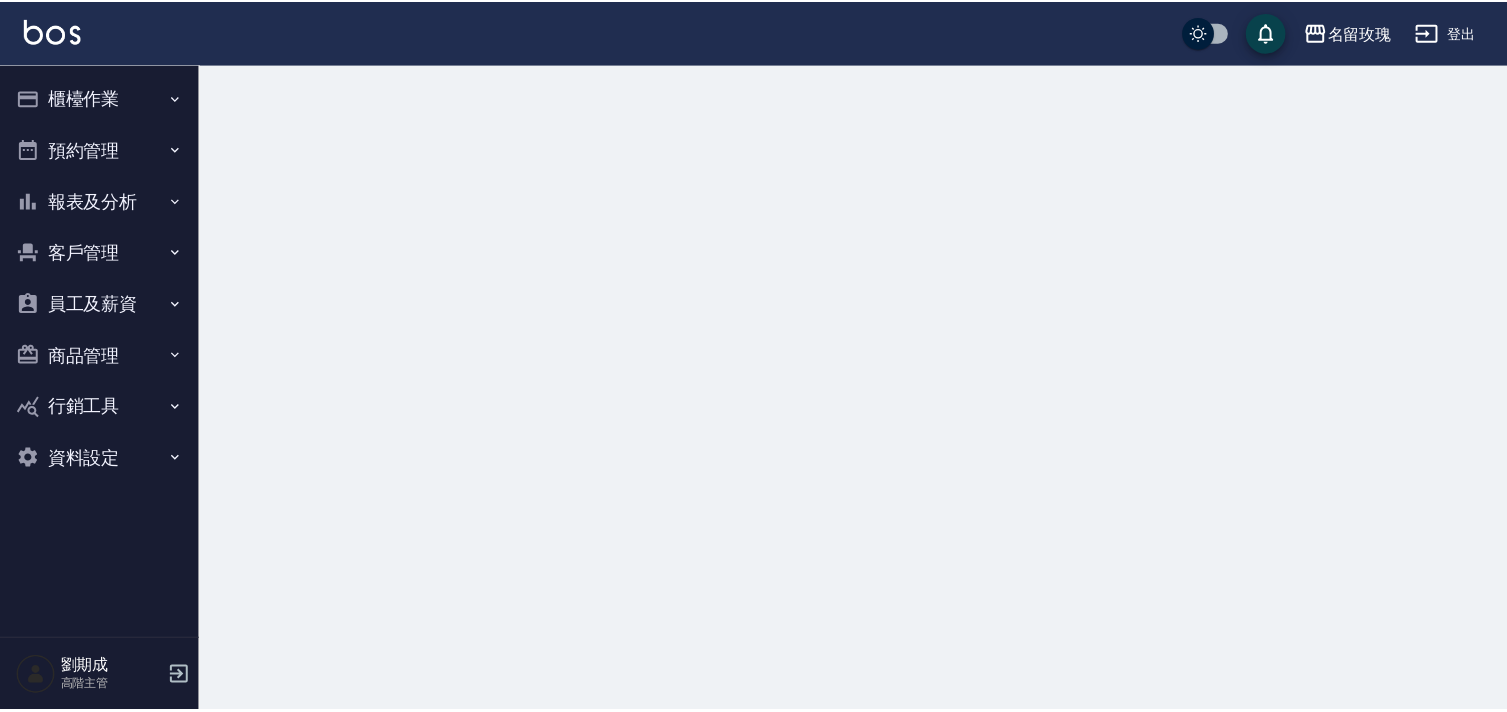 scroll, scrollTop: 0, scrollLeft: 0, axis: both 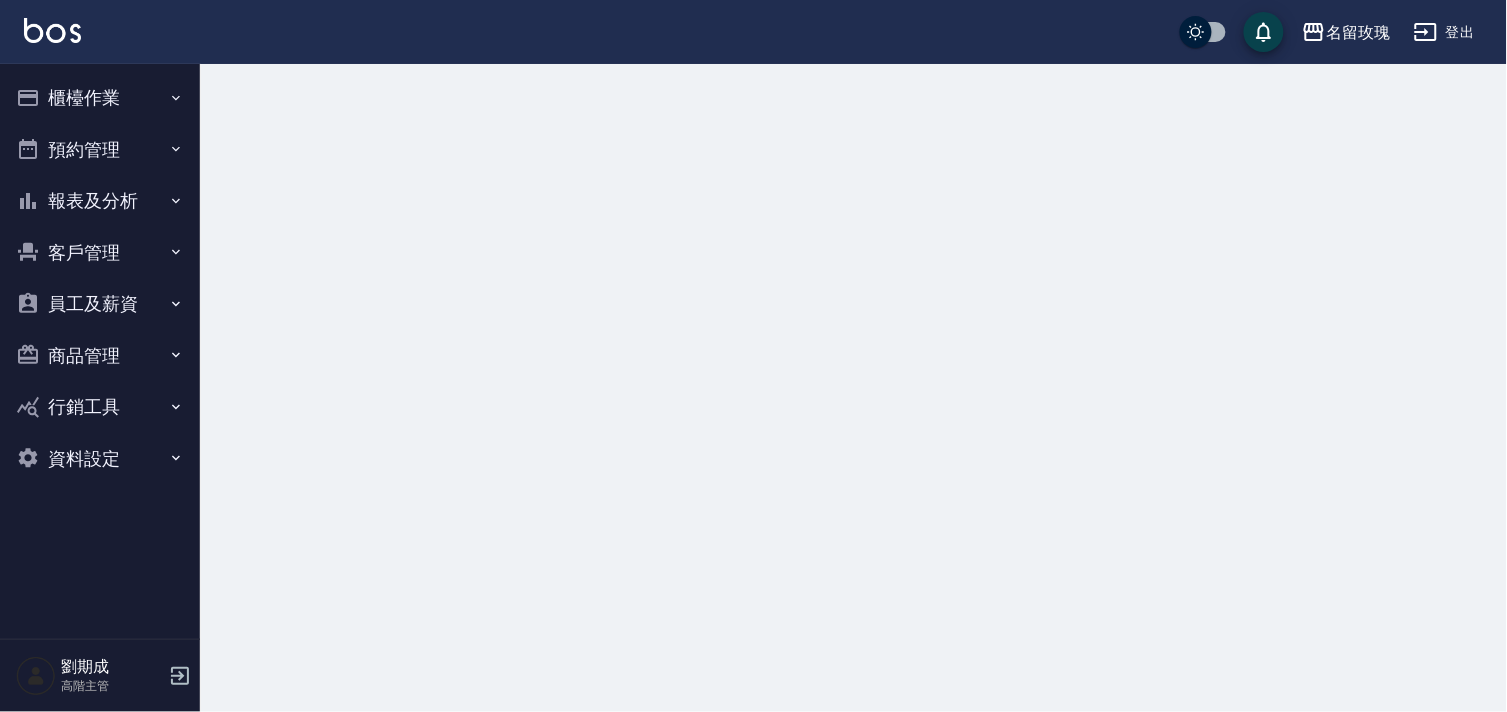 click on "櫃檯作業" at bounding box center (100, 98) 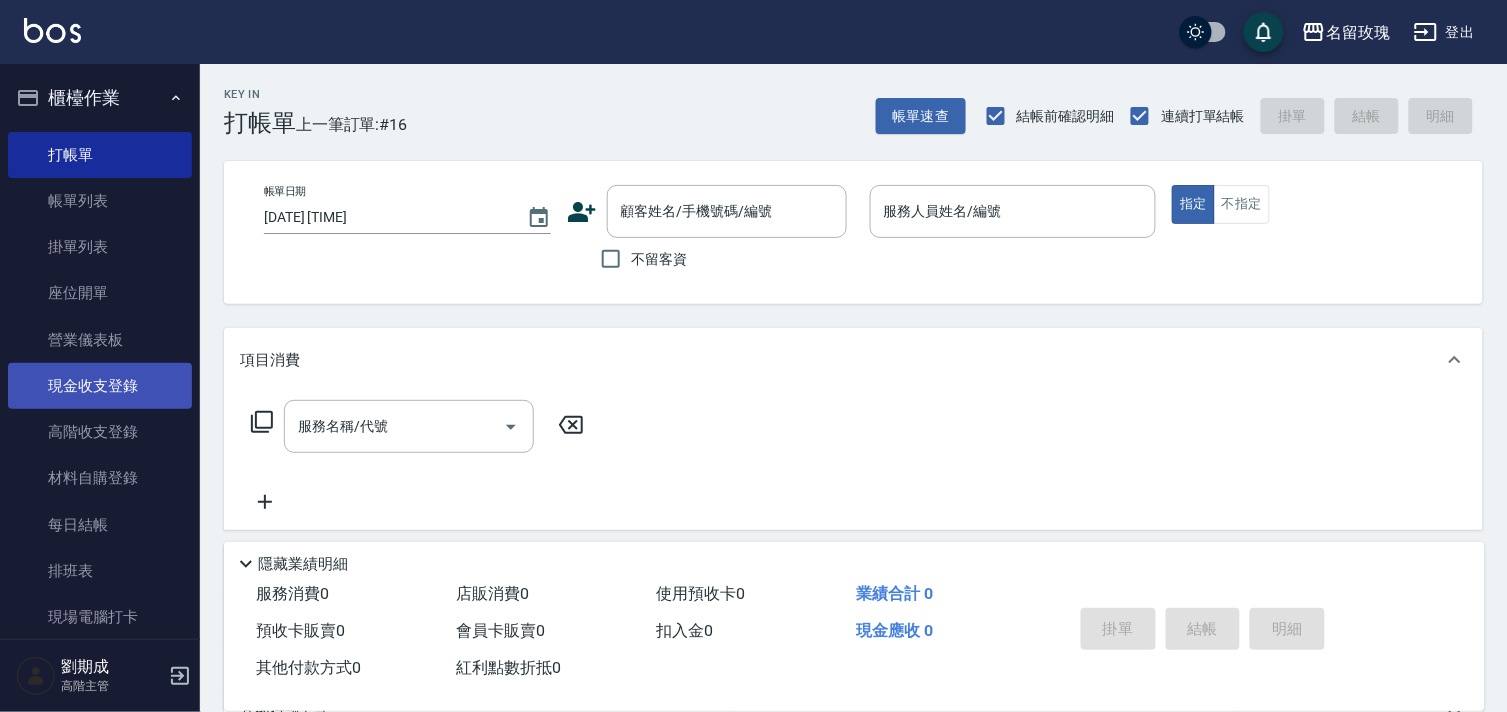 click on "現金收支登錄" at bounding box center [100, 386] 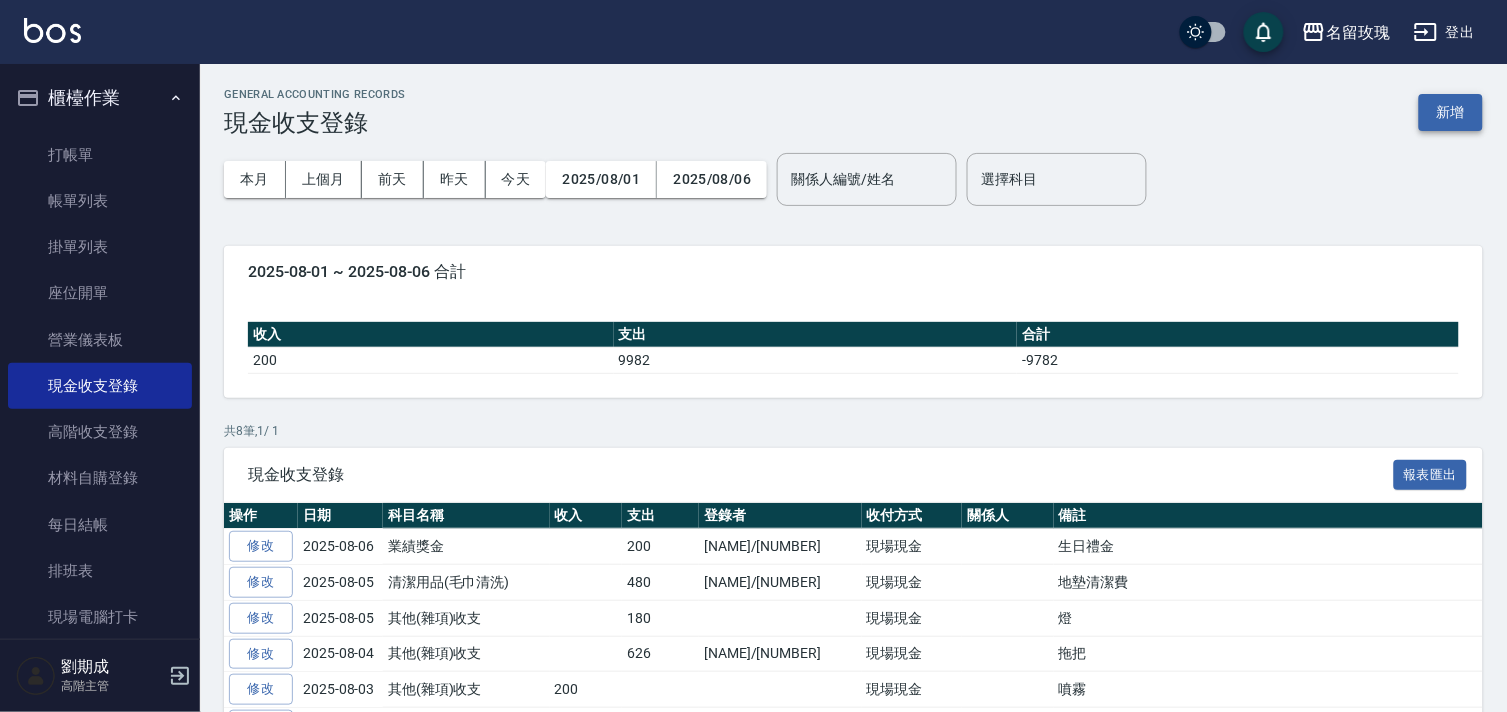 click on "新增" at bounding box center (1451, 112) 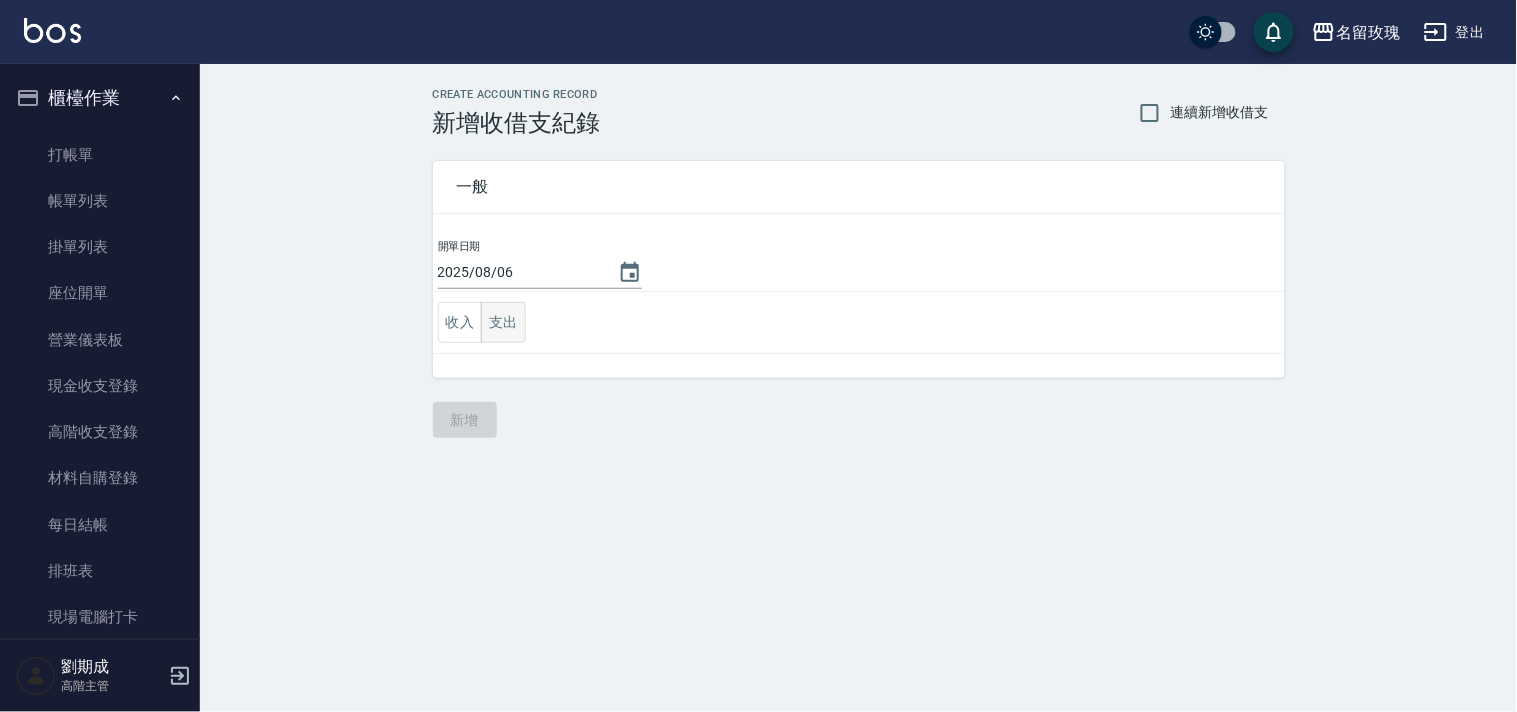 click on "支出" at bounding box center [503, 322] 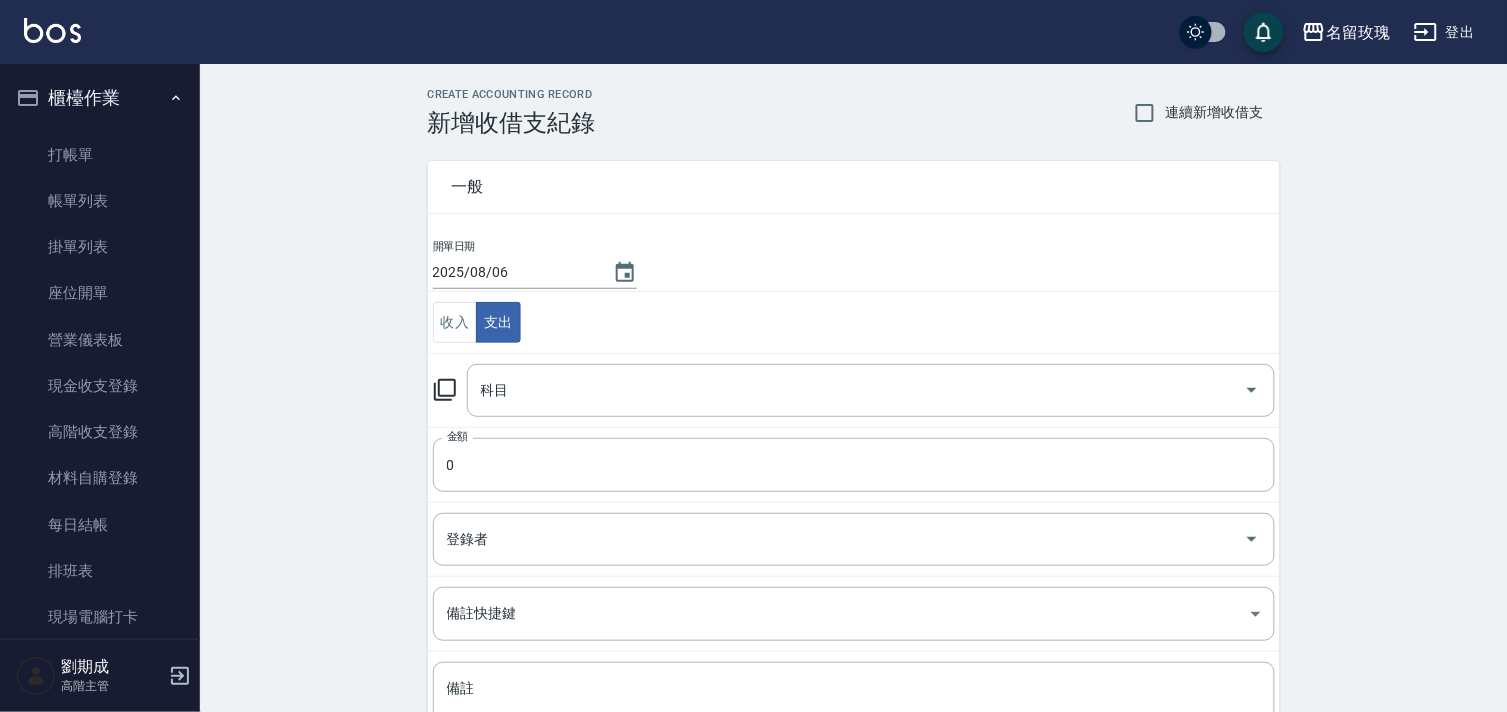 click 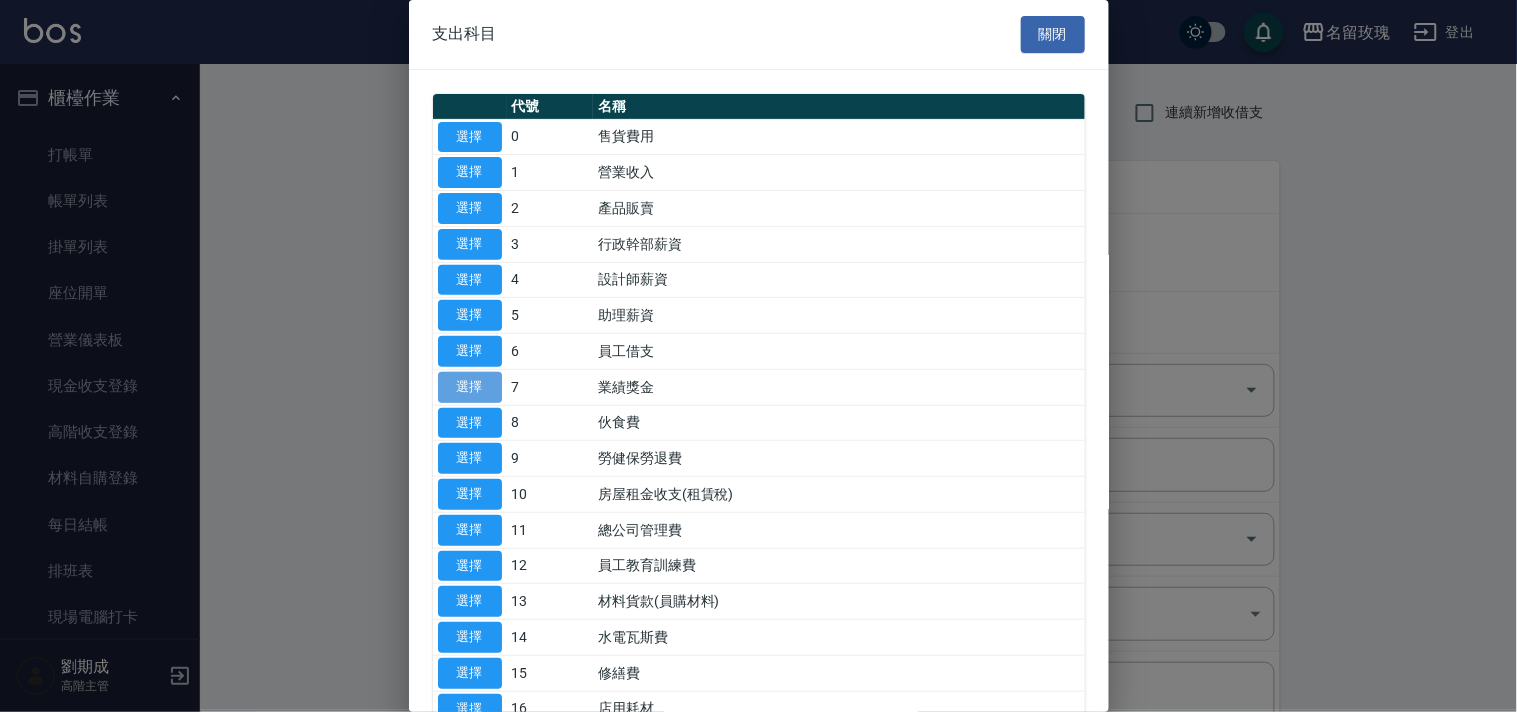 click on "選擇" at bounding box center (470, 387) 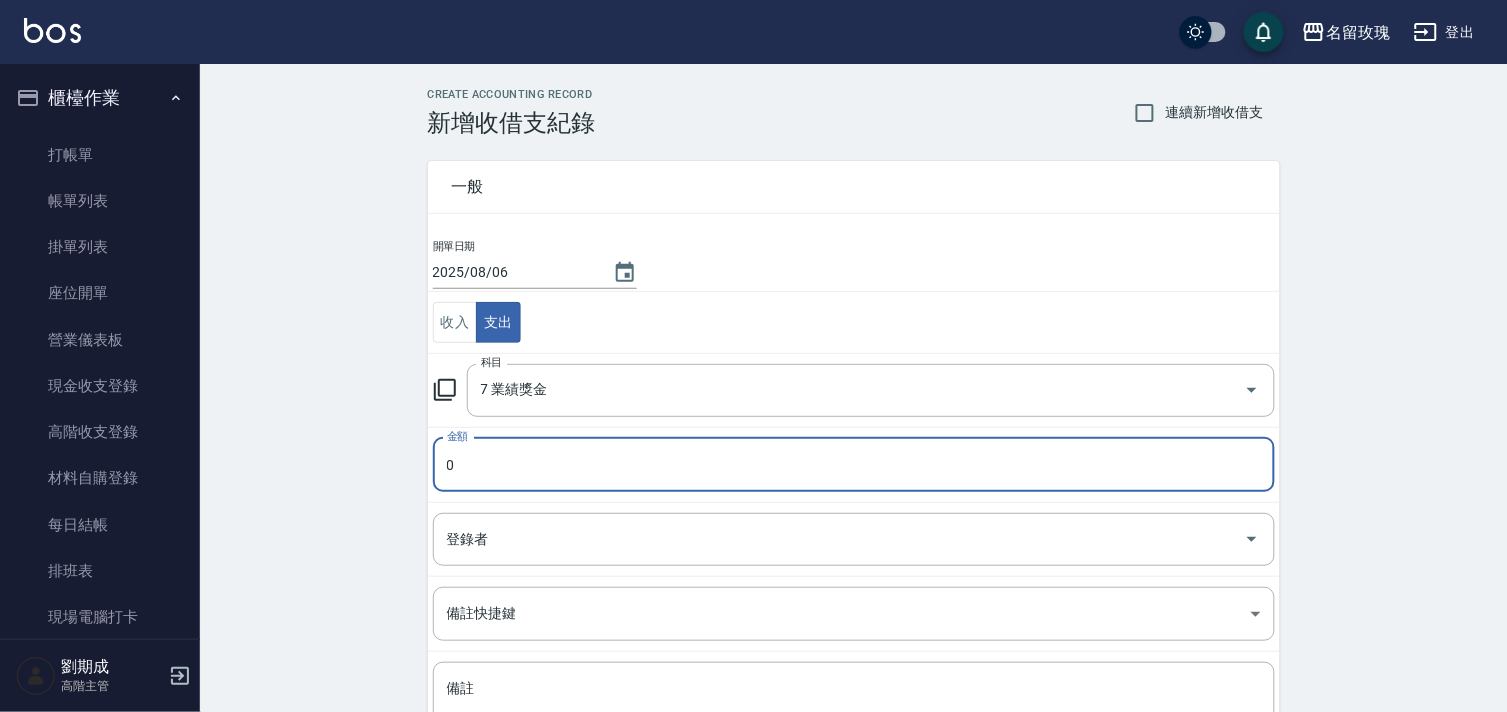 click on "0" at bounding box center [854, 465] 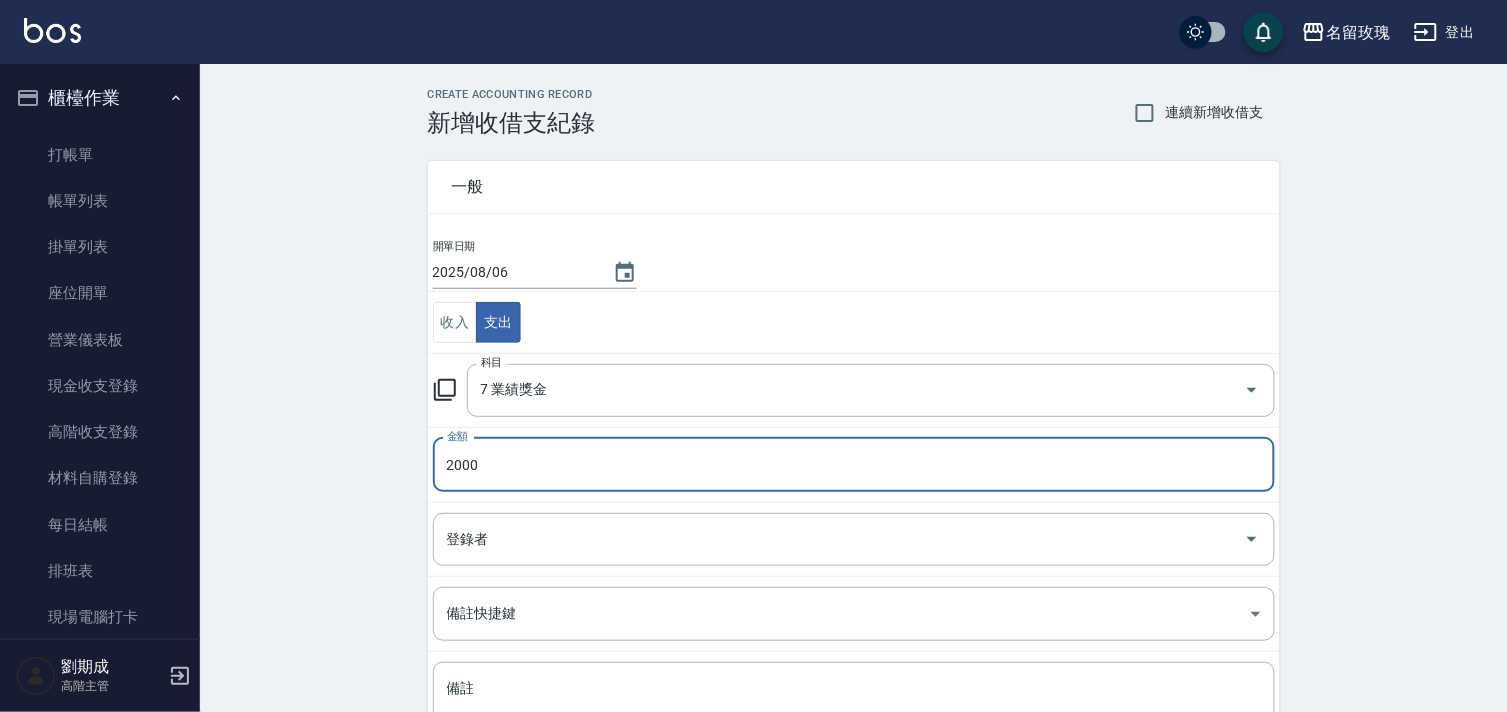 type on "2000" 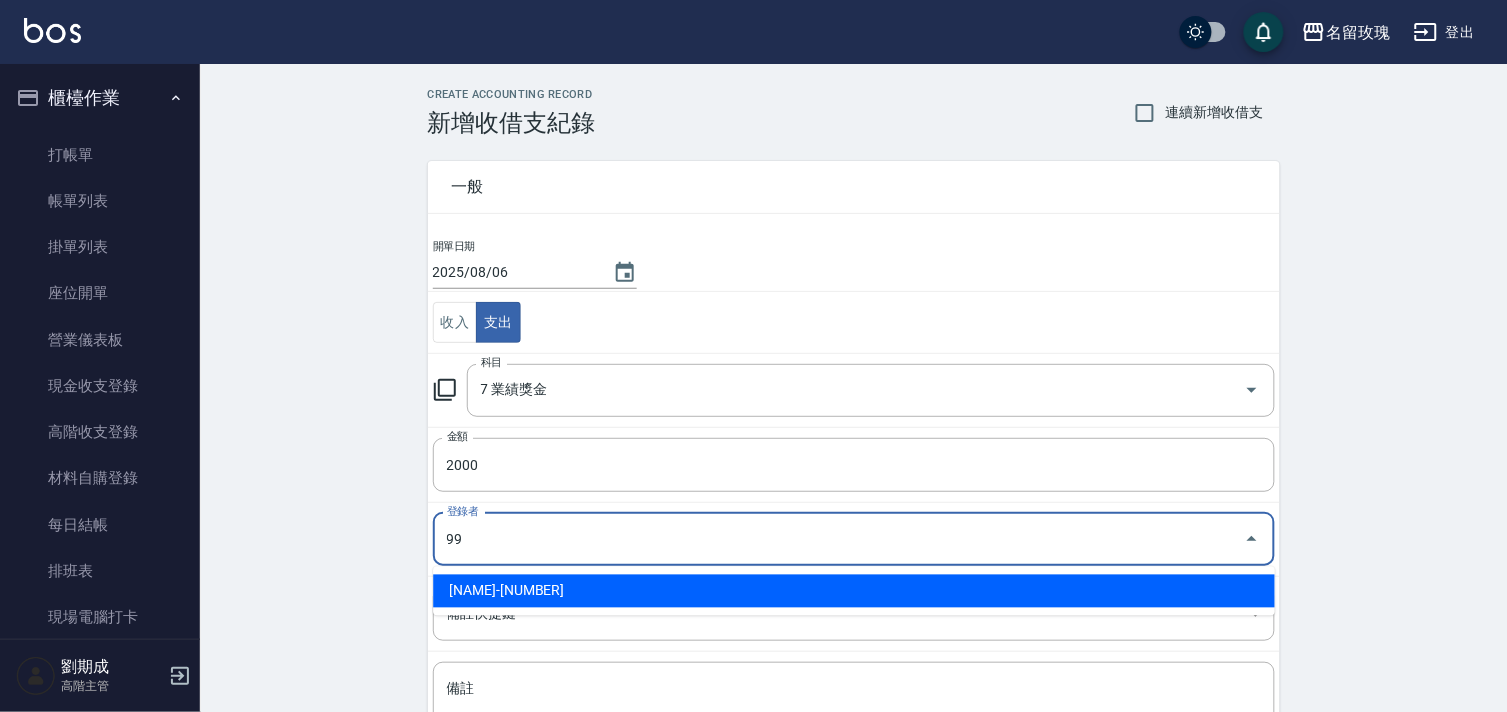 type on "劉期成-99" 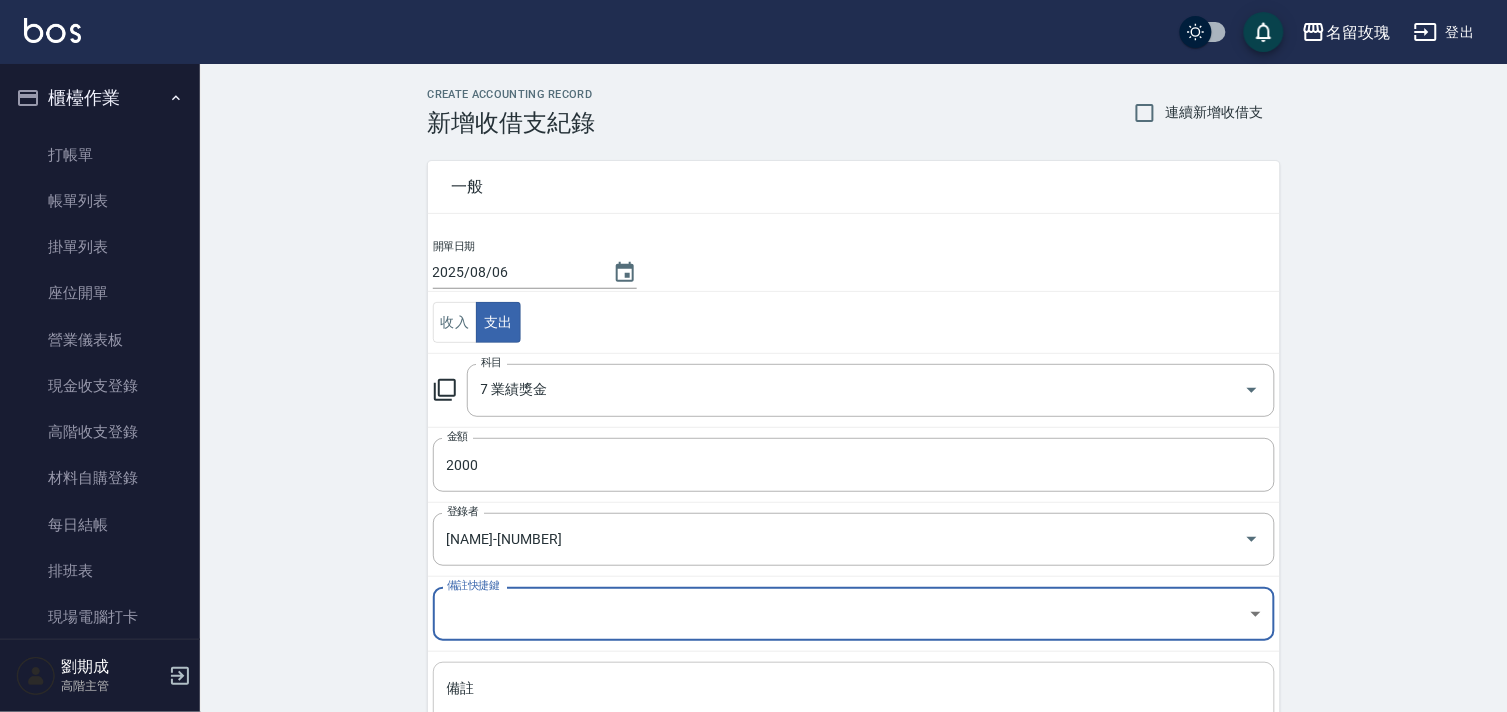 drag, startPoint x: 647, startPoint y: 698, endPoint x: 663, endPoint y: 700, distance: 16.124516 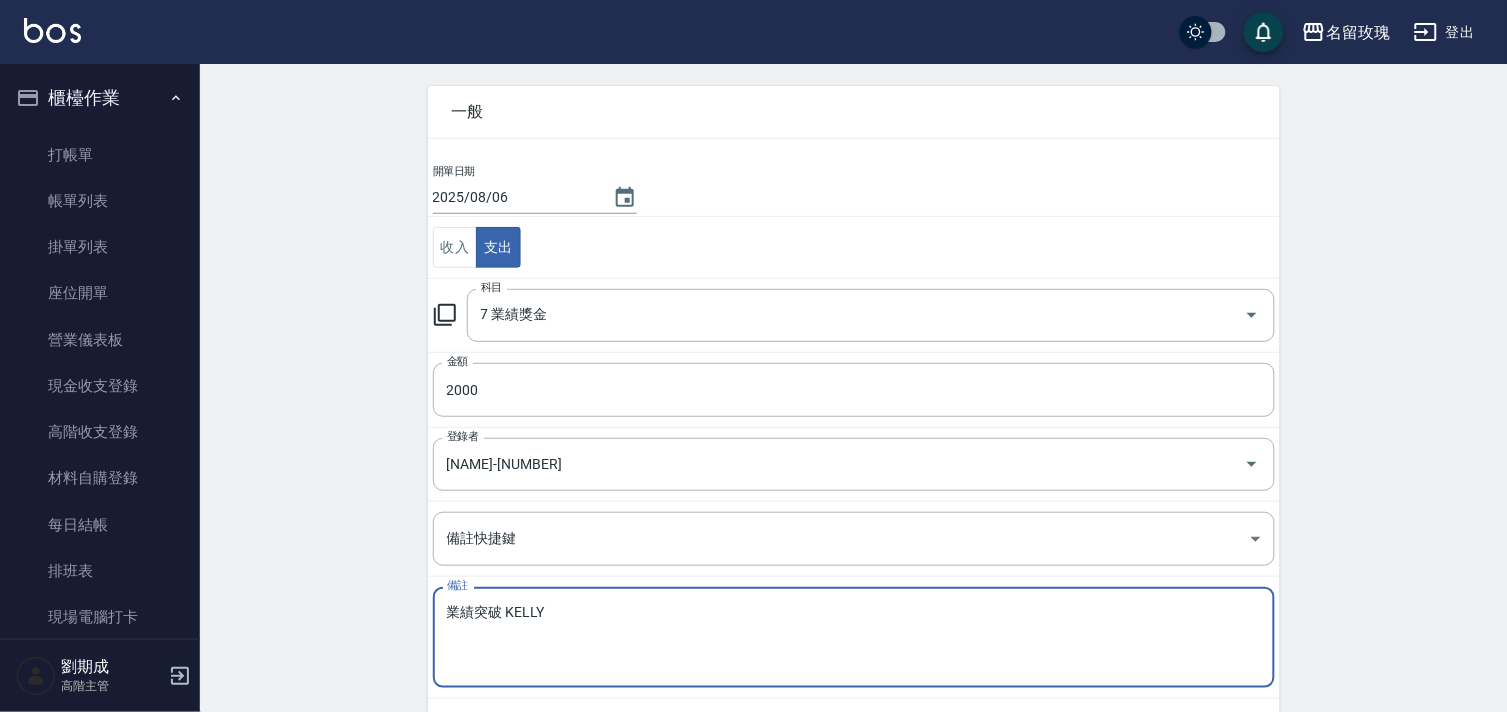 scroll, scrollTop: 171, scrollLeft: 0, axis: vertical 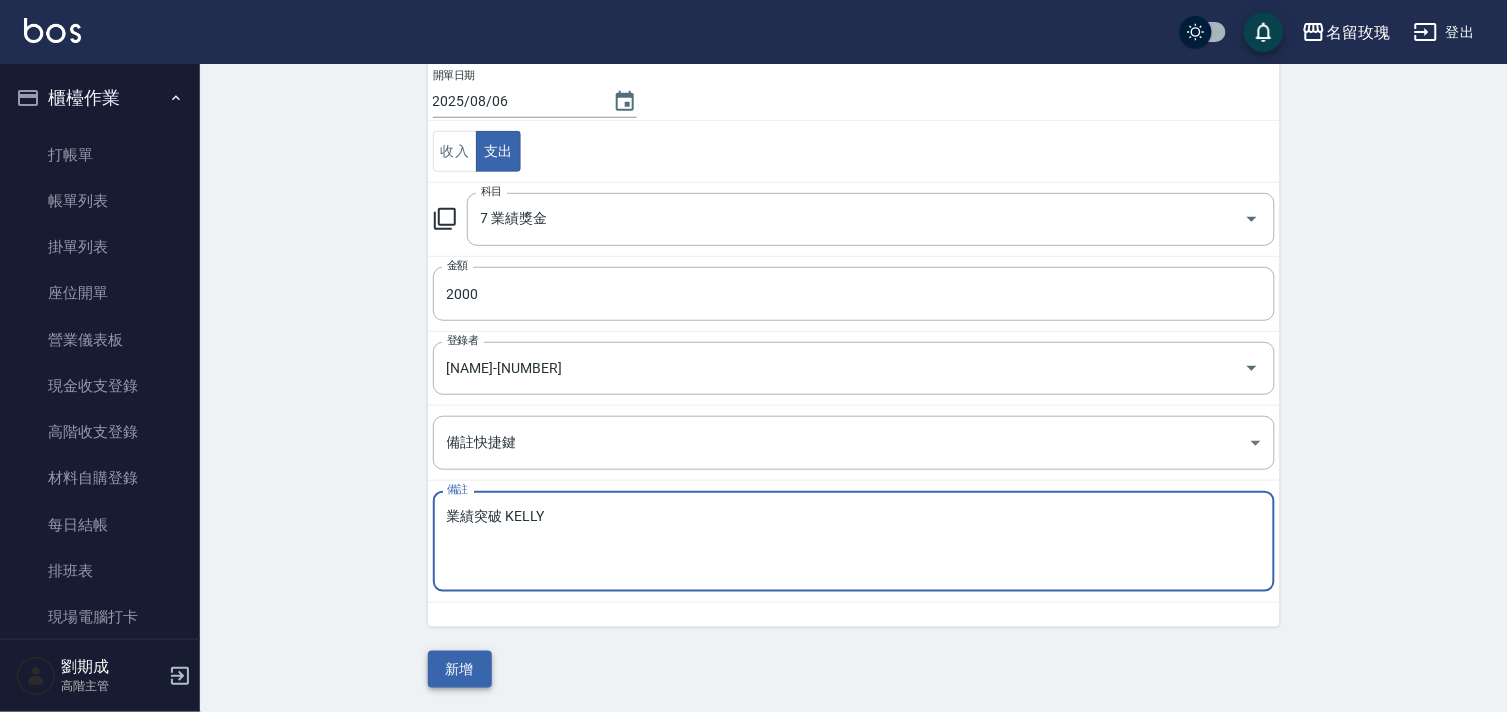 type on "業績突破 KELLY" 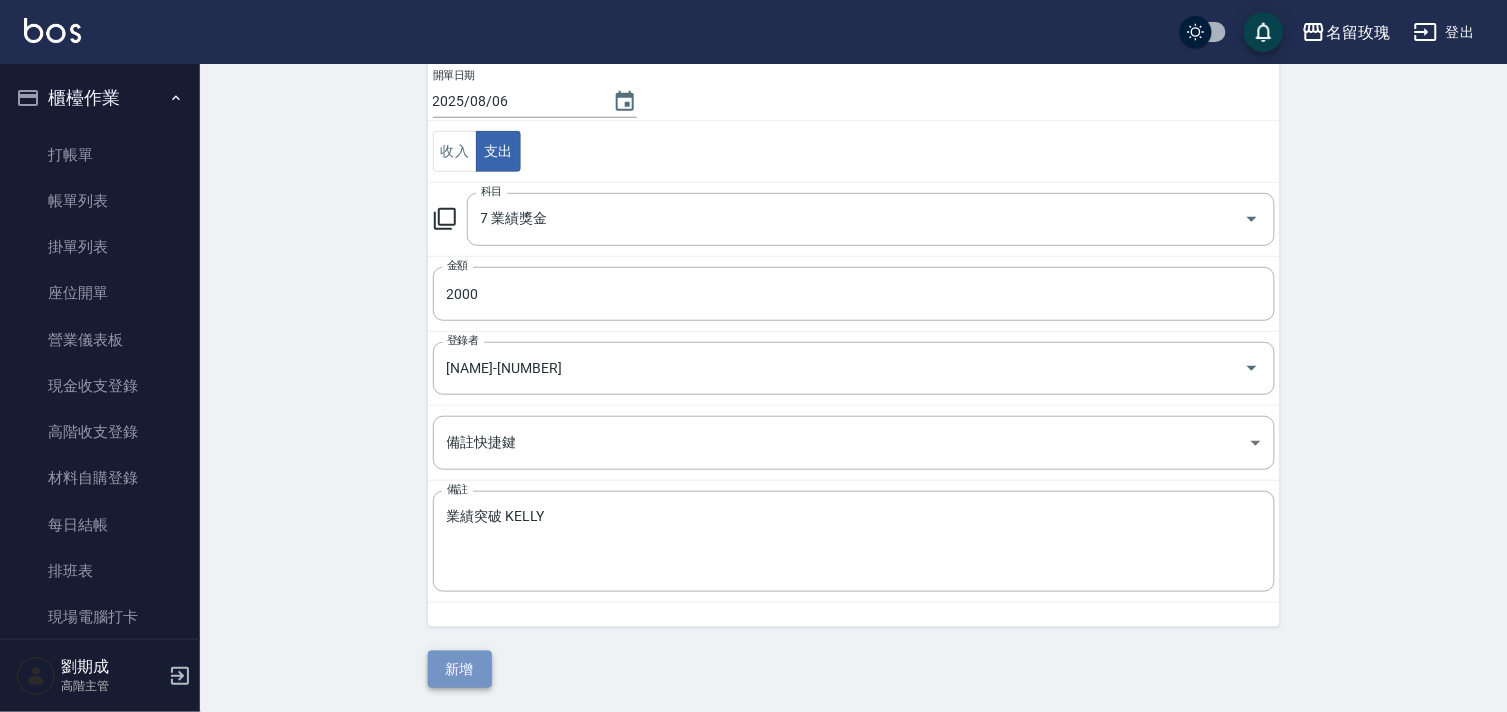 click on "新增" at bounding box center (460, 669) 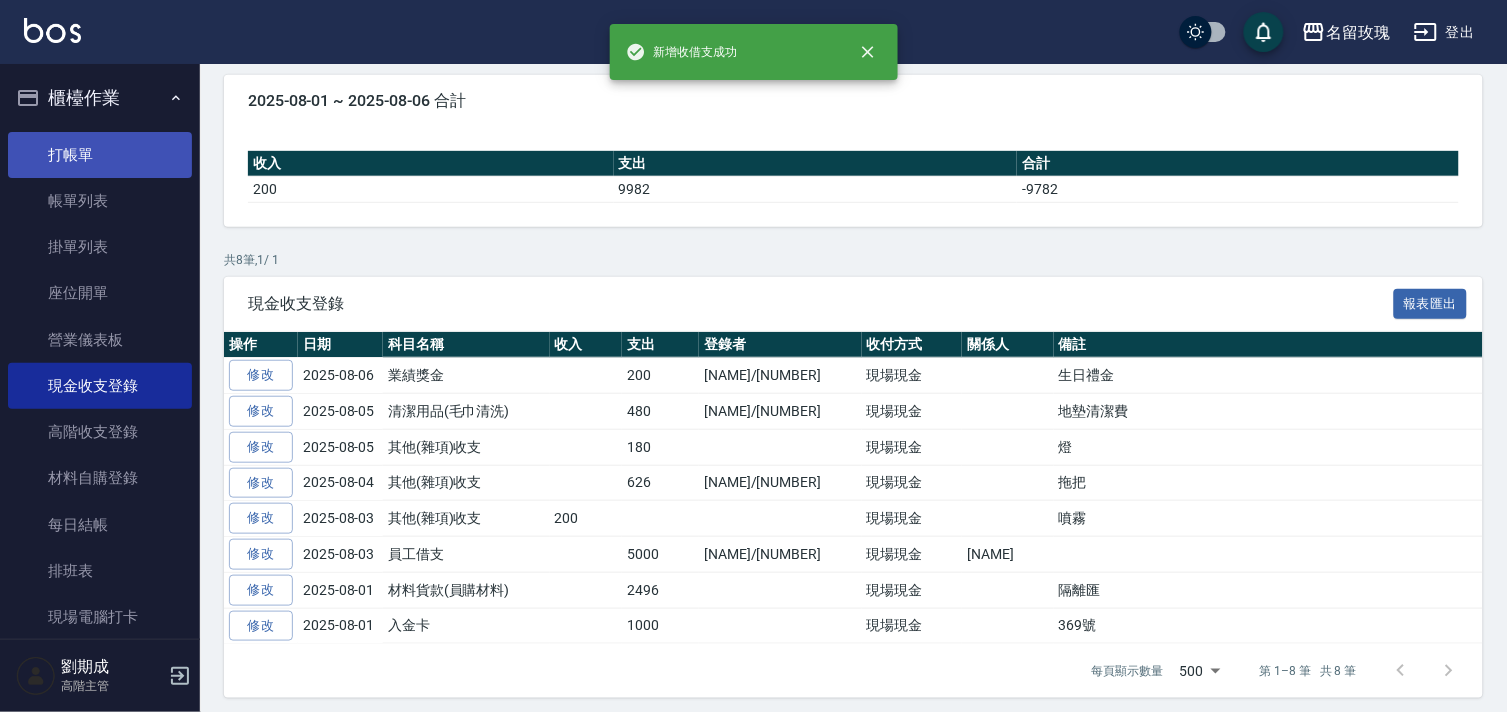 scroll, scrollTop: 0, scrollLeft: 0, axis: both 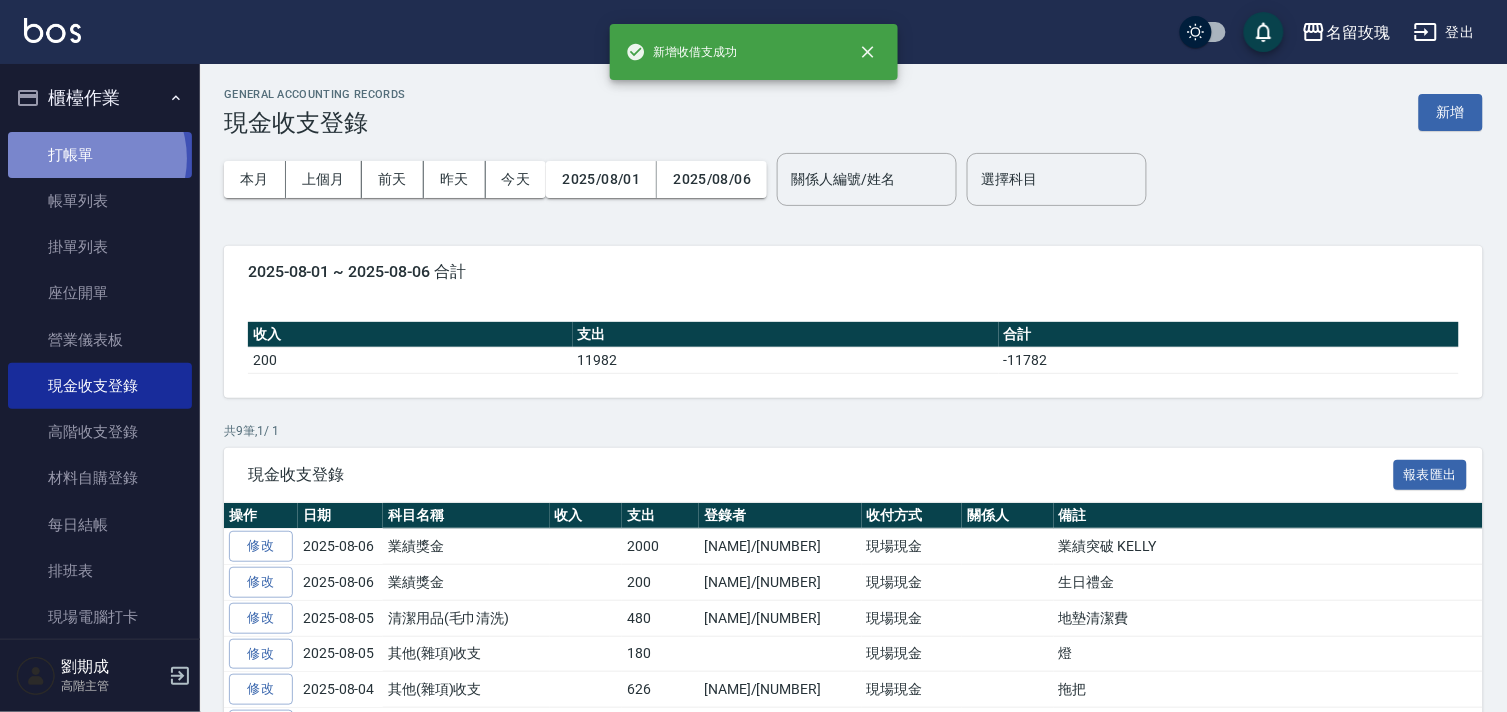 click on "打帳單" at bounding box center [100, 155] 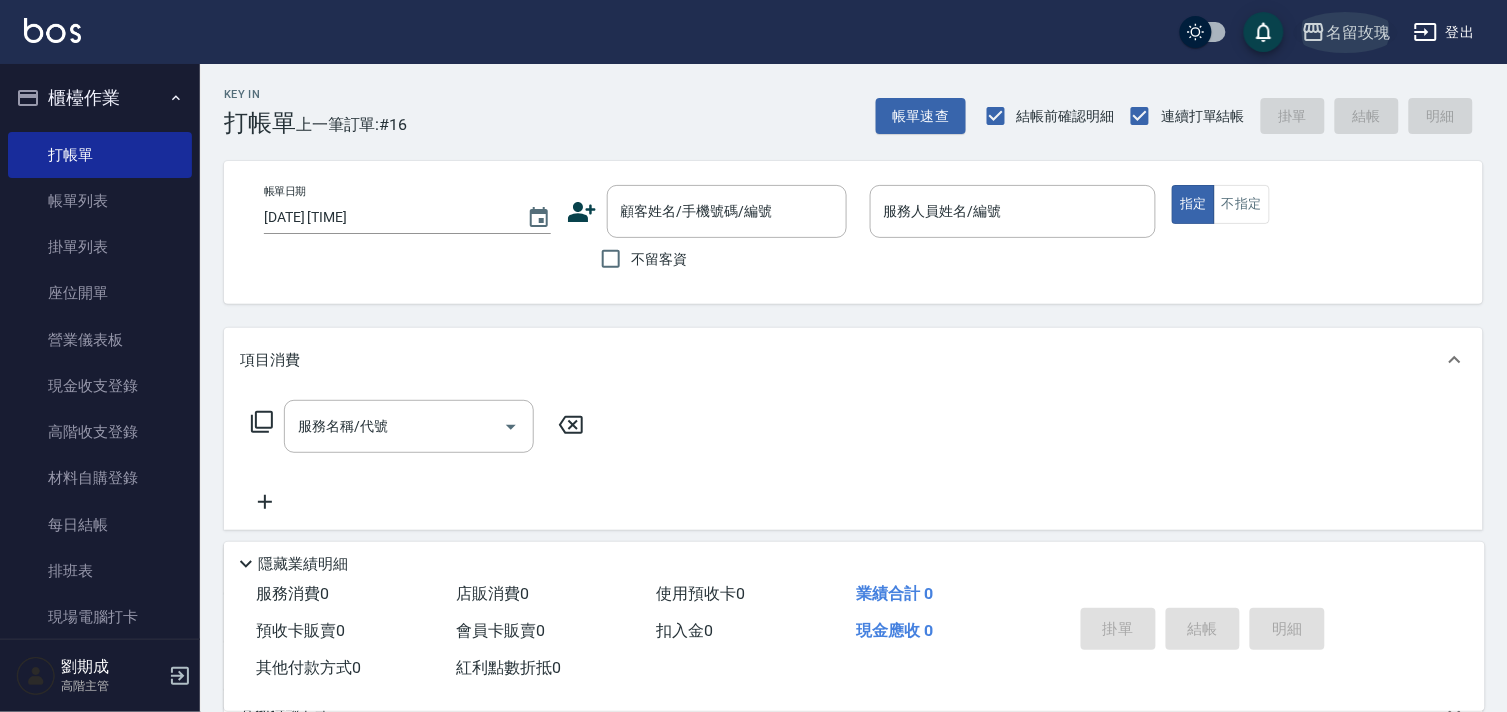 click on "名留玫瑰" at bounding box center (1358, 32) 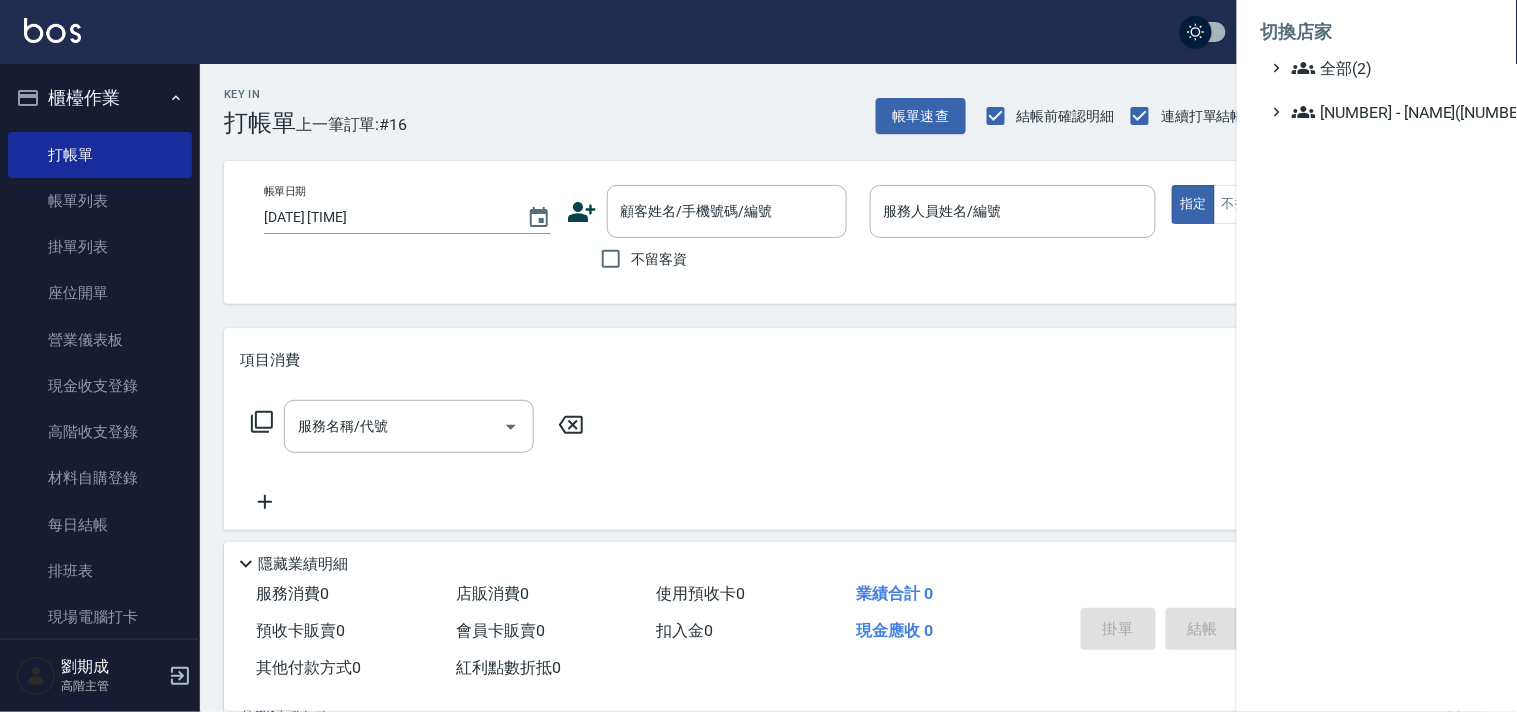 click at bounding box center (758, 356) 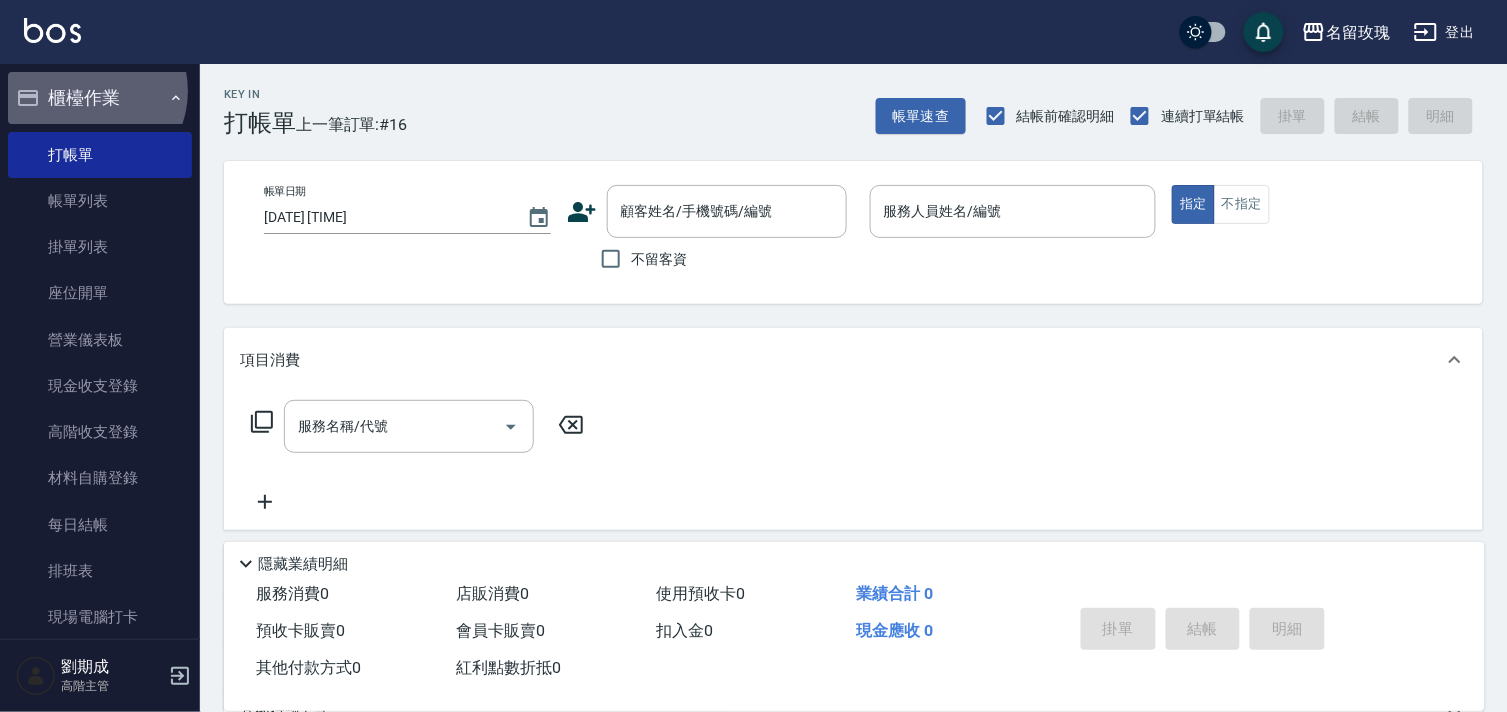 click on "櫃檯作業" at bounding box center [100, 98] 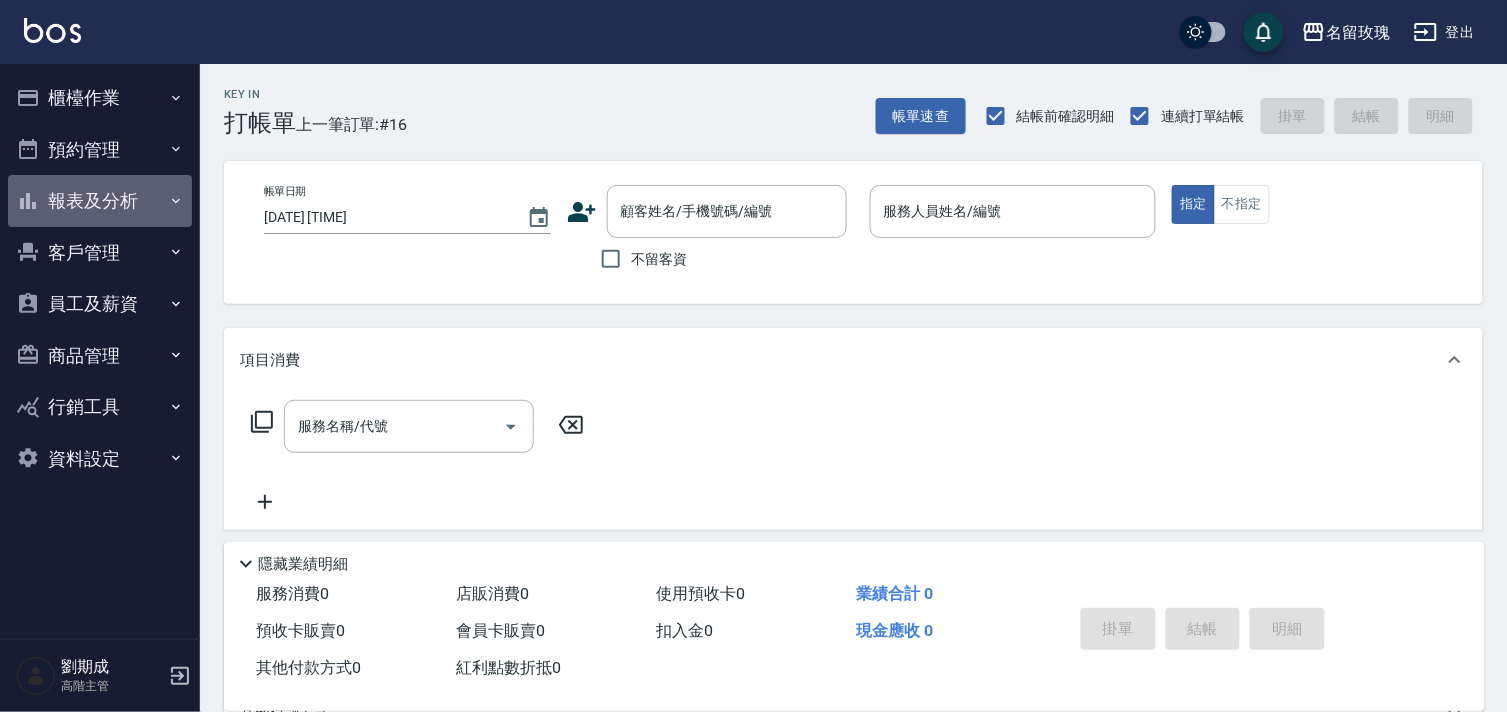click on "報表及分析" at bounding box center [100, 201] 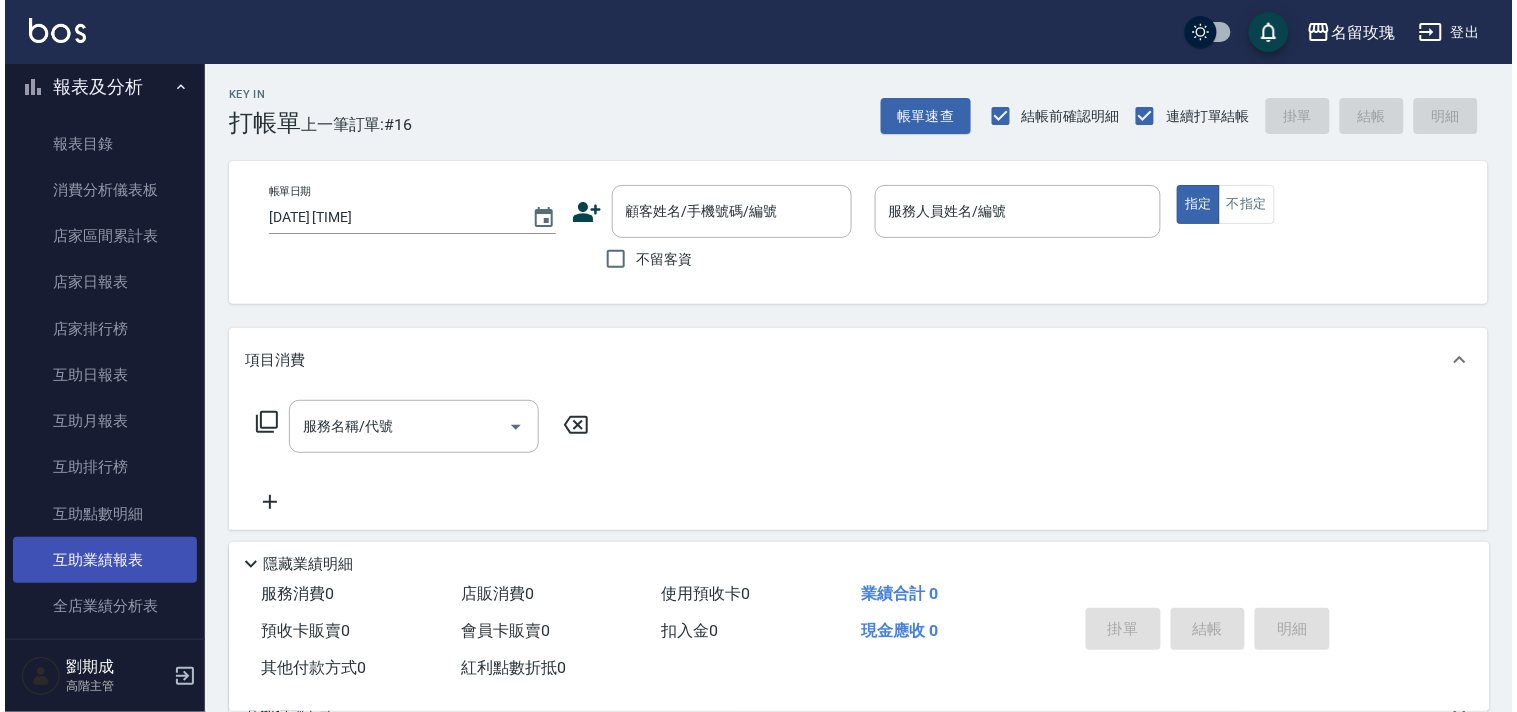 scroll, scrollTop: 222, scrollLeft: 0, axis: vertical 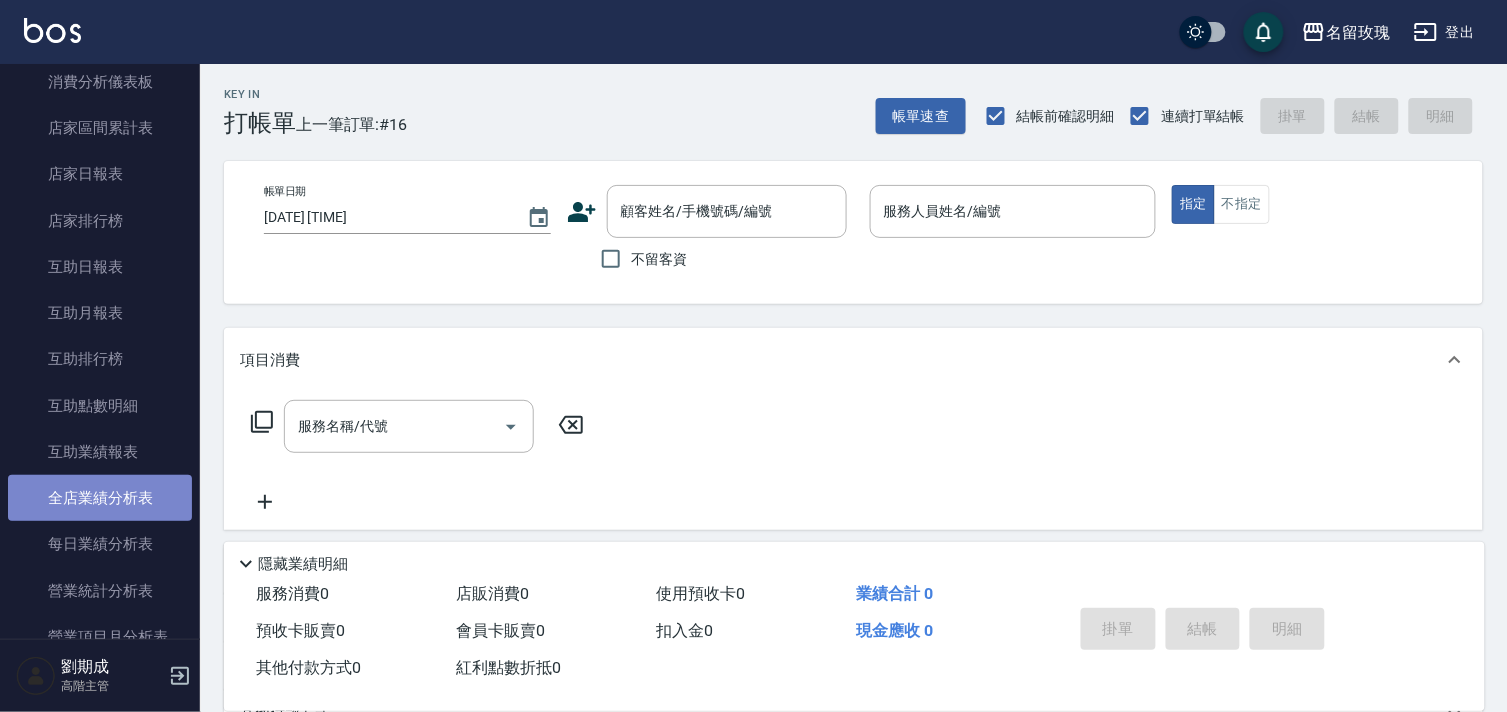 click on "全店業績分析表" at bounding box center (100, 498) 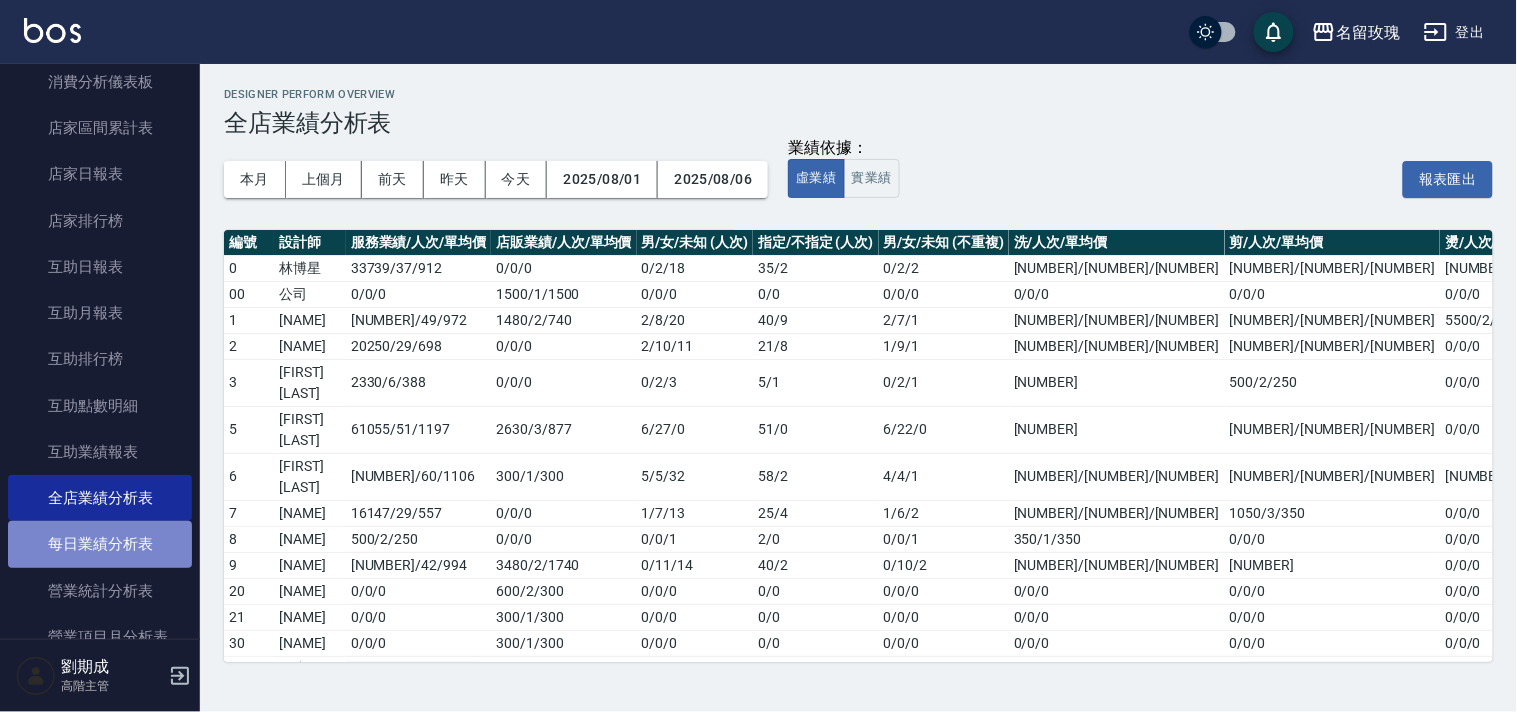 click on "每日業績分析表" at bounding box center [100, 544] 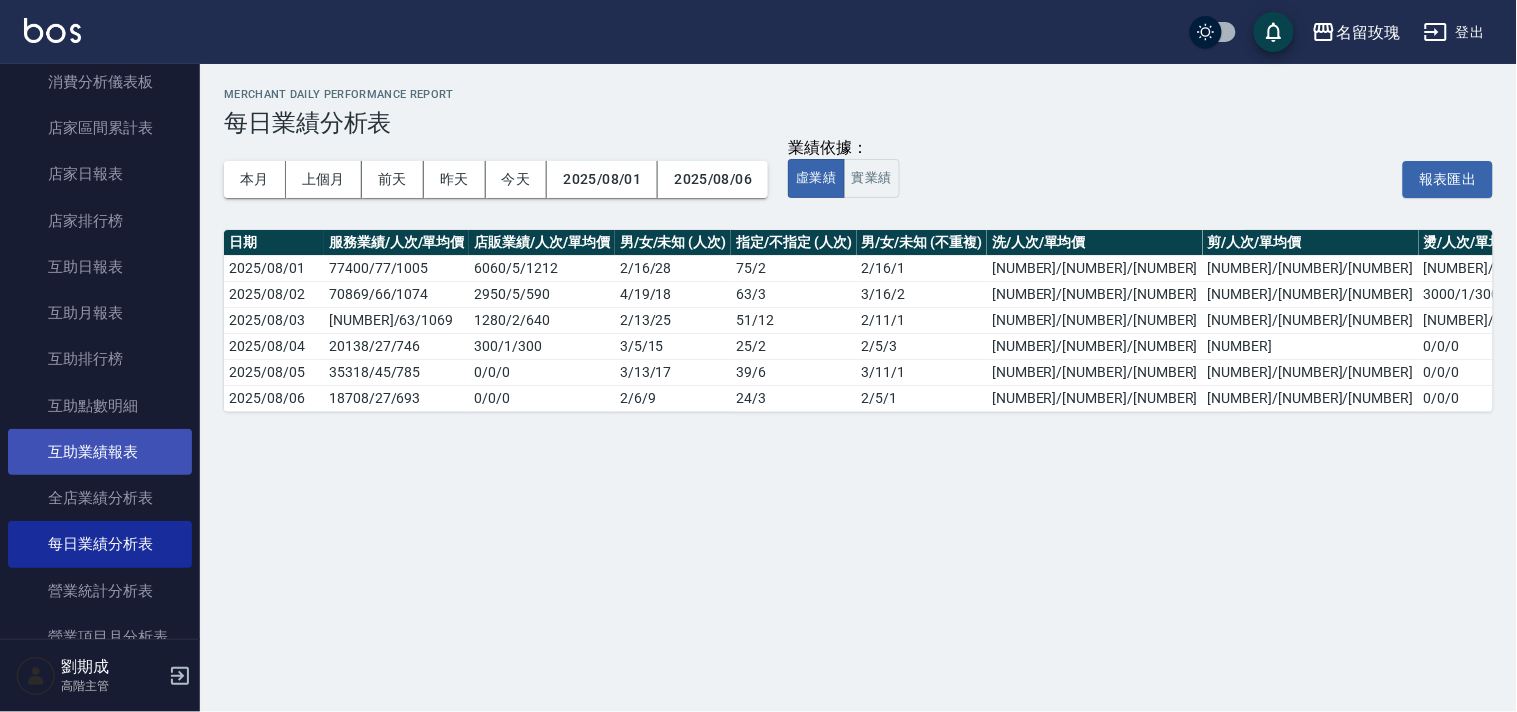 click on "互助業績報表" at bounding box center [100, 452] 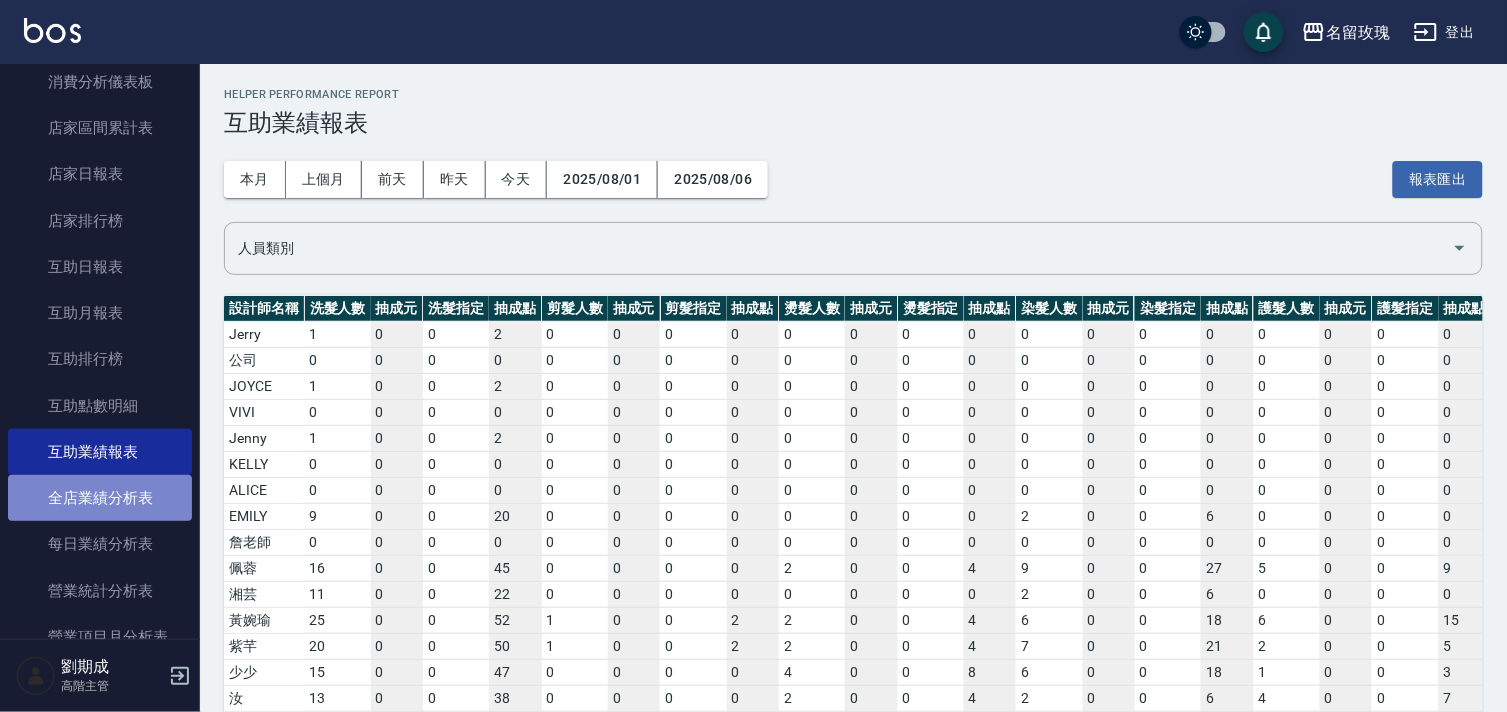 click on "全店業績分析表" at bounding box center [100, 498] 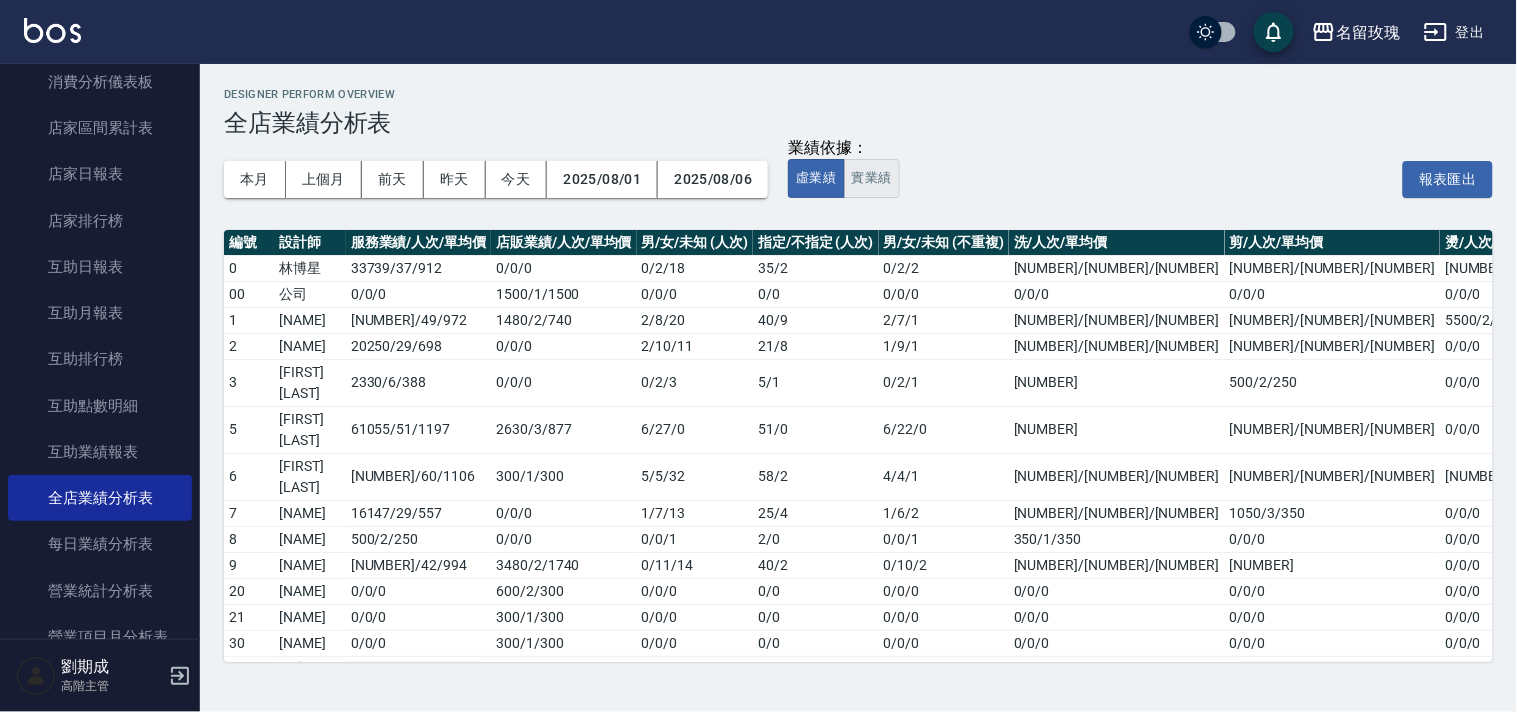 click on "實業績" at bounding box center [872, 178] 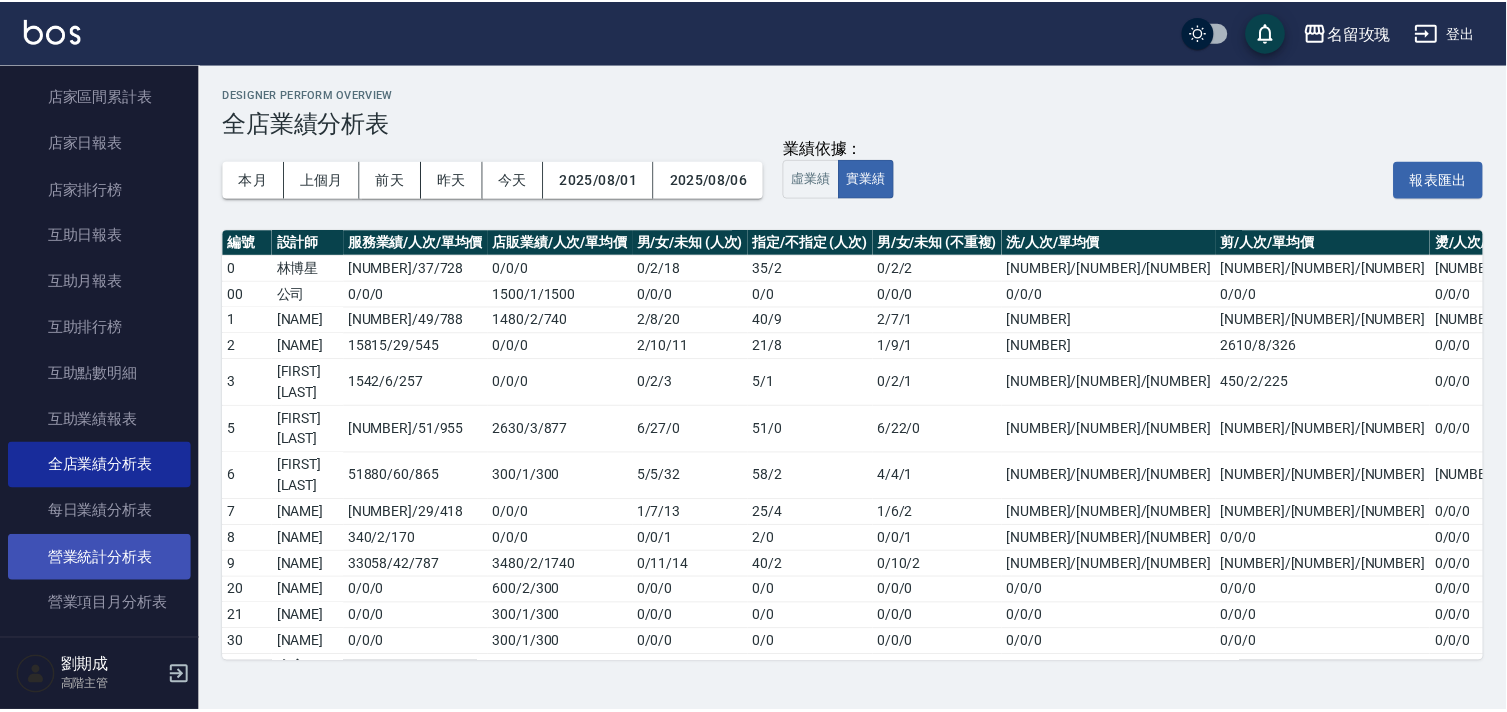 scroll, scrollTop: 333, scrollLeft: 0, axis: vertical 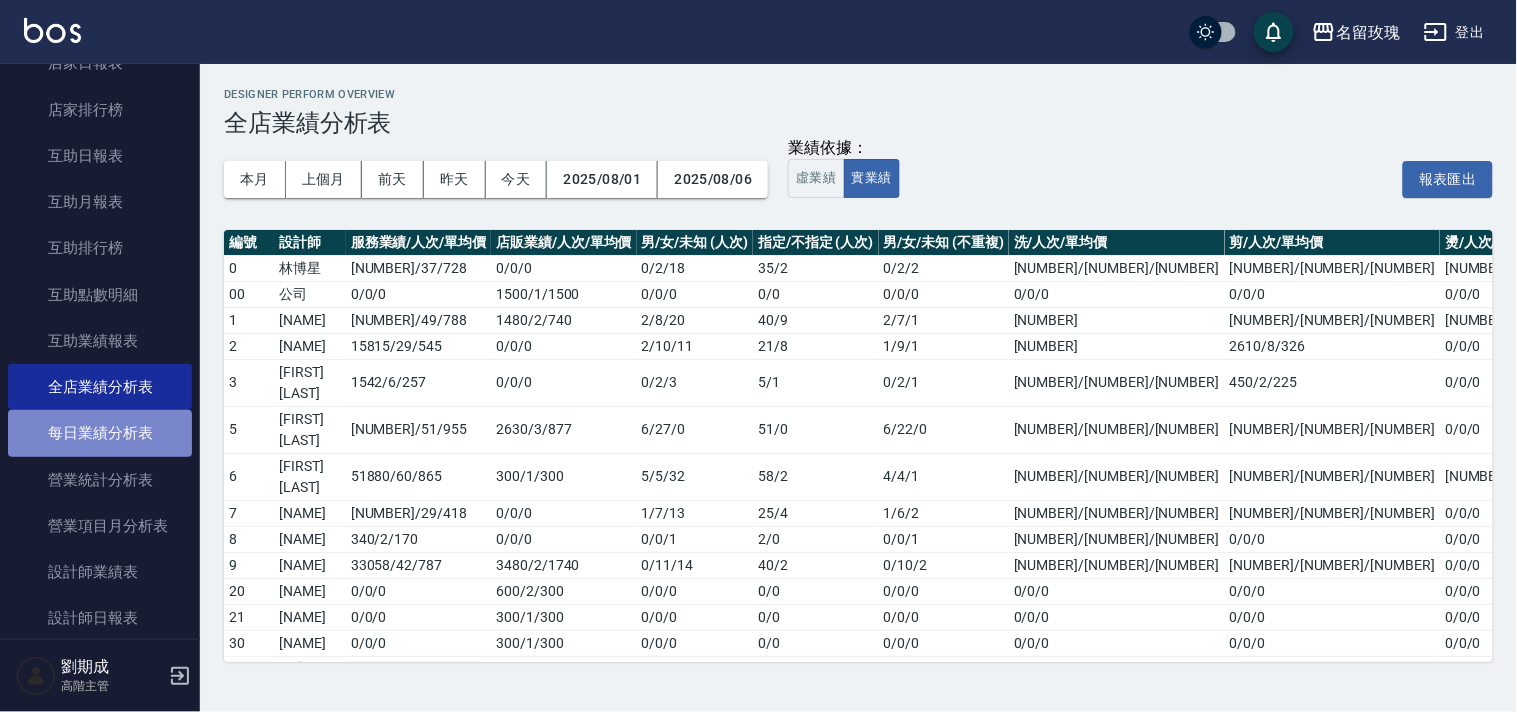click on "每日業績分析表" at bounding box center (100, 433) 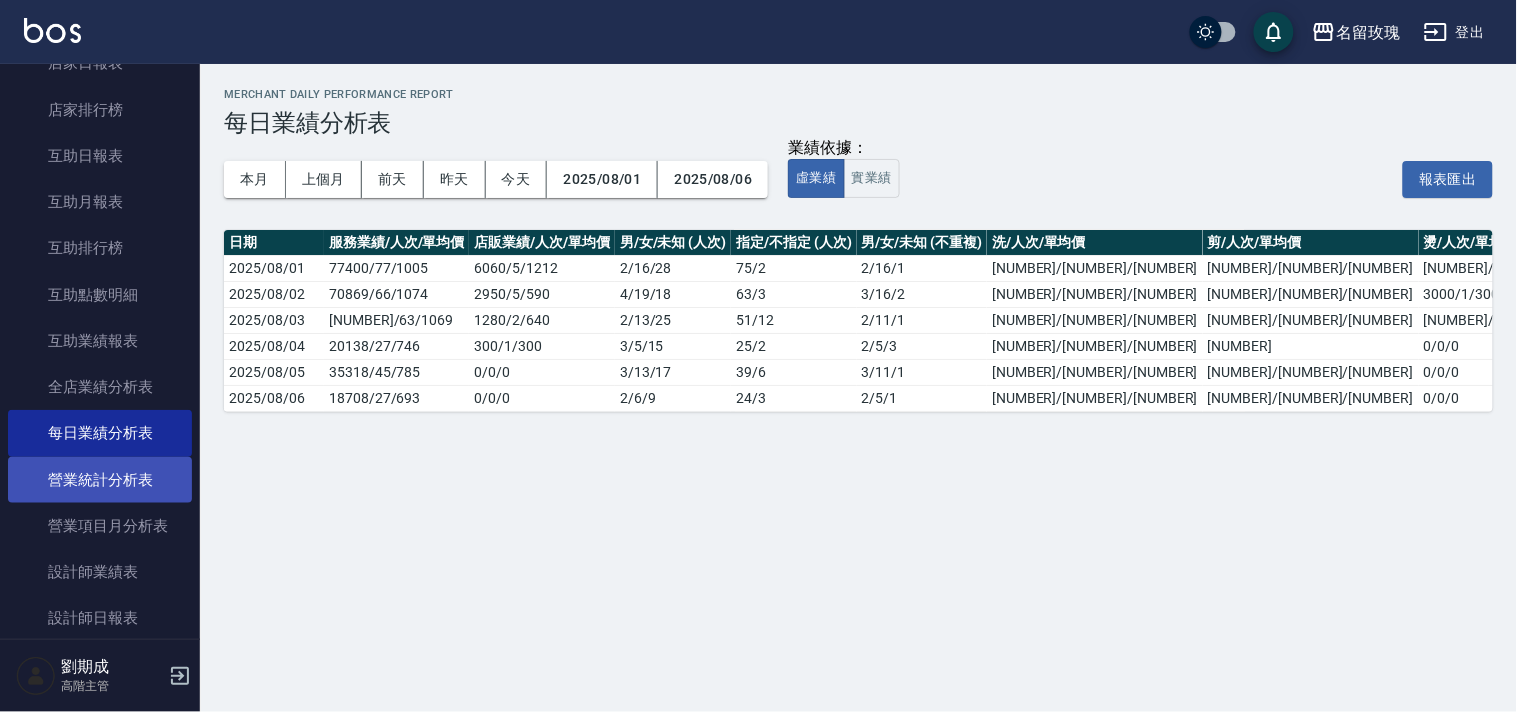 click on "營業統計分析表" at bounding box center (100, 480) 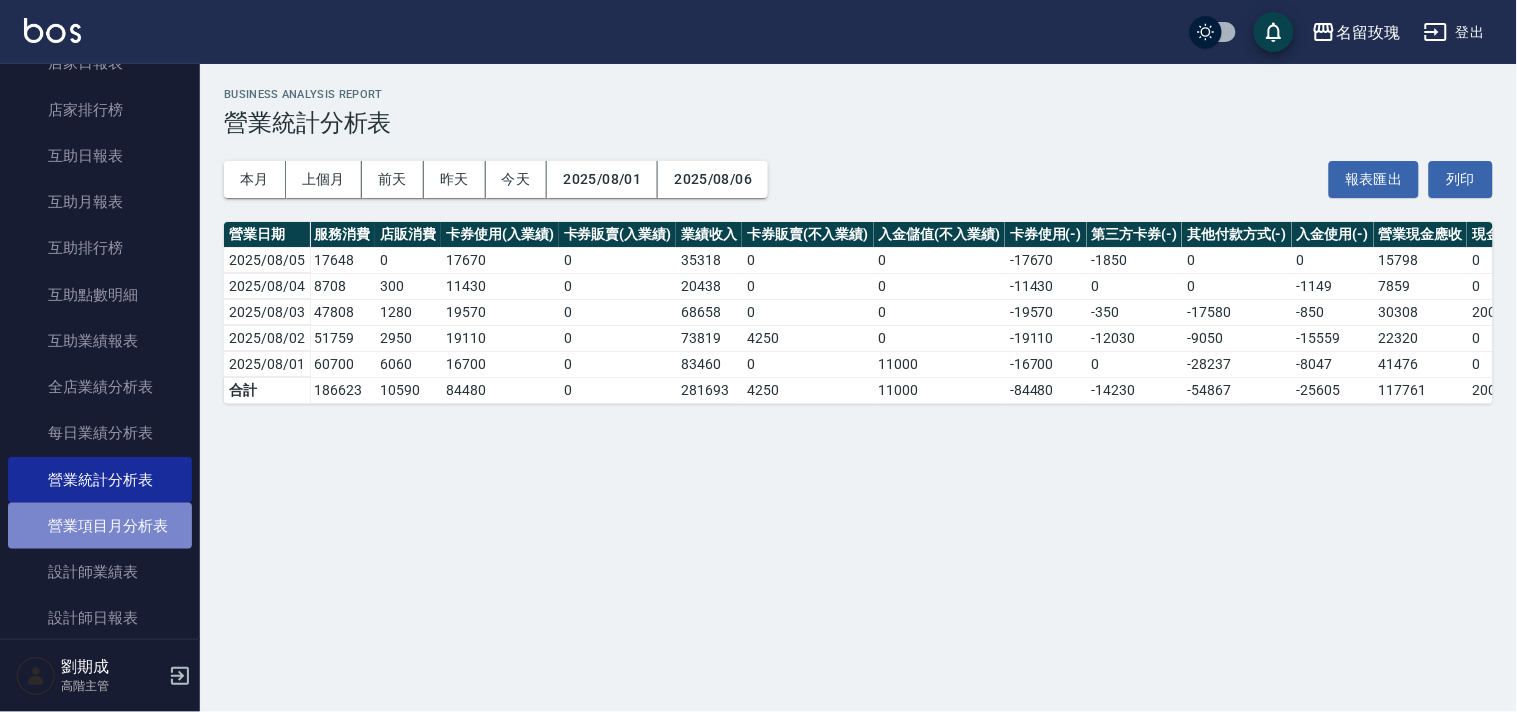 click on "營業項目月分析表" at bounding box center [100, 526] 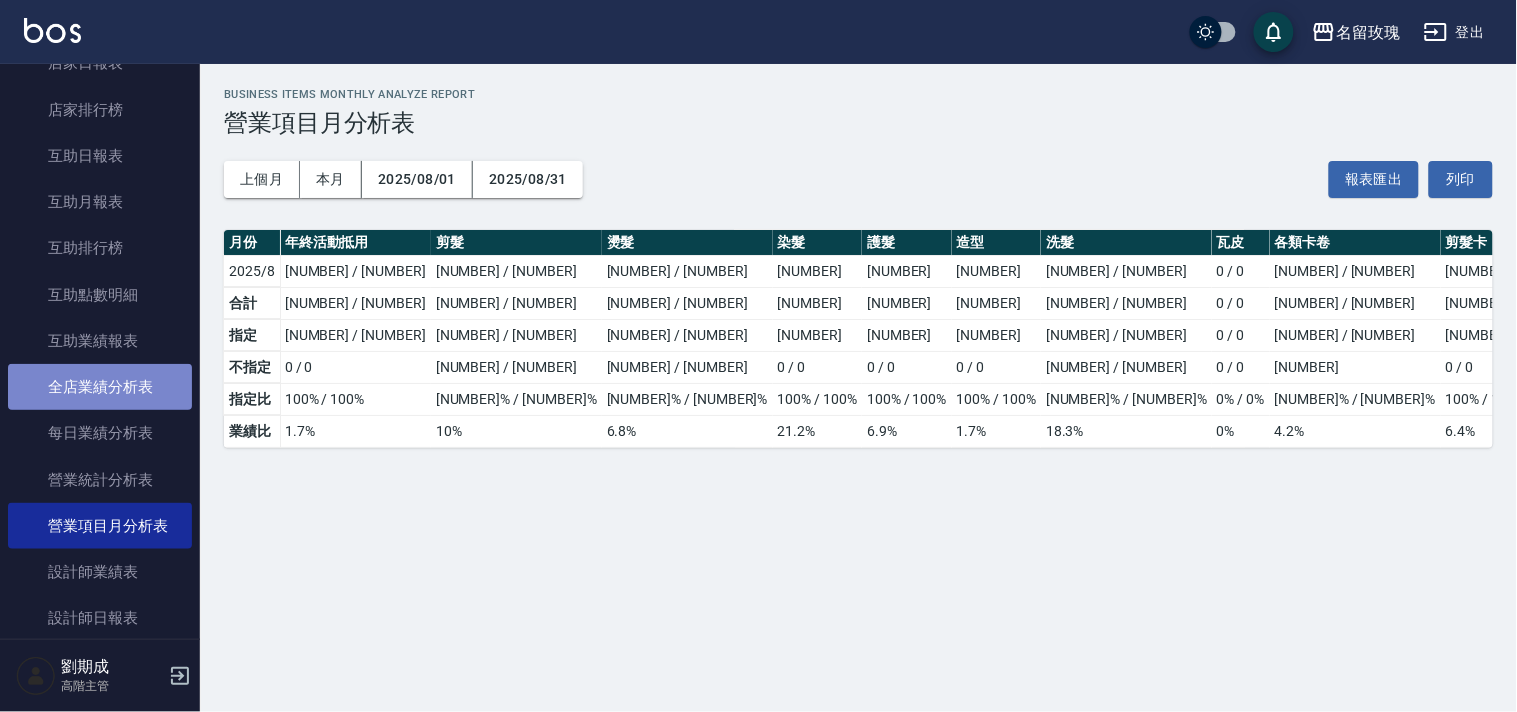 click on "全店業績分析表" at bounding box center [100, 387] 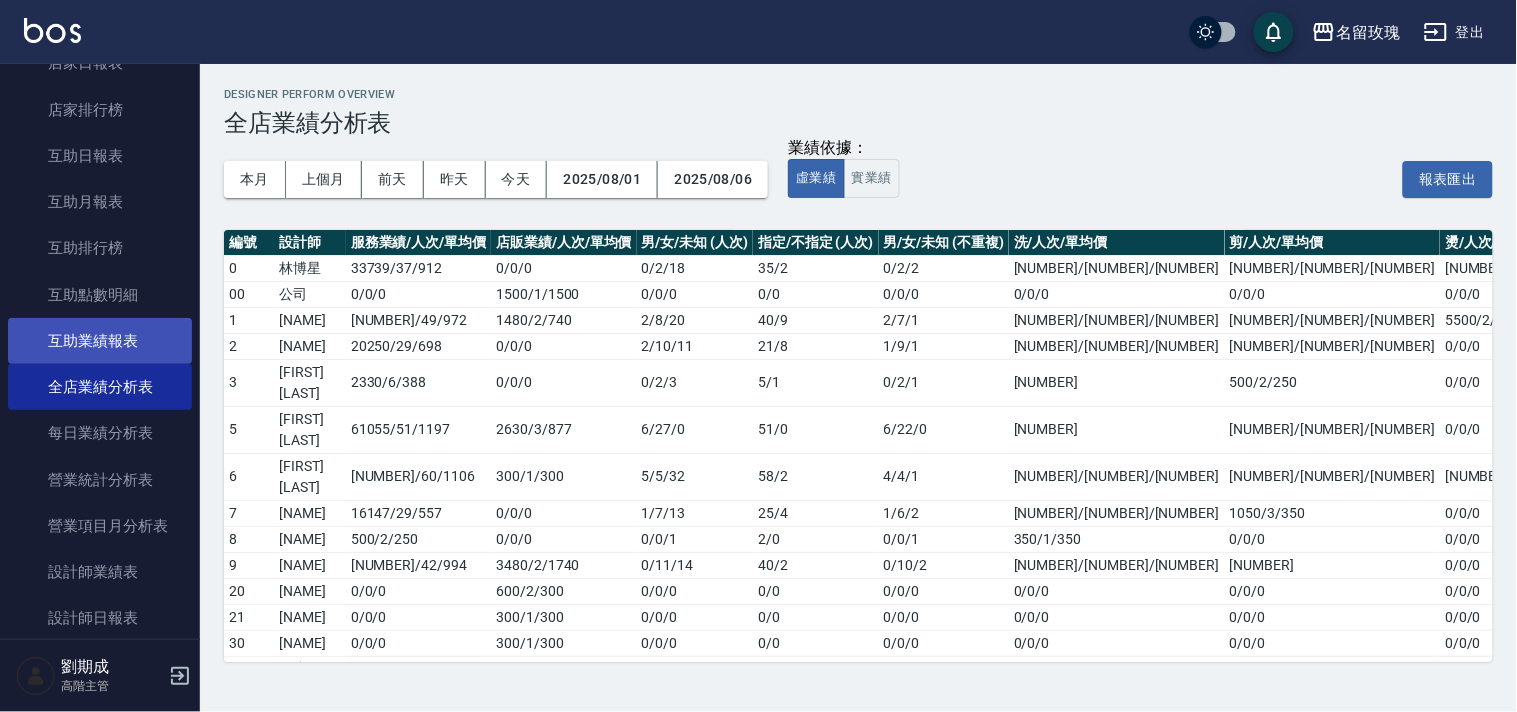click on "互助業績報表" at bounding box center [100, 341] 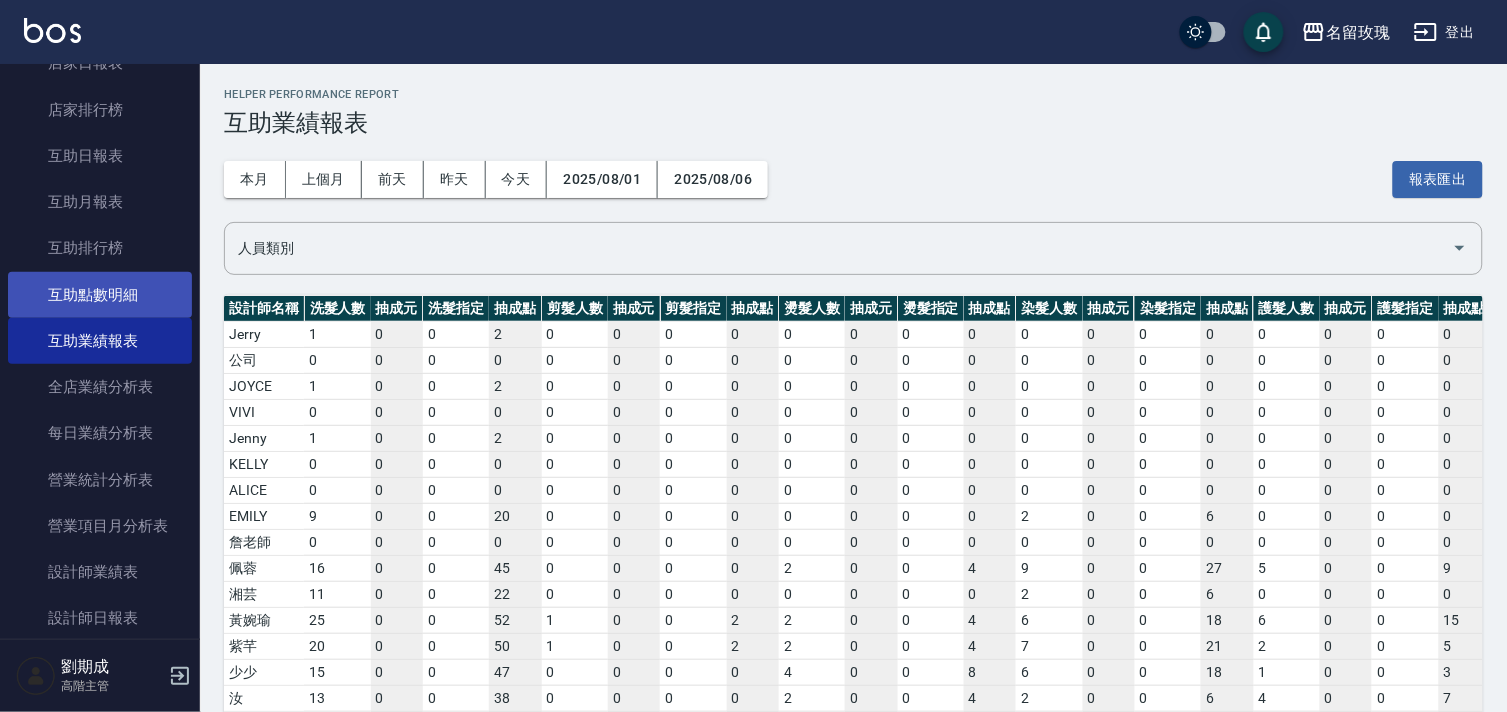 click on "互助點數明細" at bounding box center [100, 295] 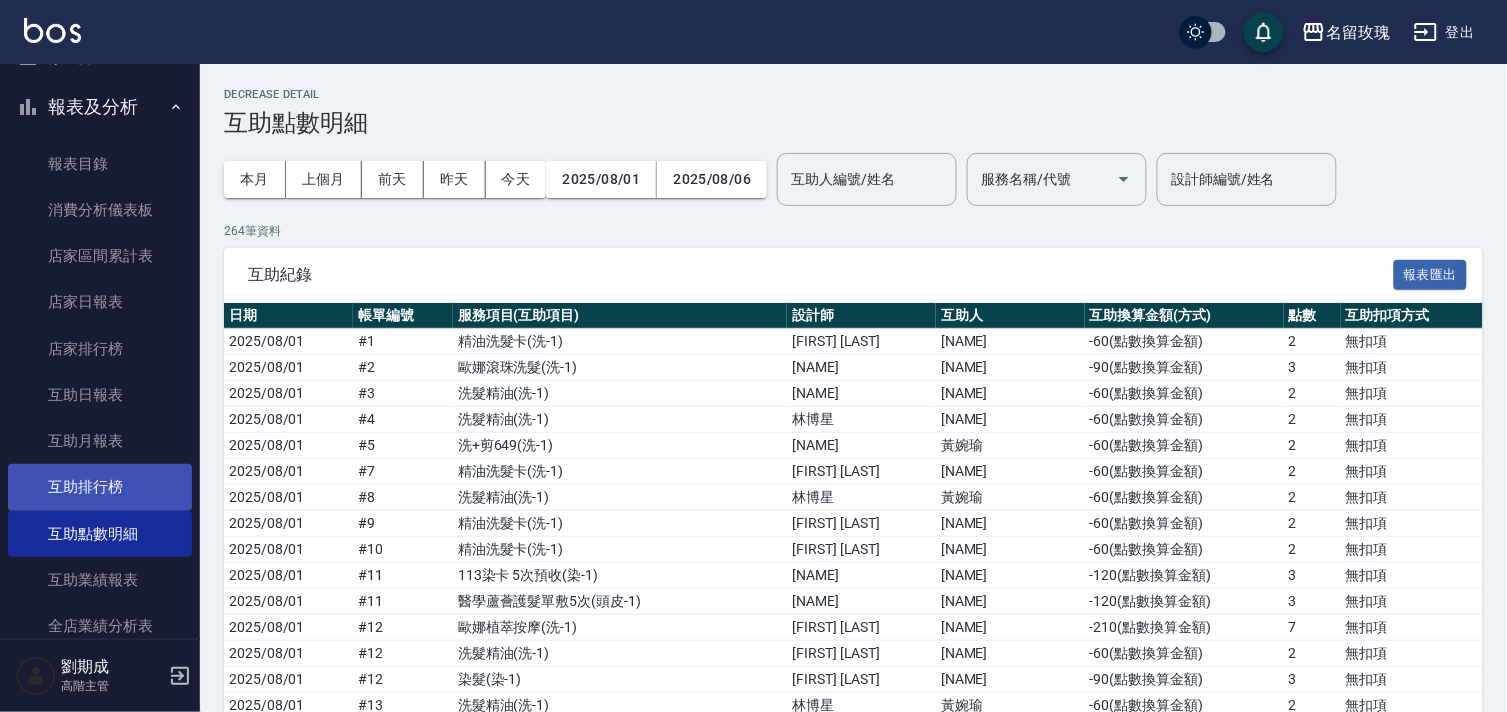 scroll, scrollTop: 0, scrollLeft: 0, axis: both 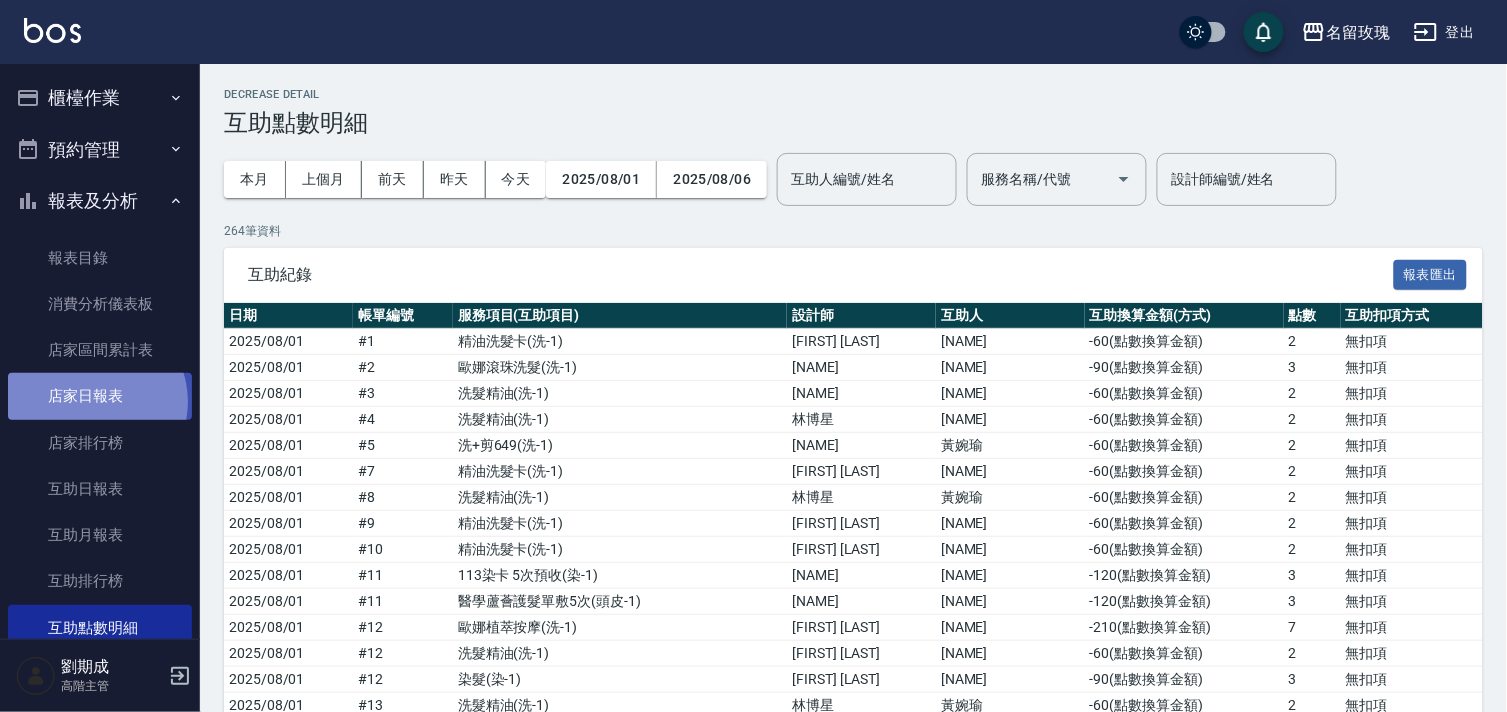 click on "店家日報表" at bounding box center [100, 396] 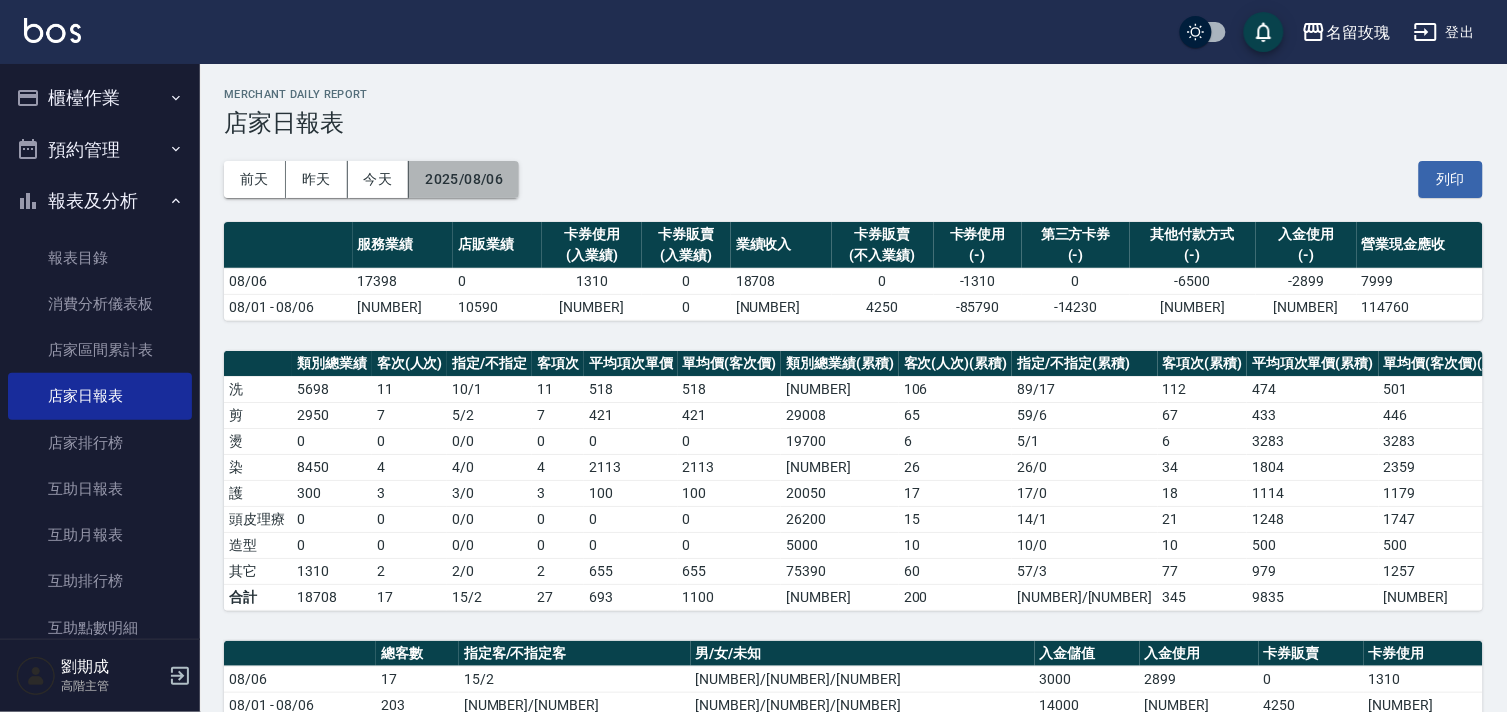 click on "2025/08/06" at bounding box center (464, 179) 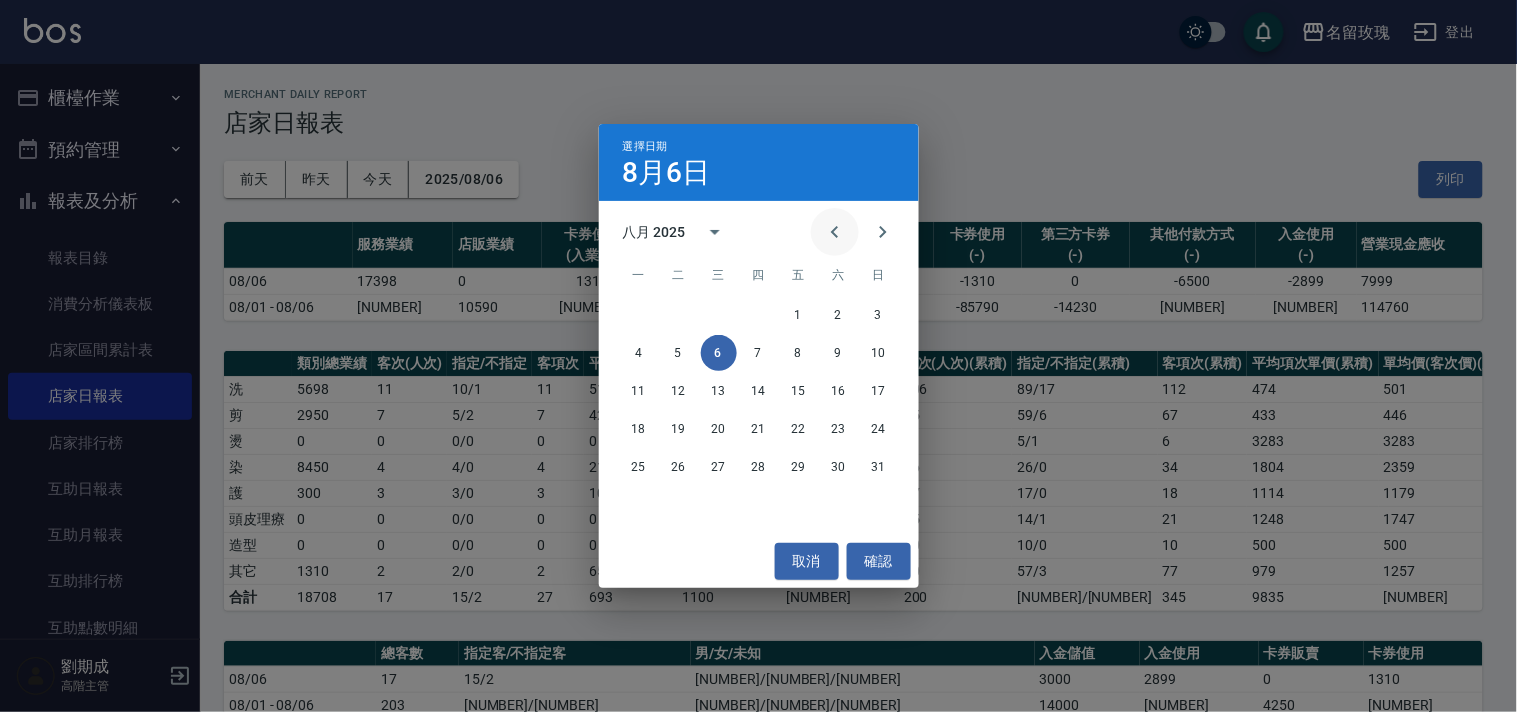 click 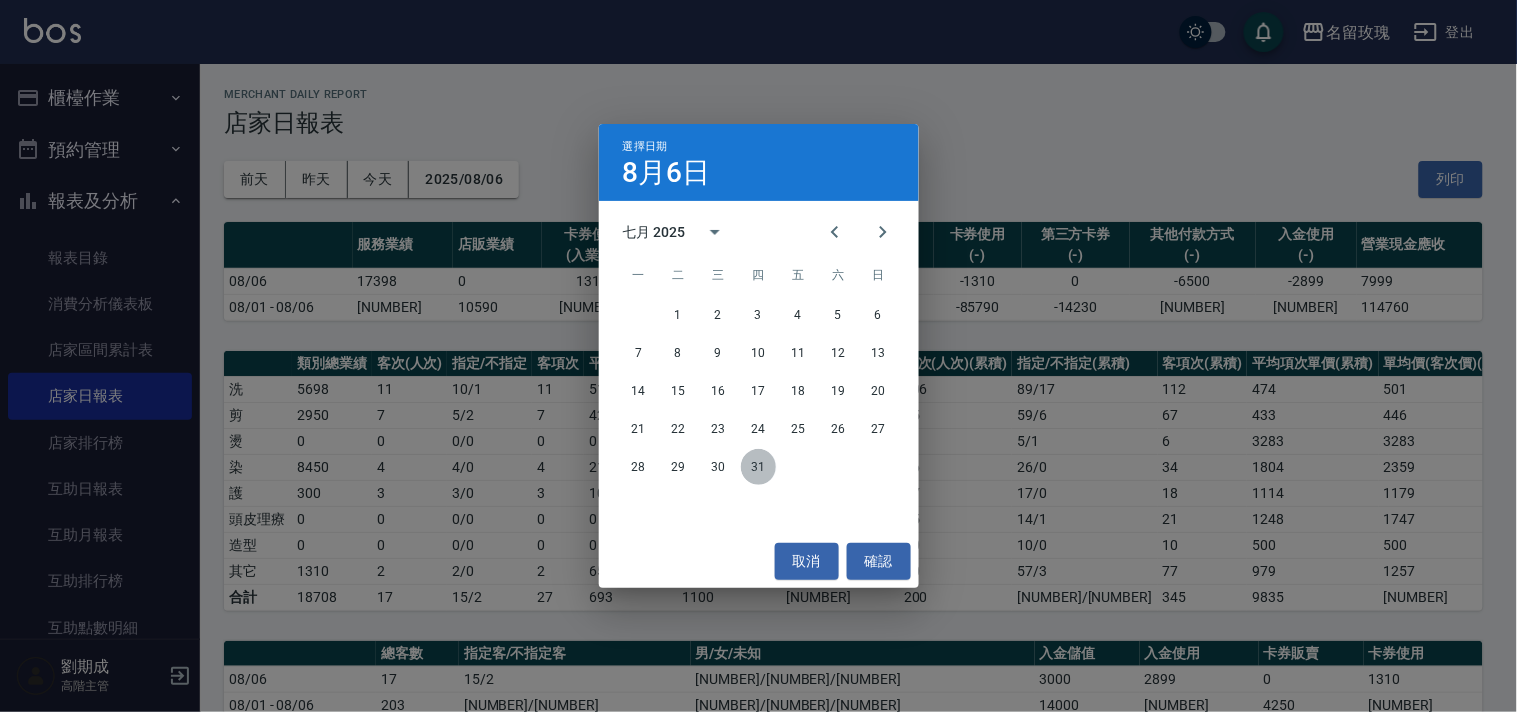 click on "31" at bounding box center (759, 467) 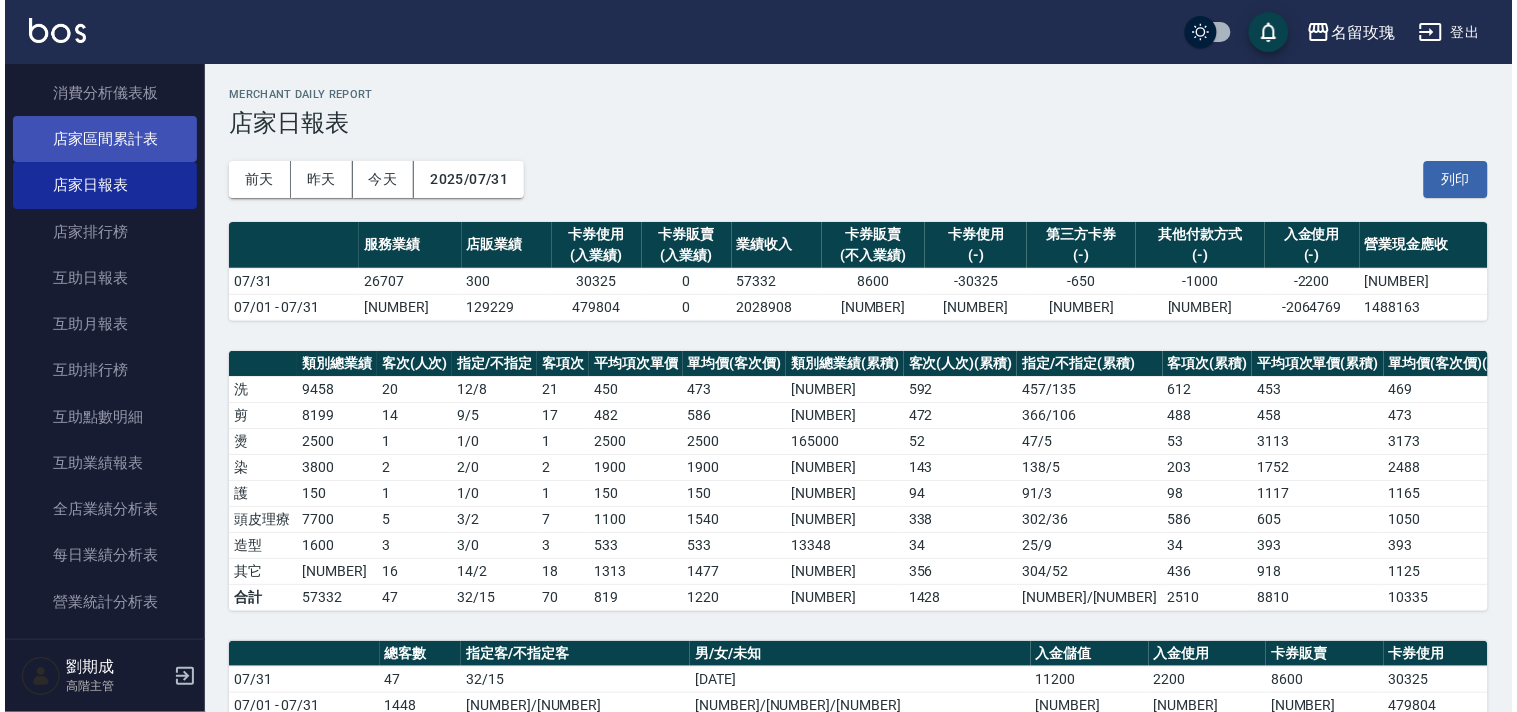 scroll, scrollTop: 333, scrollLeft: 0, axis: vertical 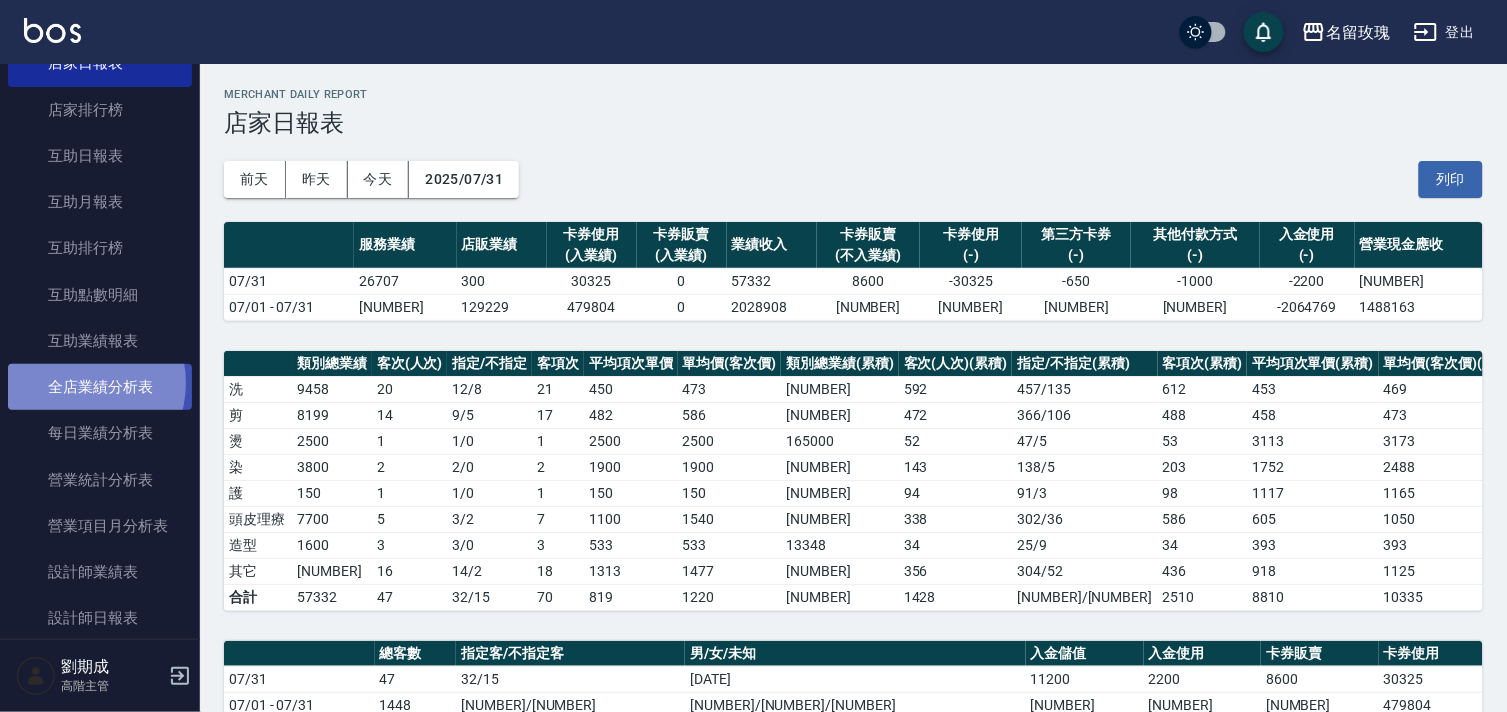 click on "全店業績分析表" at bounding box center [100, 387] 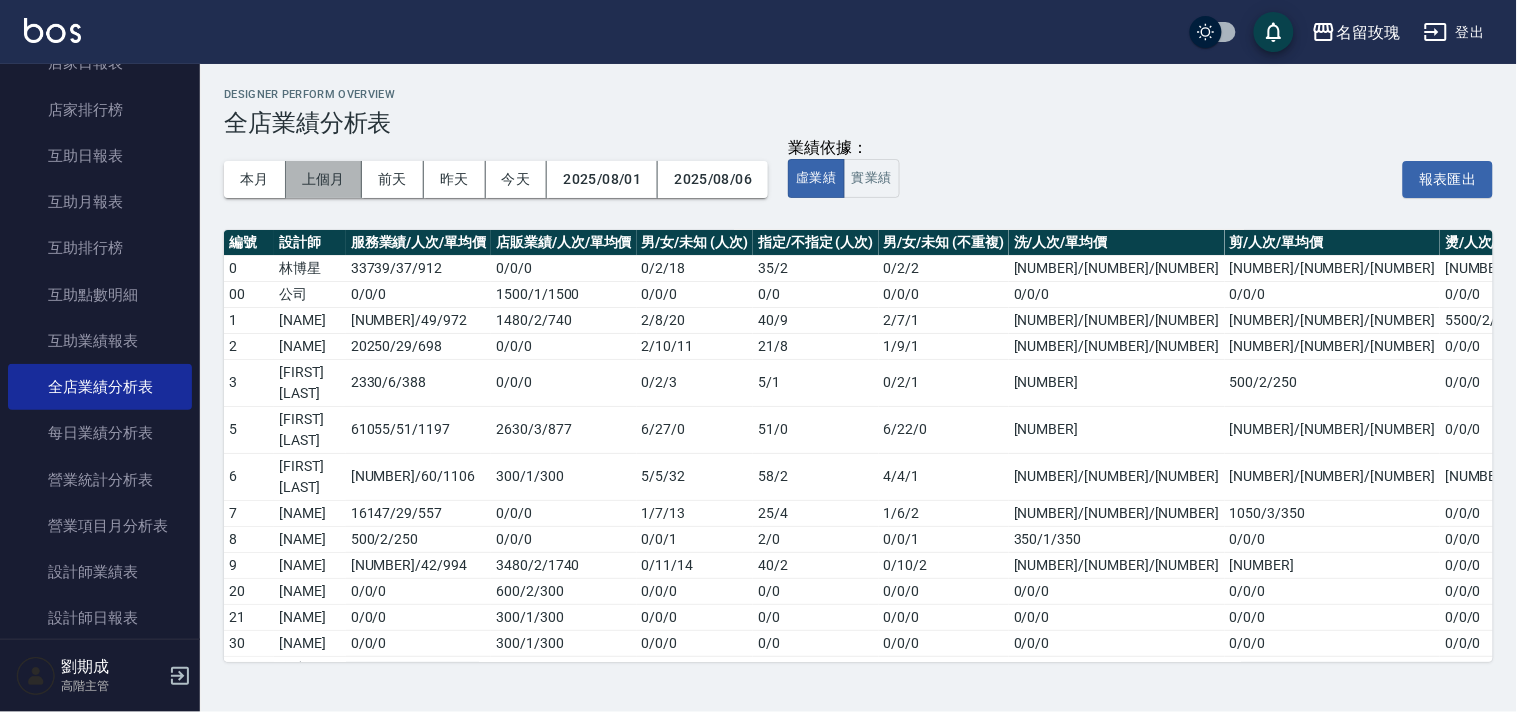 click on "上個月" at bounding box center [324, 179] 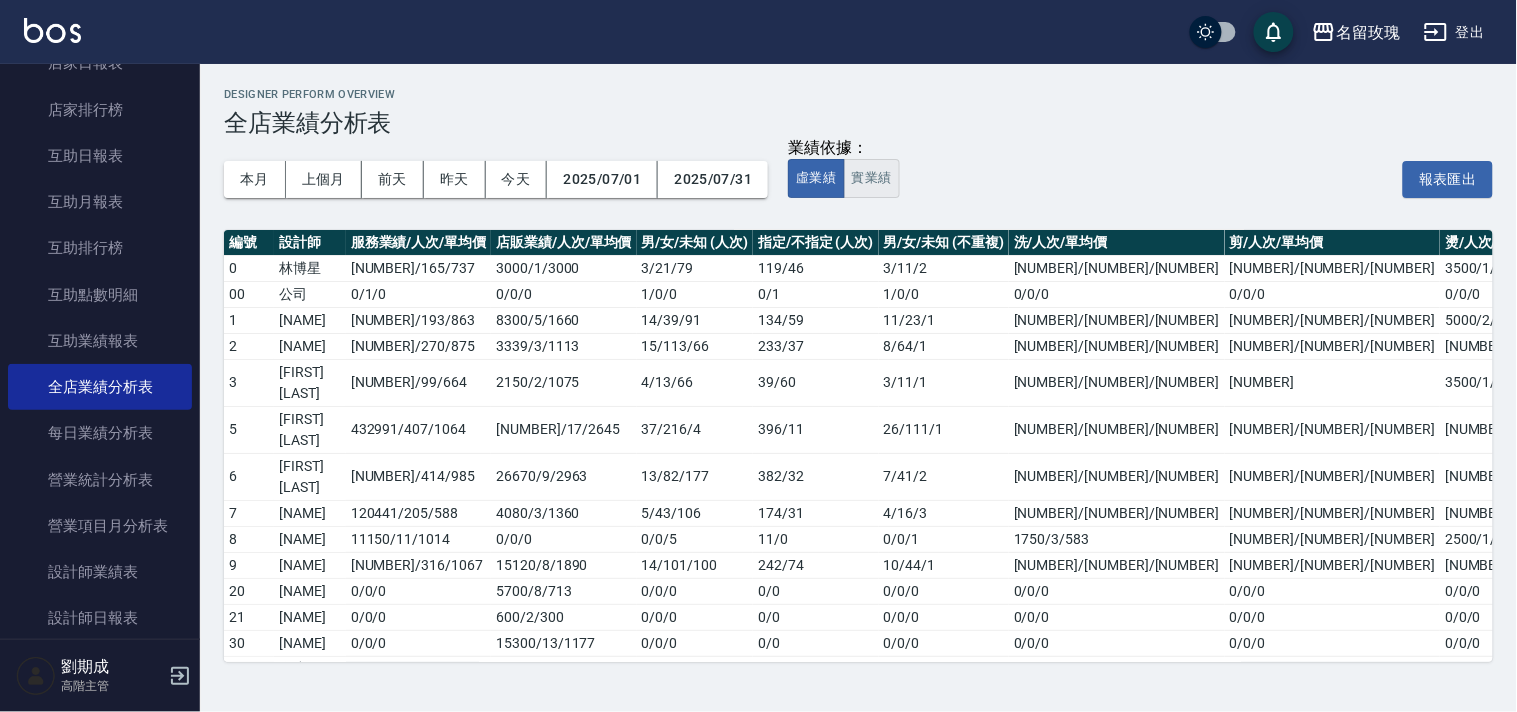 click on "實業績" at bounding box center [872, 178] 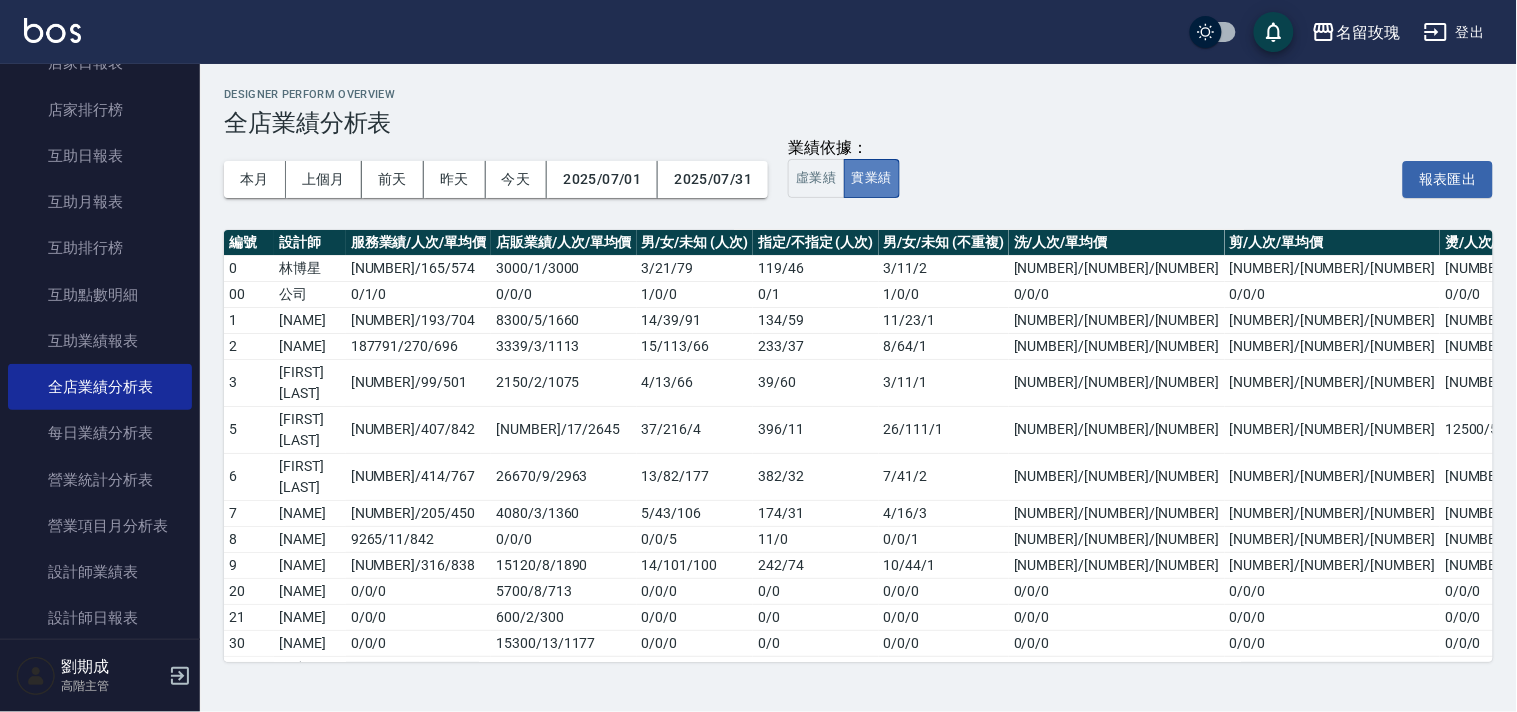 click on "實業績" at bounding box center (872, 178) 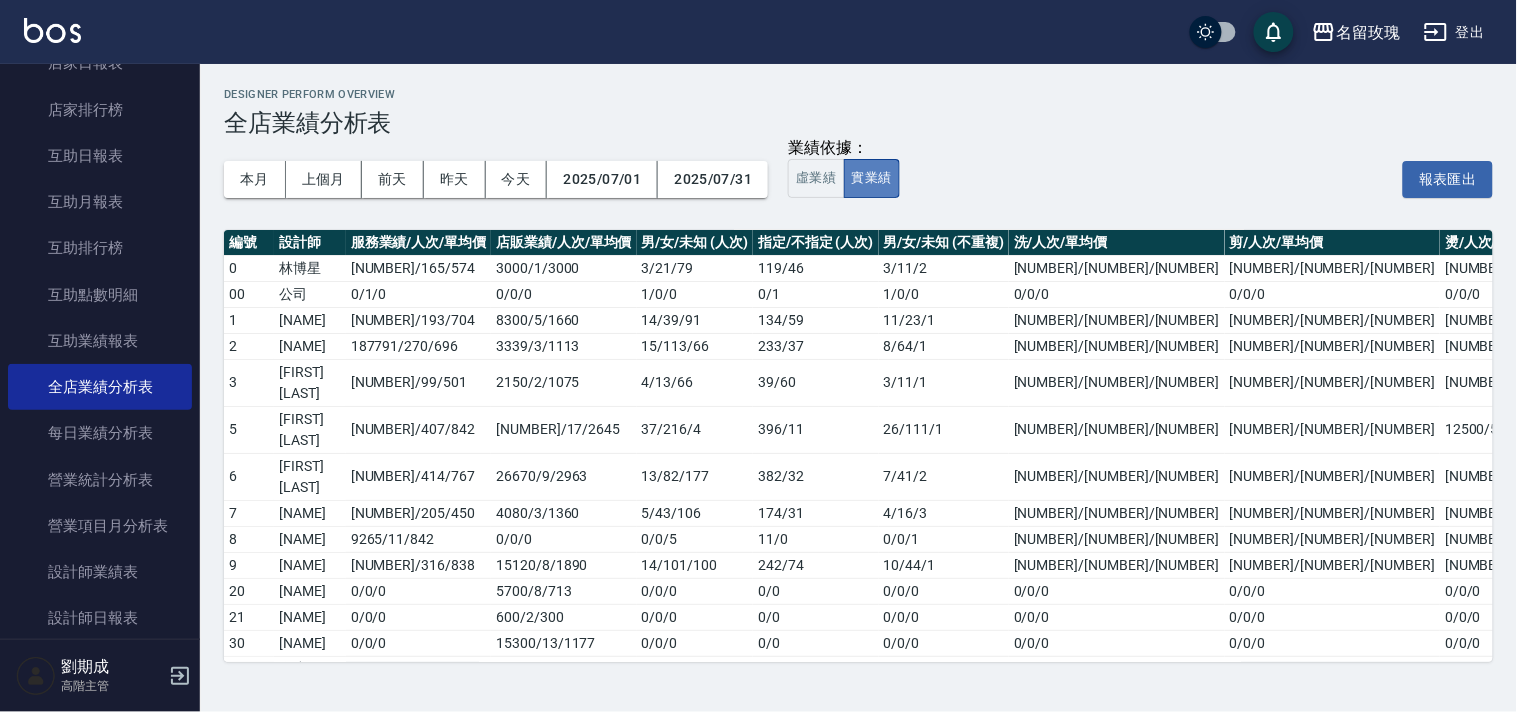 click on "實業績" at bounding box center [872, 178] 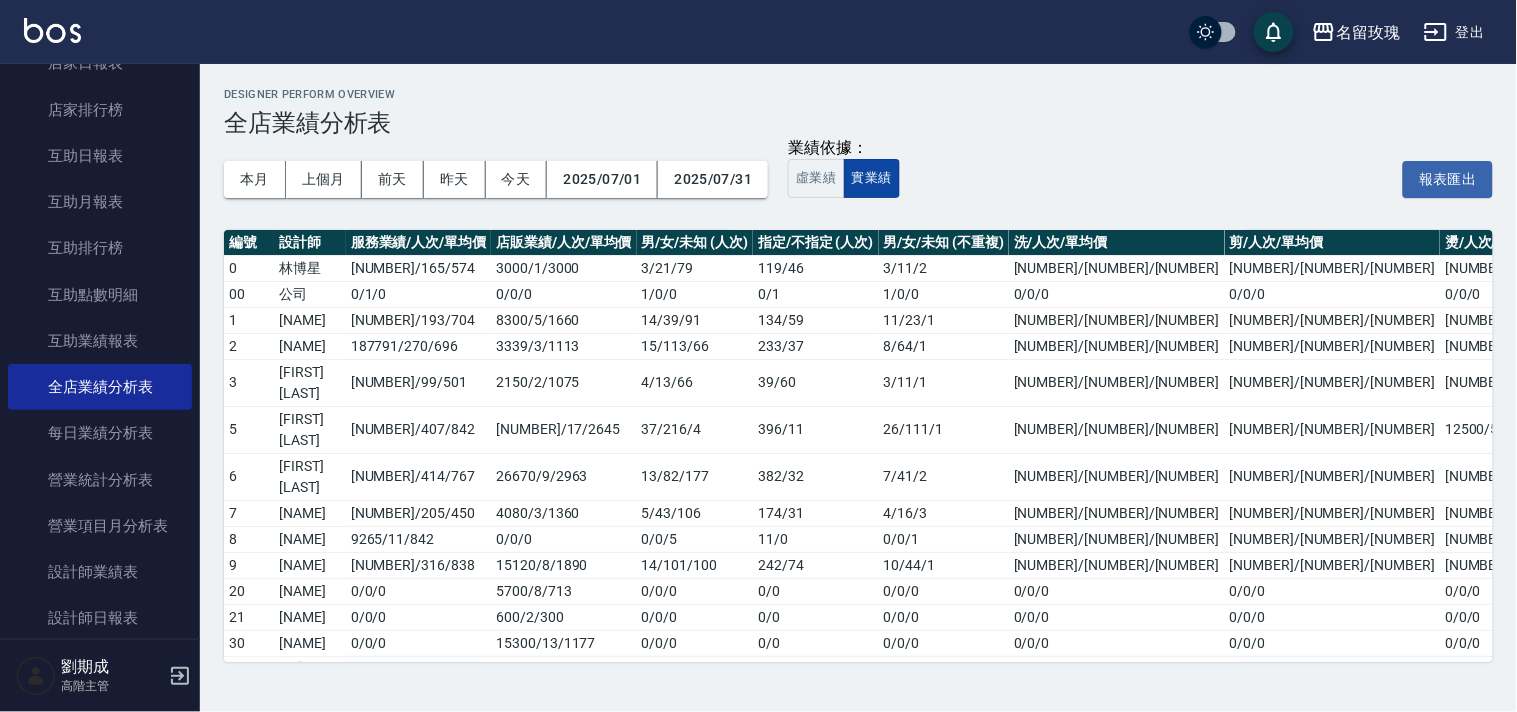 click on "實業績" at bounding box center [872, 178] 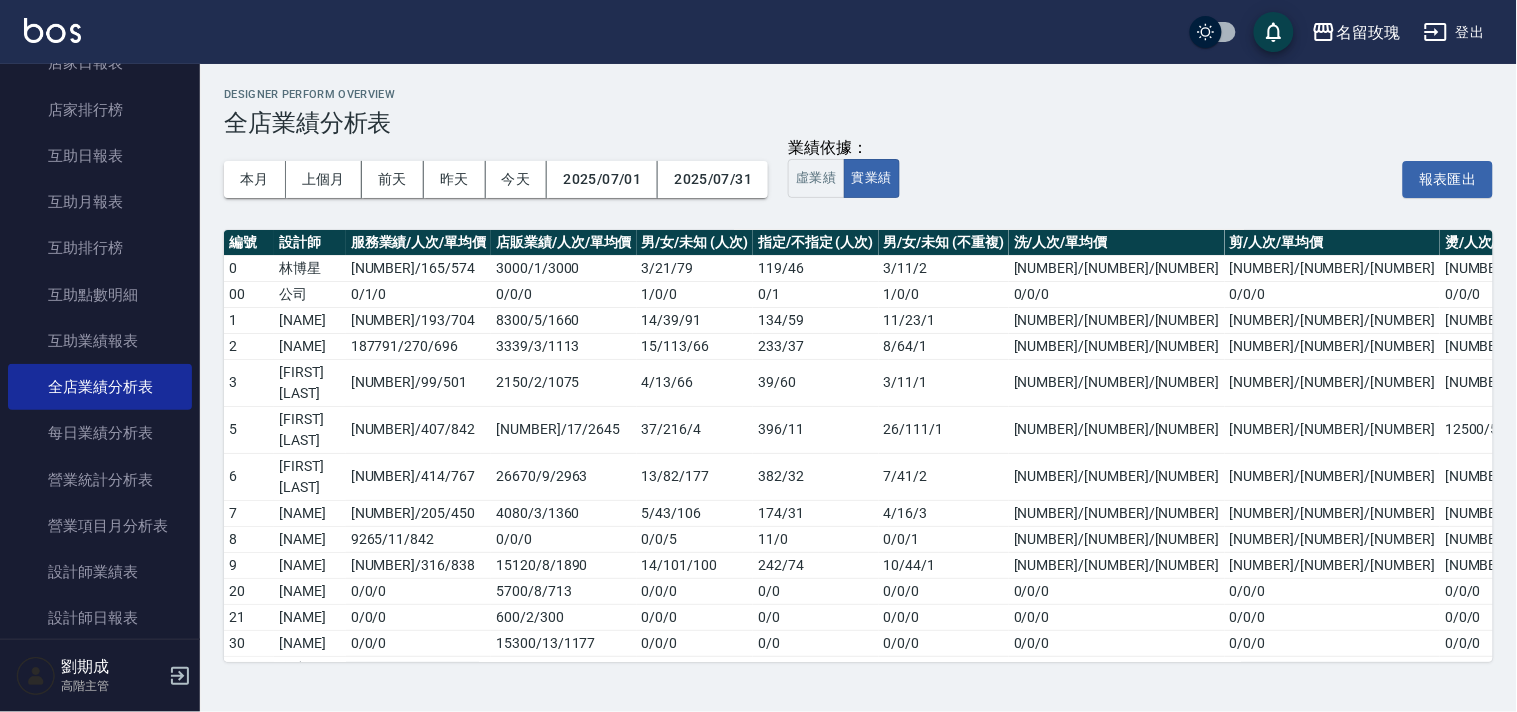 scroll, scrollTop: 0, scrollLeft: 0, axis: both 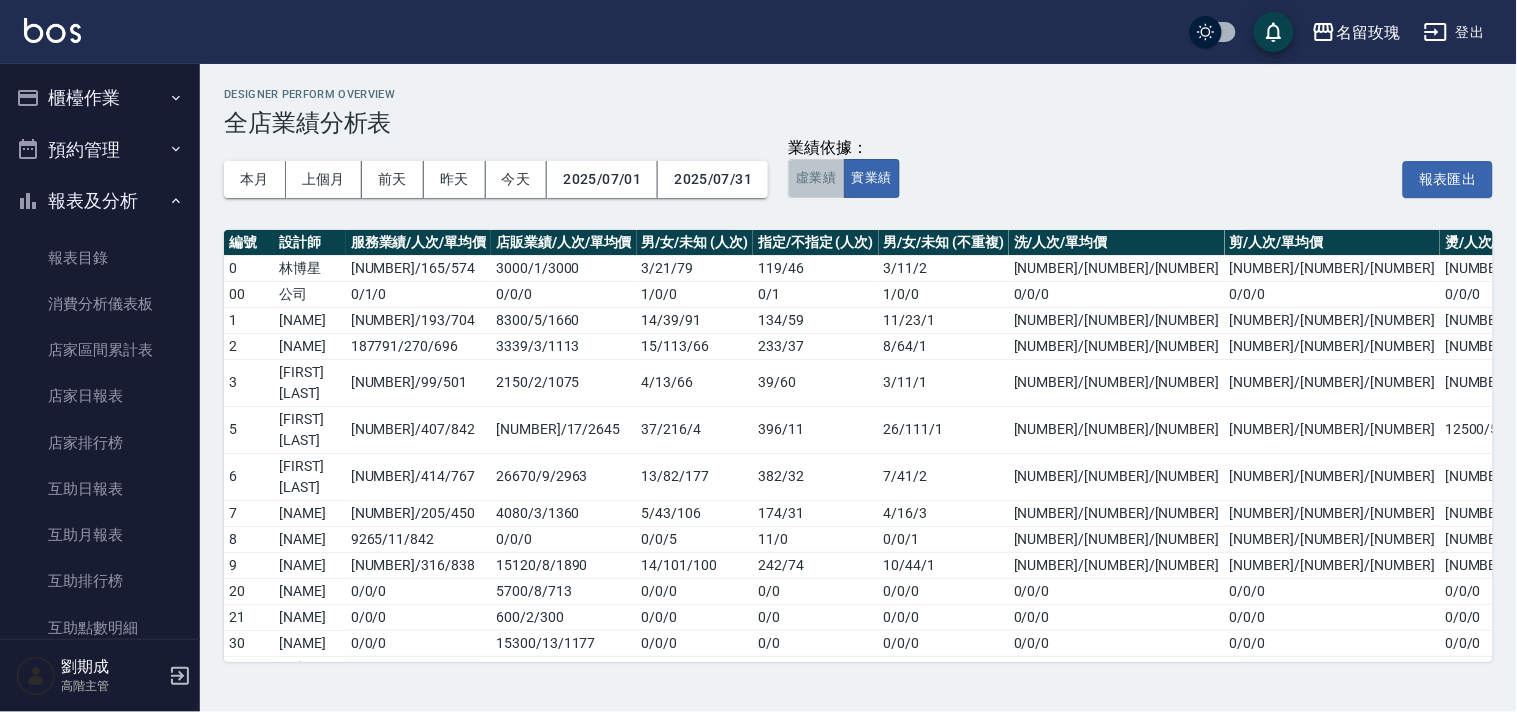 click on "虛業績" at bounding box center [816, 178] 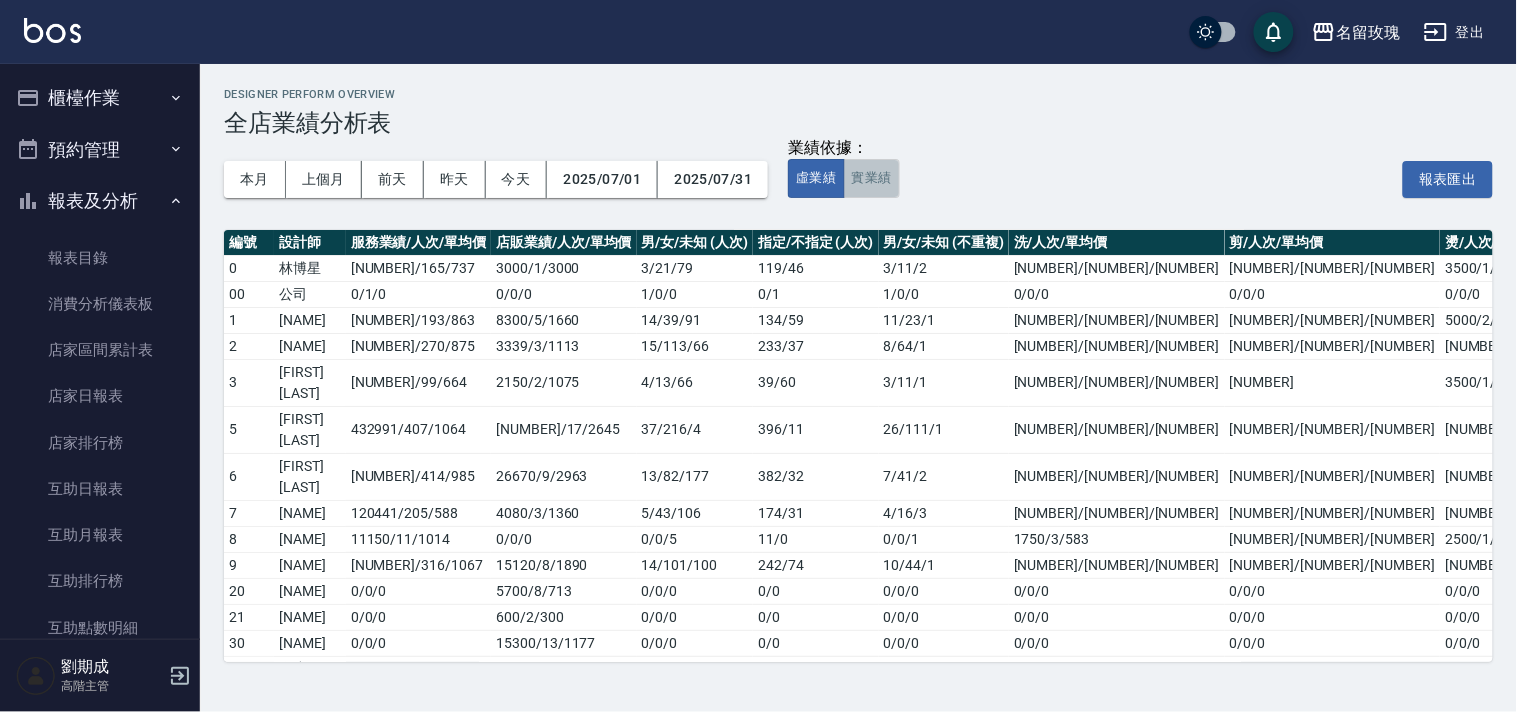 click on "實業績" at bounding box center (872, 178) 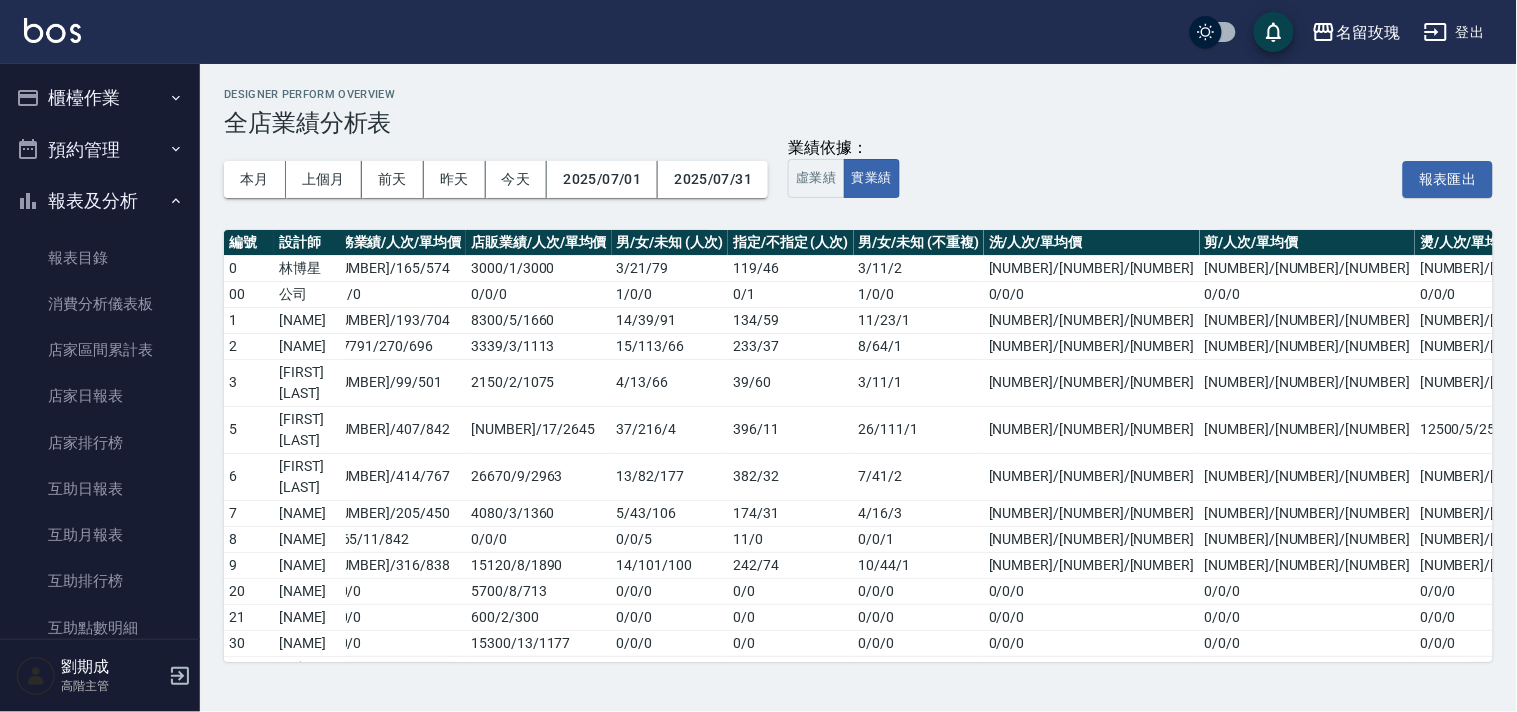 scroll, scrollTop: 0, scrollLeft: 0, axis: both 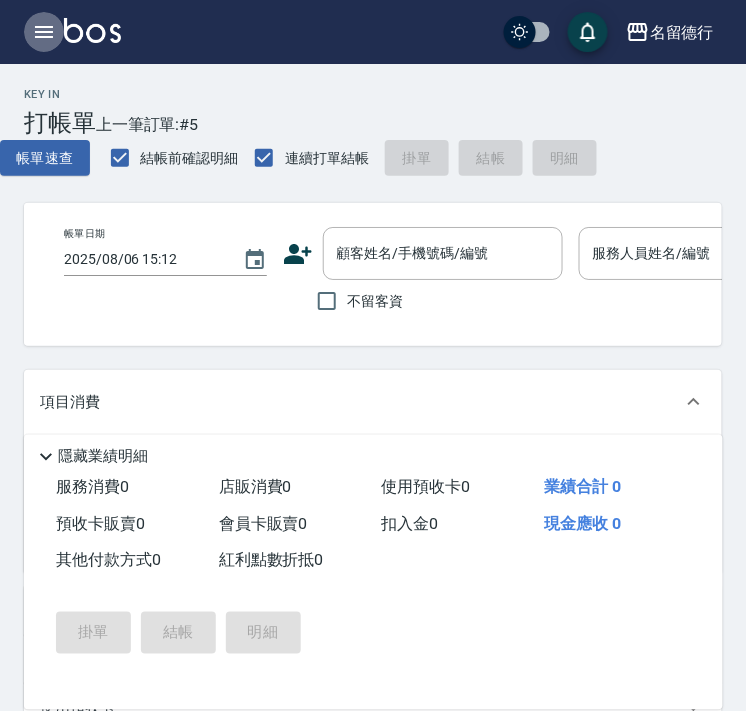 click 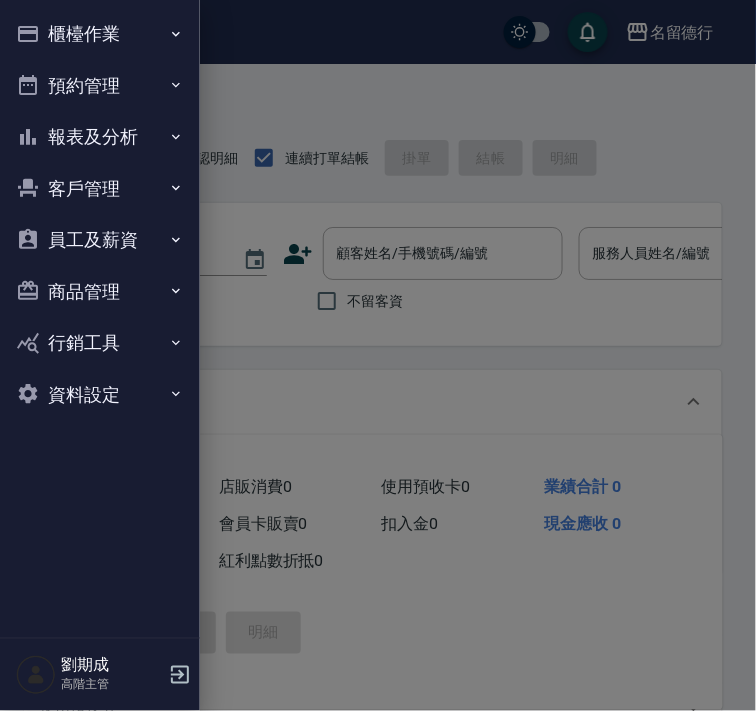 click on "報表及分析" at bounding box center [100, 137] 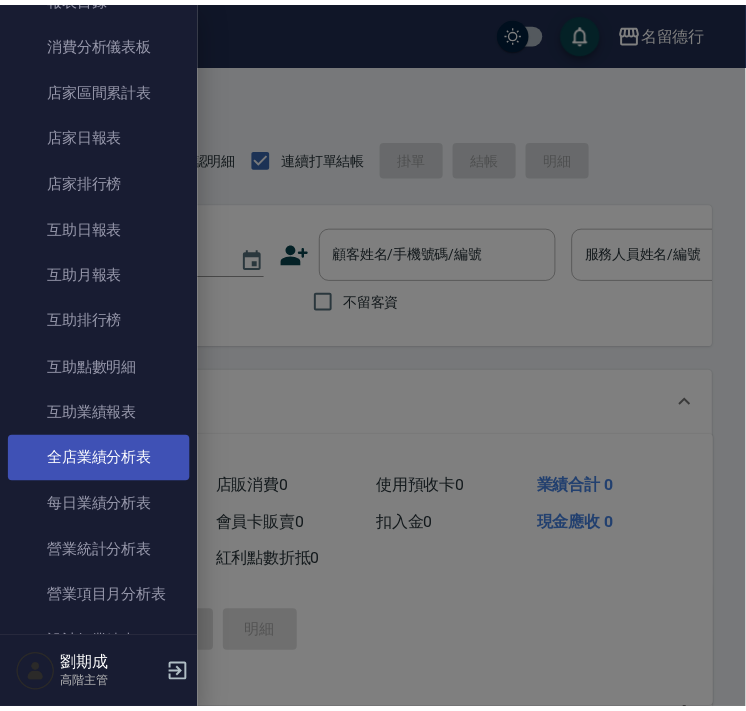 scroll, scrollTop: 222, scrollLeft: 0, axis: vertical 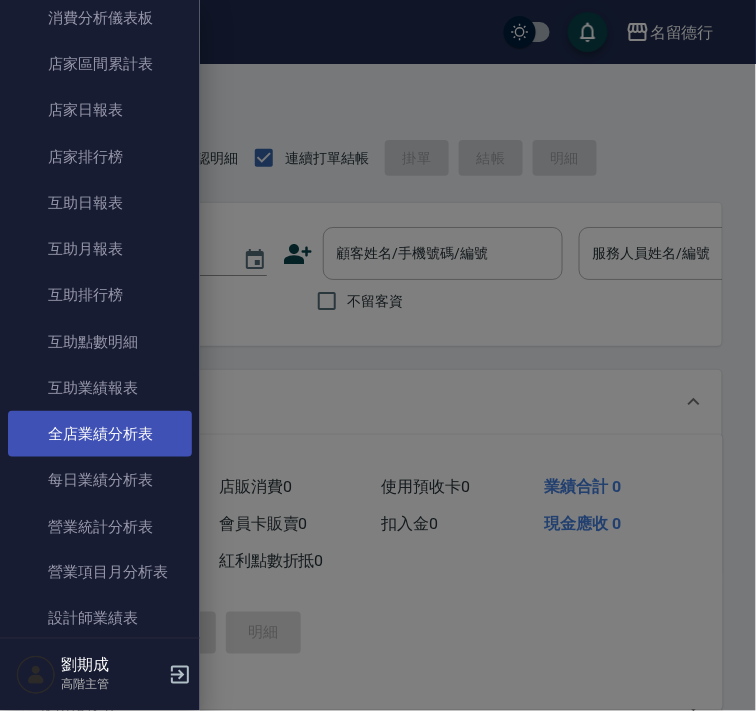 click on "全店業績分析表" at bounding box center (100, 434) 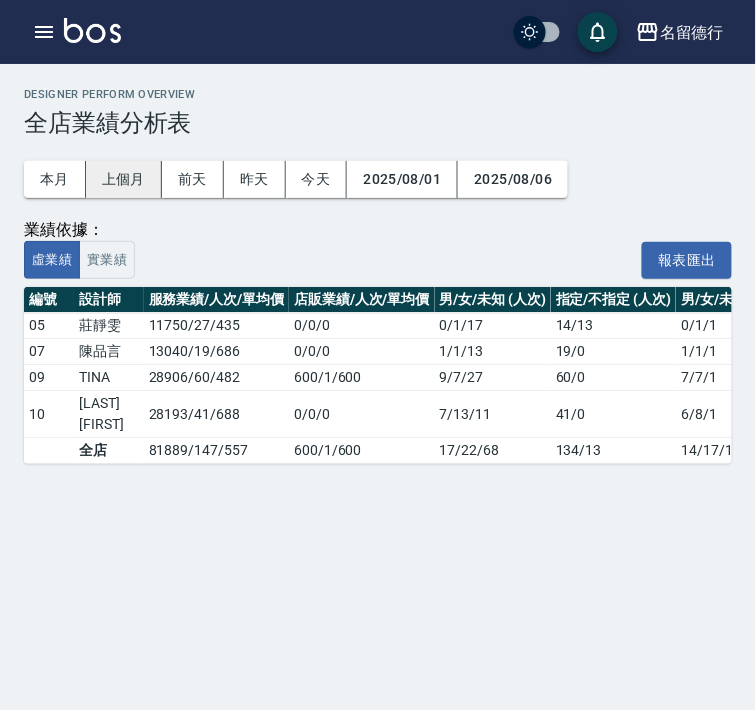 click on "上個月" at bounding box center (124, 179) 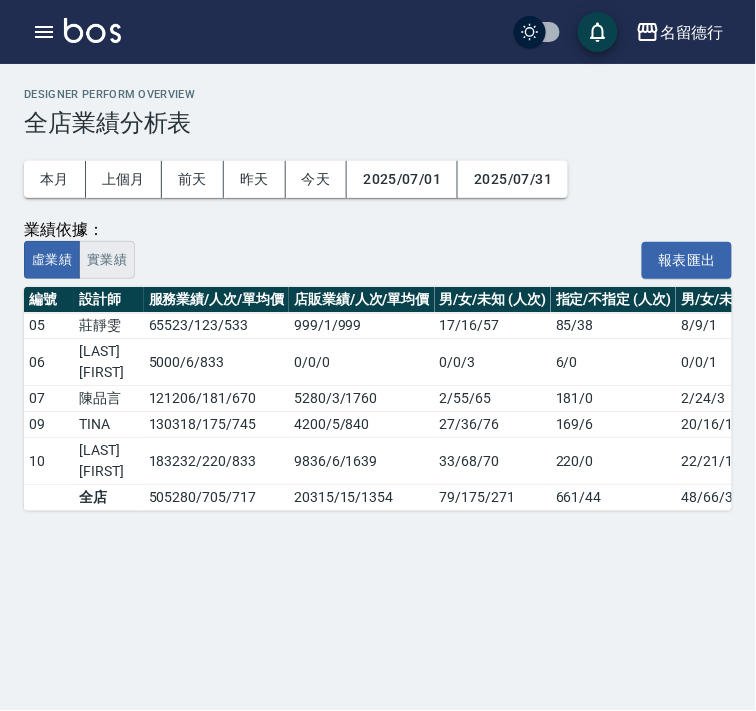 click on "實業績" at bounding box center [107, 260] 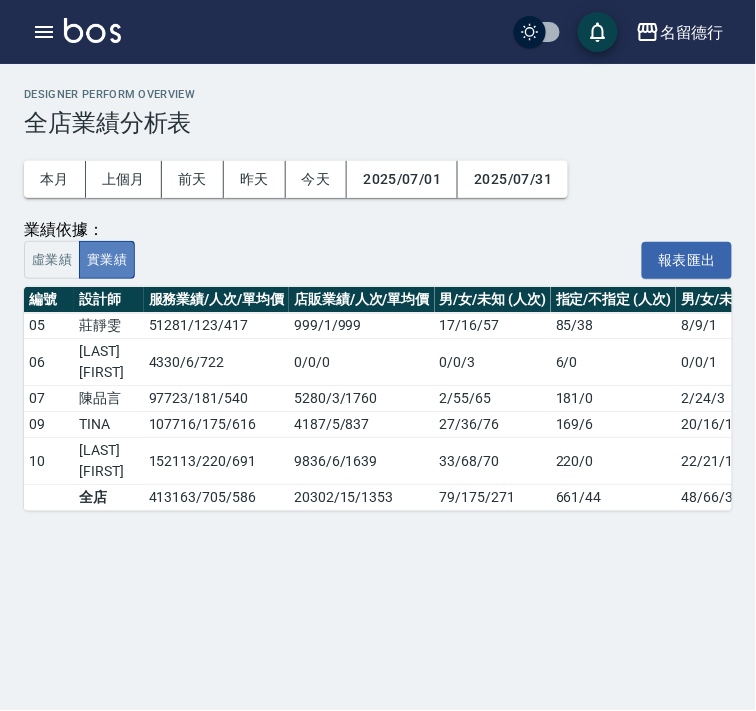 click on "實業績" at bounding box center (107, 260) 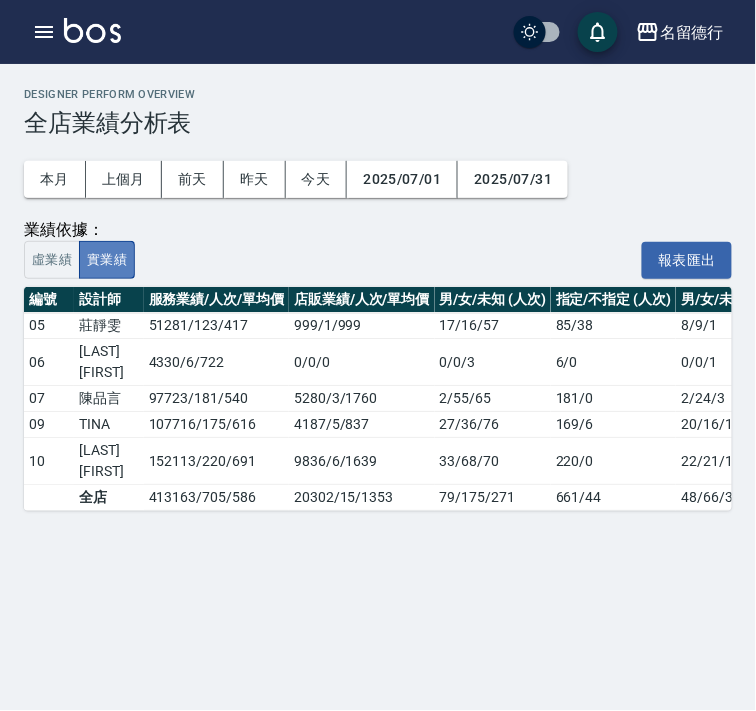 click on "實業績" at bounding box center (107, 260) 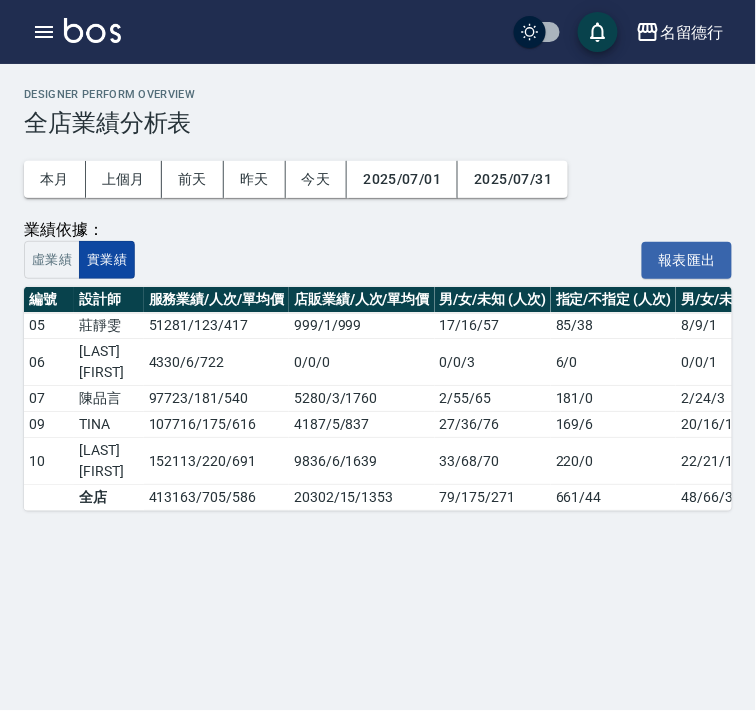 click on "實業績" at bounding box center [107, 260] 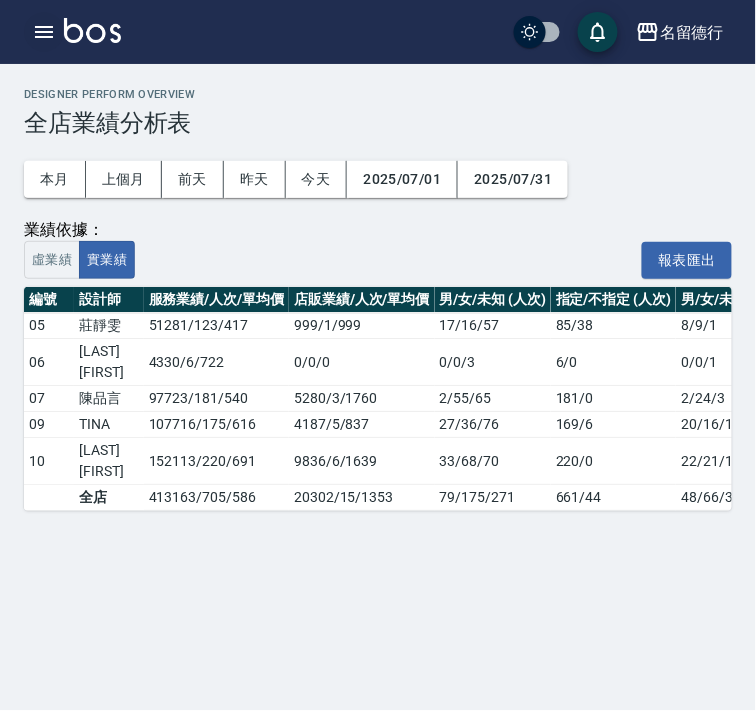 click 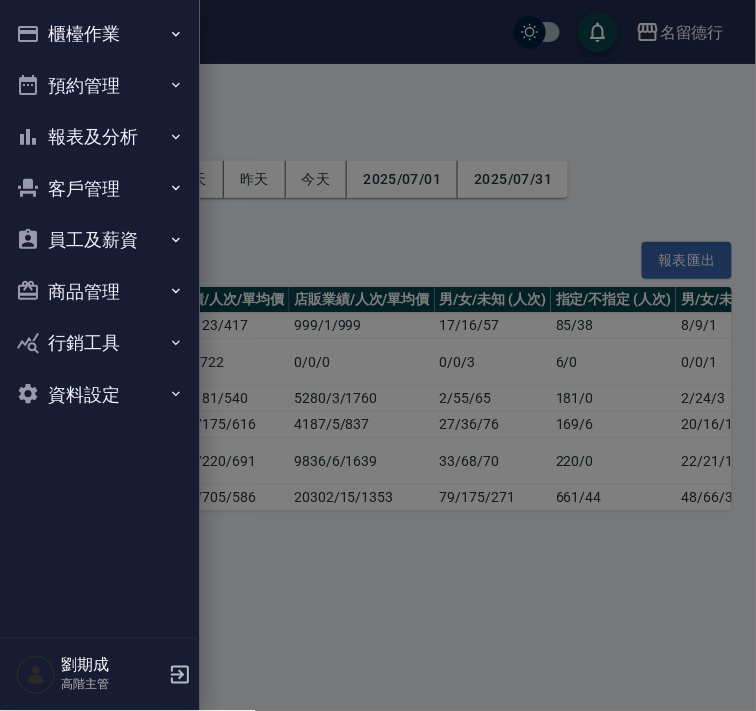click on "報表及分析" at bounding box center [100, 137] 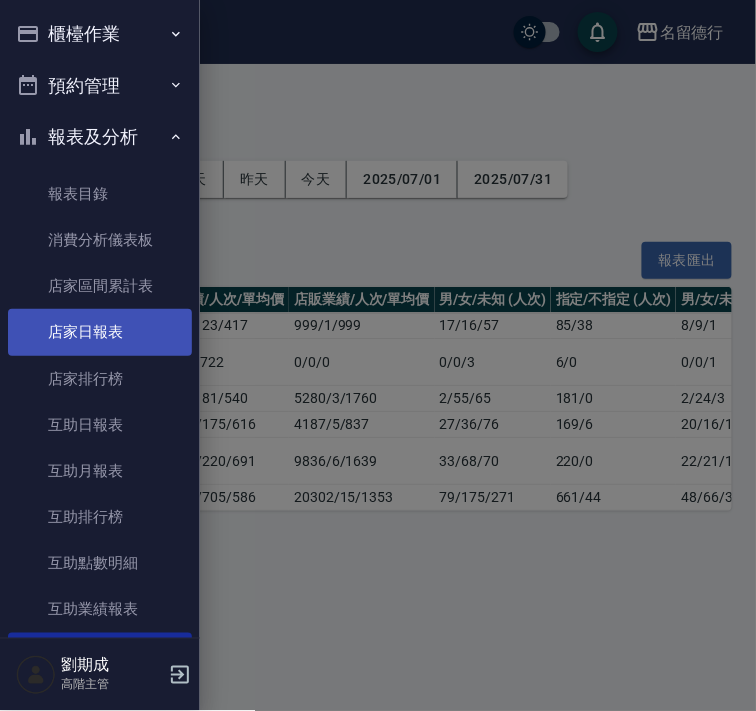 click on "店家日報表" at bounding box center [100, 332] 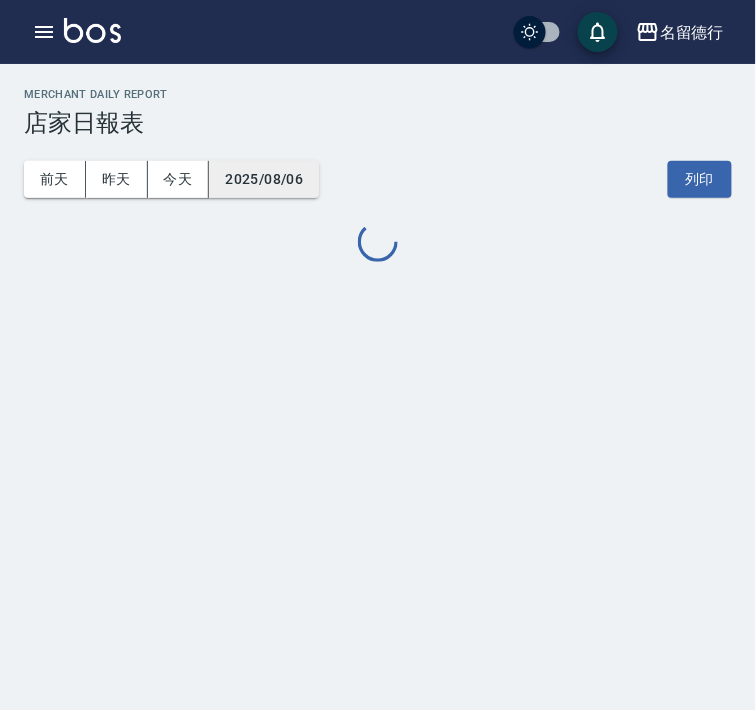 click on "2025/08/06" at bounding box center (264, 179) 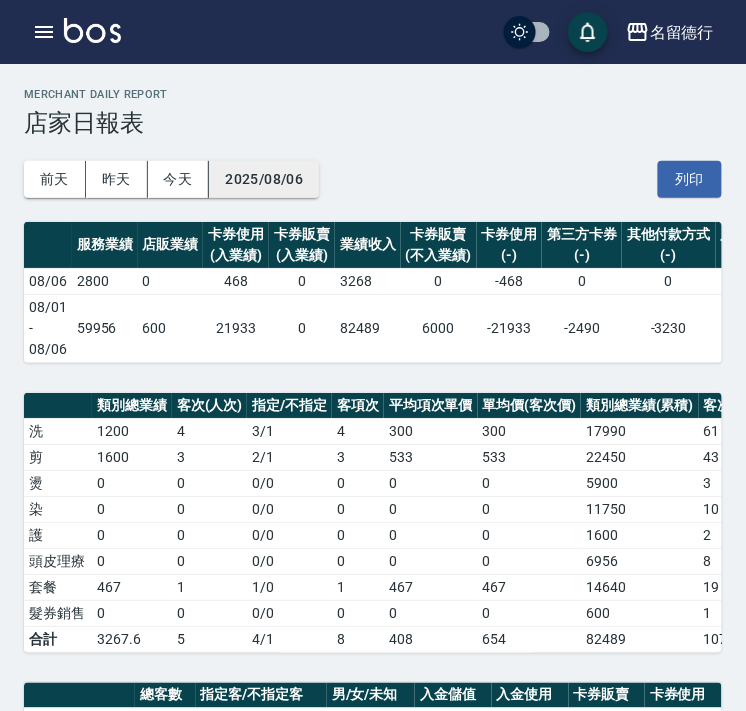 click on "2025/08/06" at bounding box center [264, 179] 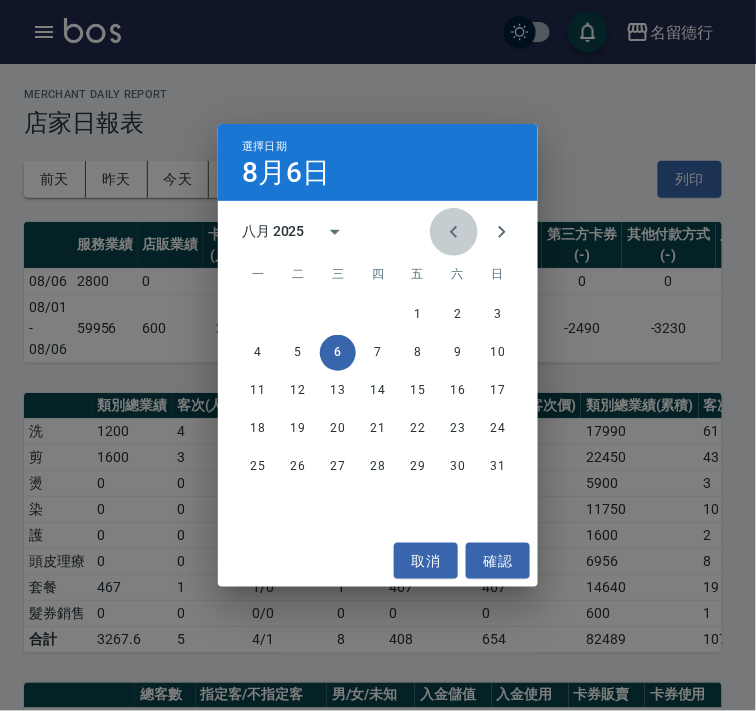 click 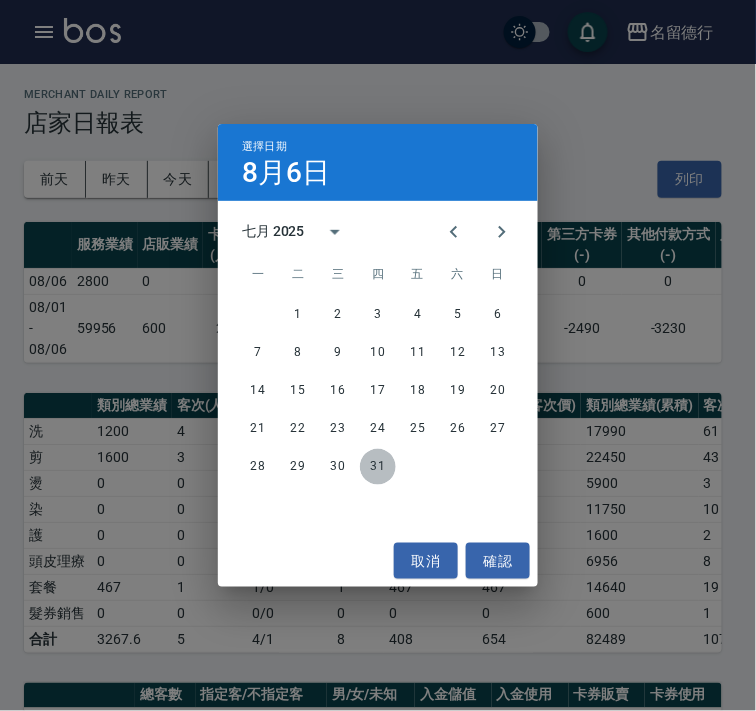 click on "31" at bounding box center (378, 467) 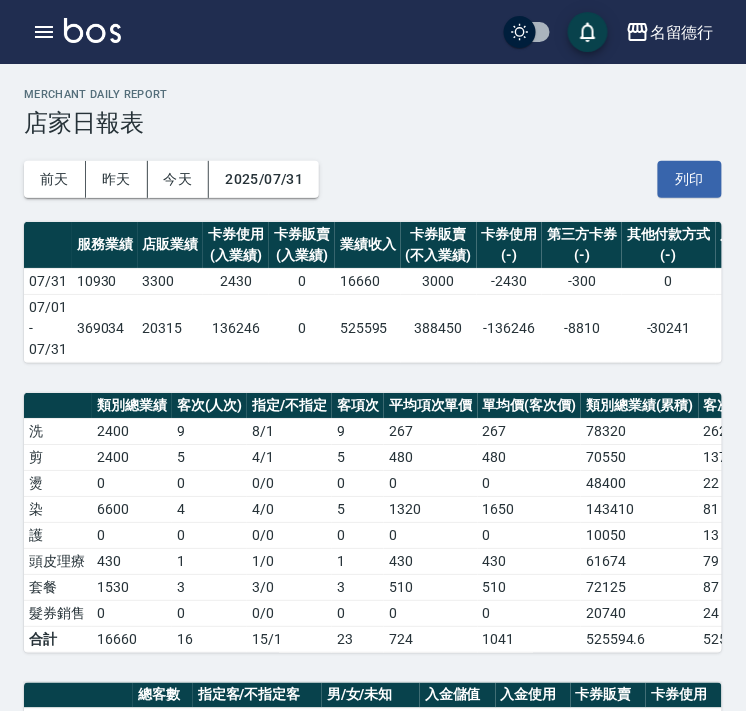 click on "369034" at bounding box center (105, 328) 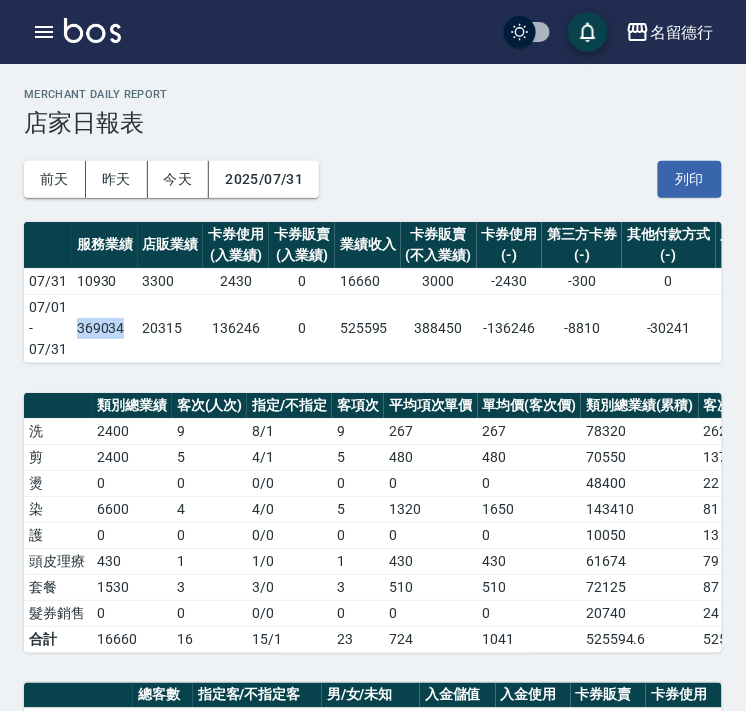 click on "369034" at bounding box center (105, 328) 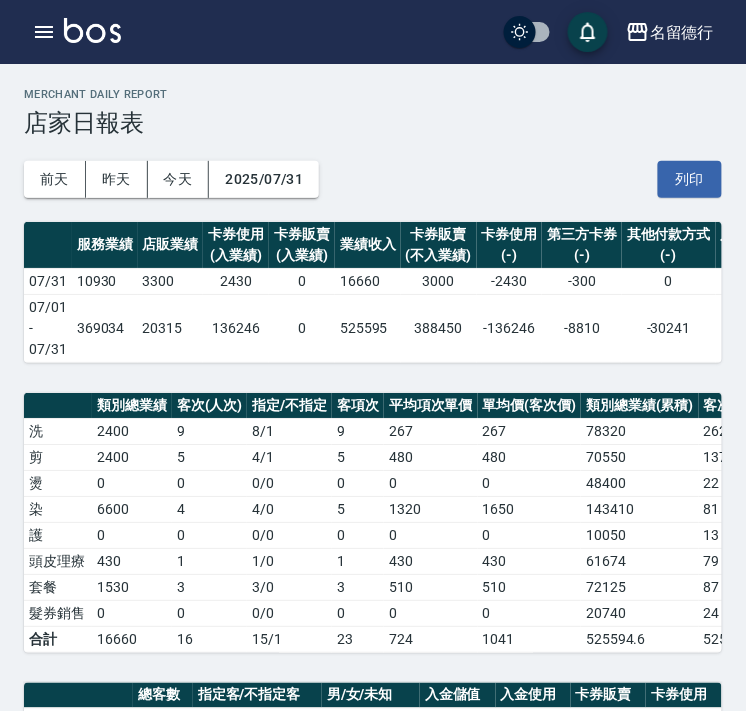 click on "20315" at bounding box center [171, 328] 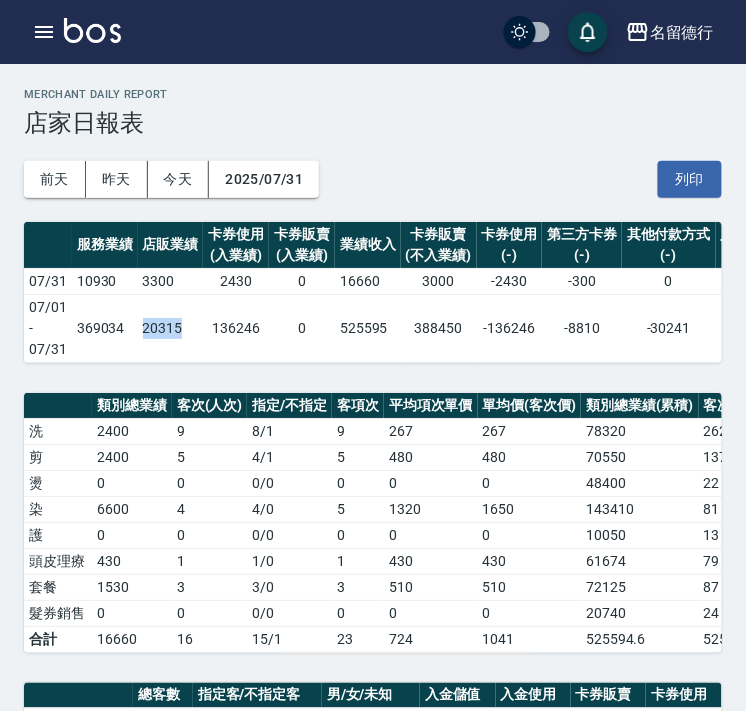 click on "20315" at bounding box center (171, 328) 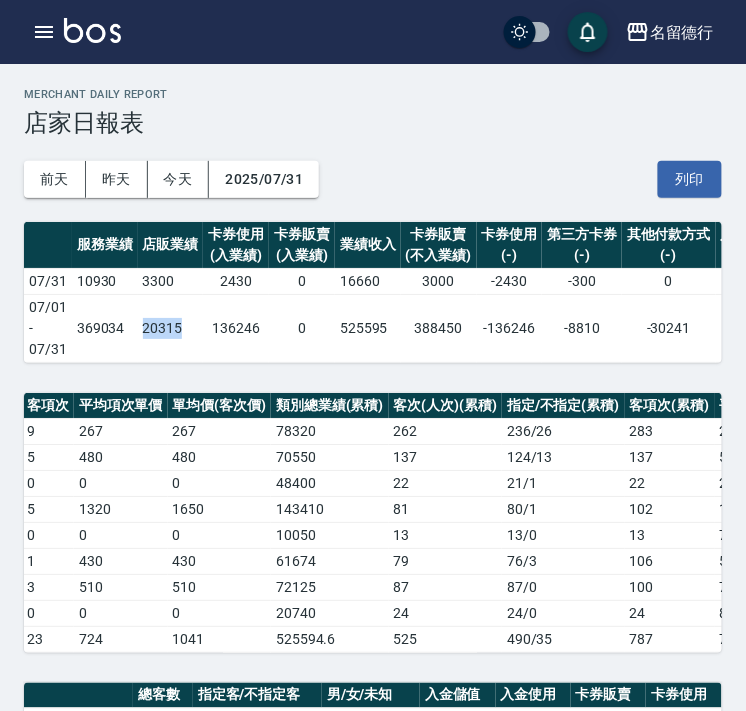 scroll, scrollTop: 0, scrollLeft: 381, axis: horizontal 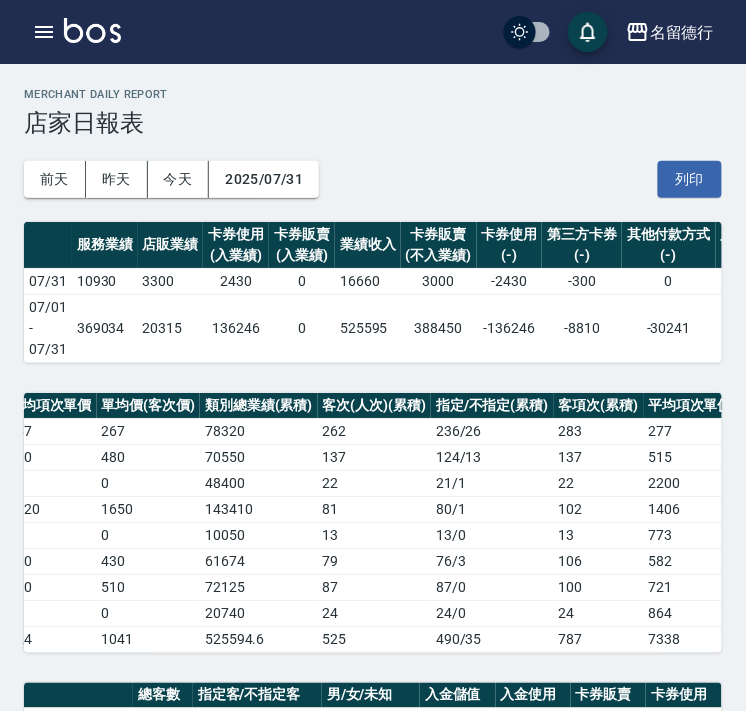 click on "525" at bounding box center (375, 639) 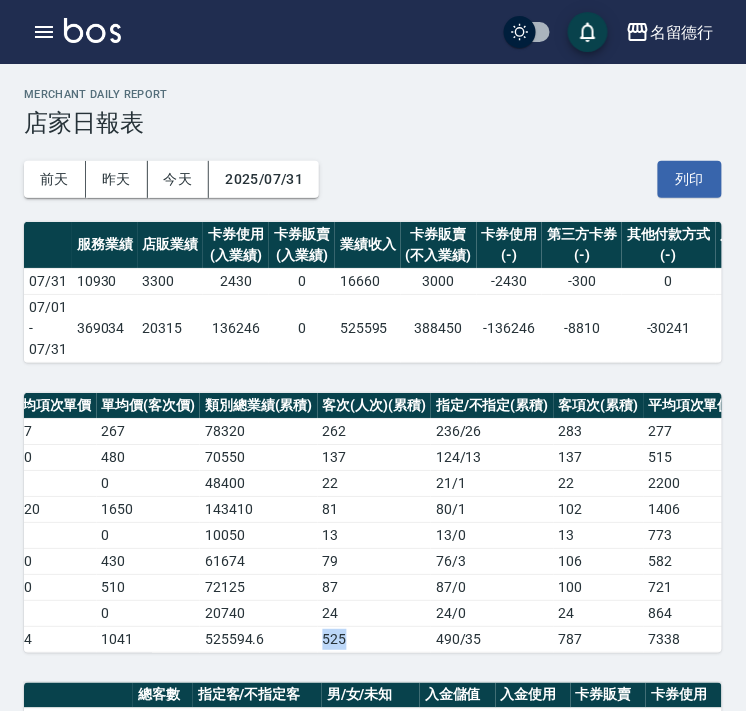 click on "525" at bounding box center (375, 639) 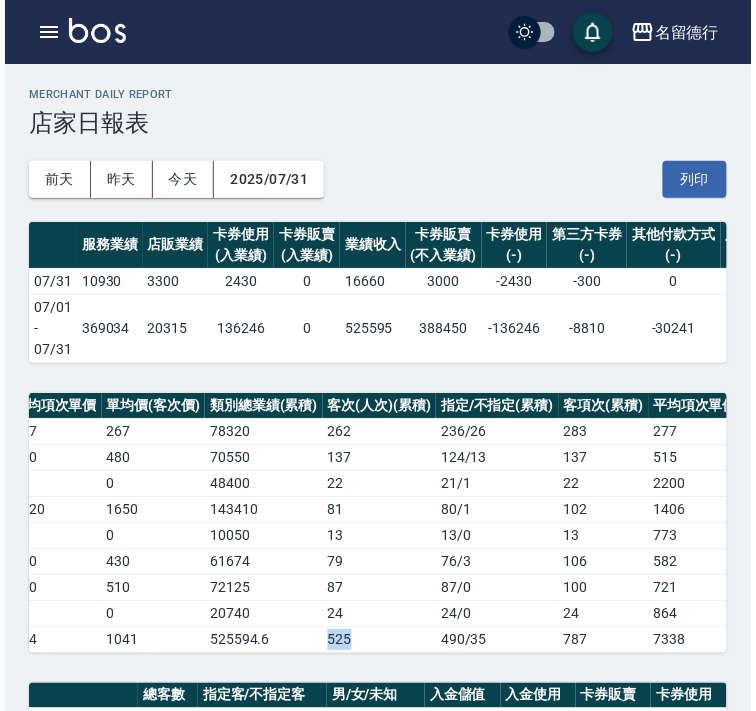 scroll, scrollTop: 0, scrollLeft: 0, axis: both 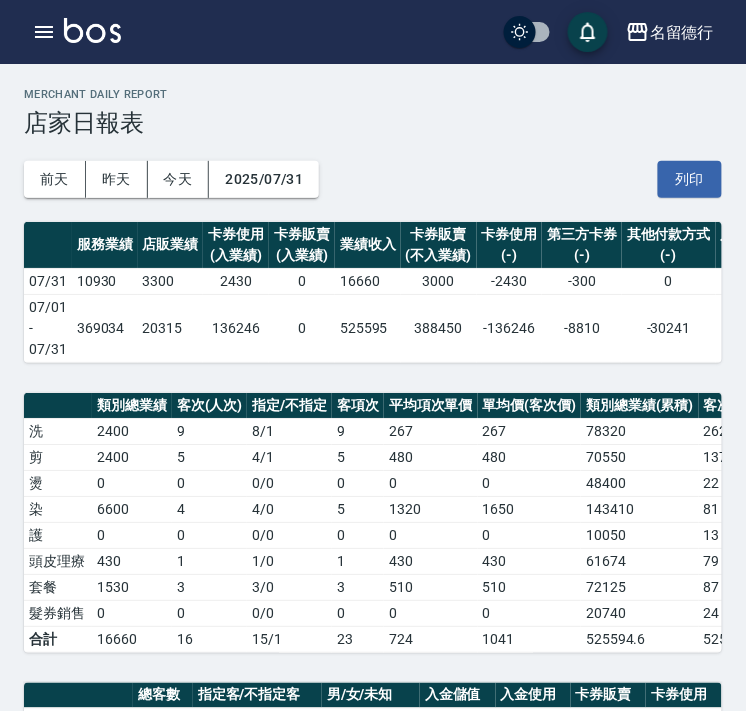 click on "78320" at bounding box center [640, 431] 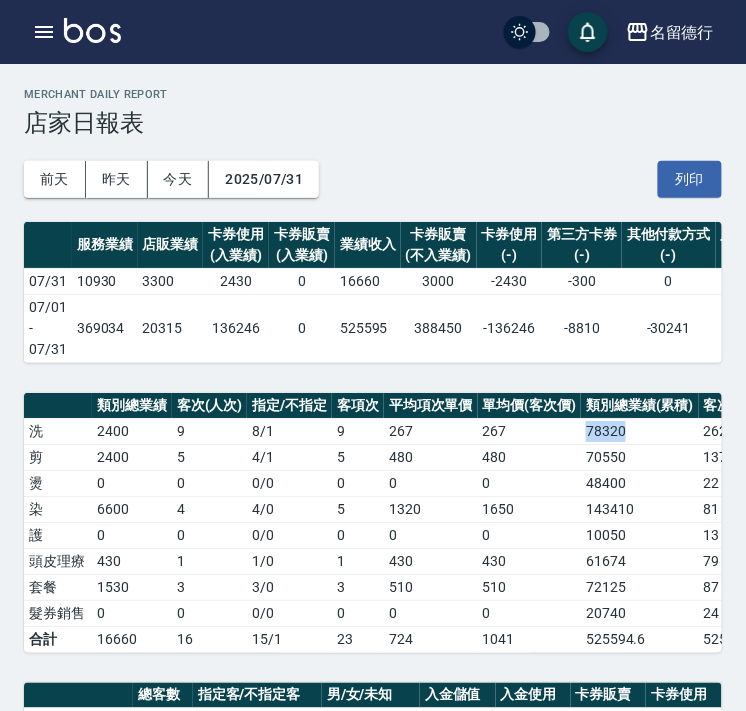 click on "78320" at bounding box center [640, 431] 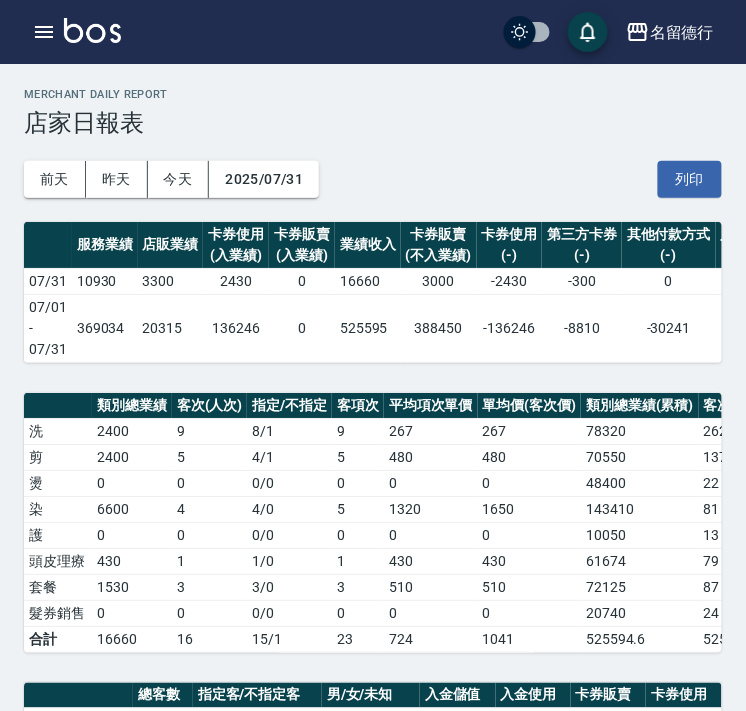 click on "70550" at bounding box center (640, 457) 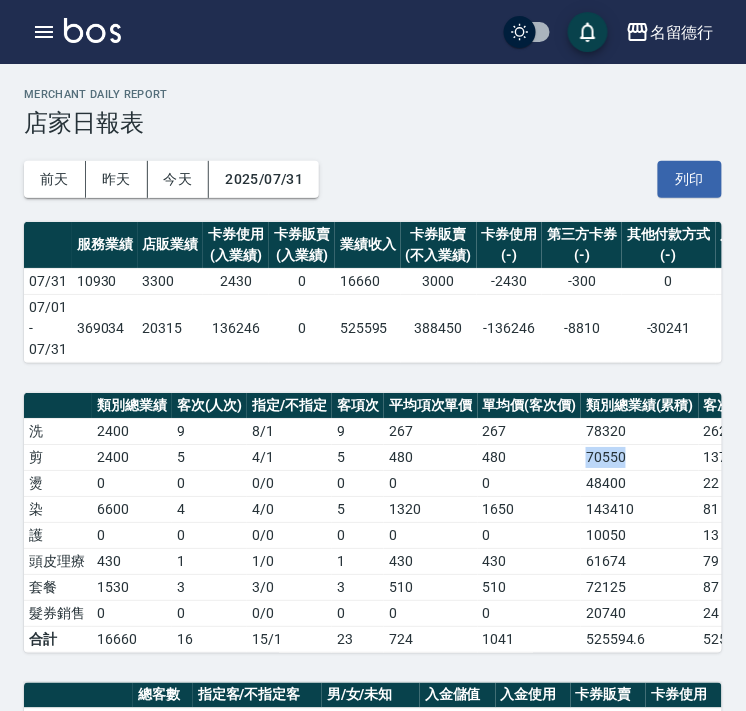 click on "70550" at bounding box center [640, 457] 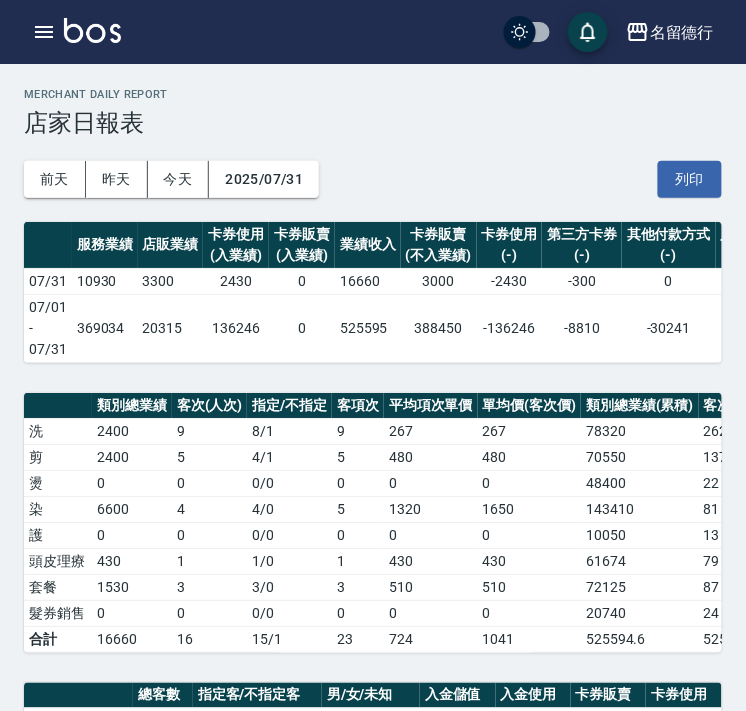 click on "48400" at bounding box center [640, 483] 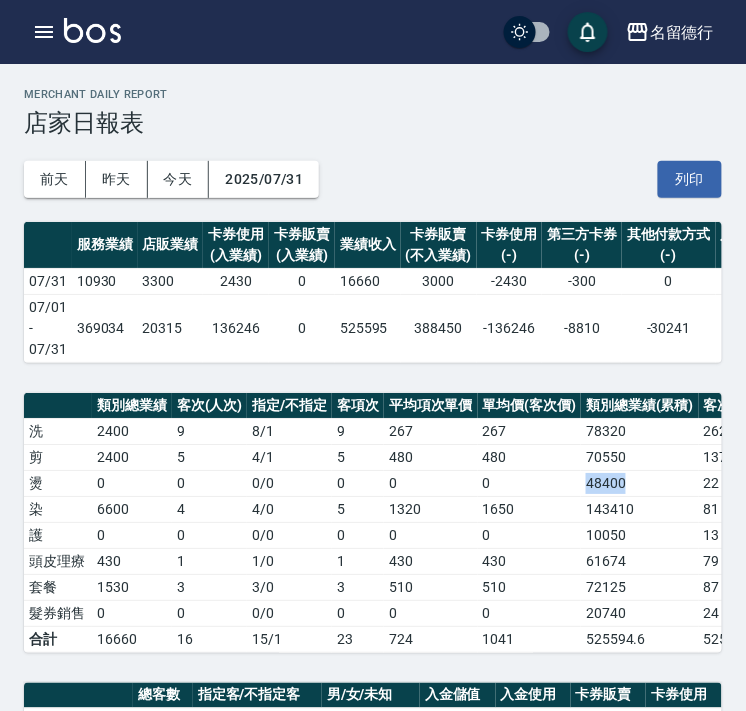 click on "48400" at bounding box center (640, 483) 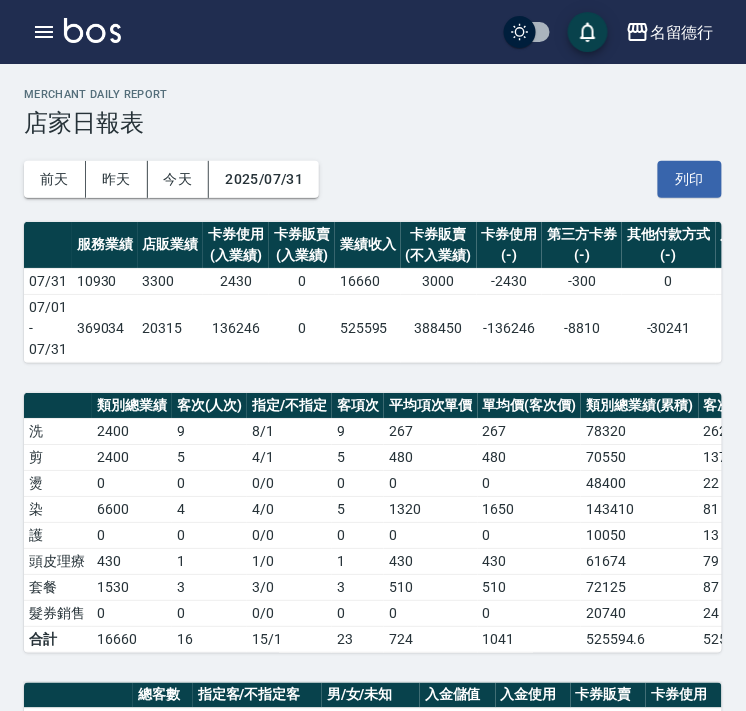 click on "143410" at bounding box center (640, 509) 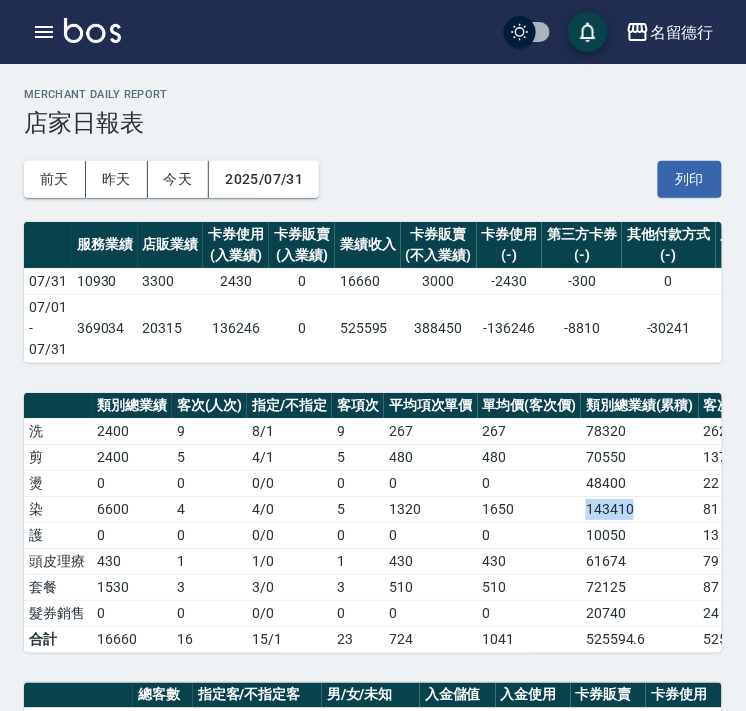 click on "143410" at bounding box center (640, 509) 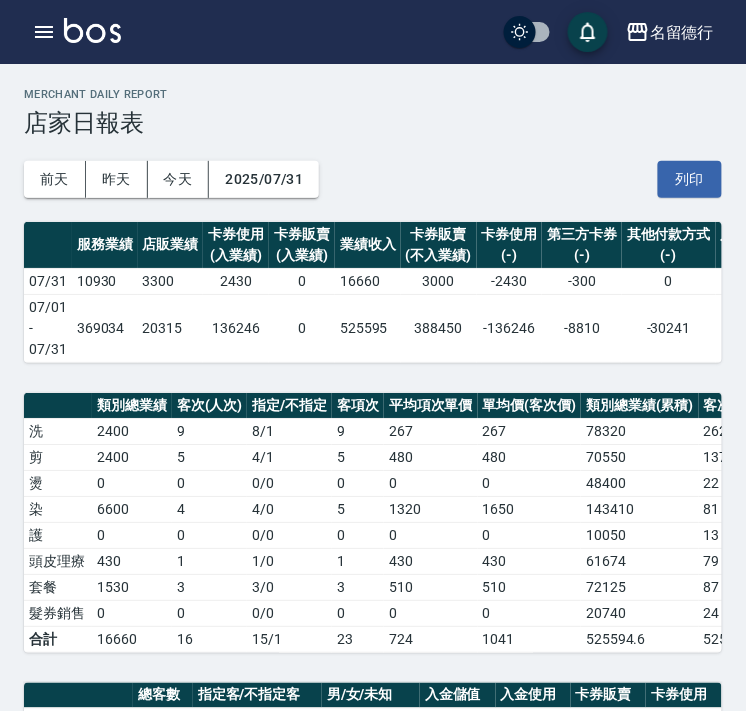 click on "10050" at bounding box center (640, 535) 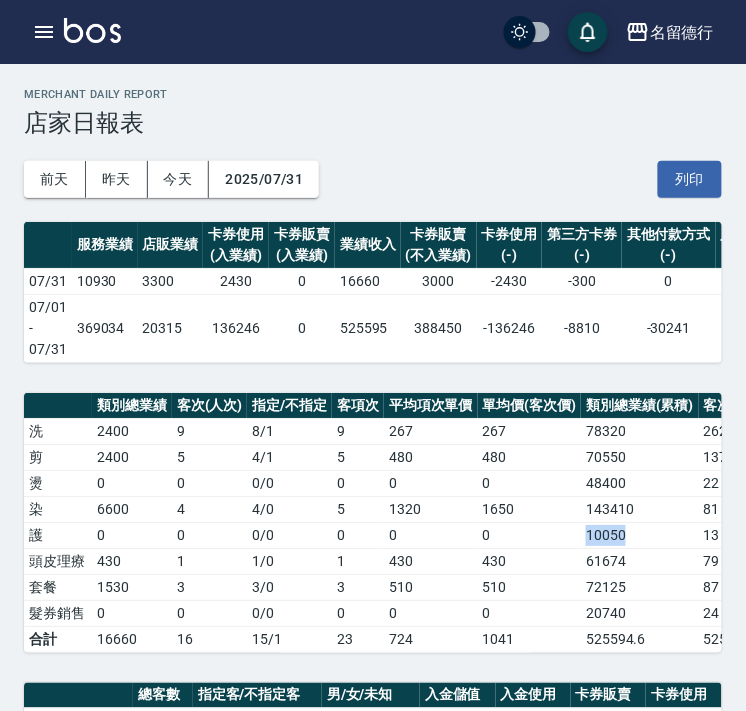click on "10050" at bounding box center (640, 535) 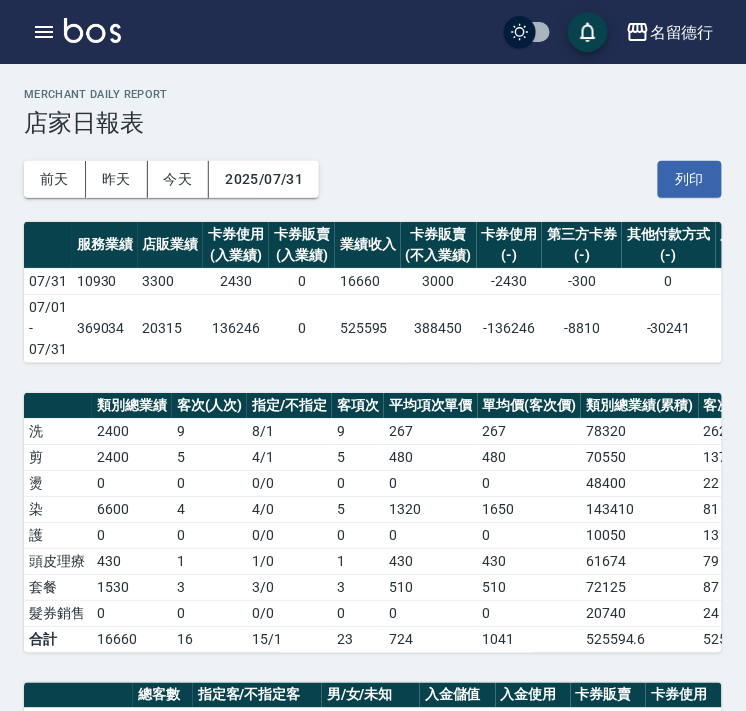 click on "61674" at bounding box center [640, 561] 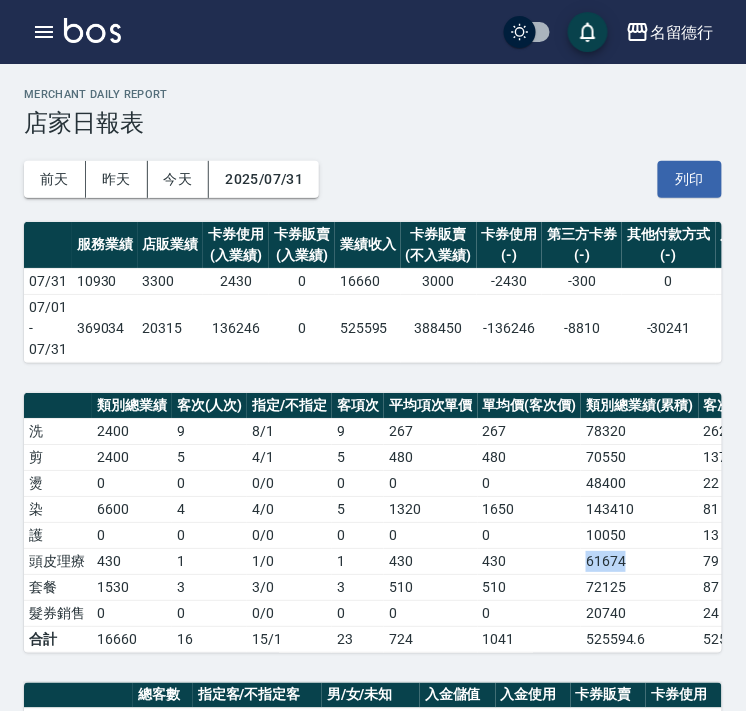 click on "61674" at bounding box center [640, 561] 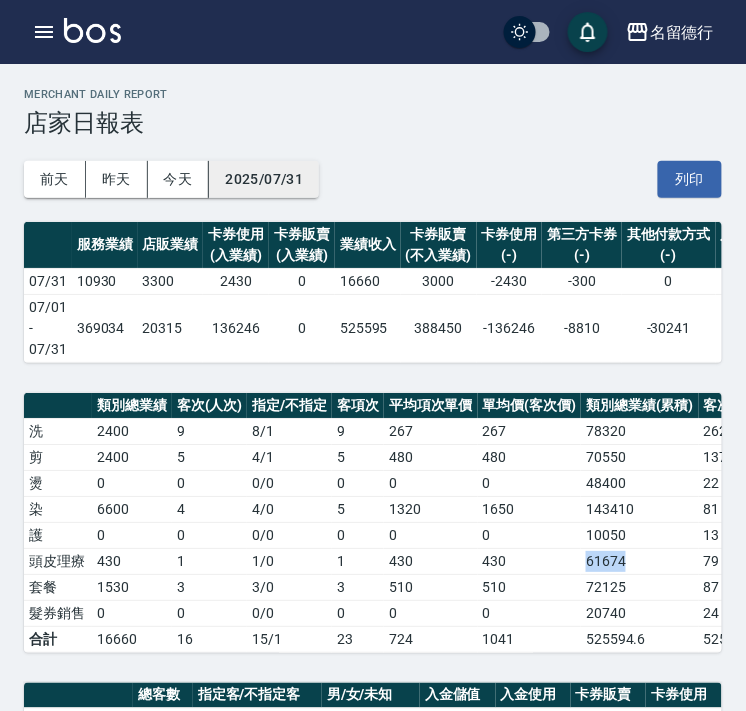 click on "2025/07/31" at bounding box center [264, 179] 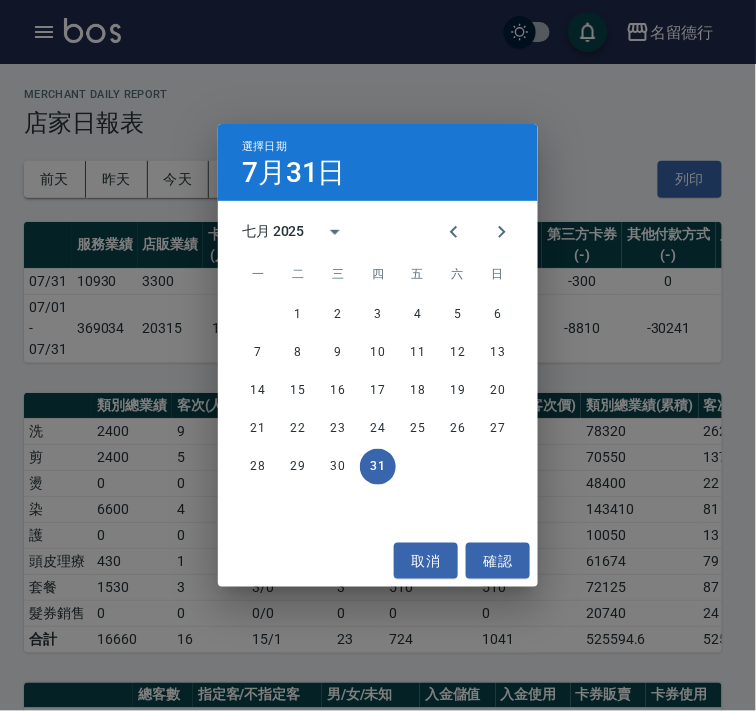 click on "七月 2025" at bounding box center [273, 231] 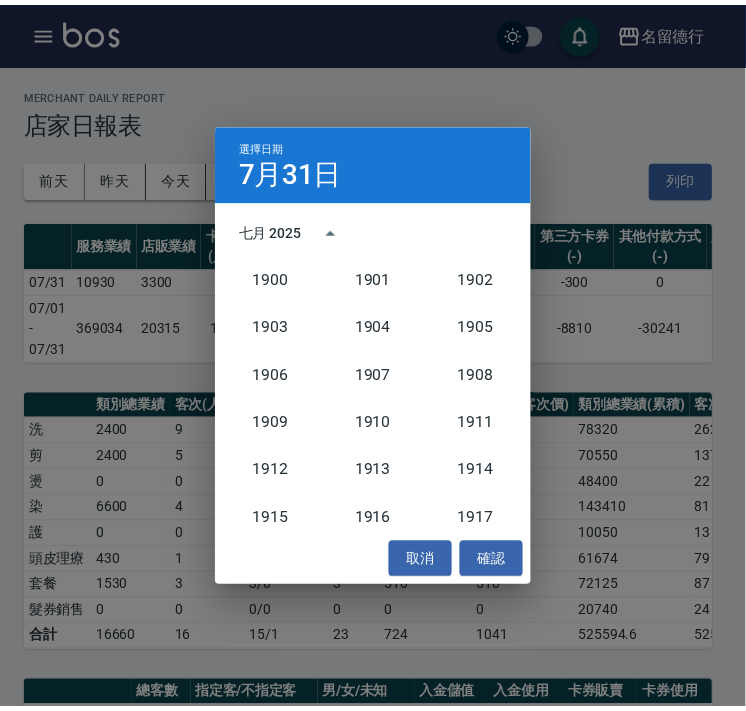 scroll, scrollTop: 1851, scrollLeft: 0, axis: vertical 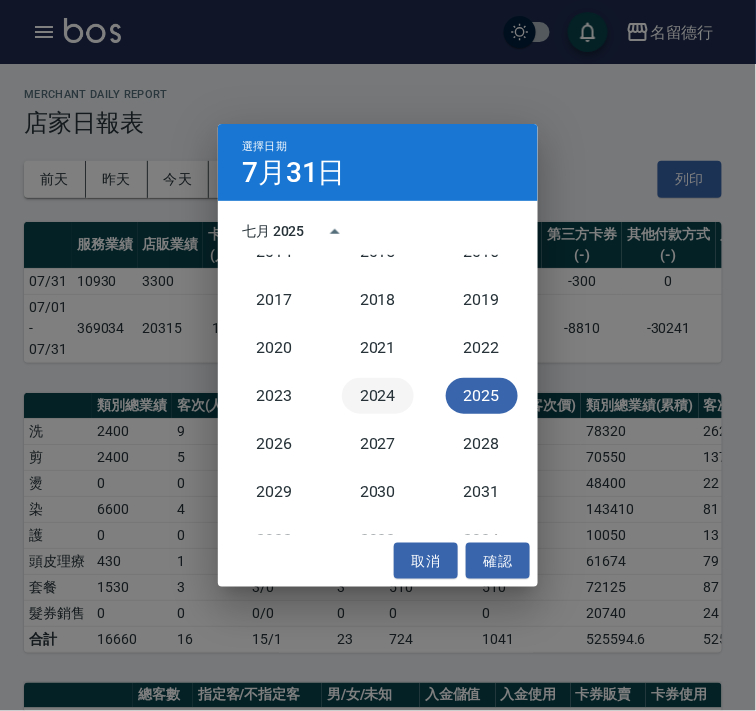 click on "2024" at bounding box center [378, 396] 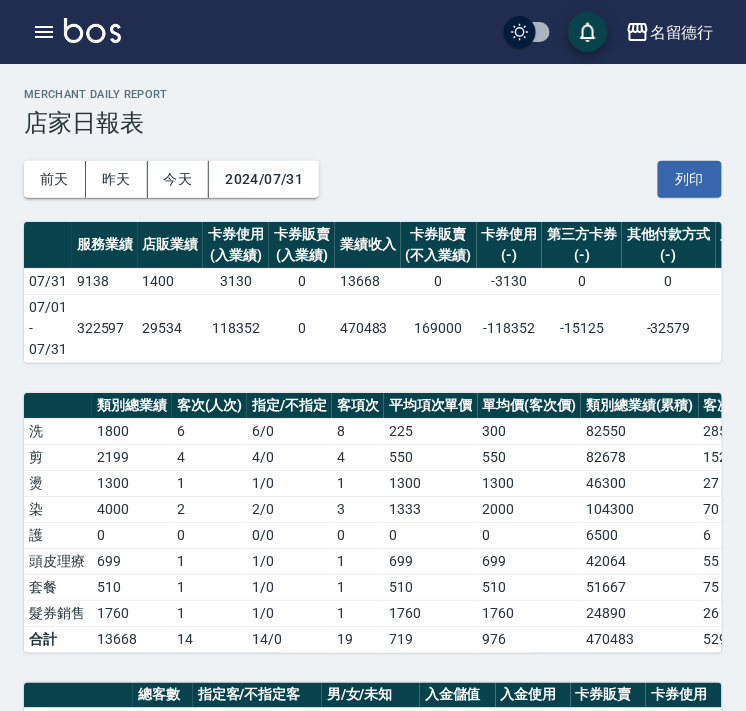 click on "322597" at bounding box center [105, 328] 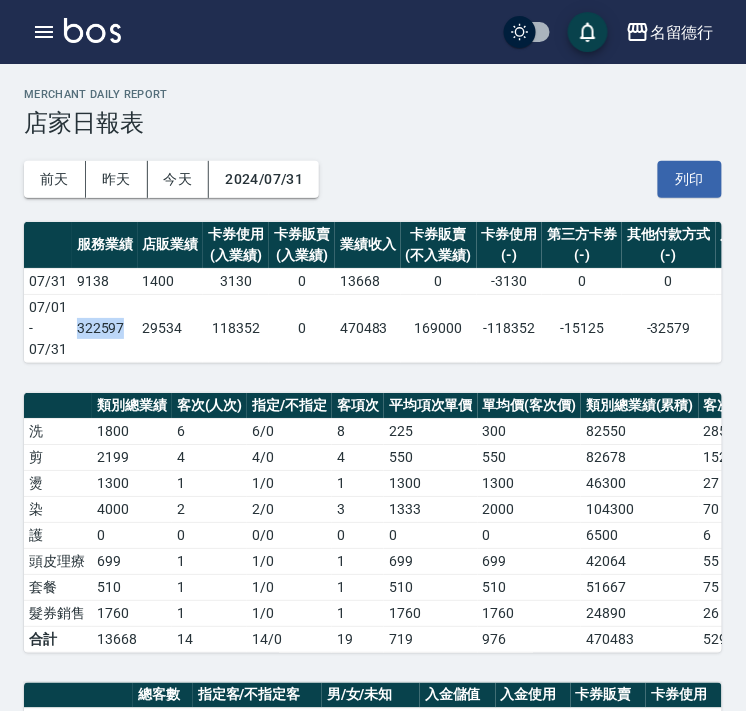 click on "322597" at bounding box center [105, 328] 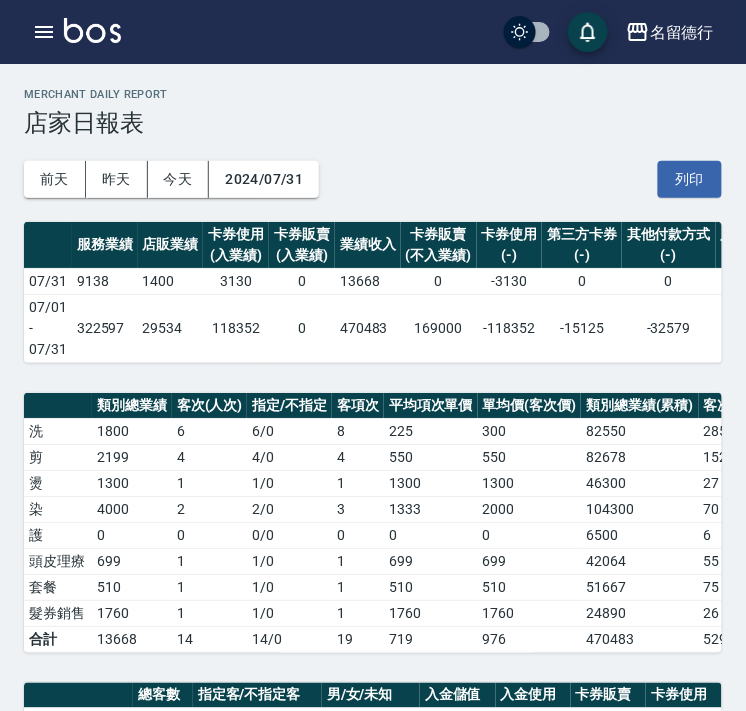 click on "29534" at bounding box center [171, 328] 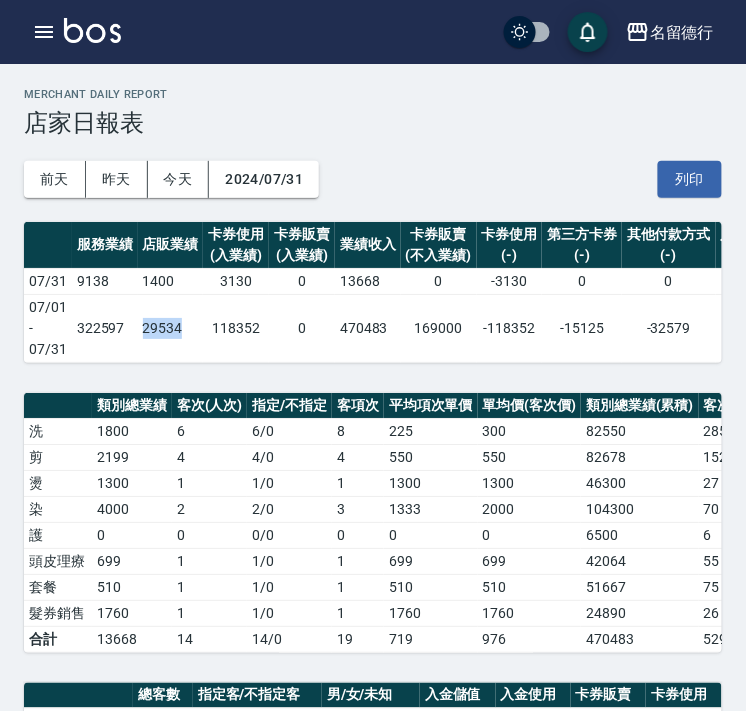 click on "29534" at bounding box center (171, 328) 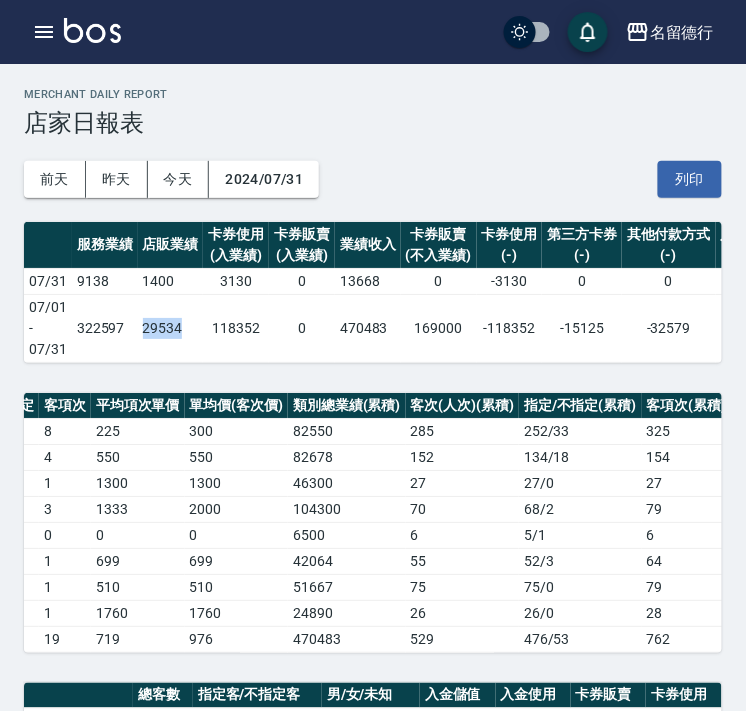 scroll, scrollTop: 0, scrollLeft: 325, axis: horizontal 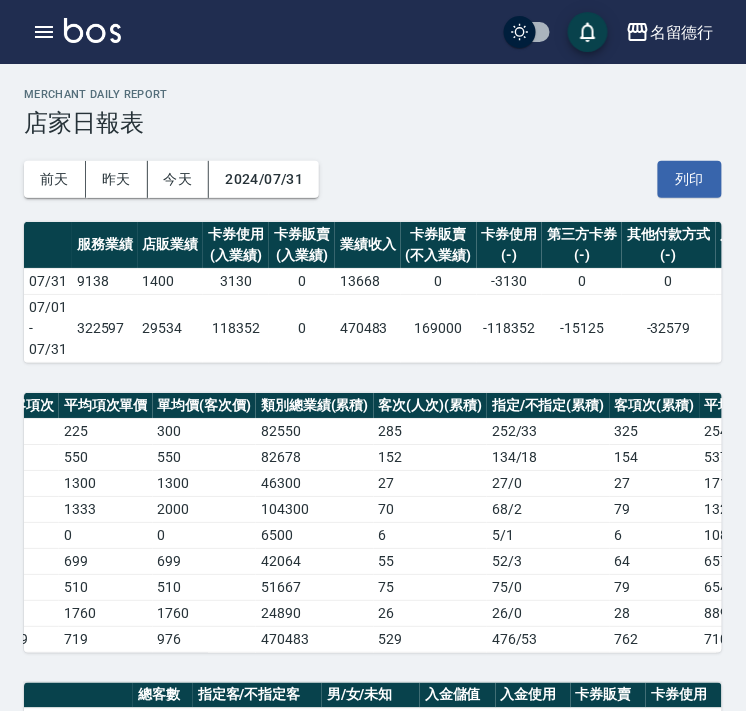 click on "529" at bounding box center [431, 639] 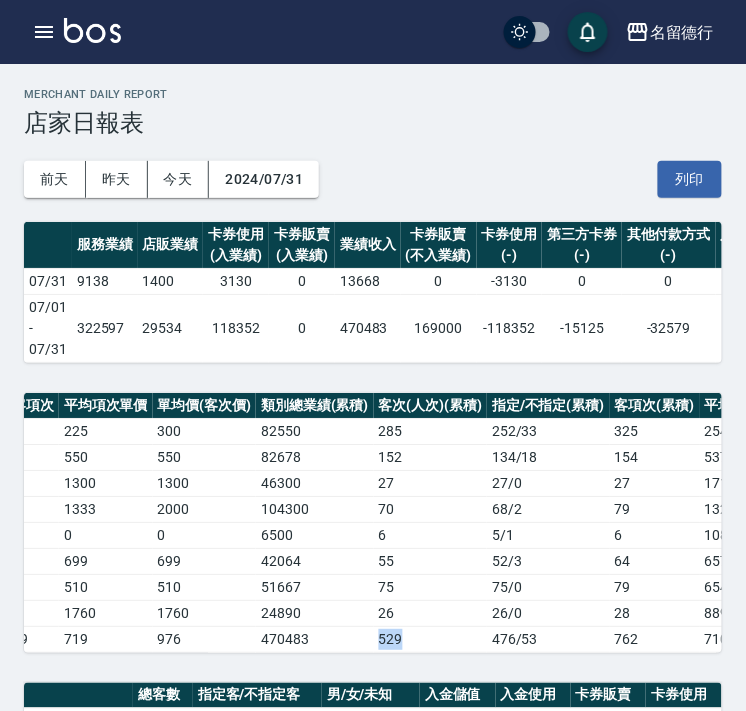 click on "529" at bounding box center [431, 639] 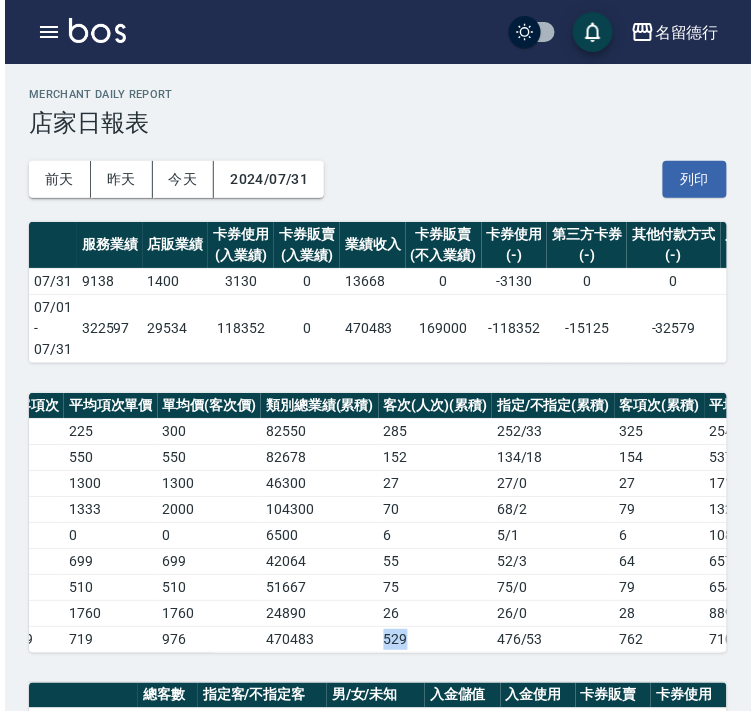 scroll, scrollTop: 0, scrollLeft: 0, axis: both 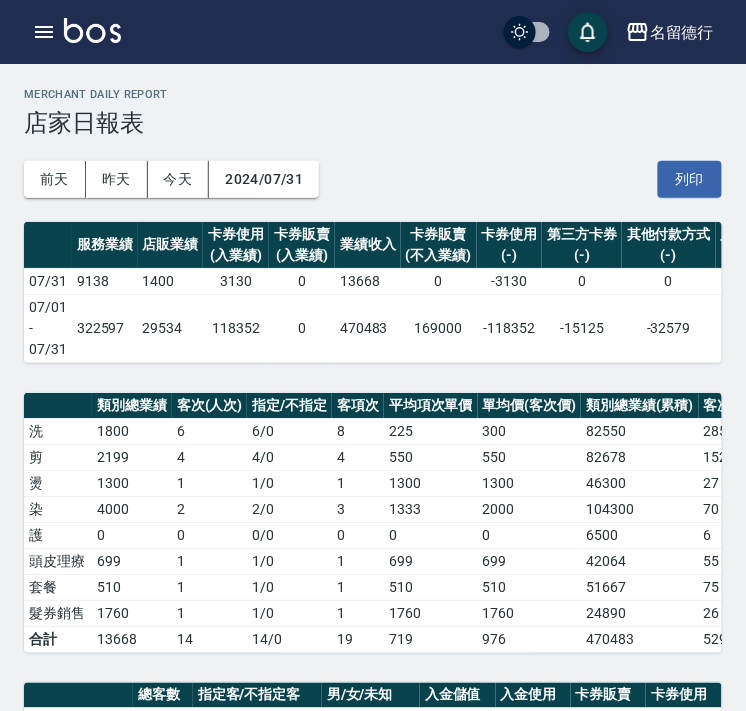 click on "82550" at bounding box center [640, 431] 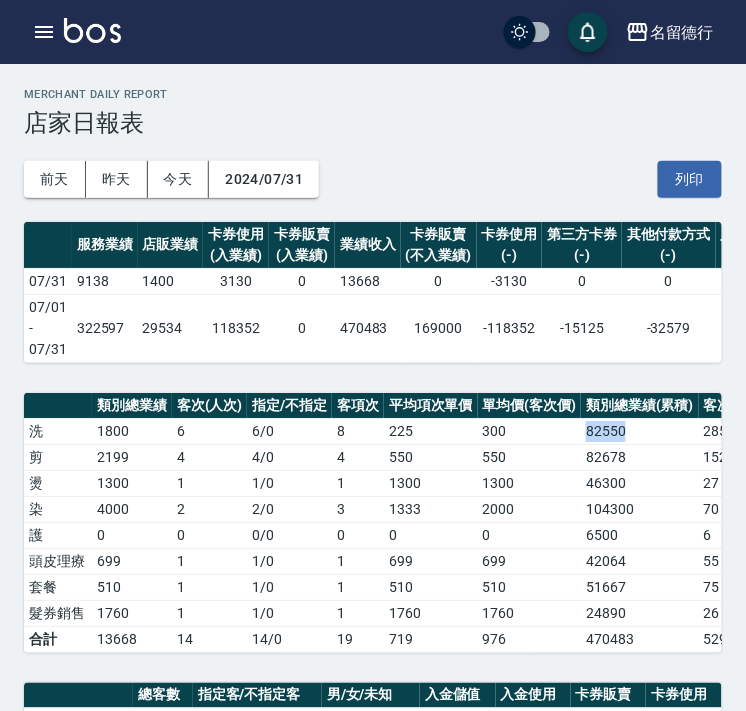click on "82550" at bounding box center (640, 431) 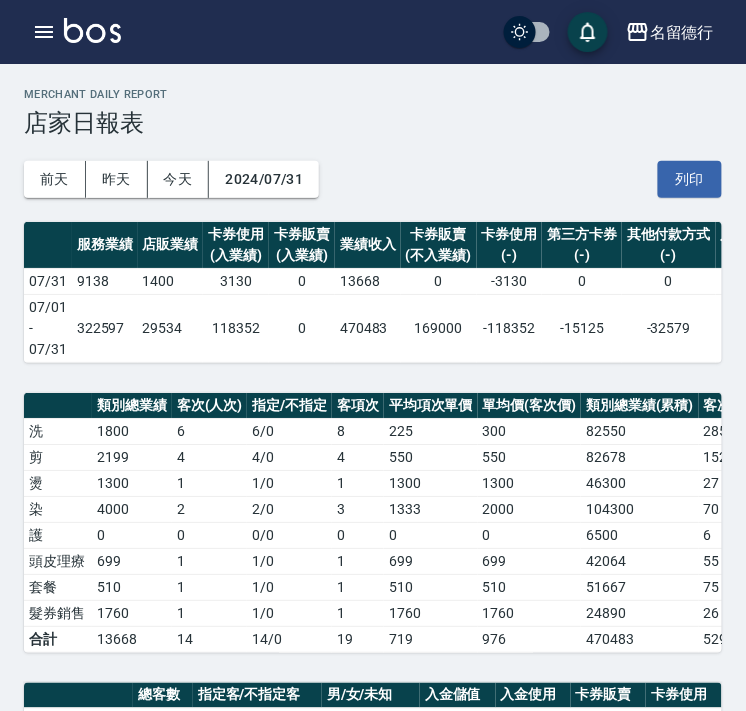 click on "82678" at bounding box center [640, 457] 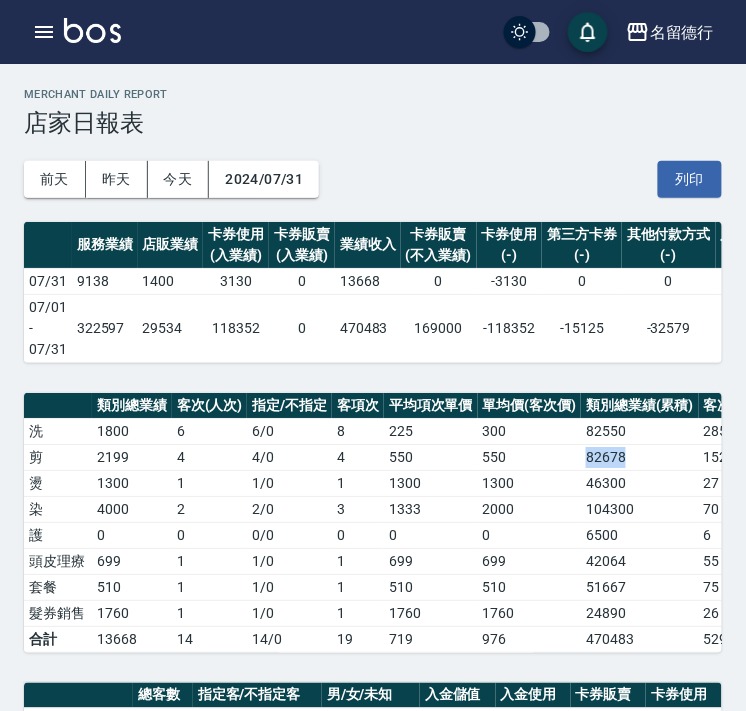 click on "82678" at bounding box center [640, 457] 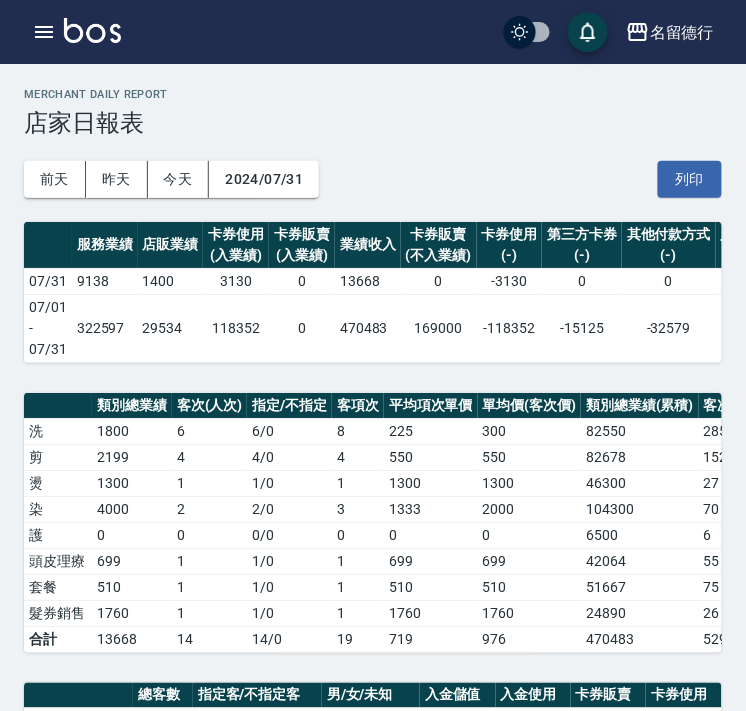 click on "46300" at bounding box center (640, 483) 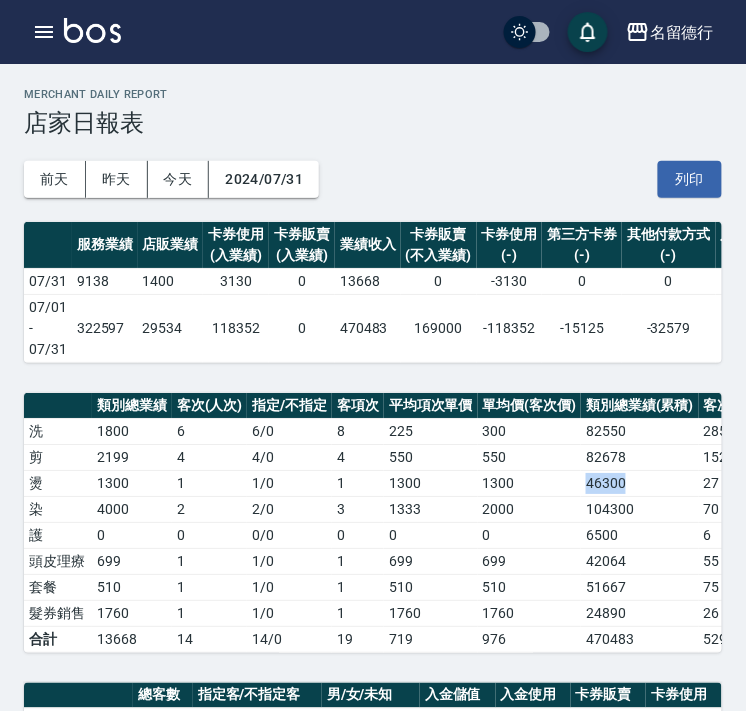 click on "46300" at bounding box center [640, 483] 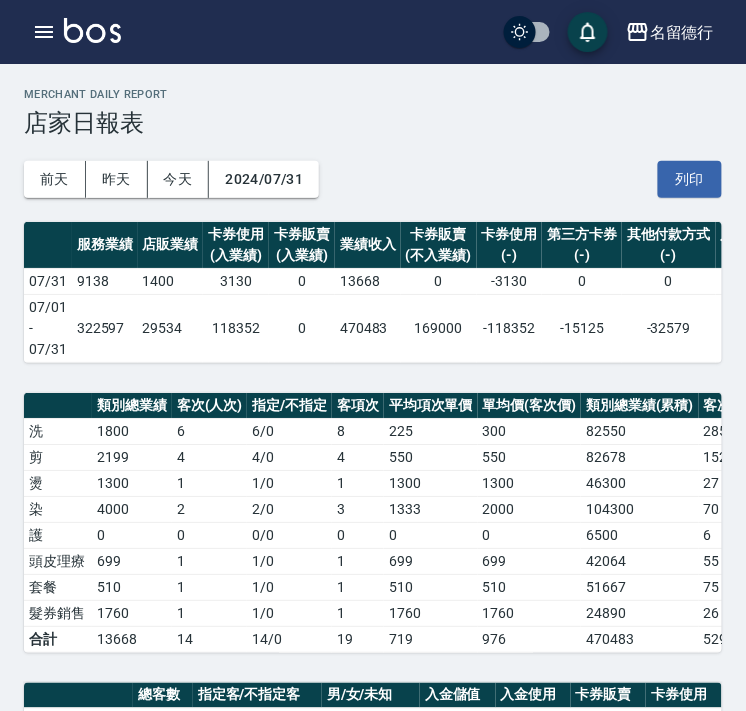 click on "104300" at bounding box center [640, 509] 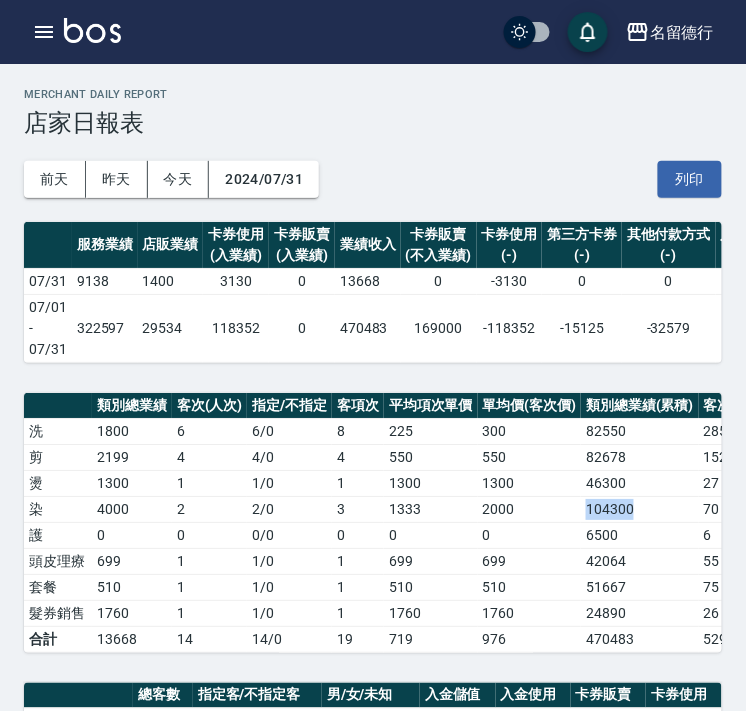 click on "104300" at bounding box center (640, 509) 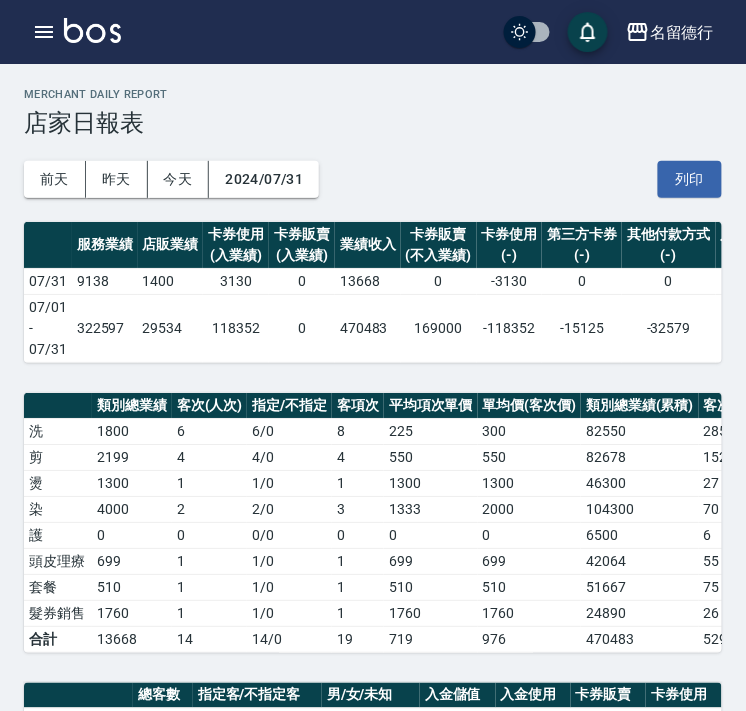 click on "6500" at bounding box center [640, 535] 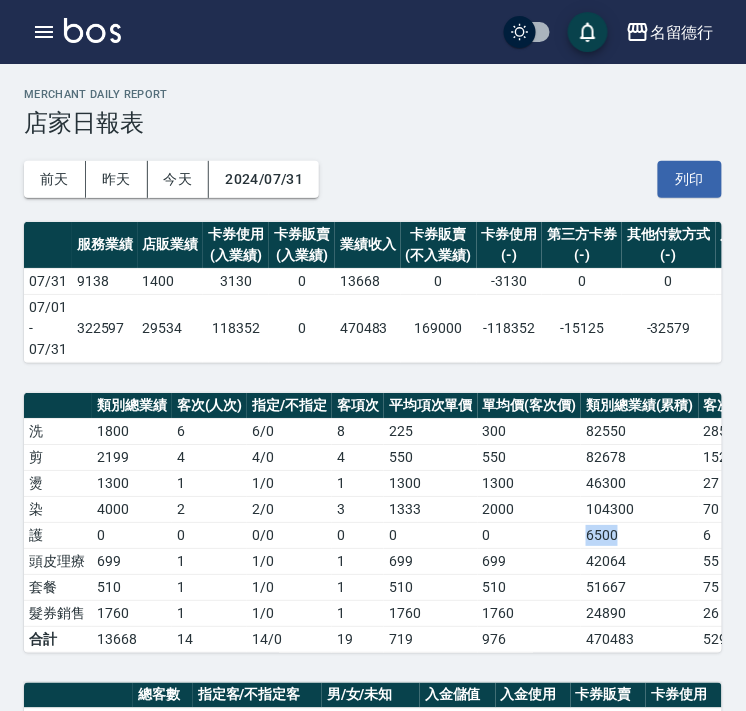 click on "6500" at bounding box center [640, 535] 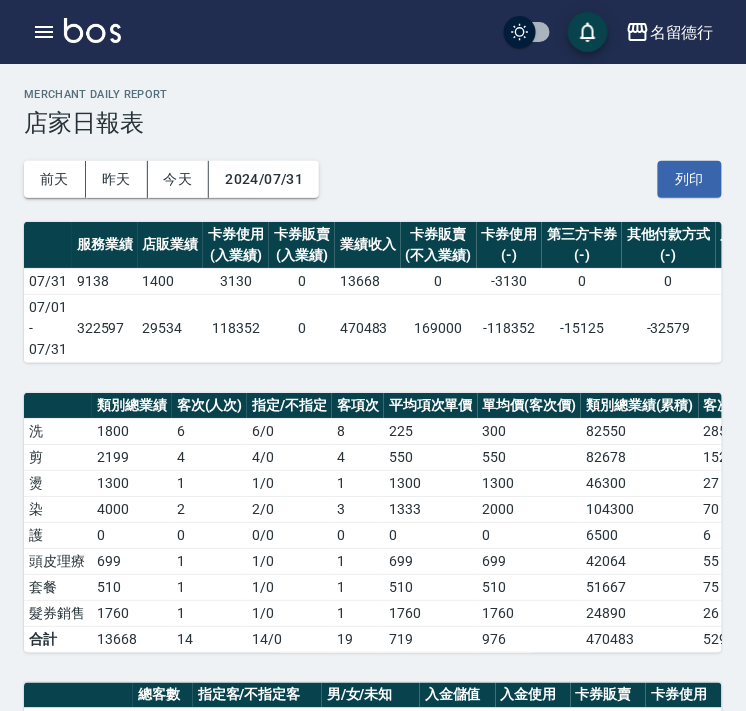 click on "104300" at bounding box center [640, 509] 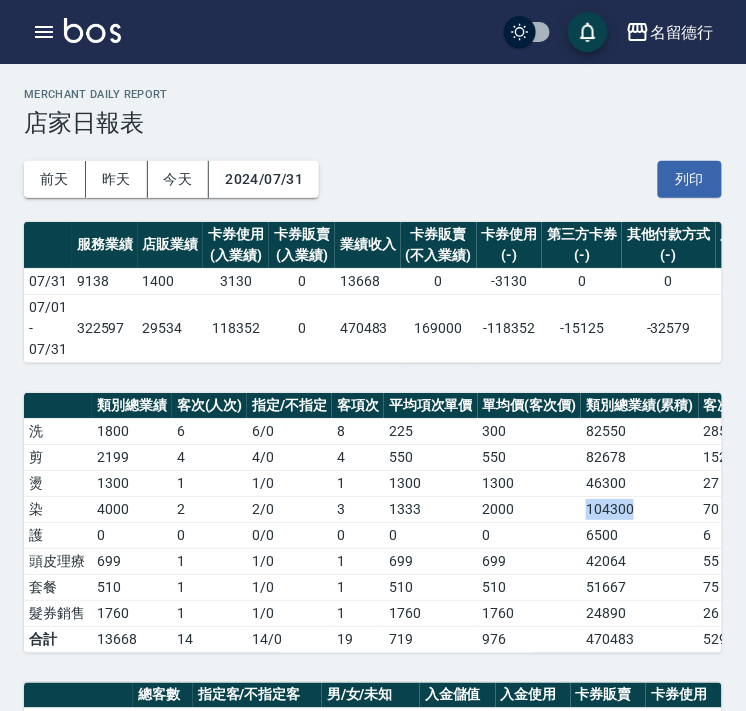 click on "104300" at bounding box center [640, 509] 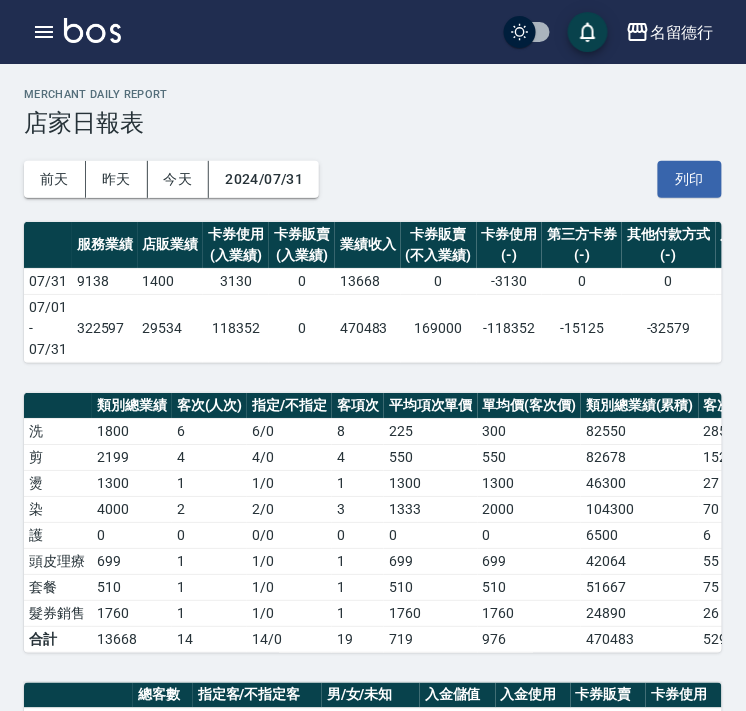 click on "42064" at bounding box center (640, 561) 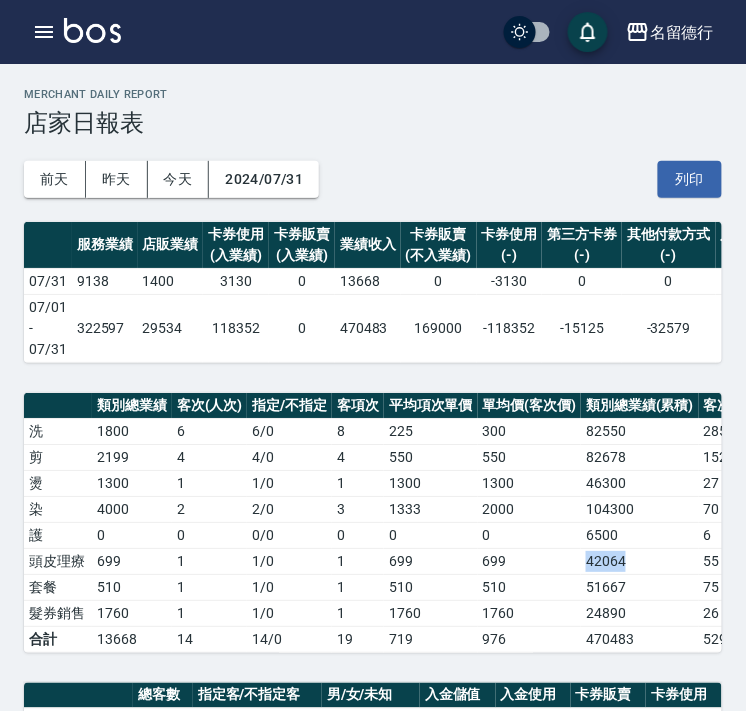 click on "42064" at bounding box center (640, 561) 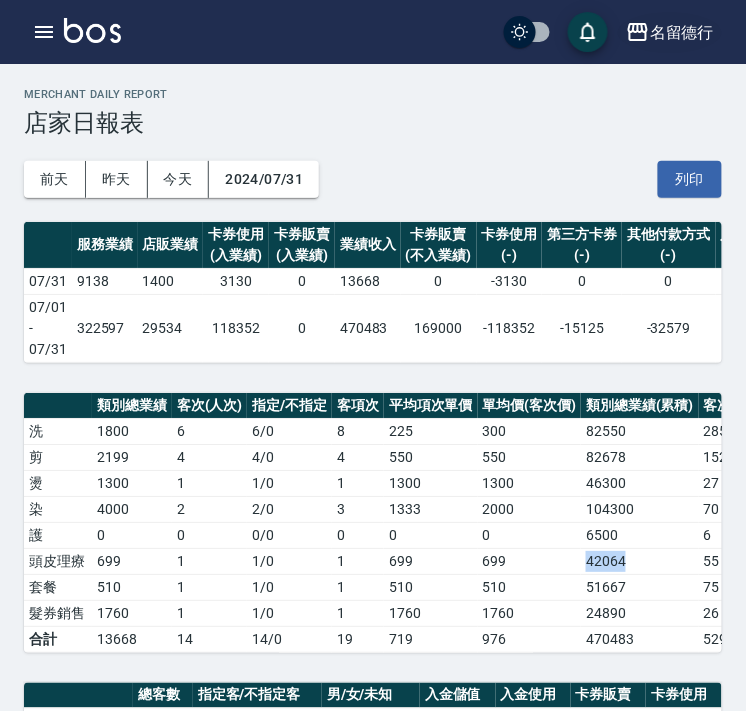 click 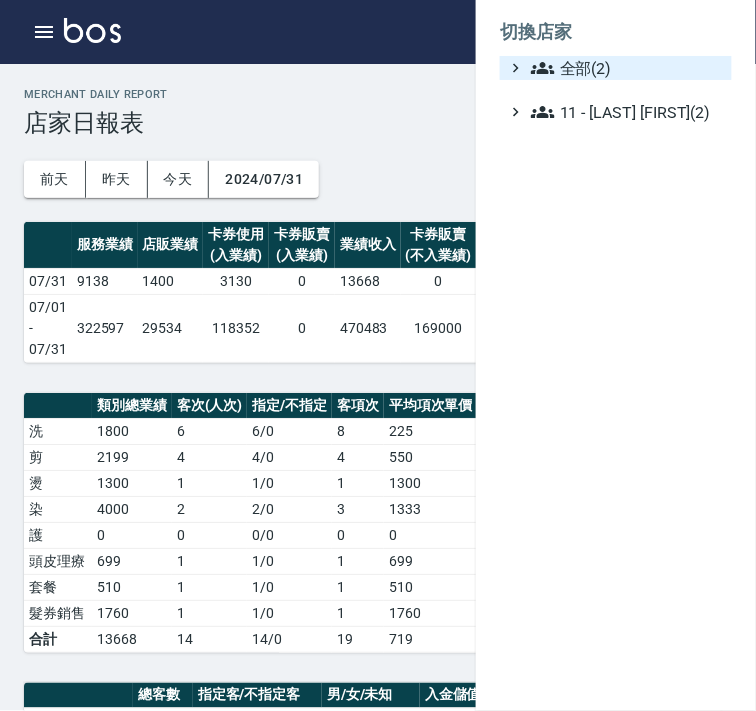 click on "全部(2)" at bounding box center [627, 68] 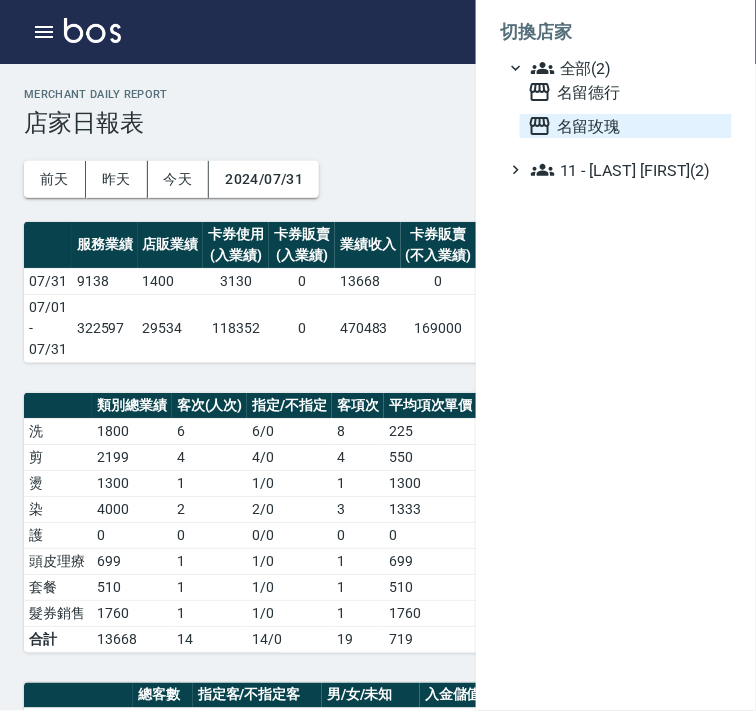 click on "名留玫瑰" at bounding box center (626, 126) 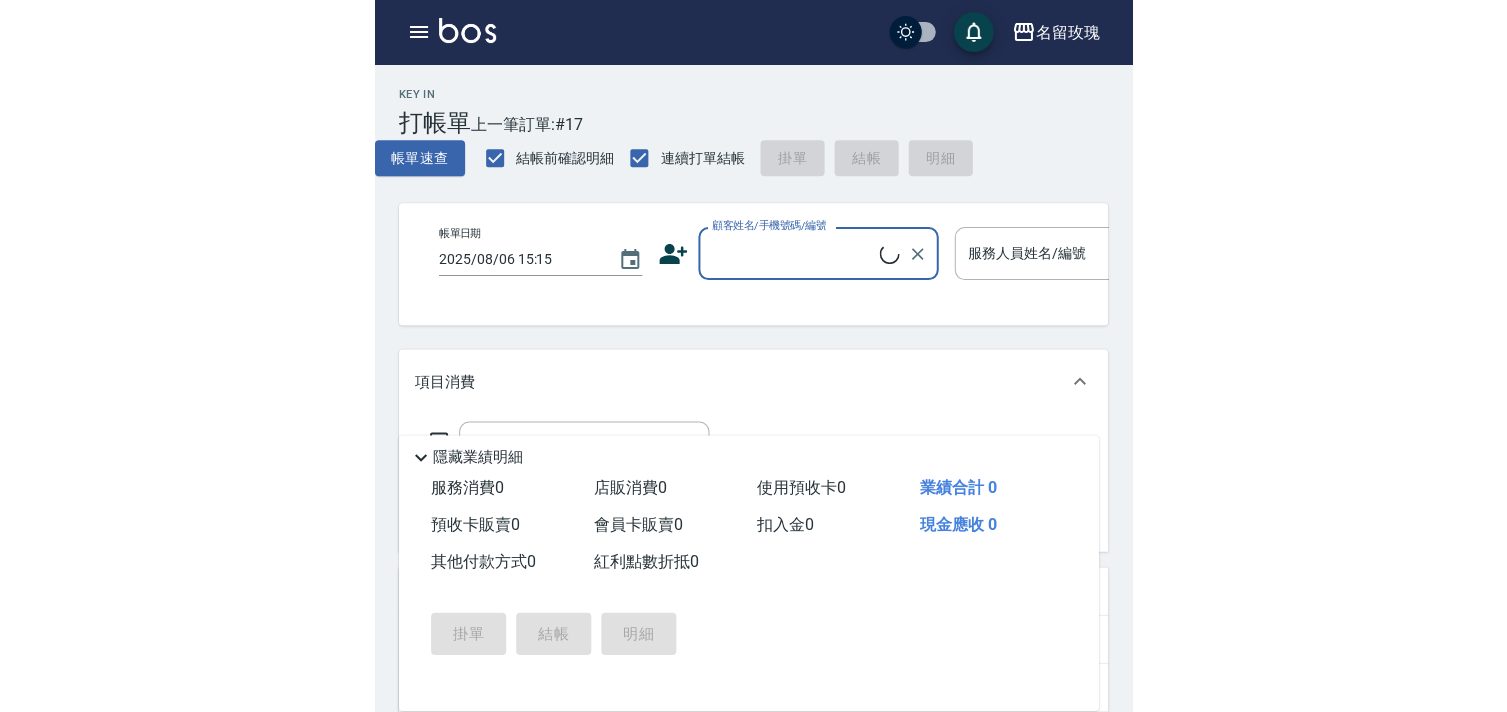 scroll, scrollTop: 0, scrollLeft: 0, axis: both 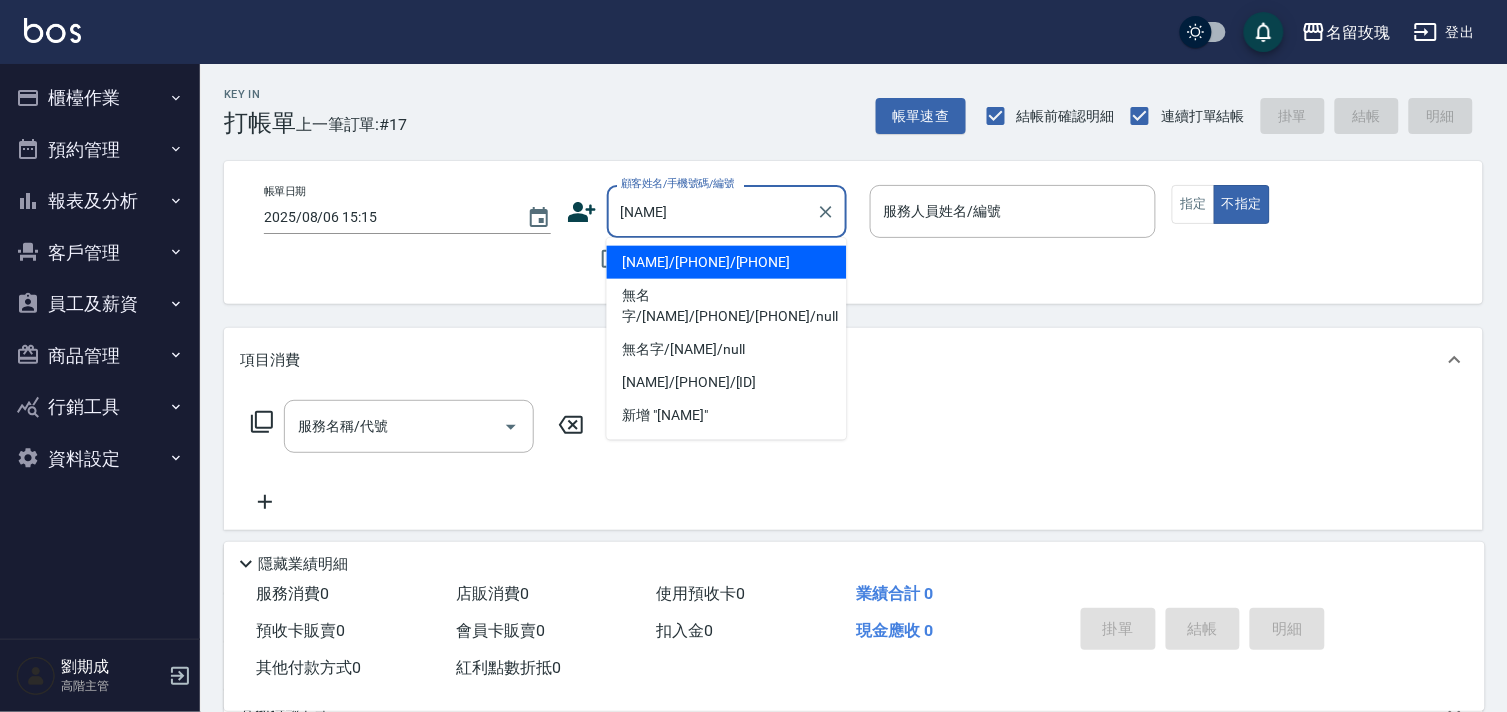 click on "[NAME]/[PHONE]/[PHONE]" at bounding box center (727, 262) 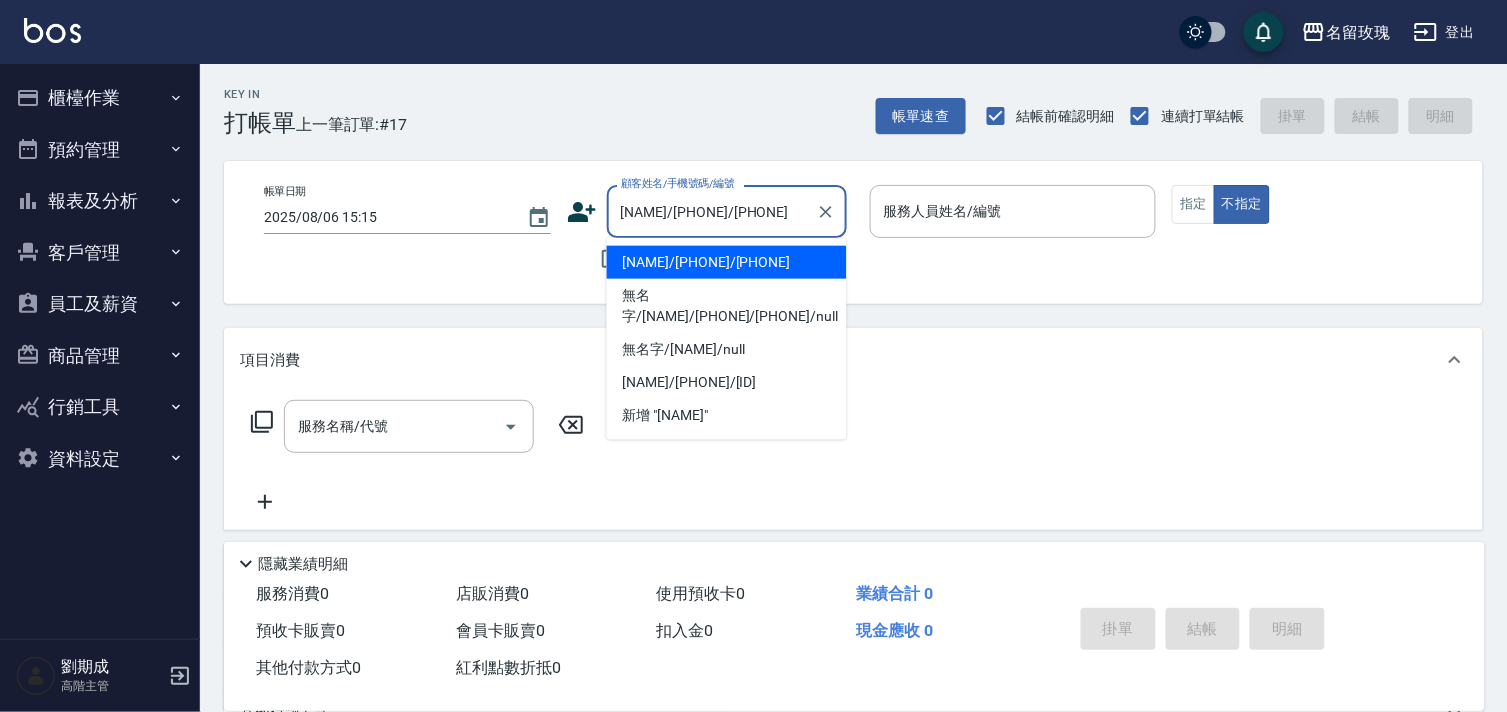 type on "詹老師-9" 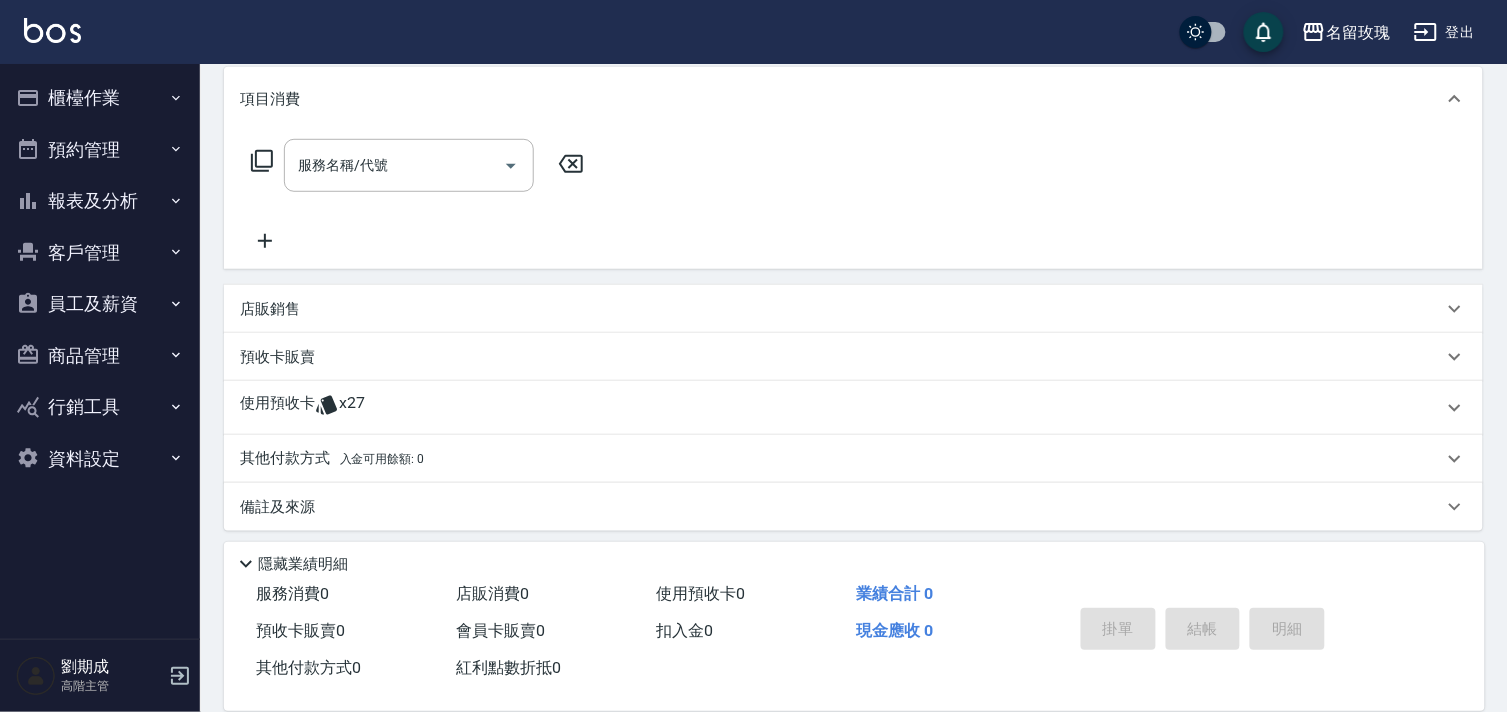 scroll, scrollTop: 268, scrollLeft: 0, axis: vertical 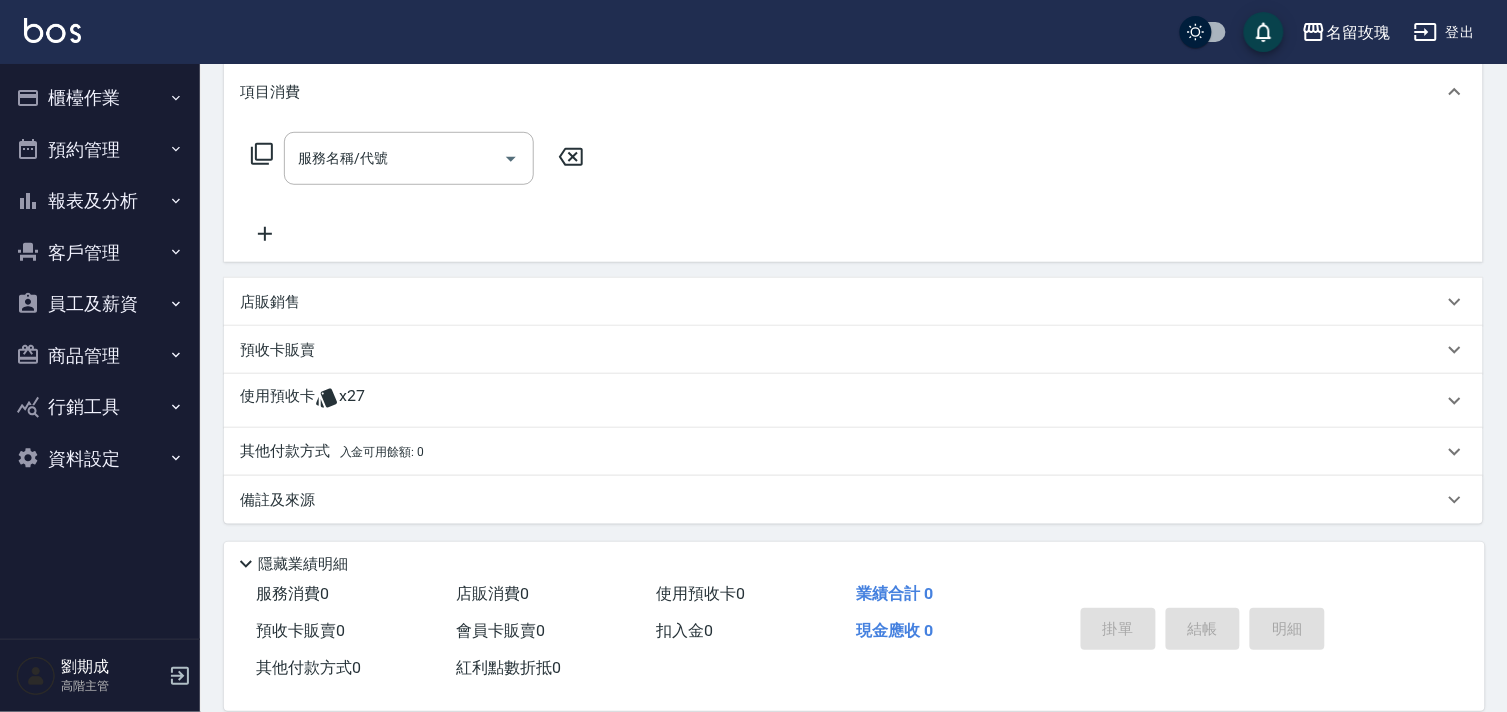 click on "預收卡販賣" at bounding box center [841, 350] 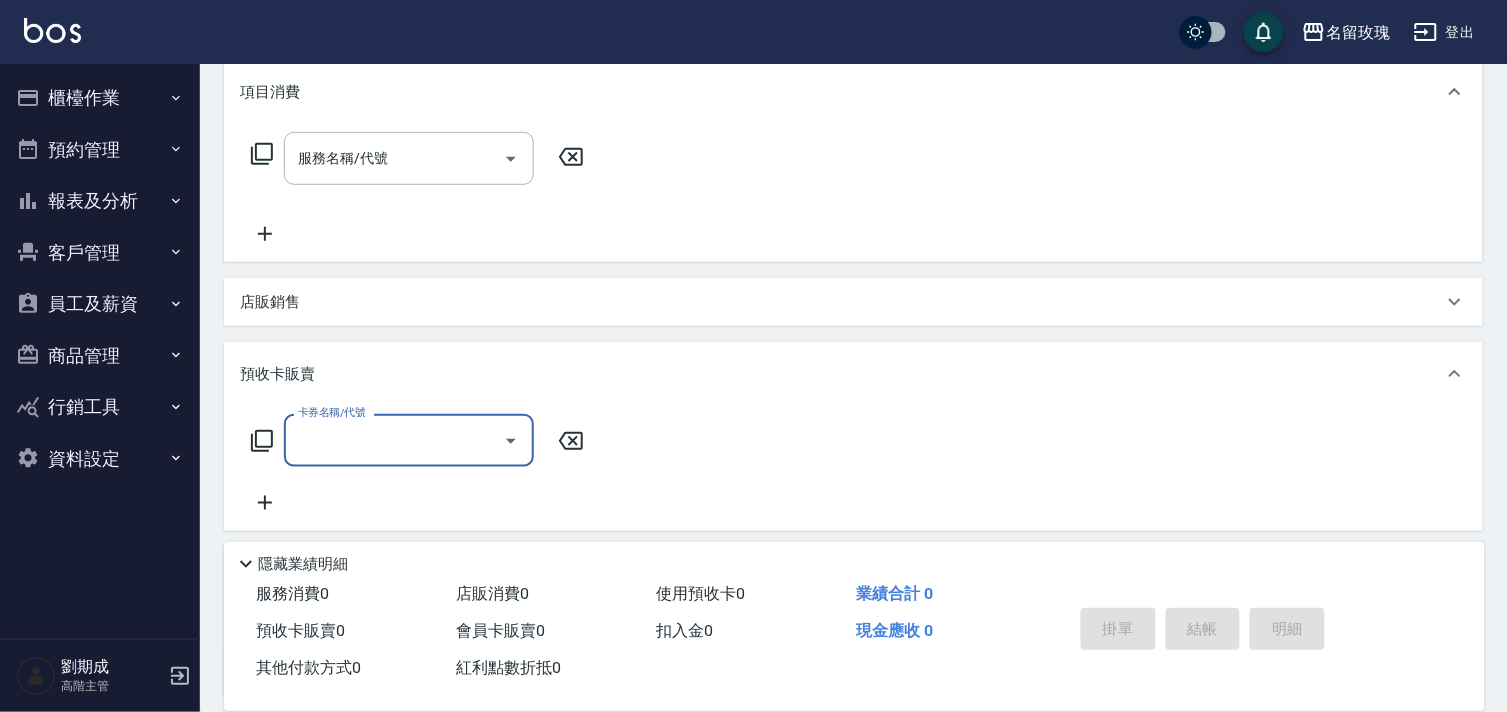 scroll, scrollTop: 0, scrollLeft: 0, axis: both 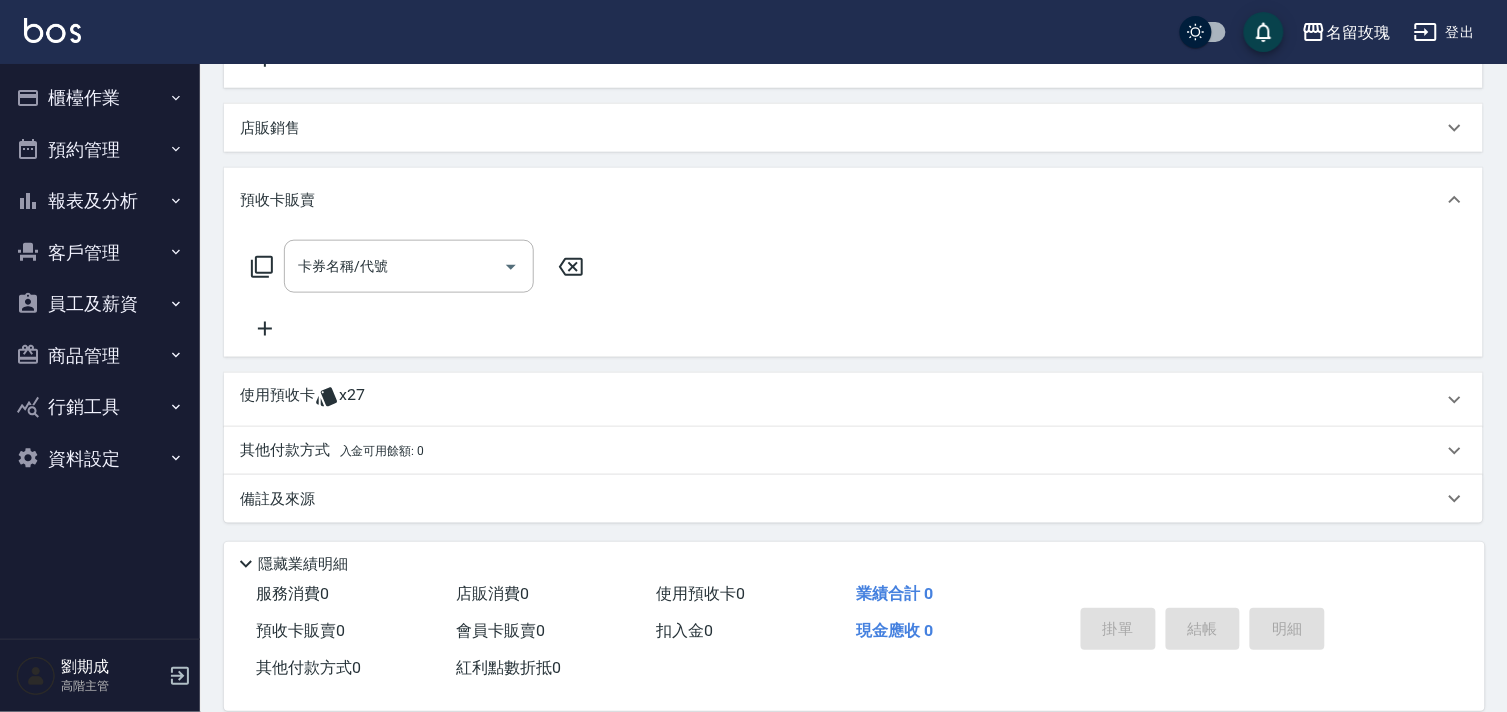 click 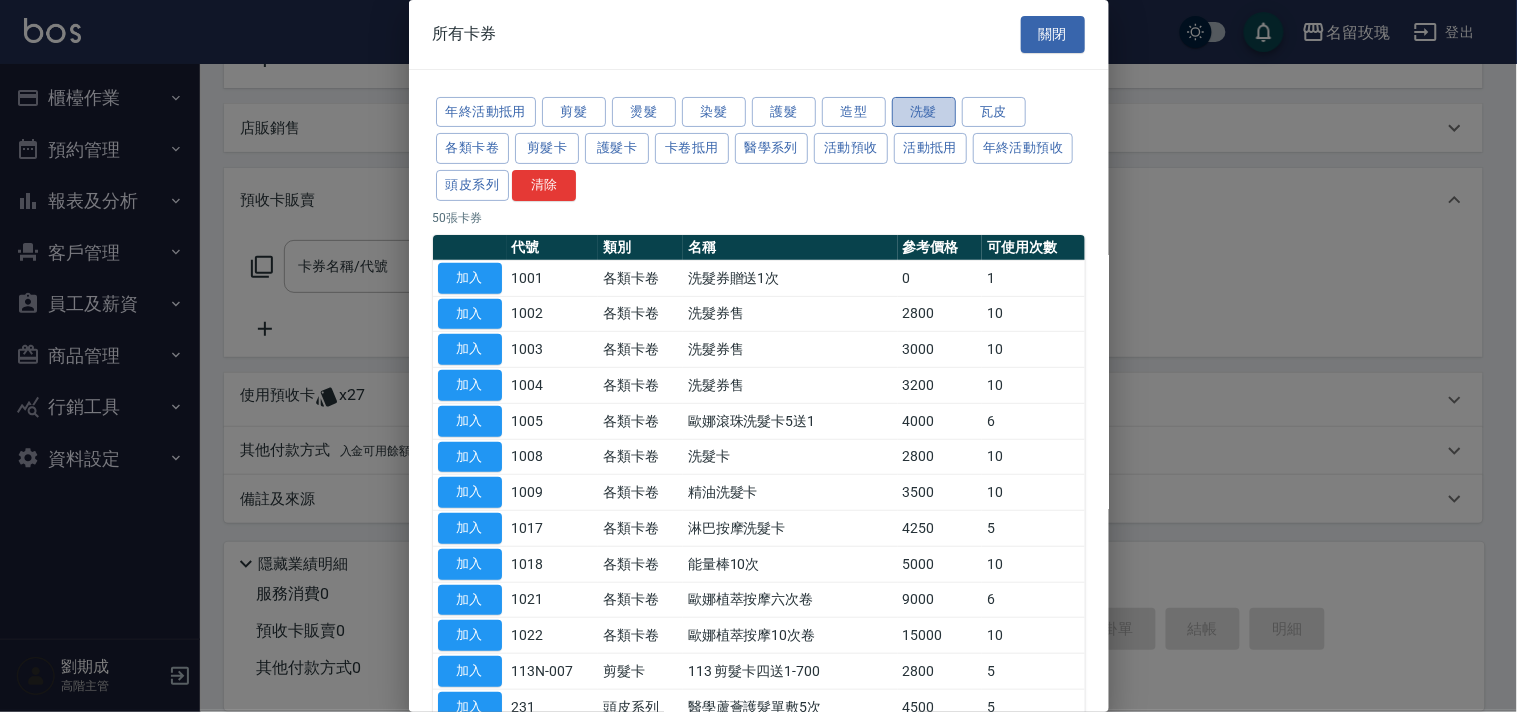 click on "洗髮" at bounding box center [924, 112] 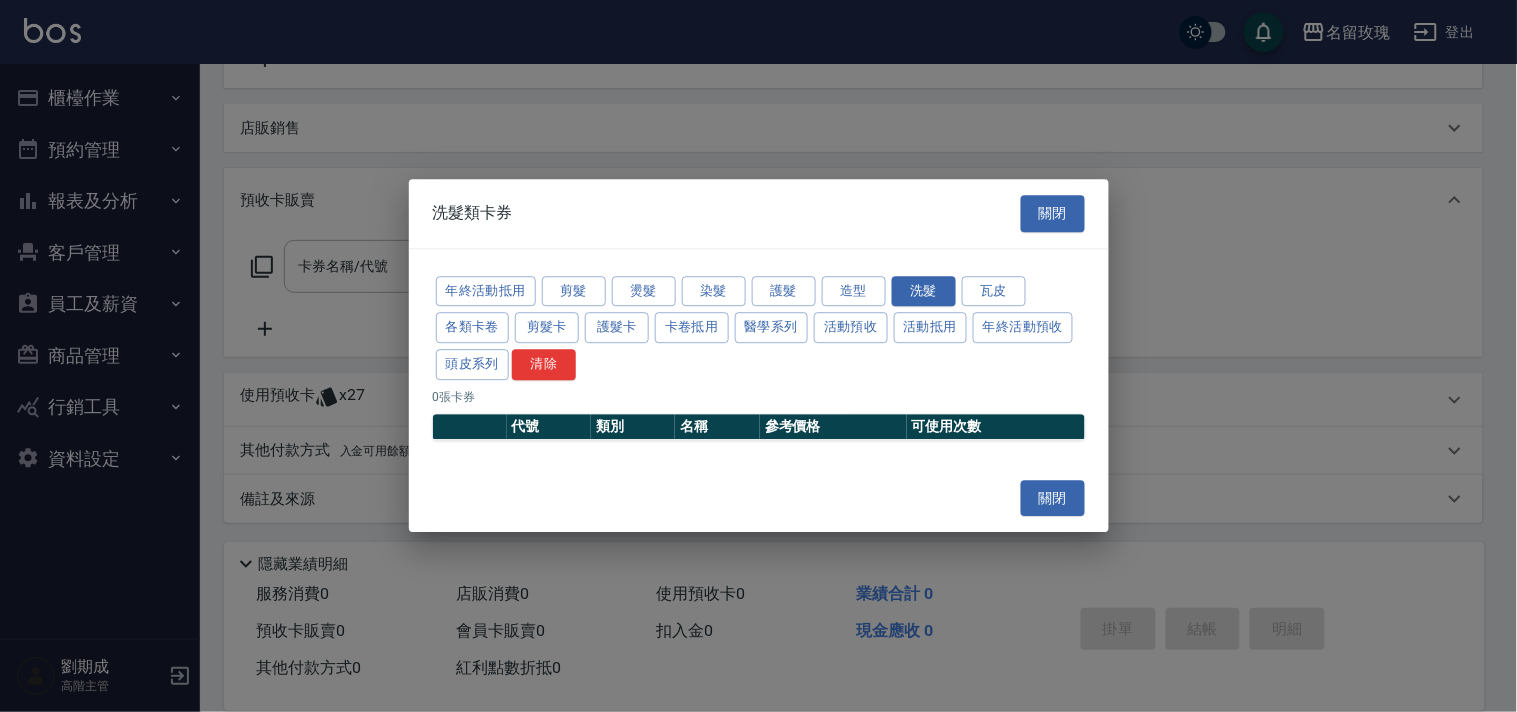 drag, startPoint x: 1047, startPoint y: 213, endPoint x: 960, endPoint y: 225, distance: 87.823685 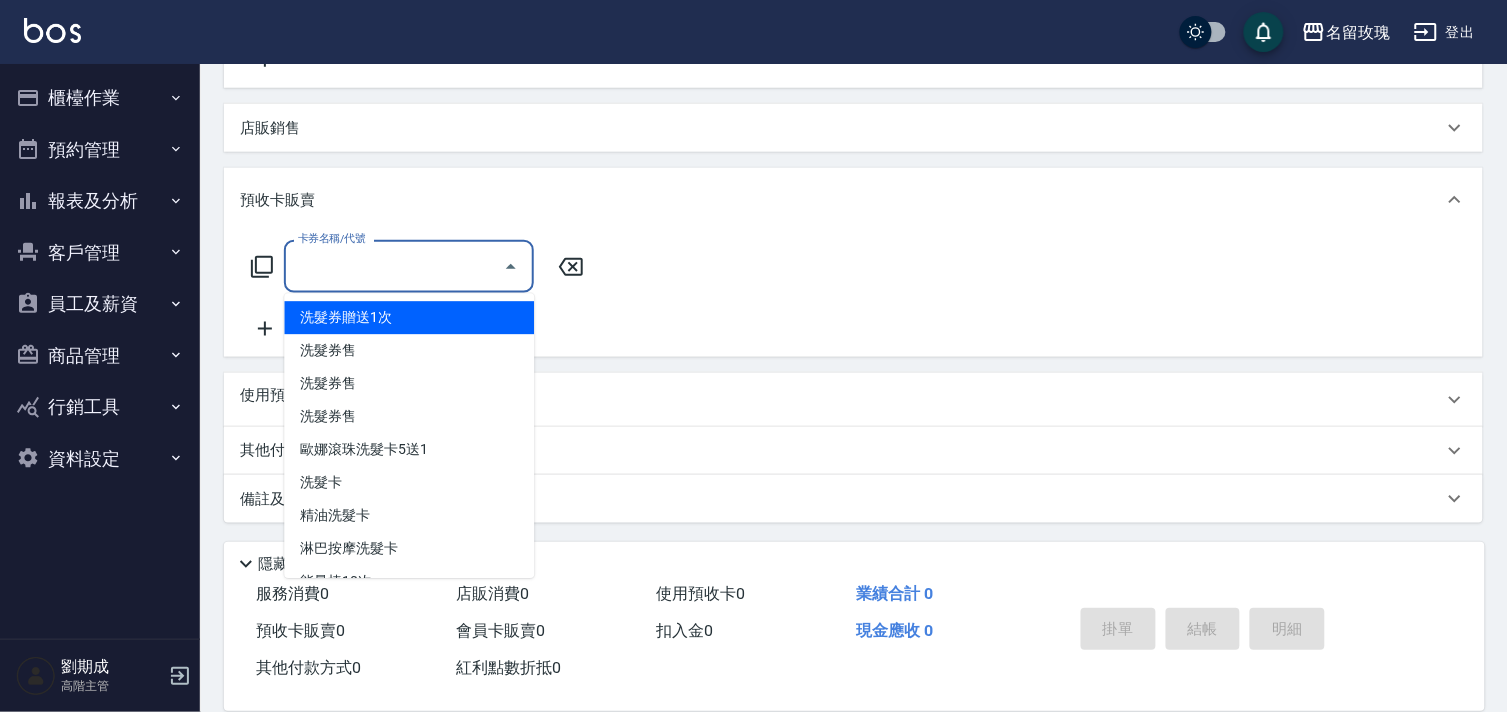 click on "卡券名稱/代號" at bounding box center (394, 266) 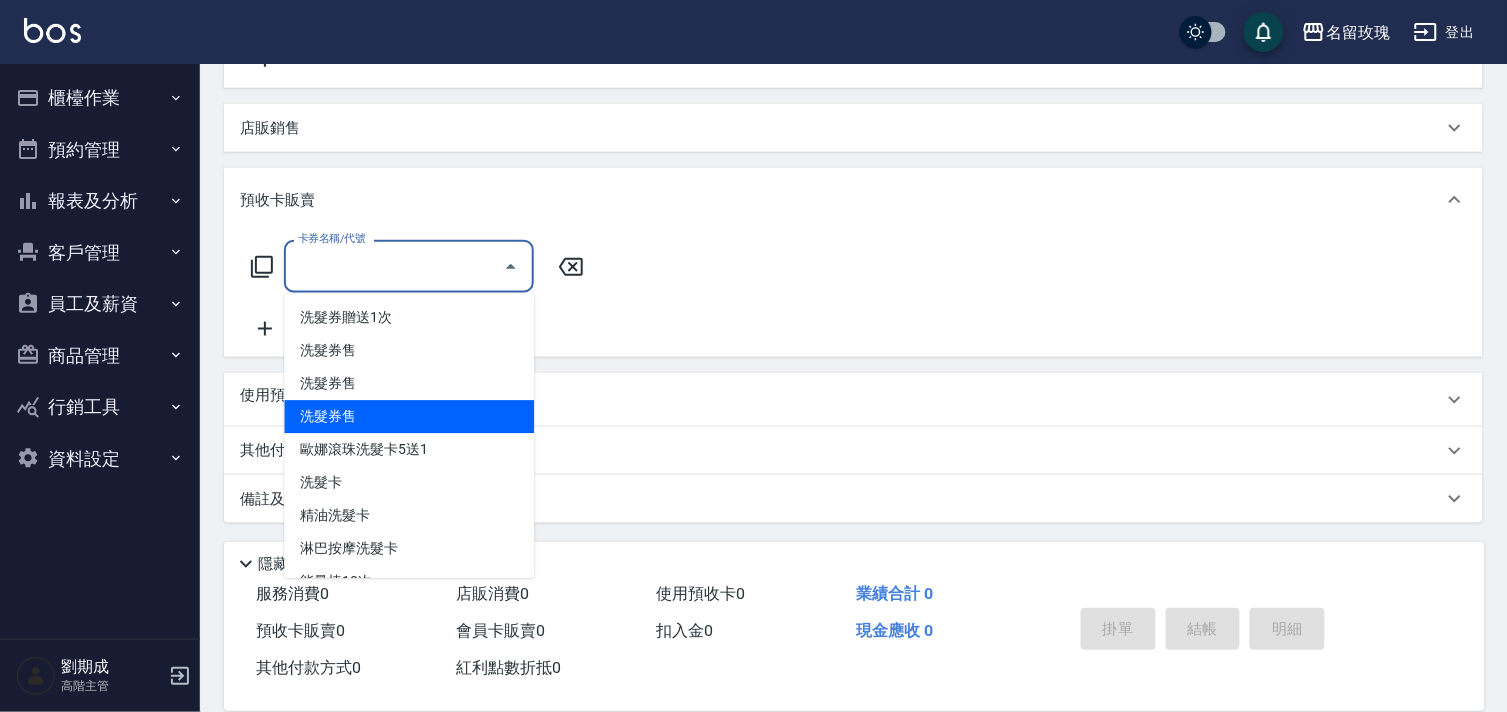 click on "洗髮券售" at bounding box center (409, 417) 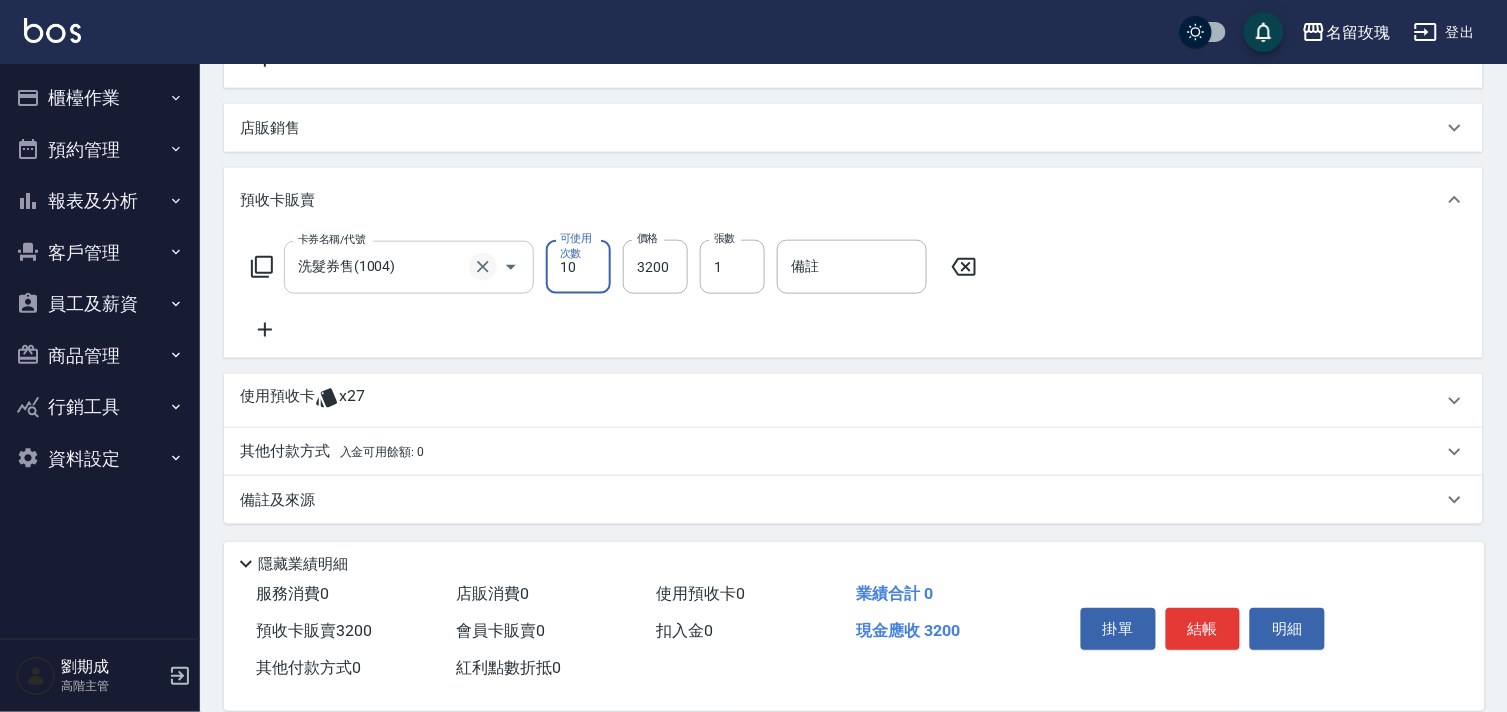 click 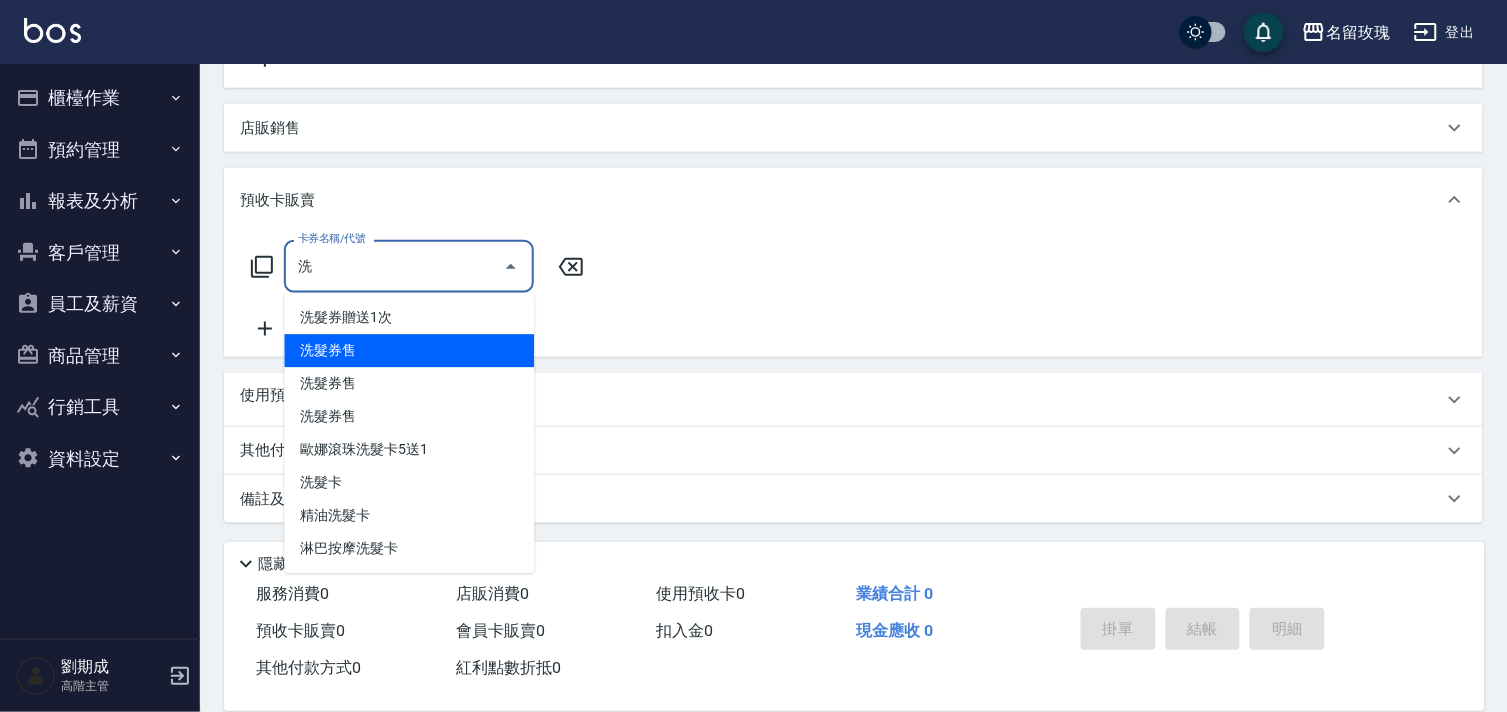 click on "洗髮券售" at bounding box center [409, 351] 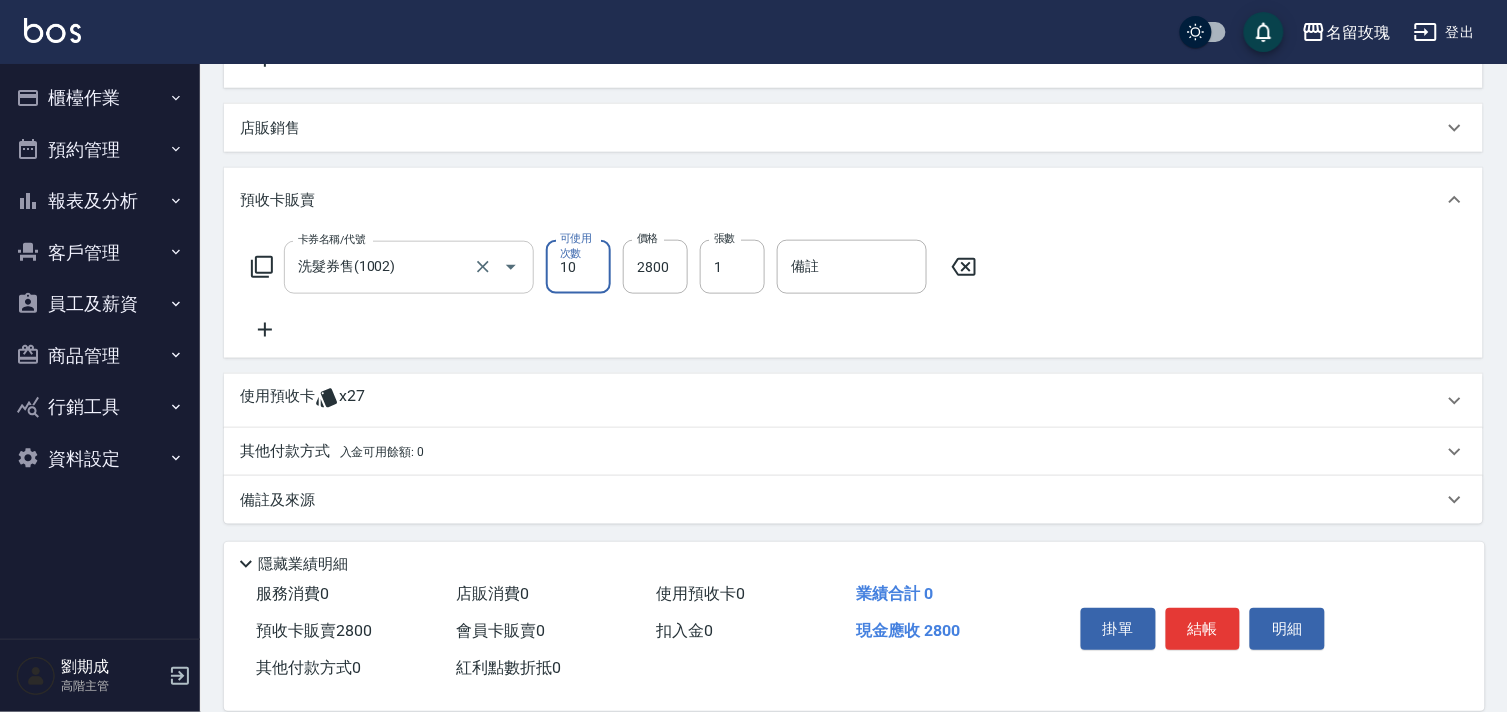 click 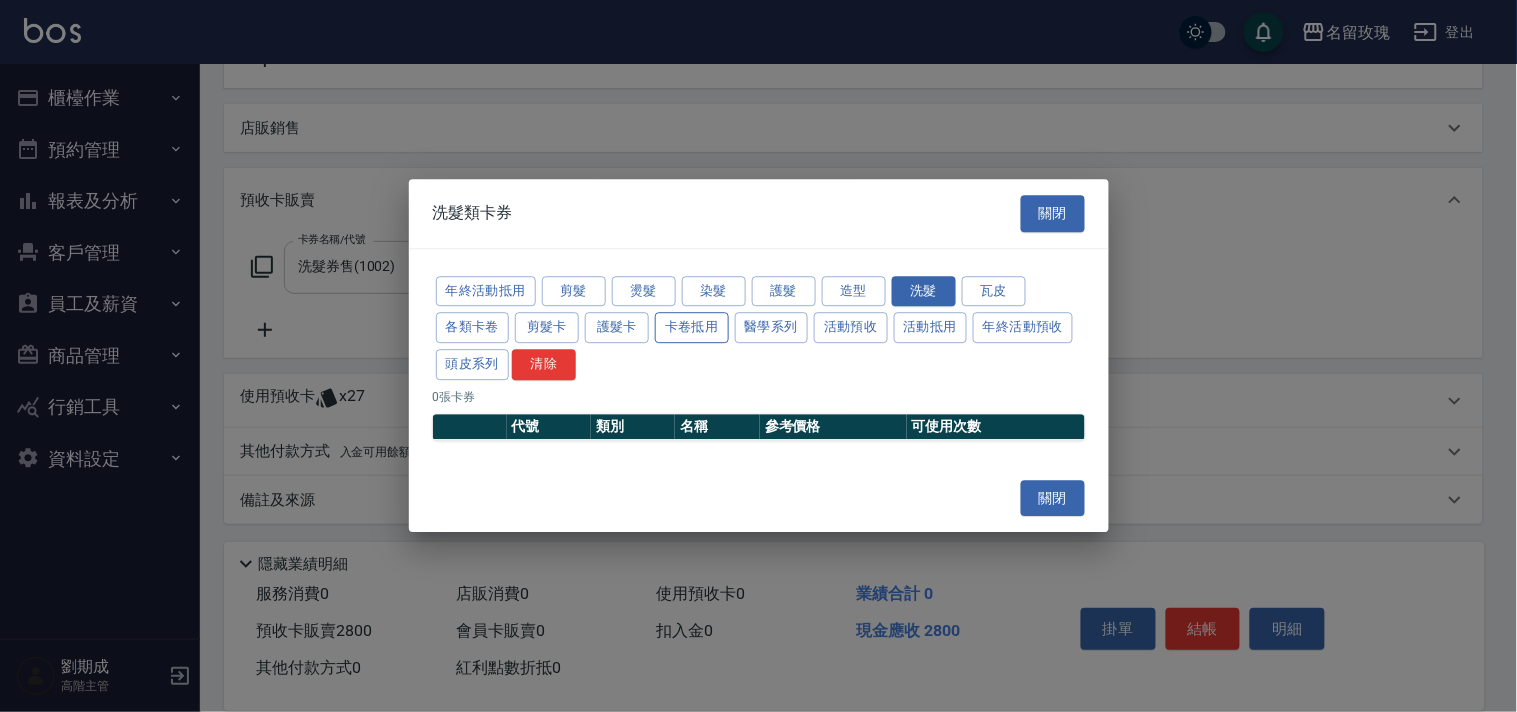 click on "卡卷抵用" at bounding box center (692, 328) 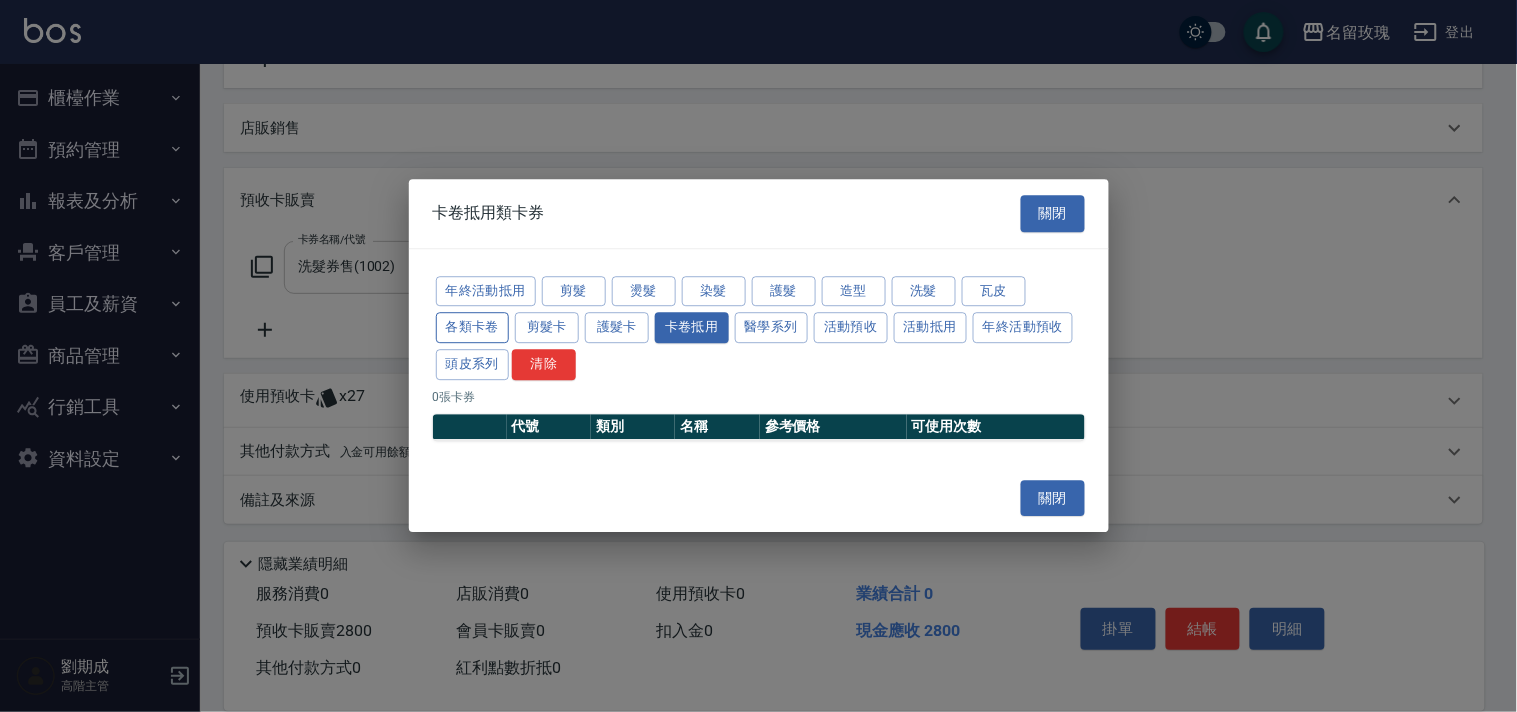 click on "各類卡卷" at bounding box center (473, 328) 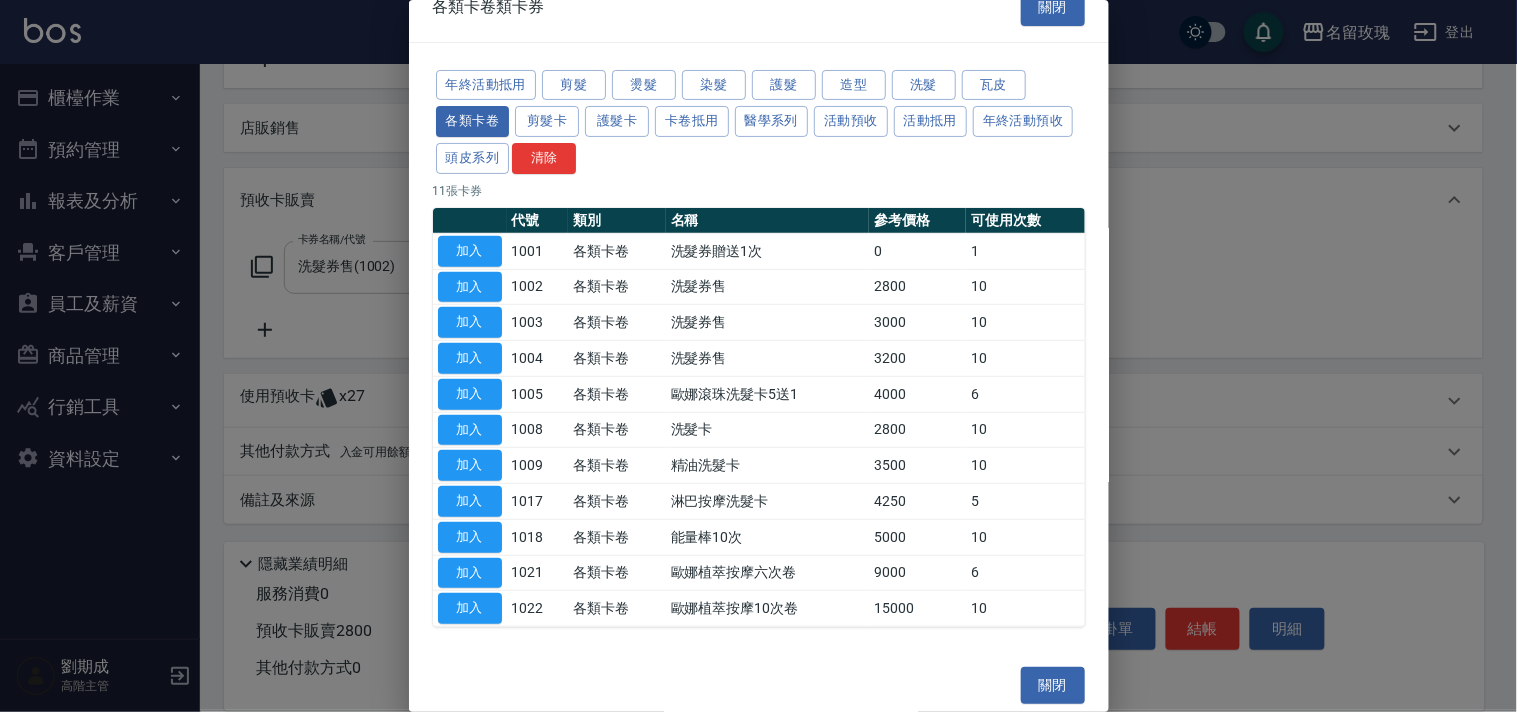 scroll, scrollTop: 35, scrollLeft: 0, axis: vertical 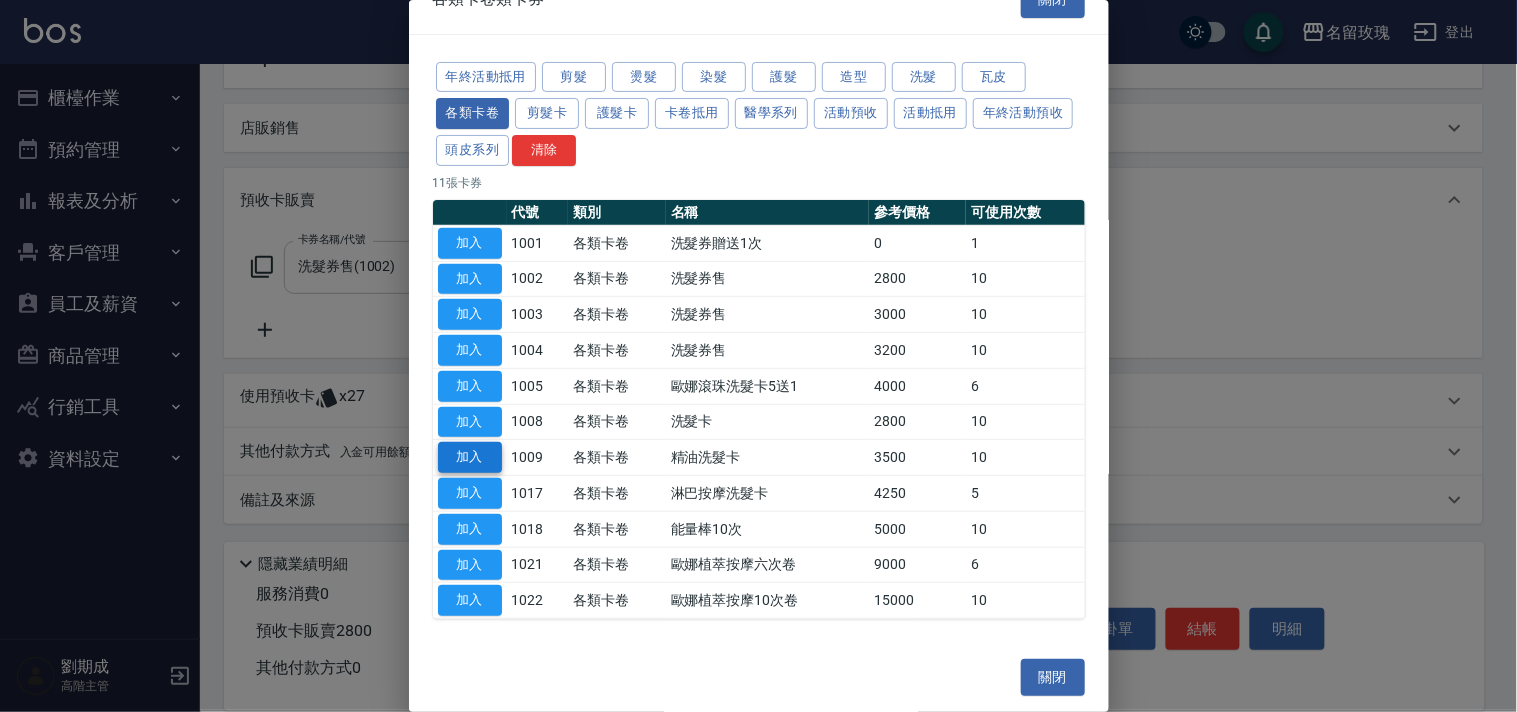 click on "加入" at bounding box center [470, 457] 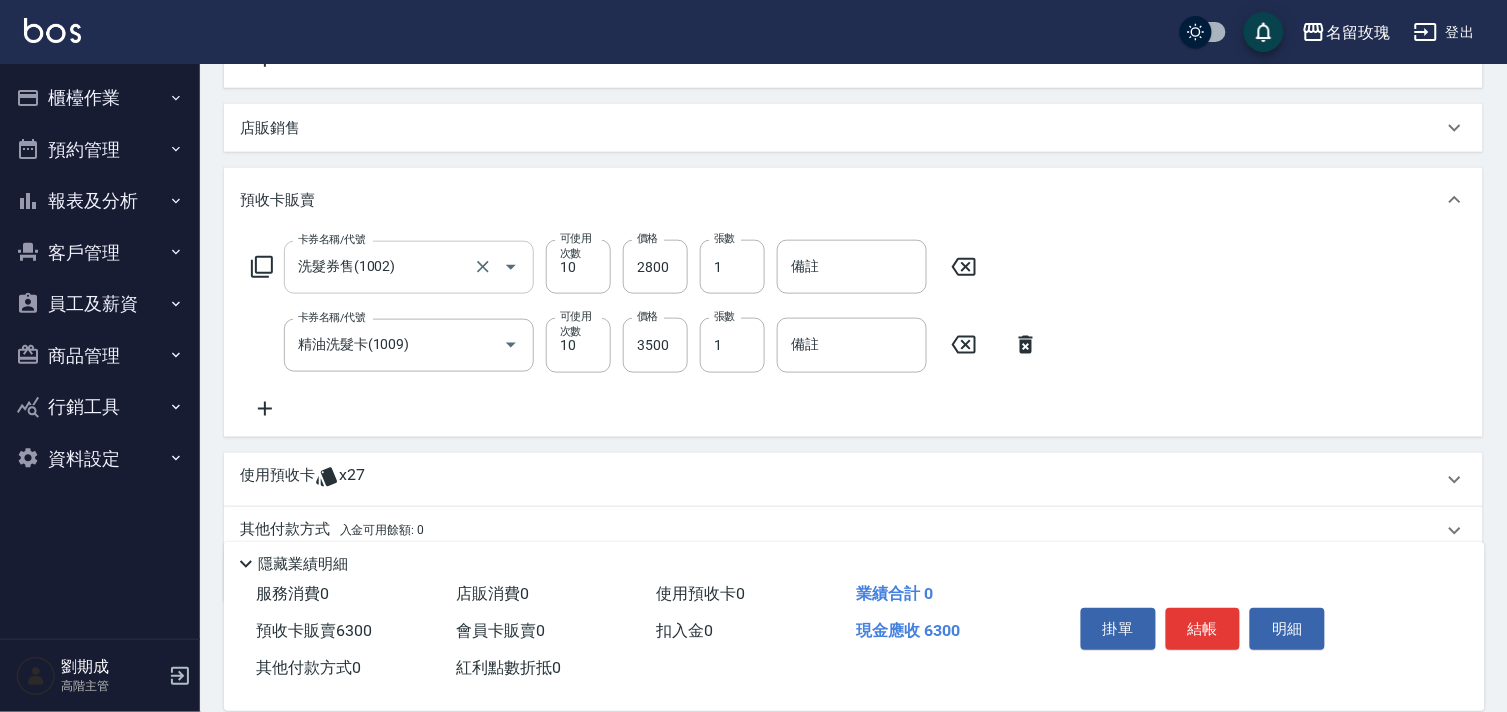 drag, startPoint x: 963, startPoint y: 273, endPoint x: 953, endPoint y: 272, distance: 10.049875 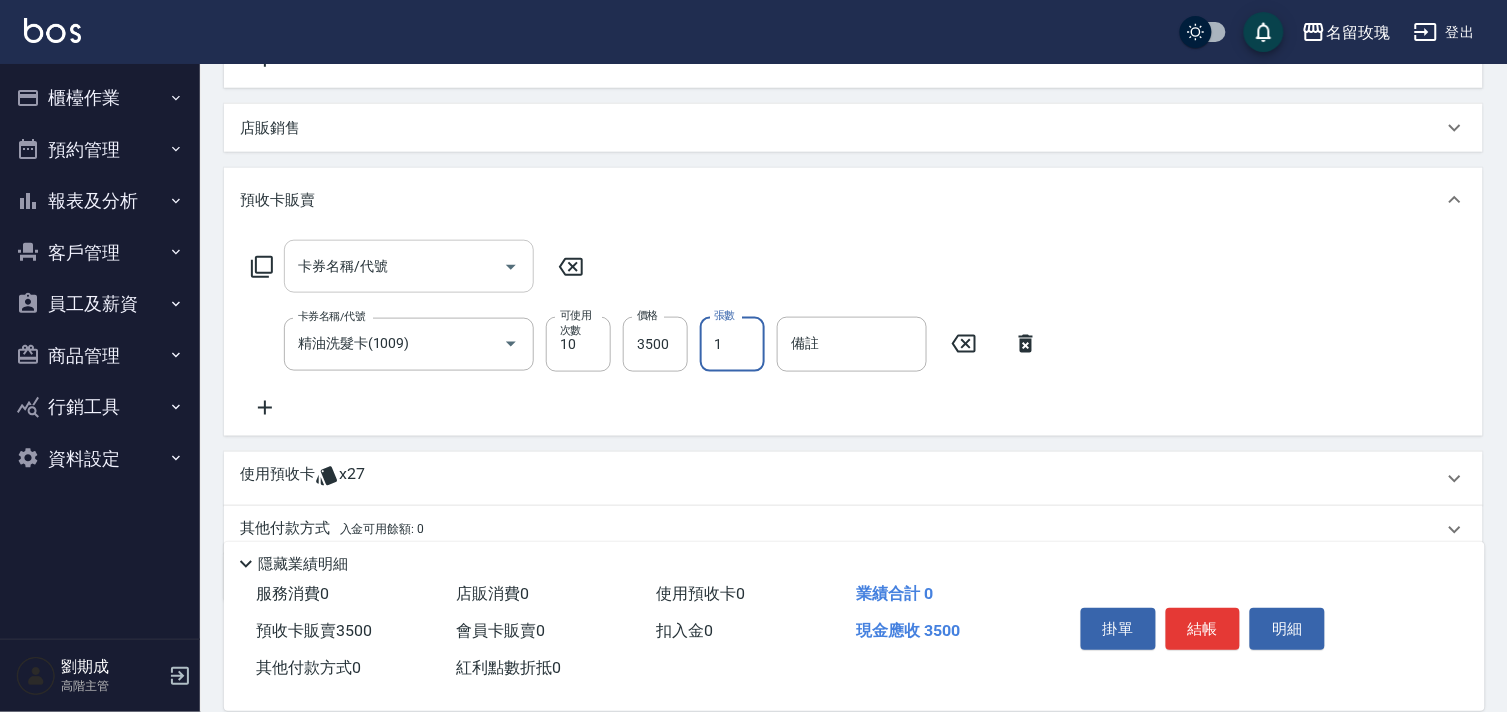 click on "1" at bounding box center (732, 344) 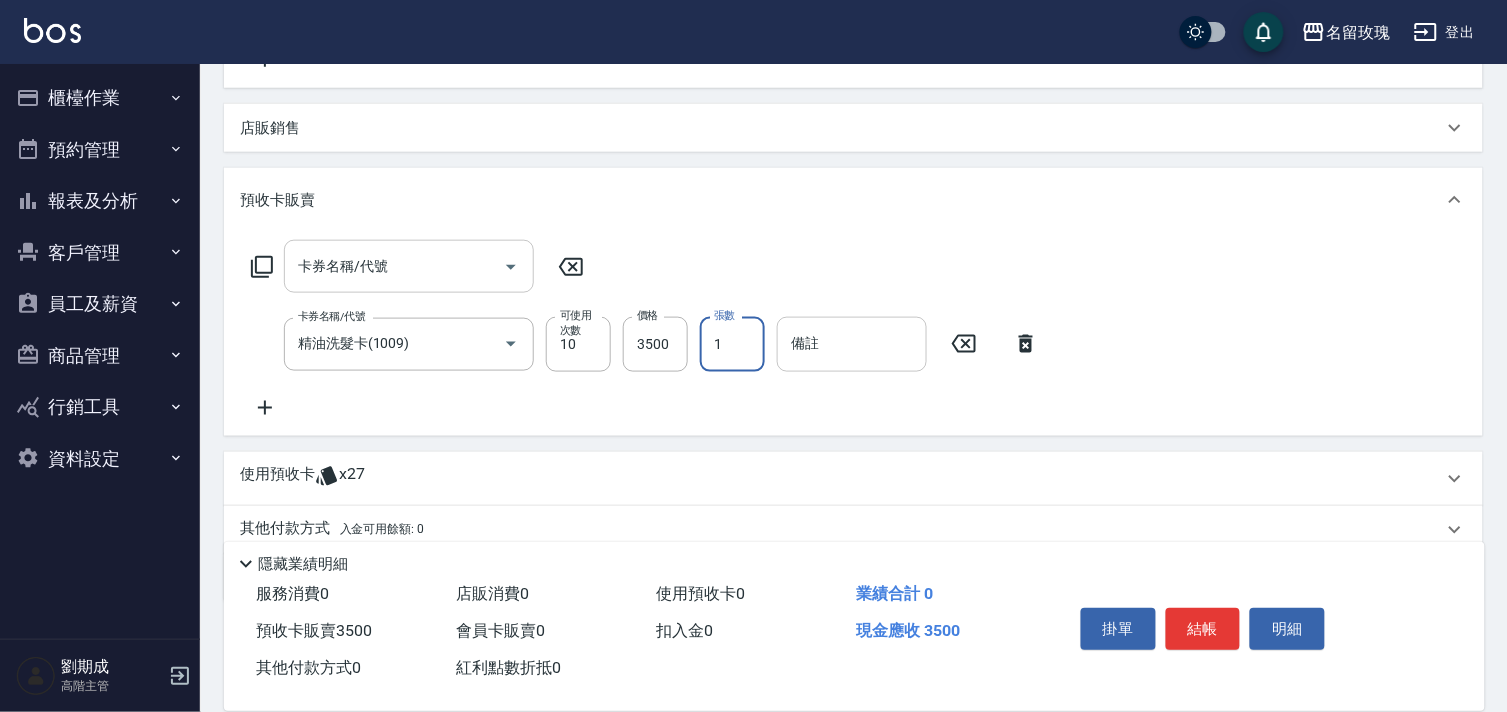 click on "備註" at bounding box center [852, 344] 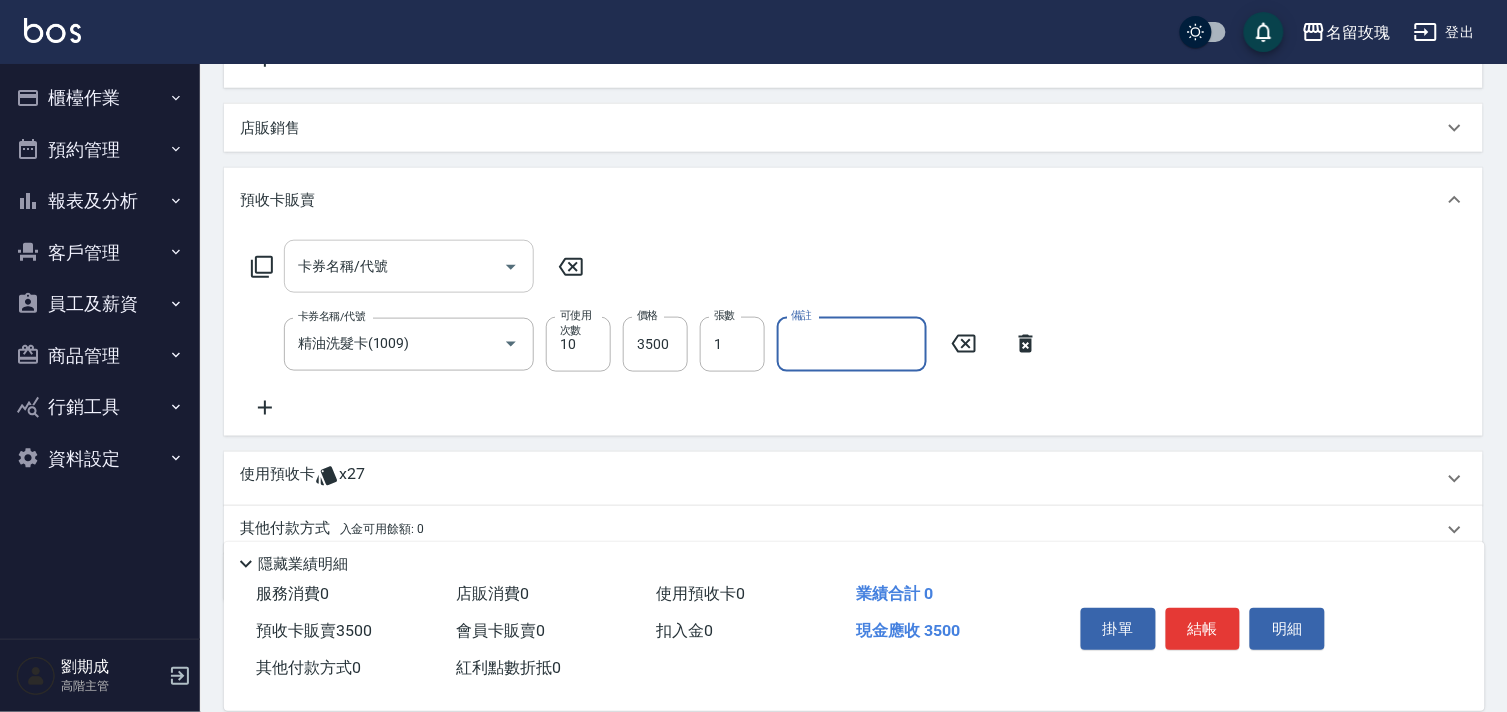 type on "ㄎ" 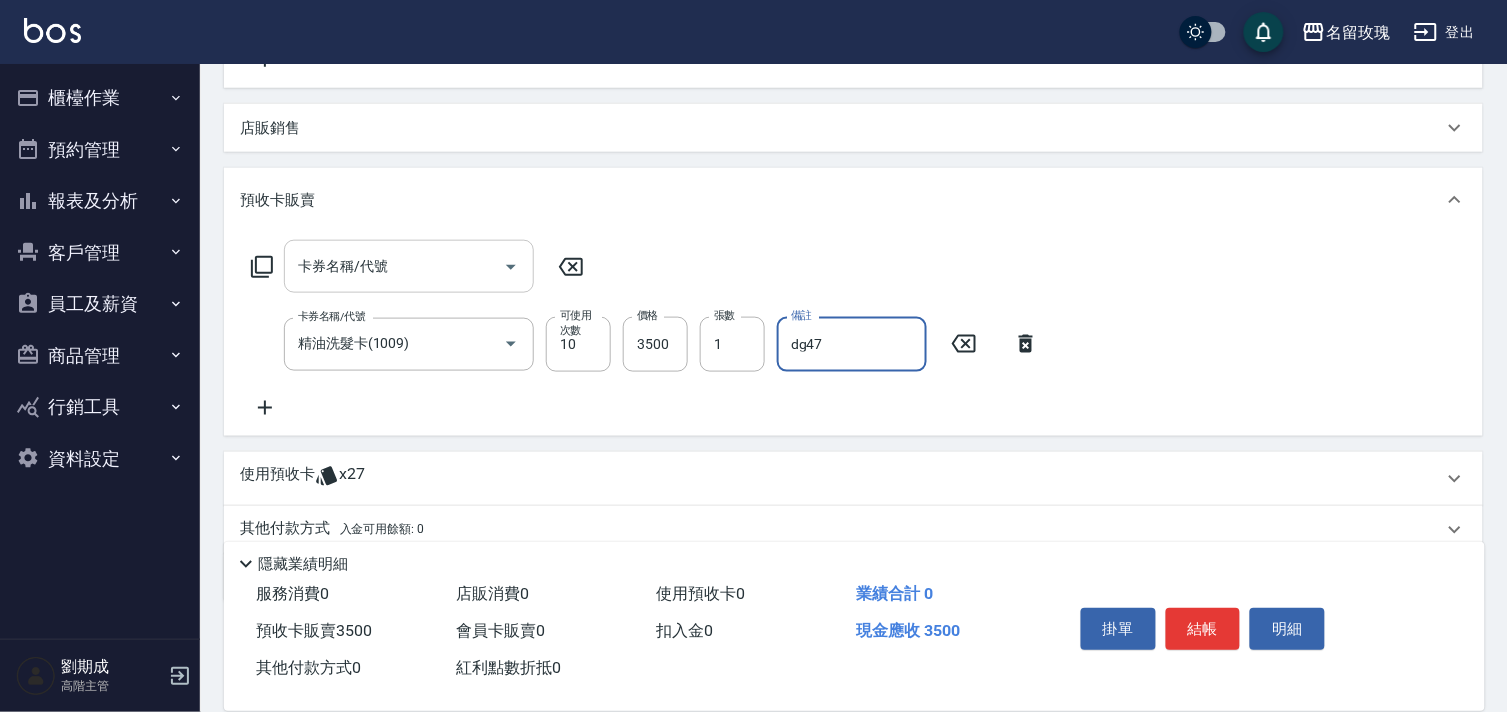 type on "dg47" 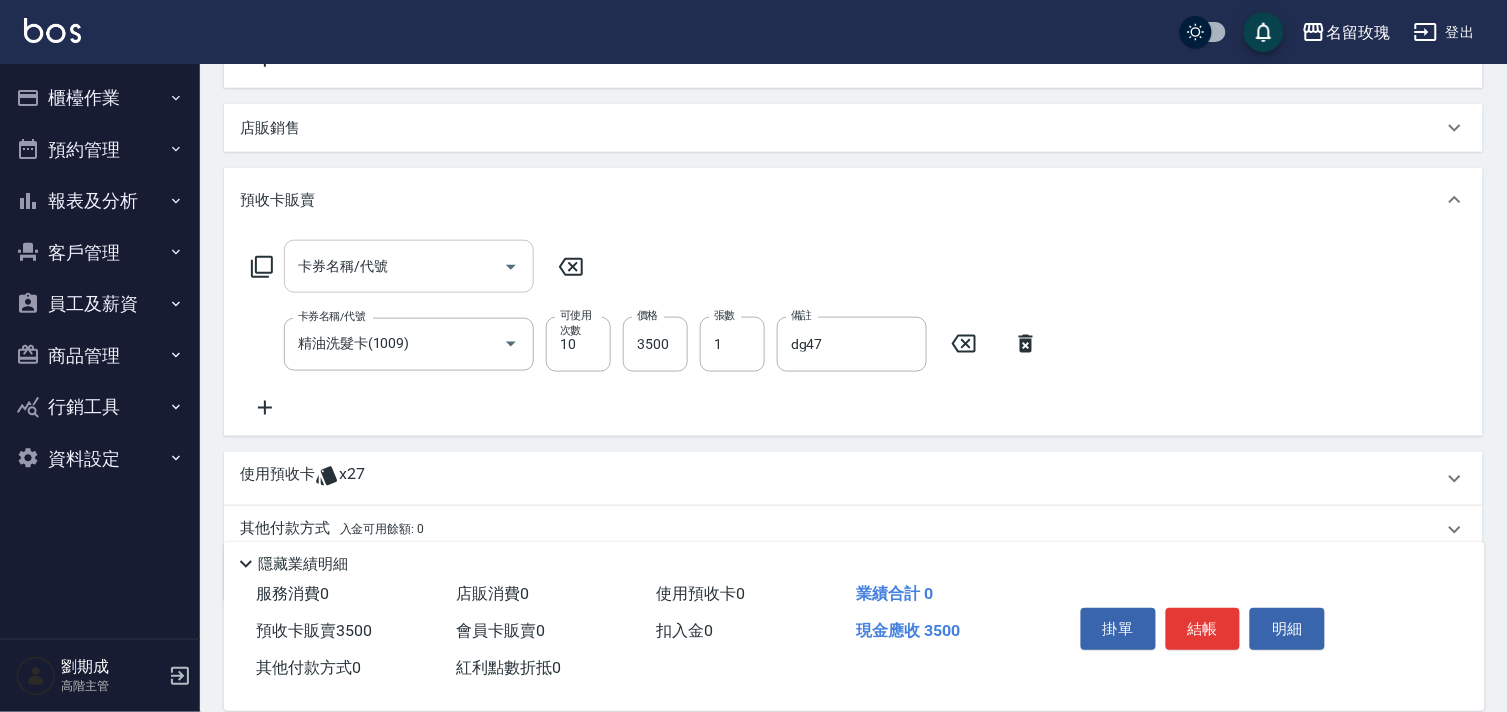 click 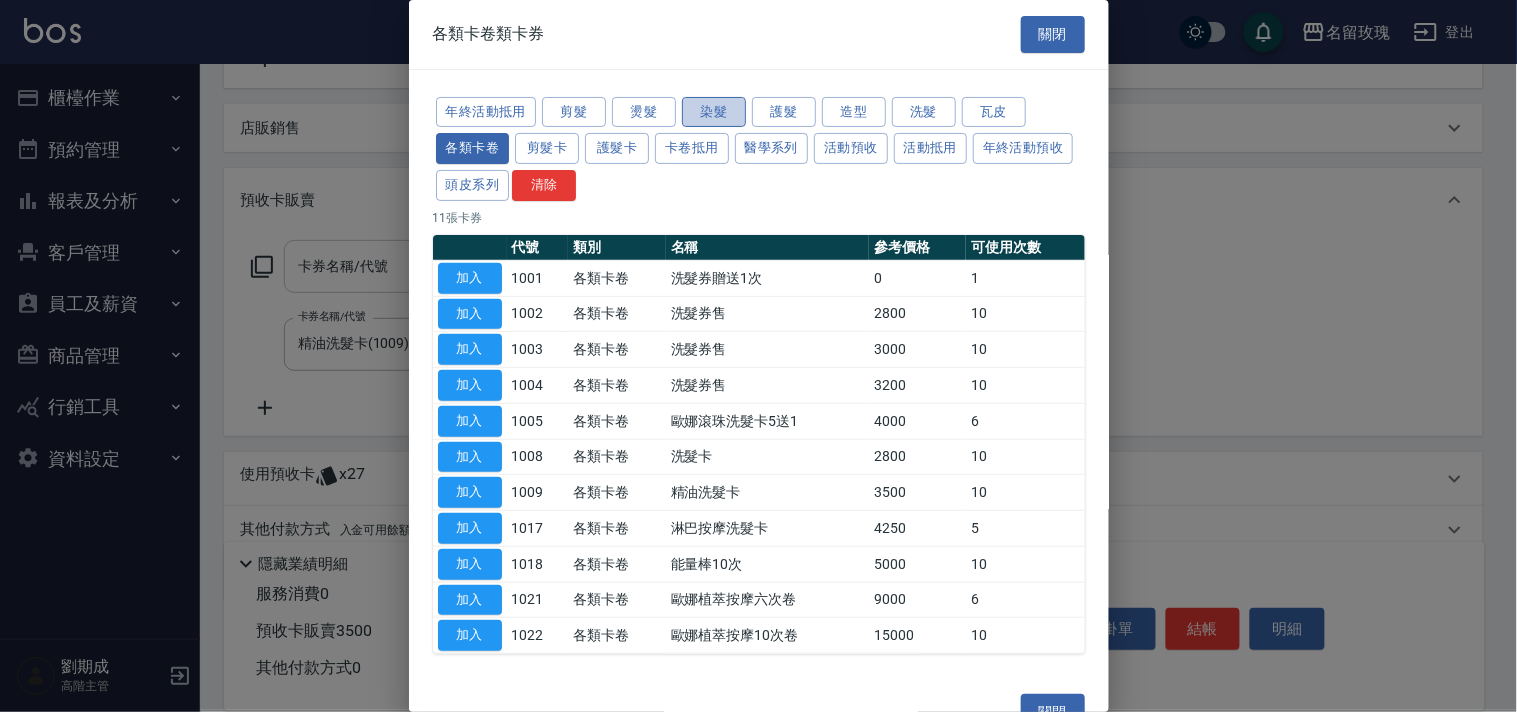click on "染髮" at bounding box center [714, 112] 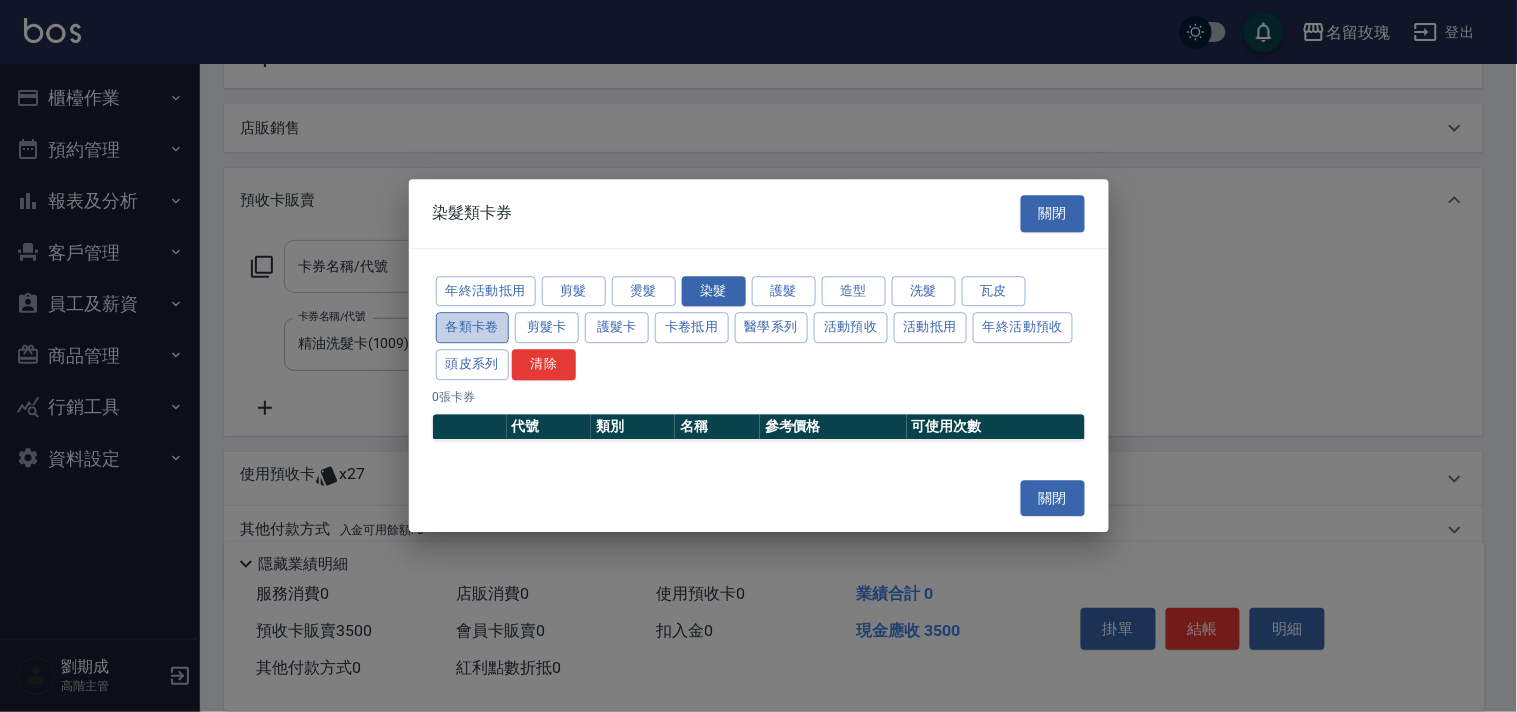 click on "各類卡卷" at bounding box center [473, 328] 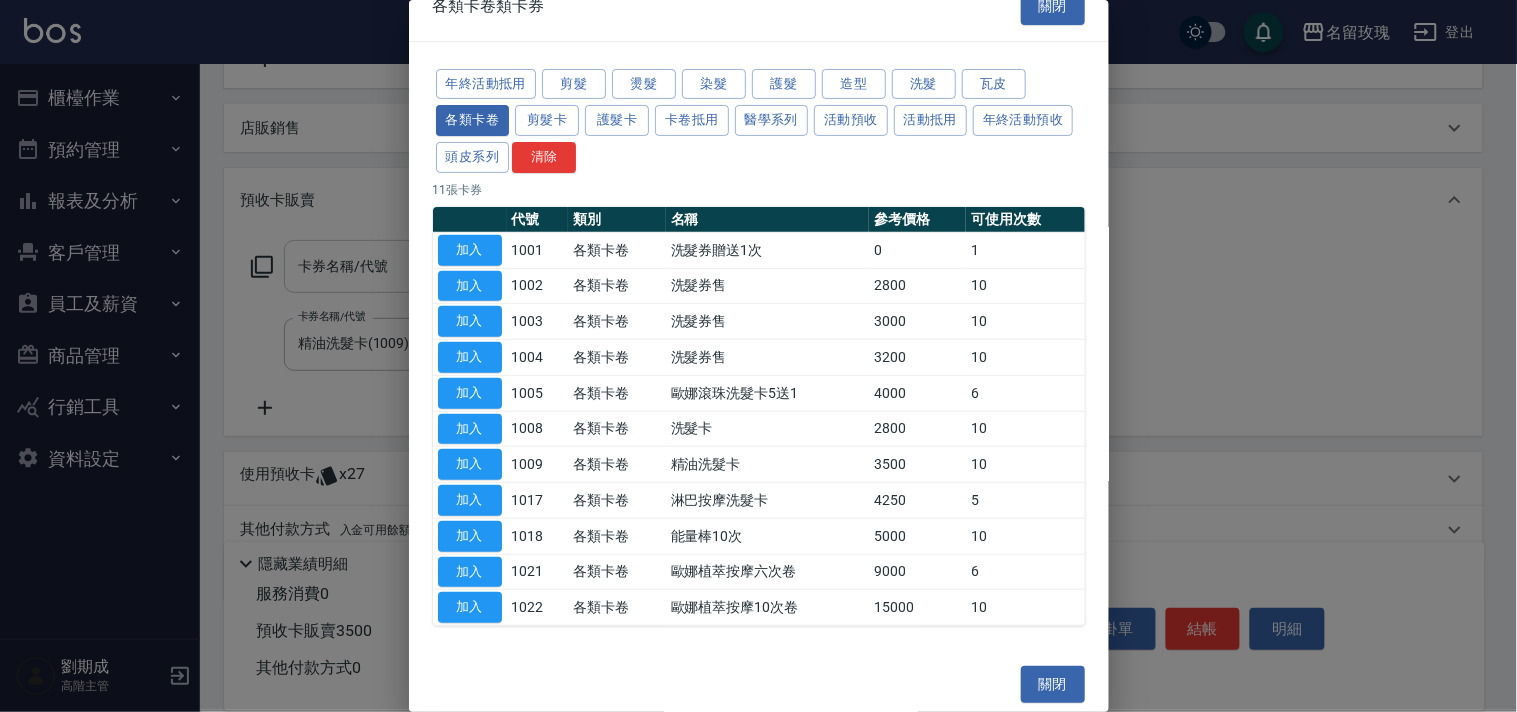 scroll, scrollTop: 35, scrollLeft: 0, axis: vertical 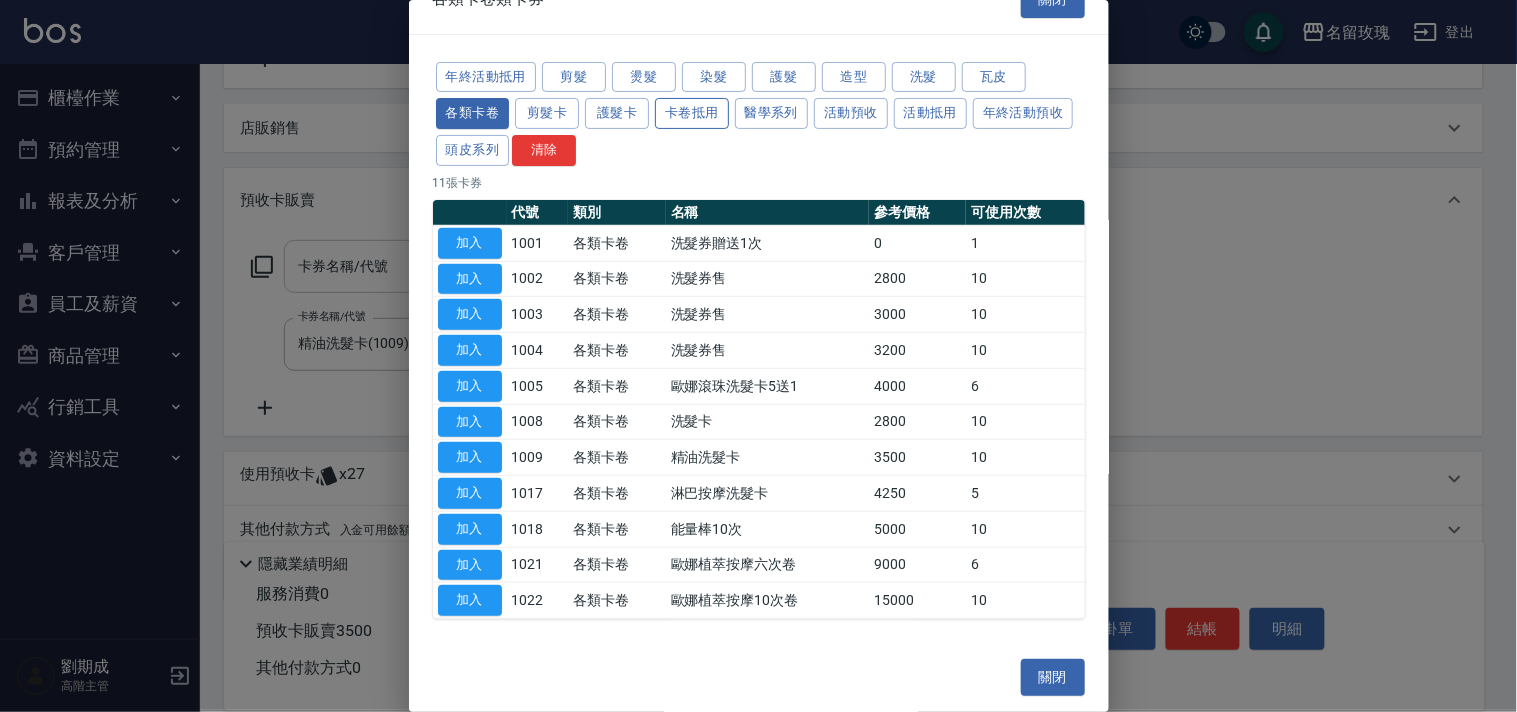 drag, startPoint x: 721, startPoint y: 111, endPoint x: 693, endPoint y: 100, distance: 30.083218 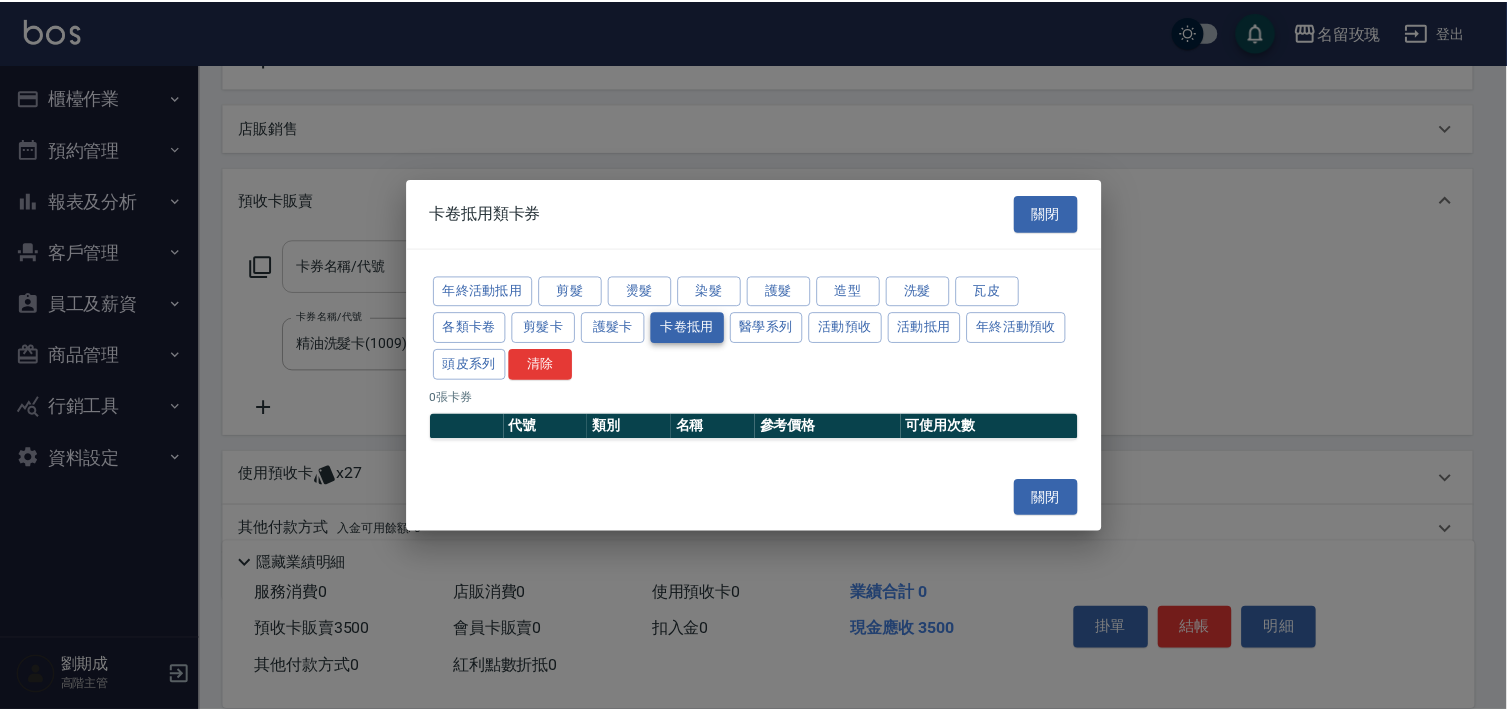 scroll, scrollTop: 0, scrollLeft: 0, axis: both 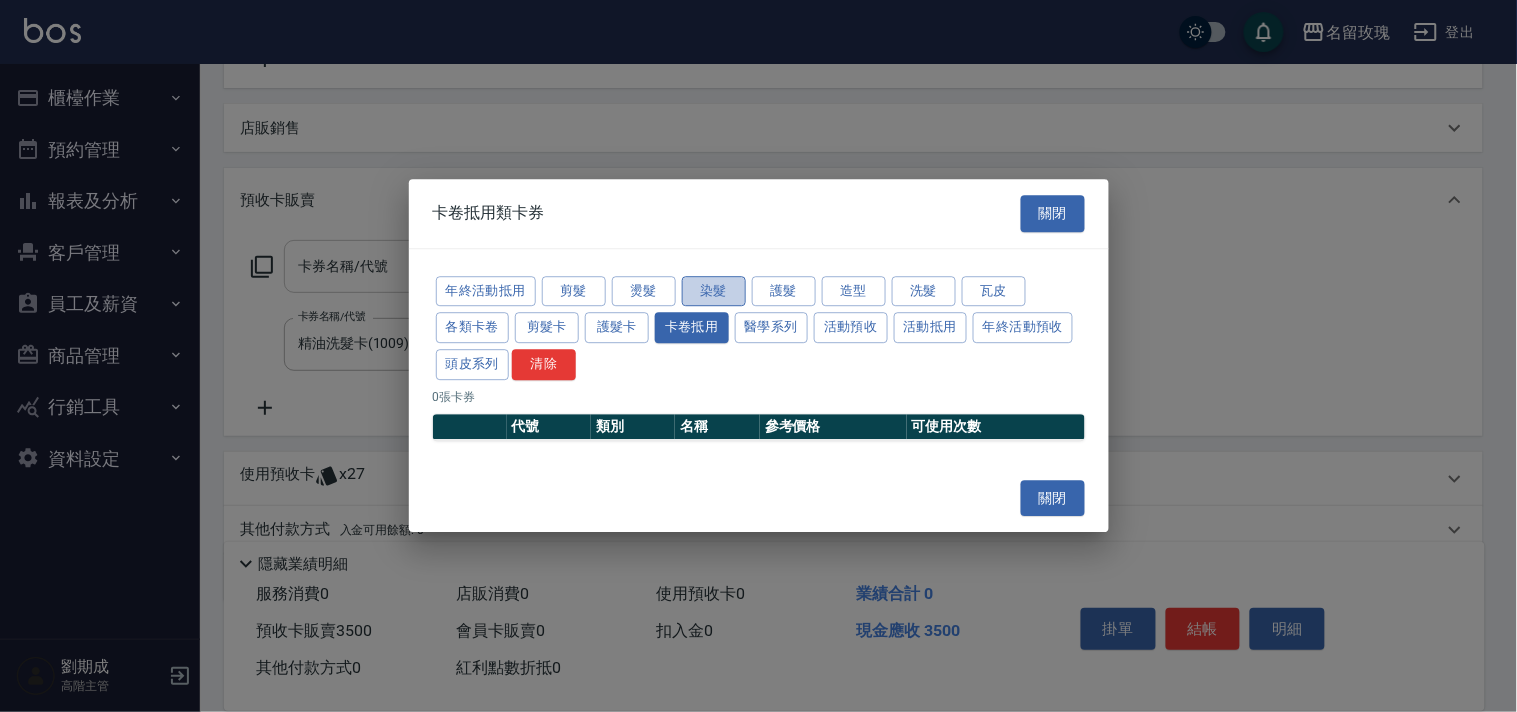 drag, startPoint x: 711, startPoint y: 288, endPoint x: 697, endPoint y: 284, distance: 14.56022 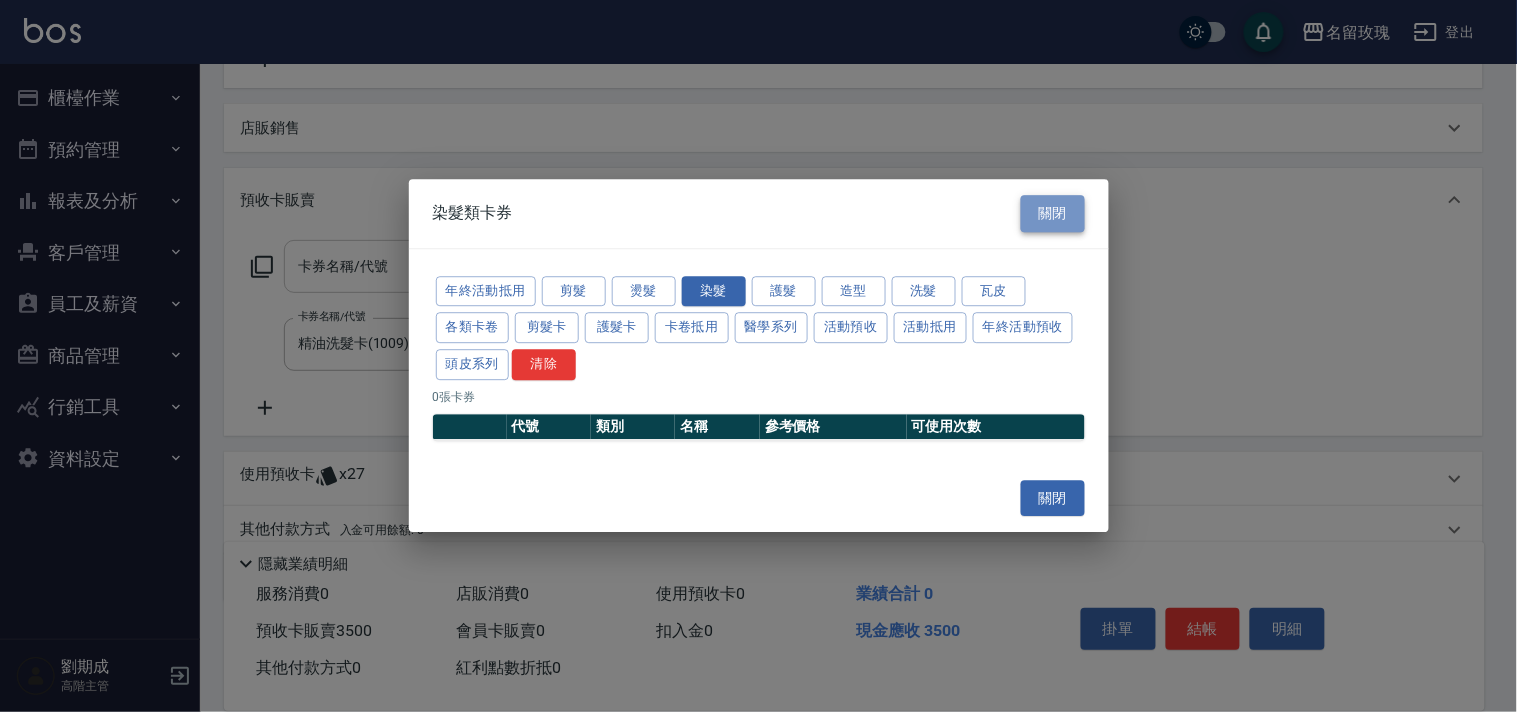drag, startPoint x: 1037, startPoint y: 215, endPoint x: 953, endPoint y: 204, distance: 84.71718 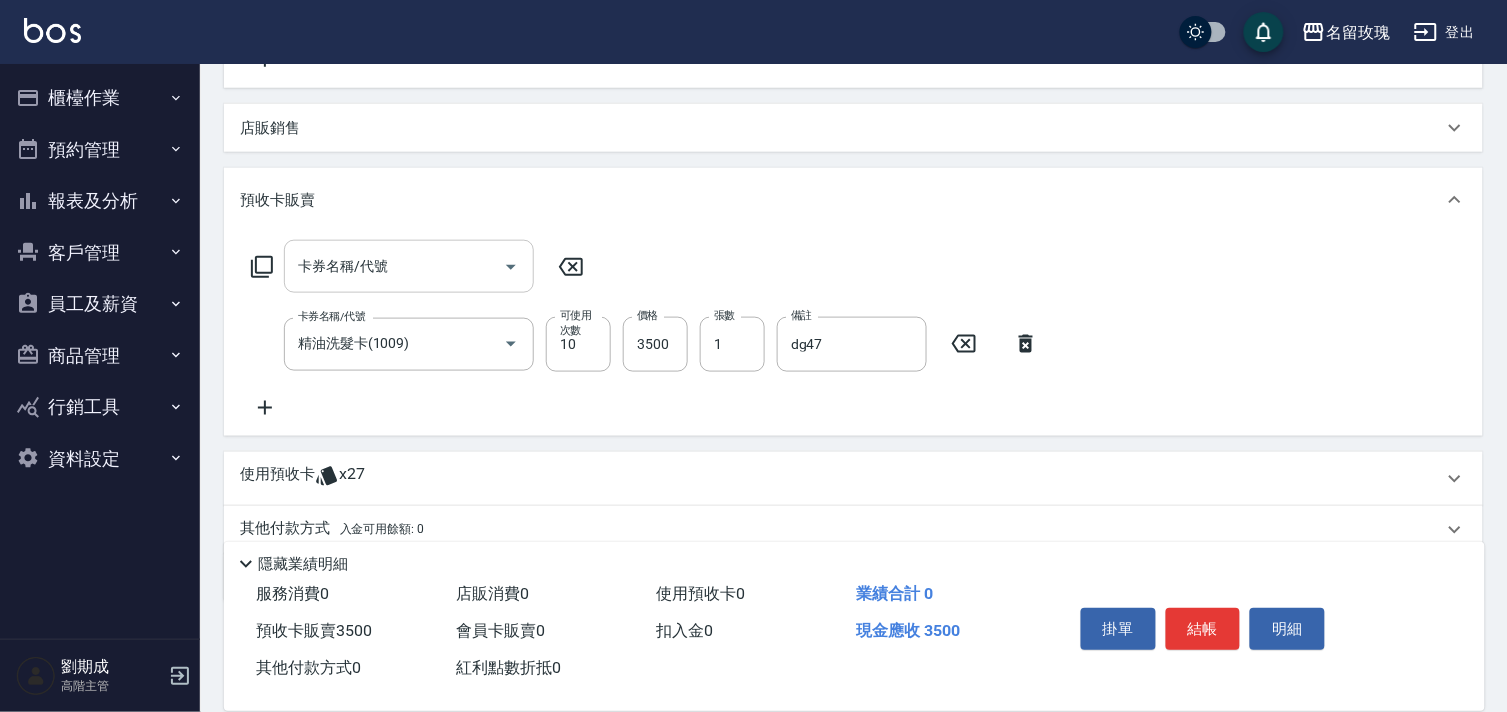 click on "卡券名稱/代號 卡券名稱/代號" at bounding box center (409, 266) 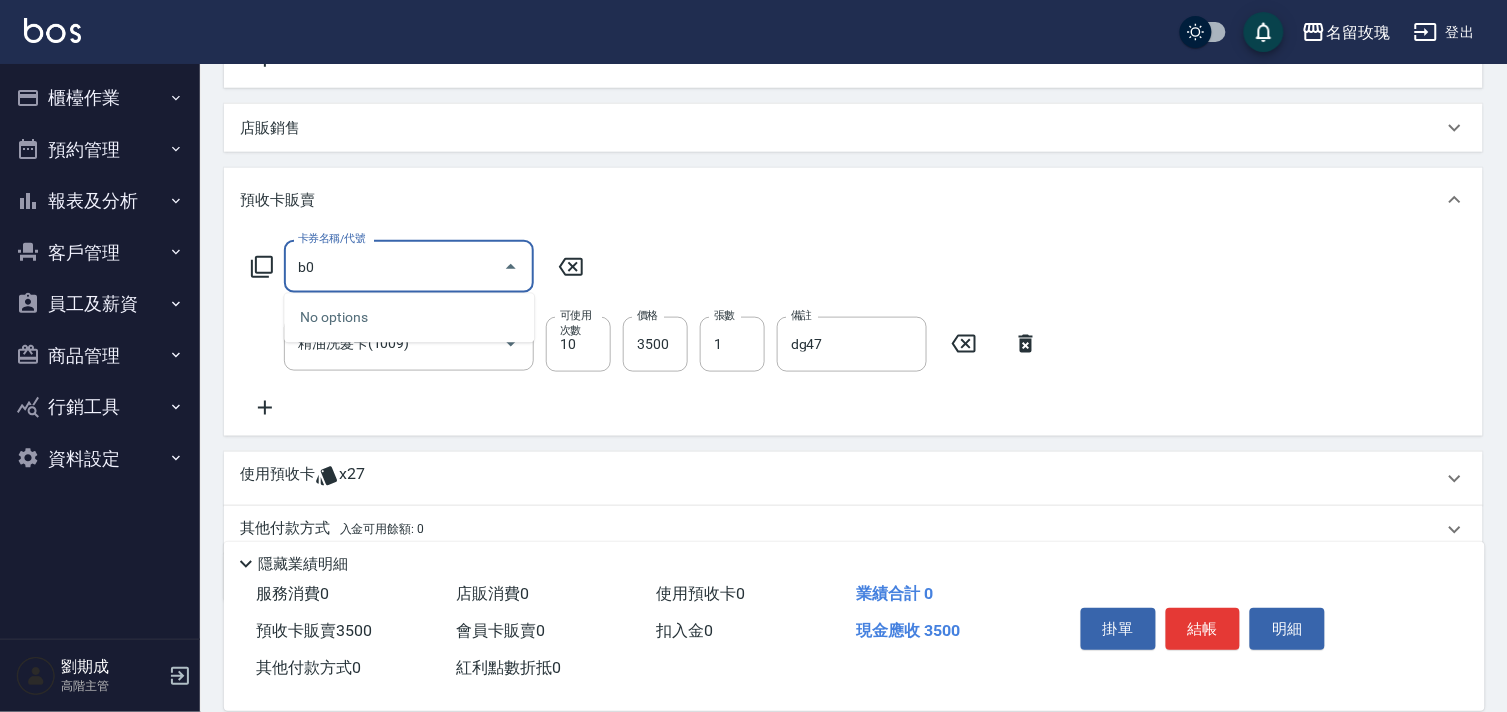 type on "b" 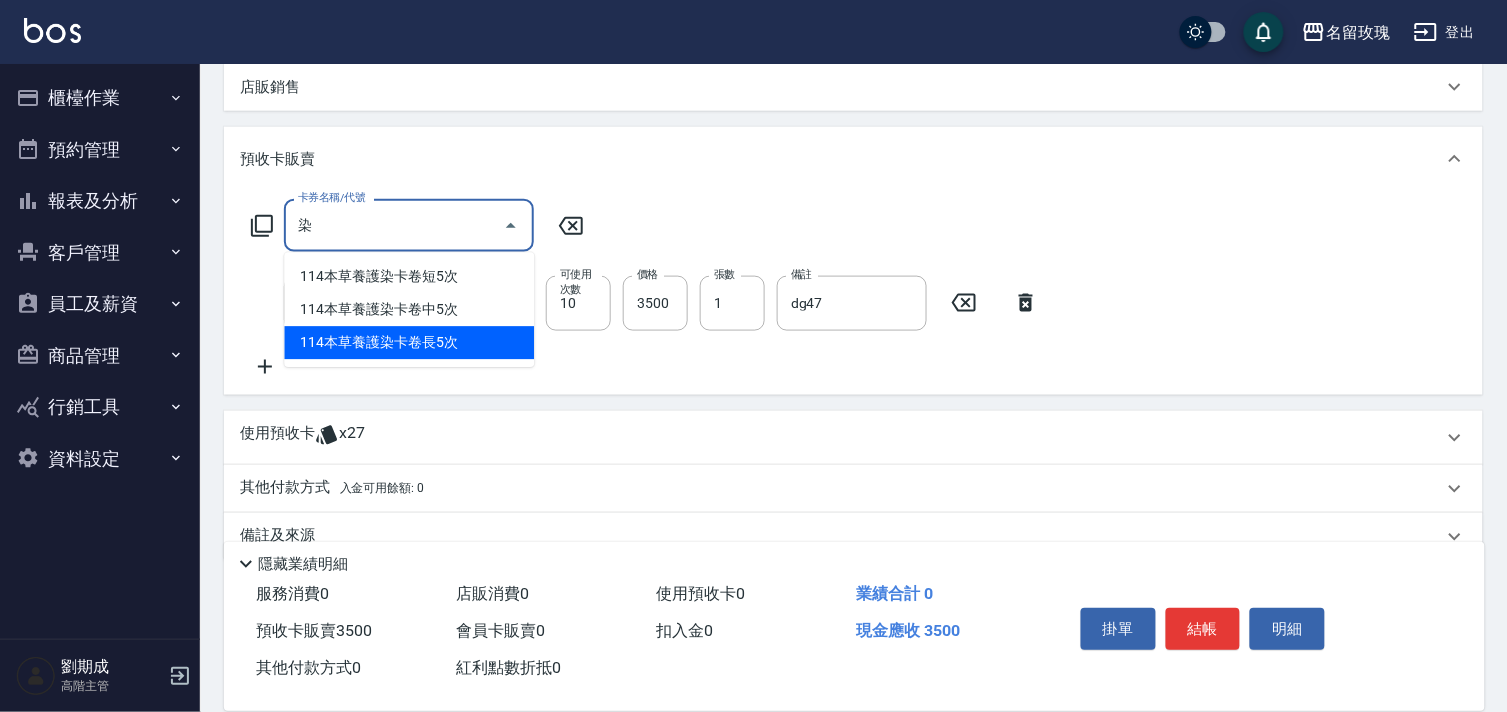 scroll, scrollTop: 520, scrollLeft: 0, axis: vertical 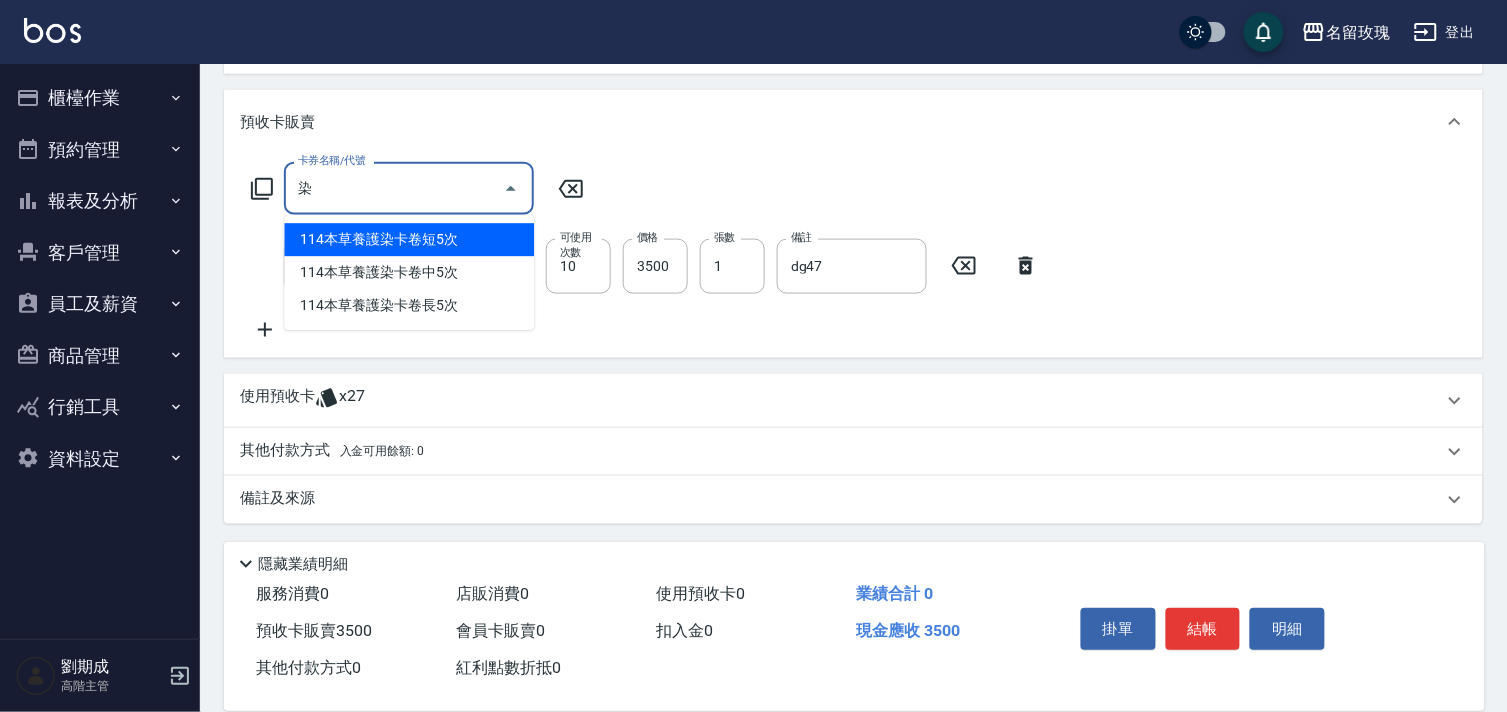 type on "染" 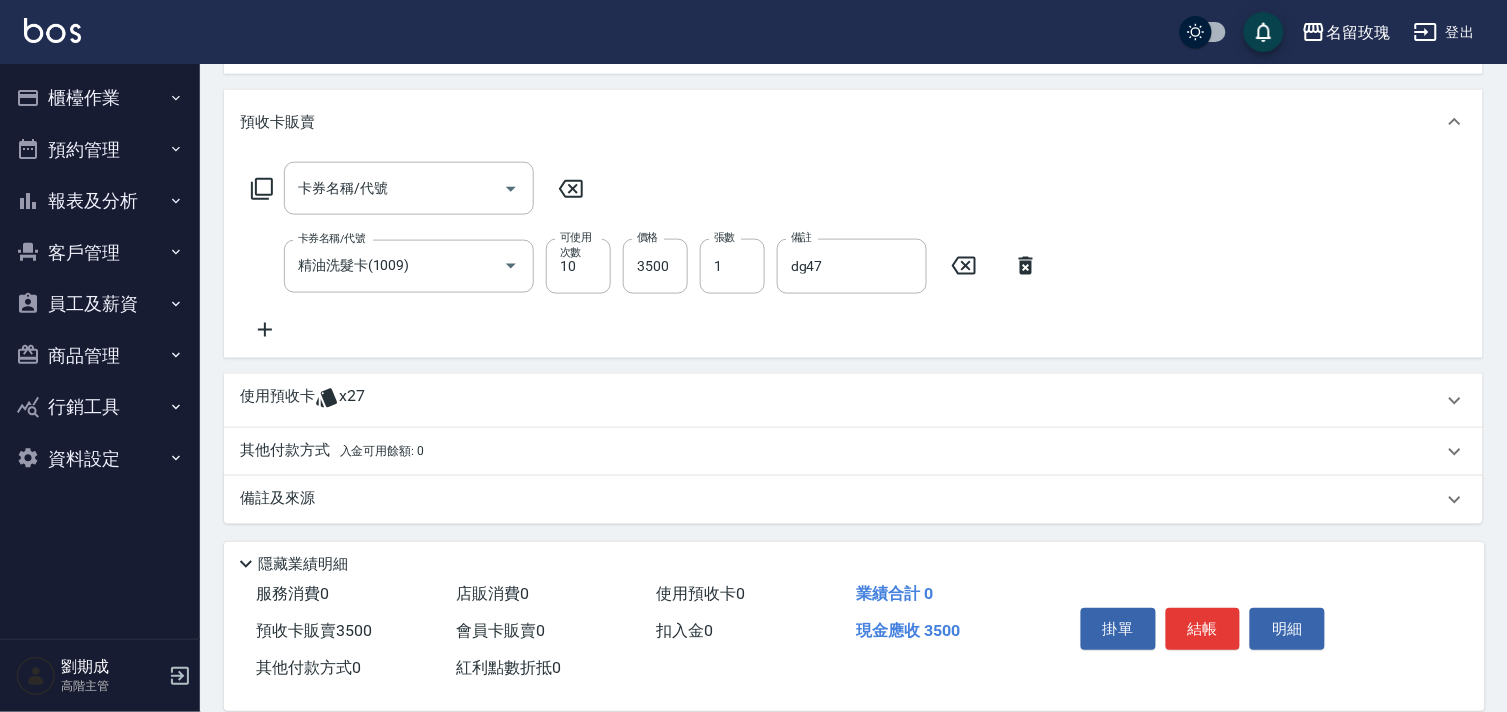 drag, startPoint x: 563, startPoint y: 195, endPoint x: 548, endPoint y: 213, distance: 23.43075 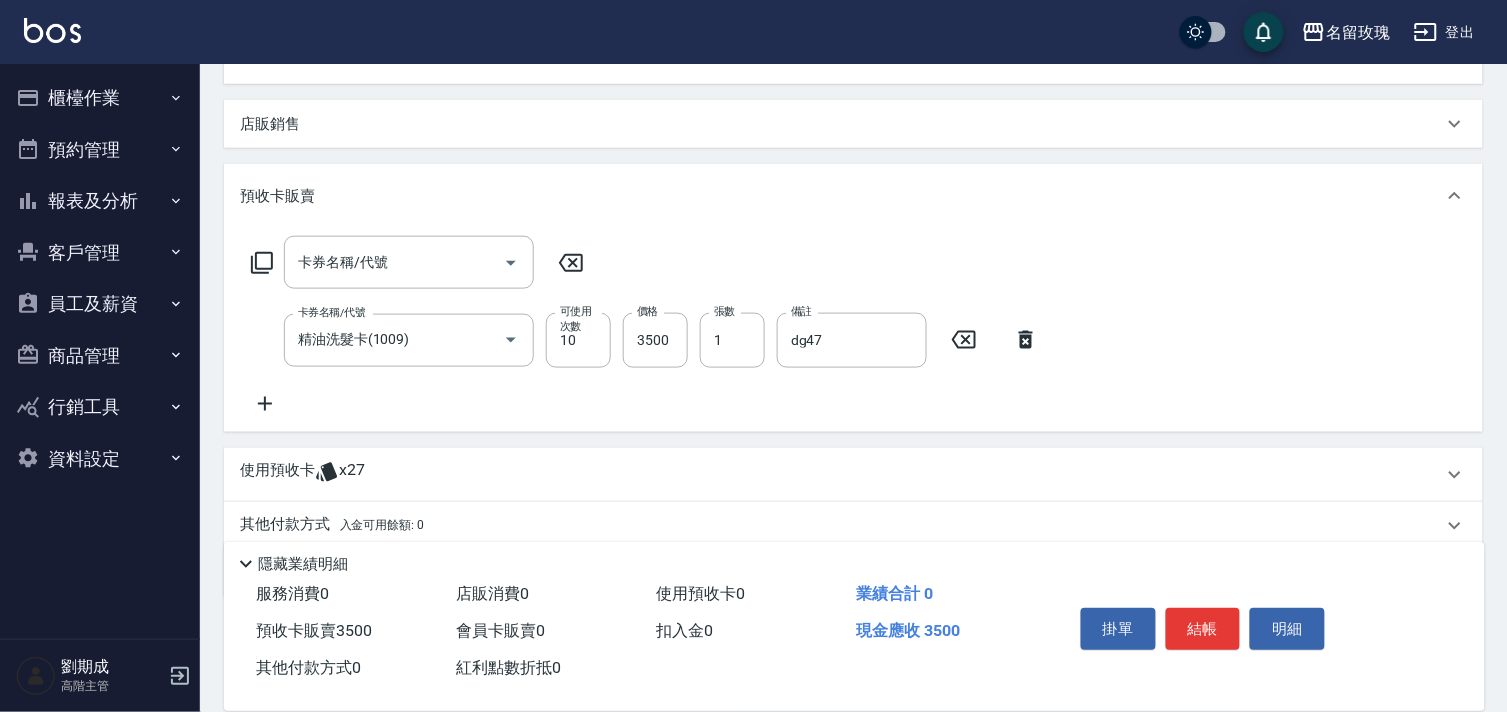 scroll, scrollTop: 520, scrollLeft: 0, axis: vertical 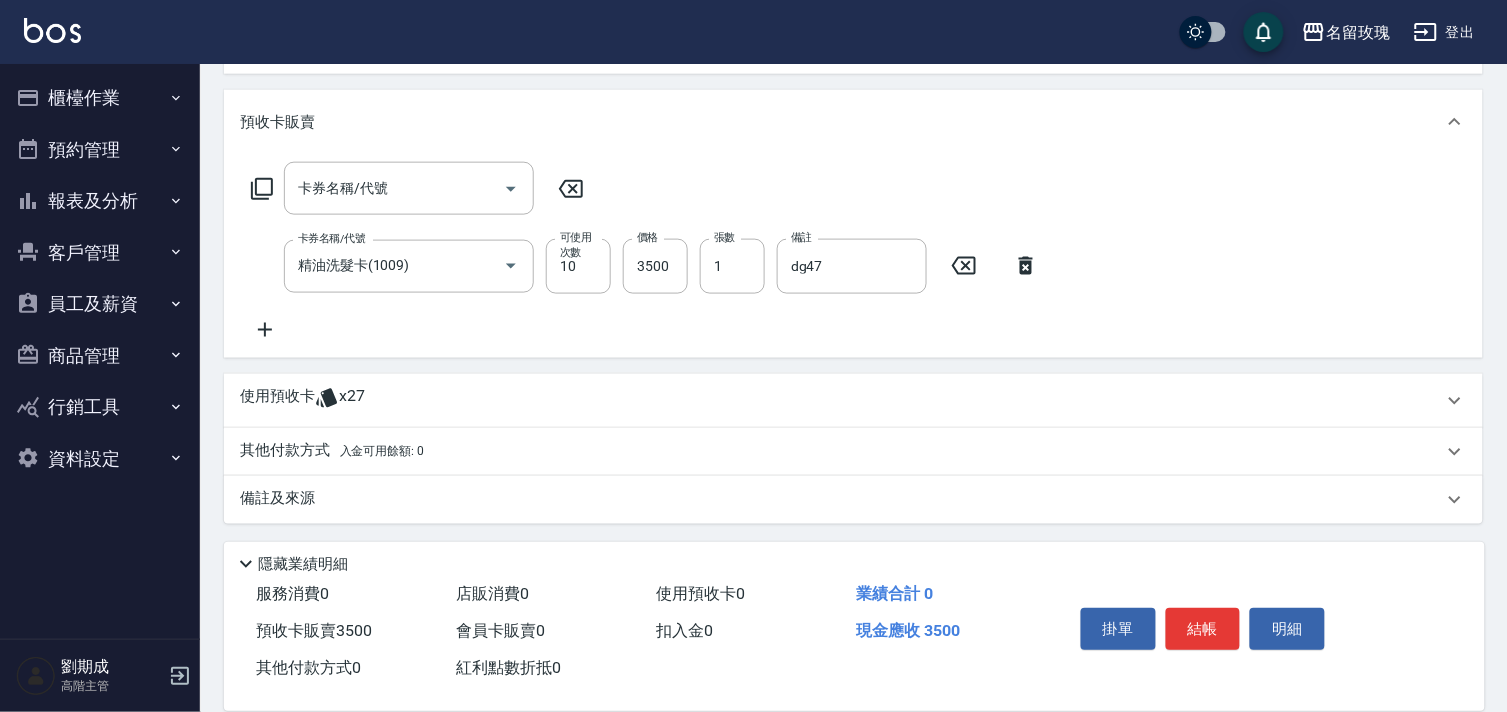 click on "使用預收卡 x27" at bounding box center [841, 401] 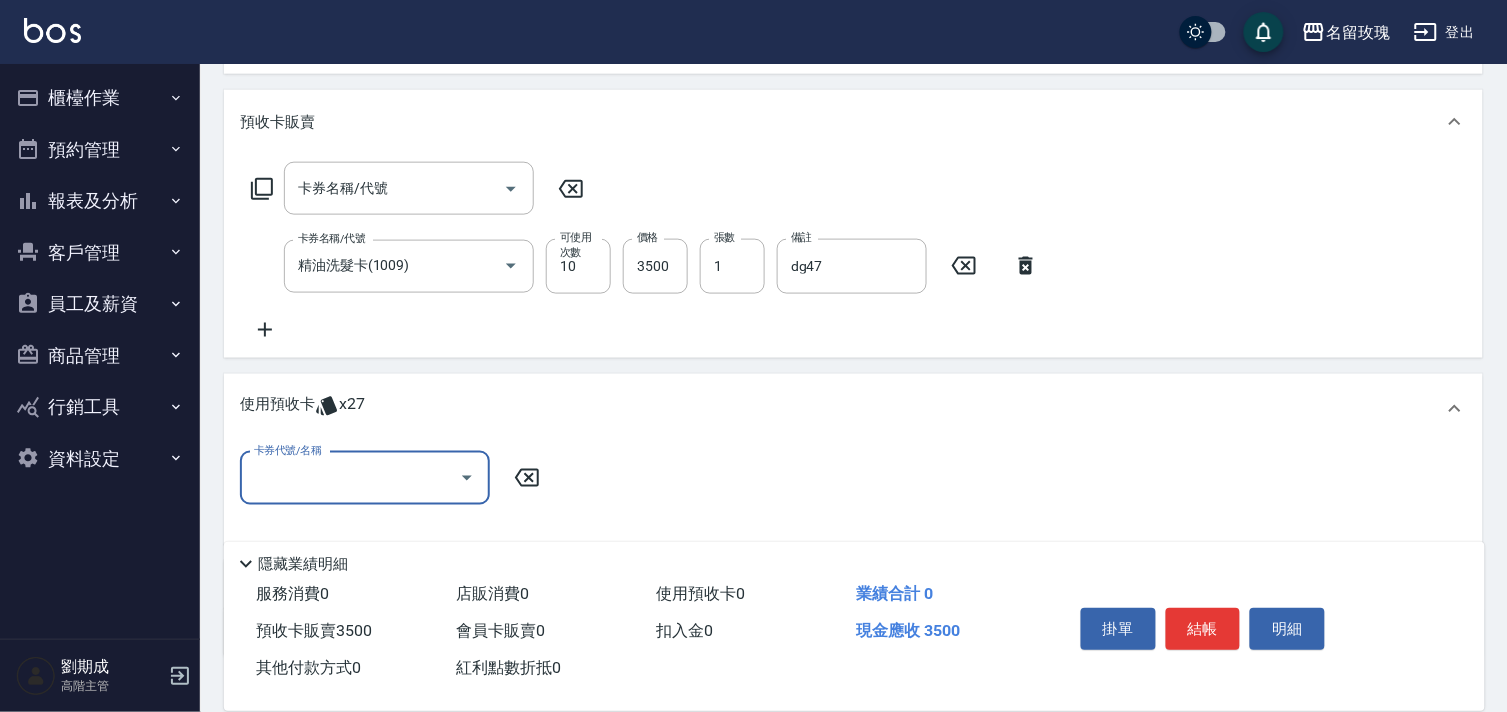 scroll, scrollTop: 551, scrollLeft: 0, axis: vertical 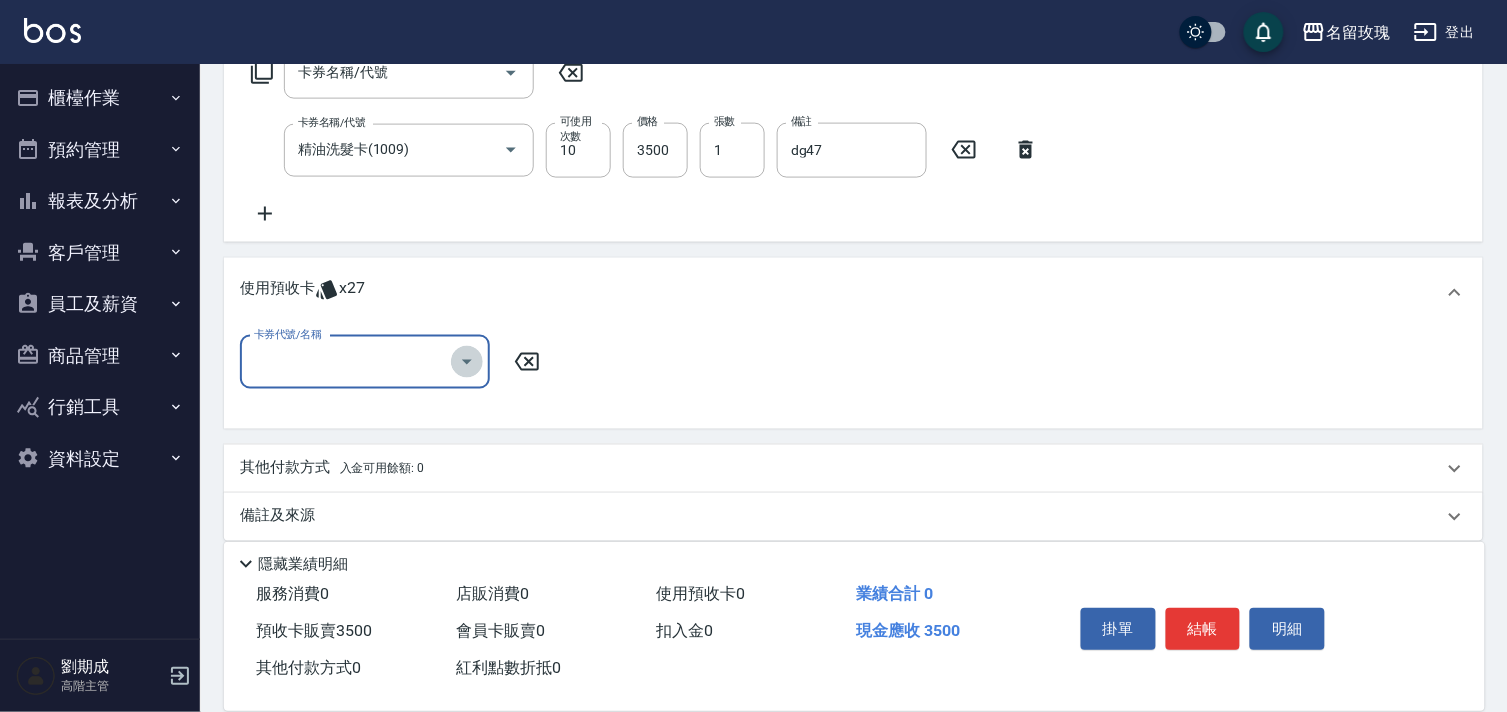 click 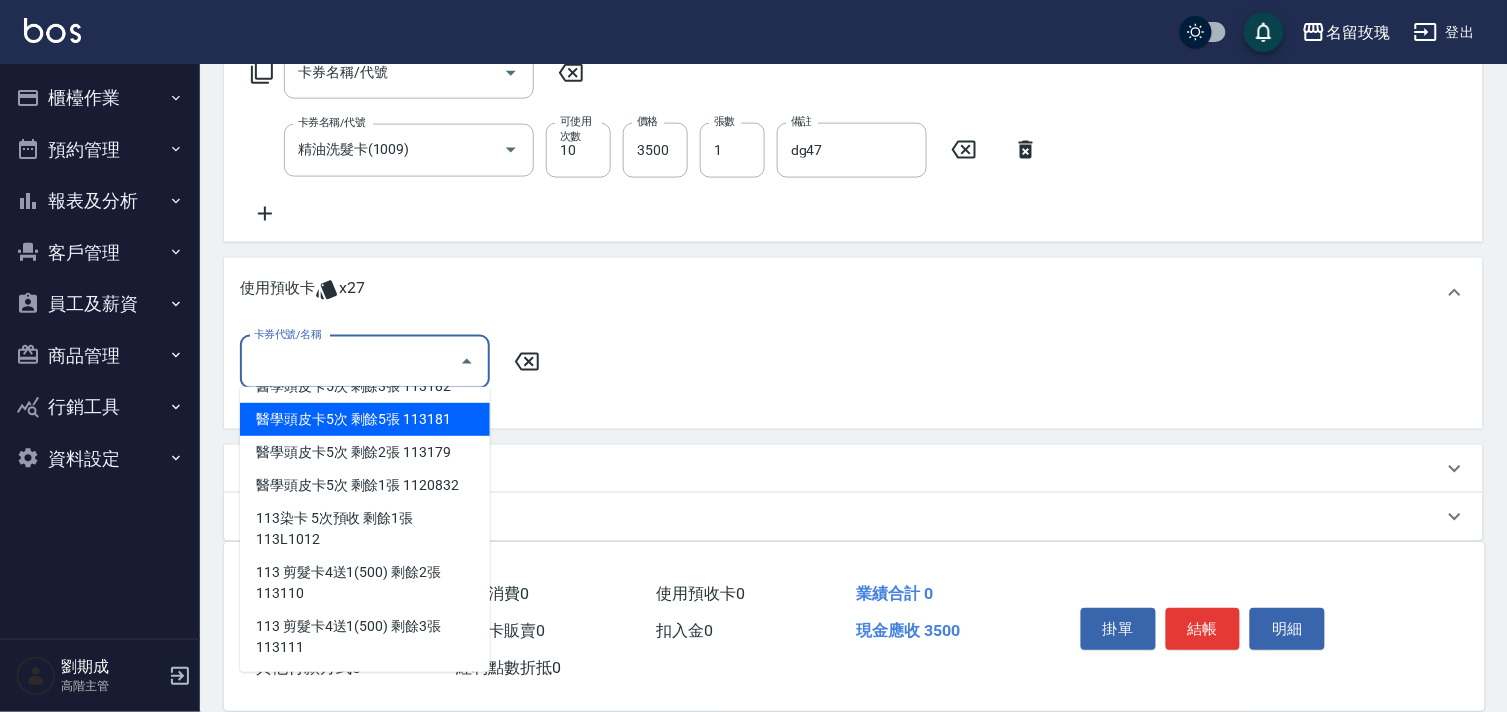 scroll, scrollTop: 133, scrollLeft: 0, axis: vertical 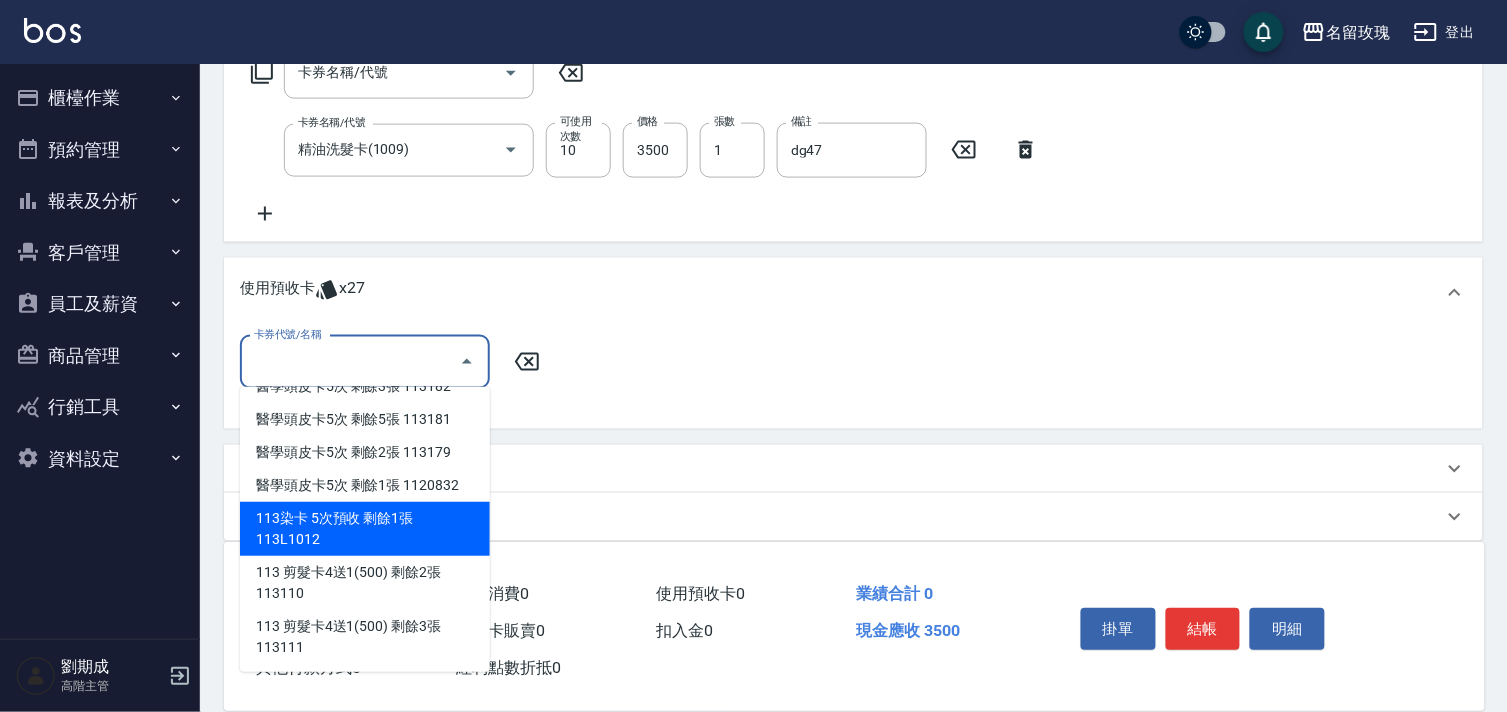 click on "113染卡 5次預收 剩餘1張 113L1012" at bounding box center (365, 529) 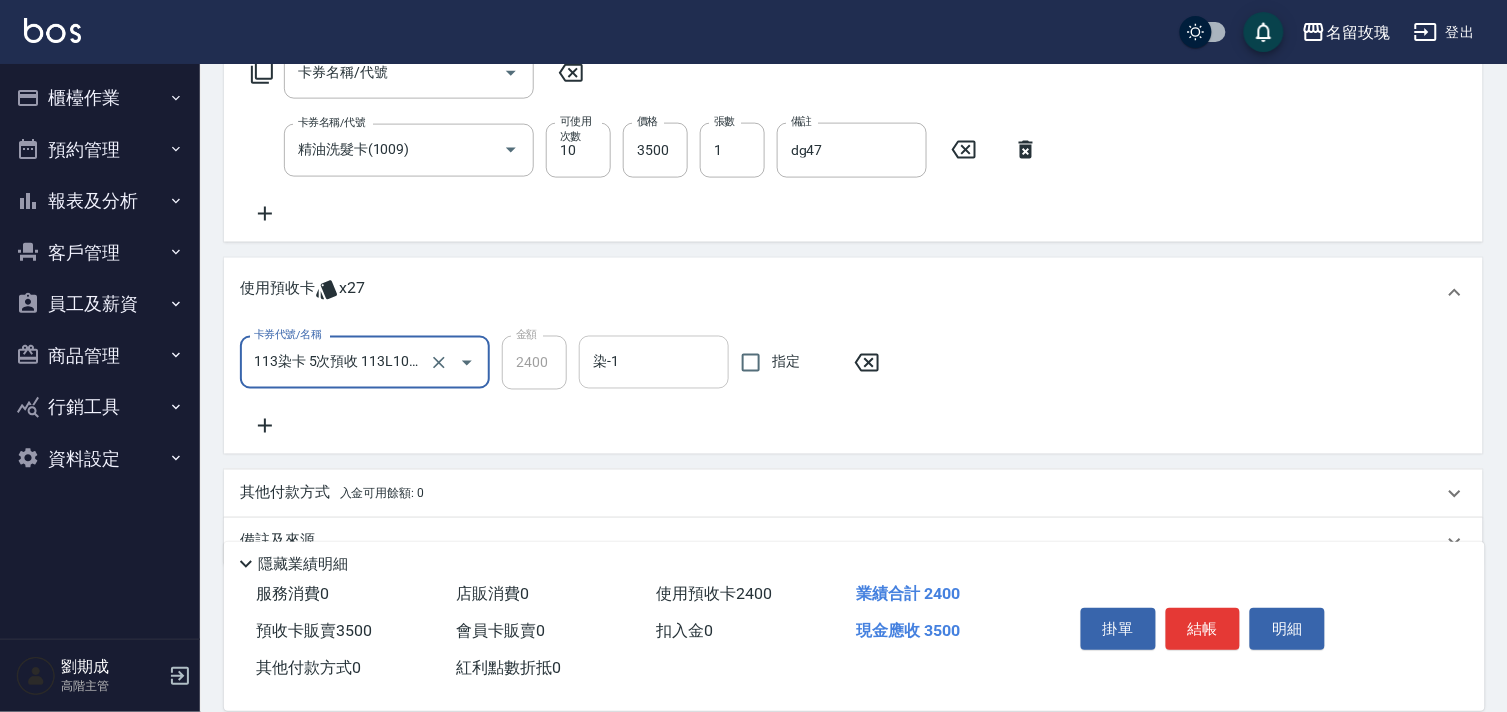 click on "染-1" at bounding box center [654, 362] 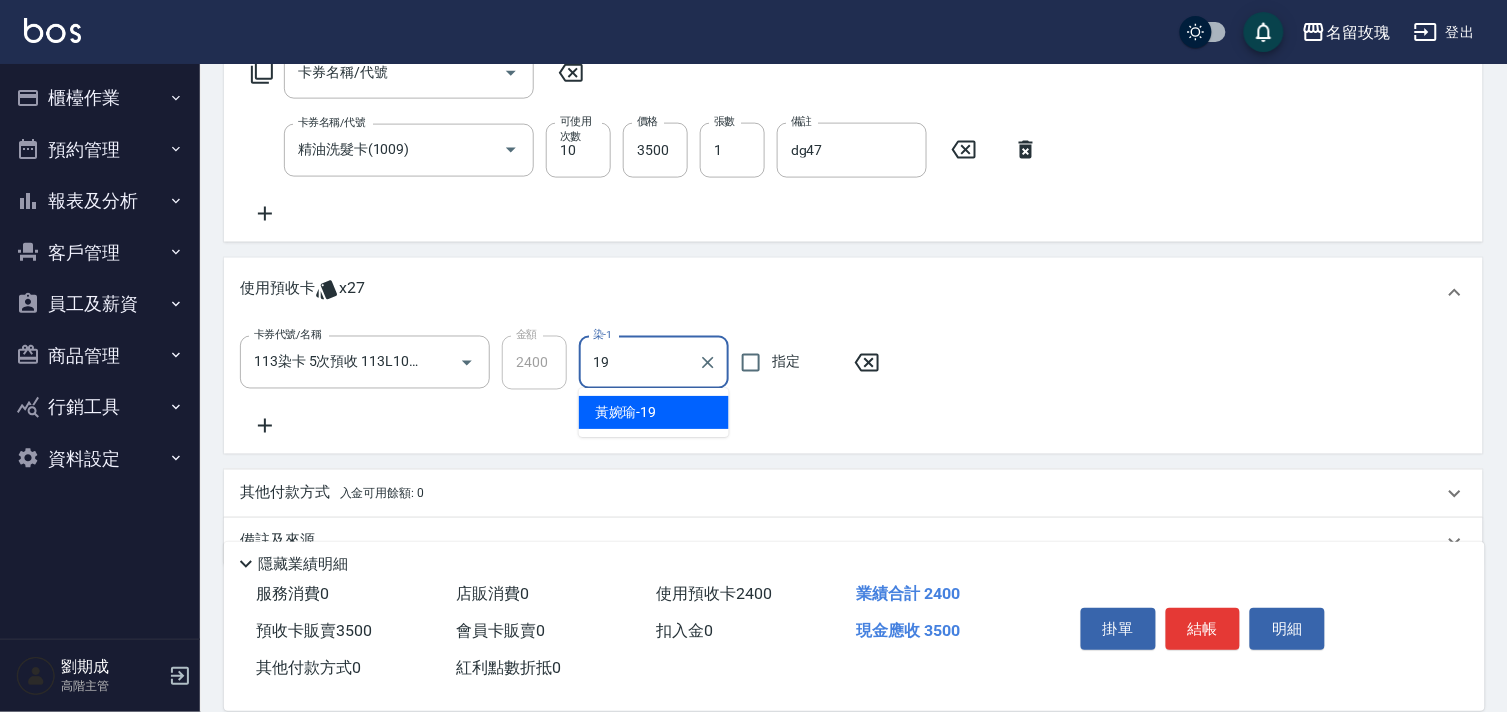 type on "黃婉瑜-19" 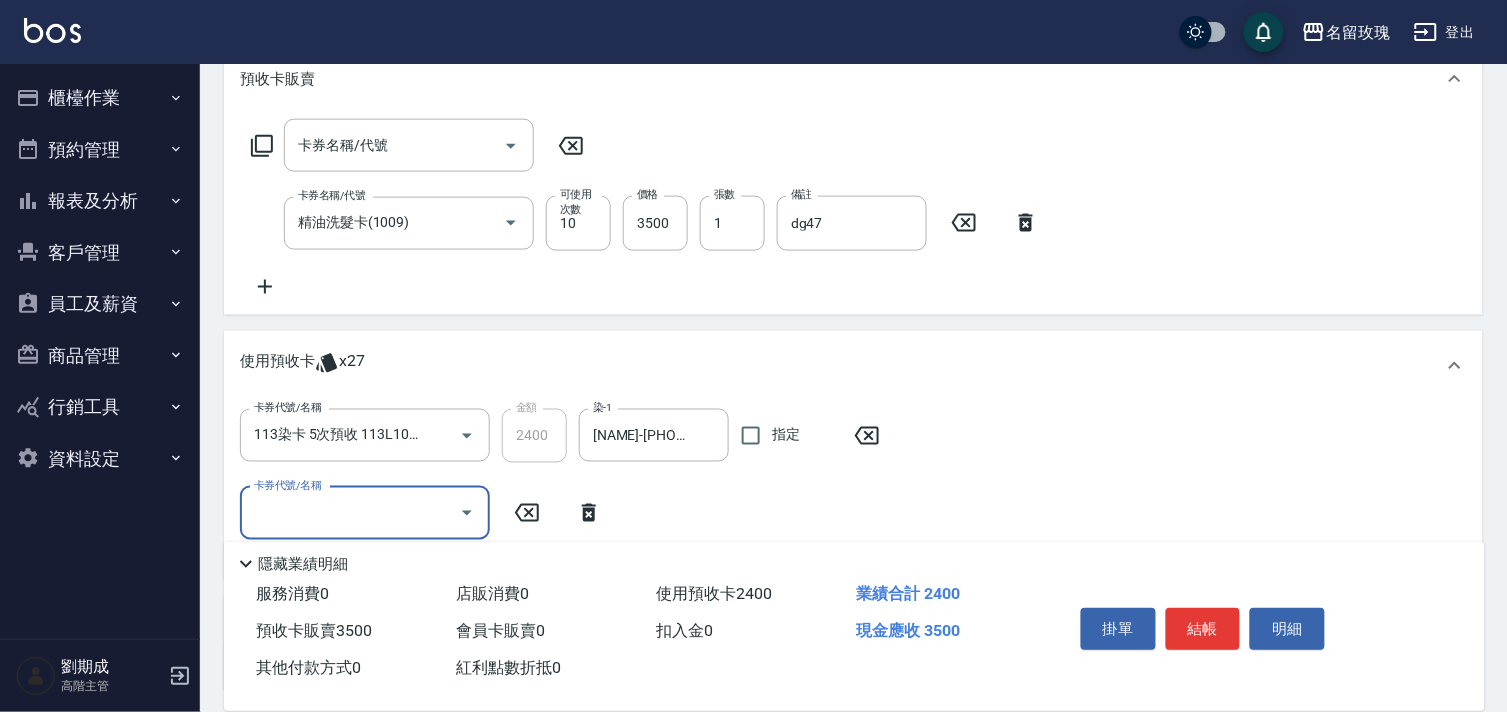 scroll, scrollTop: 303, scrollLeft: 0, axis: vertical 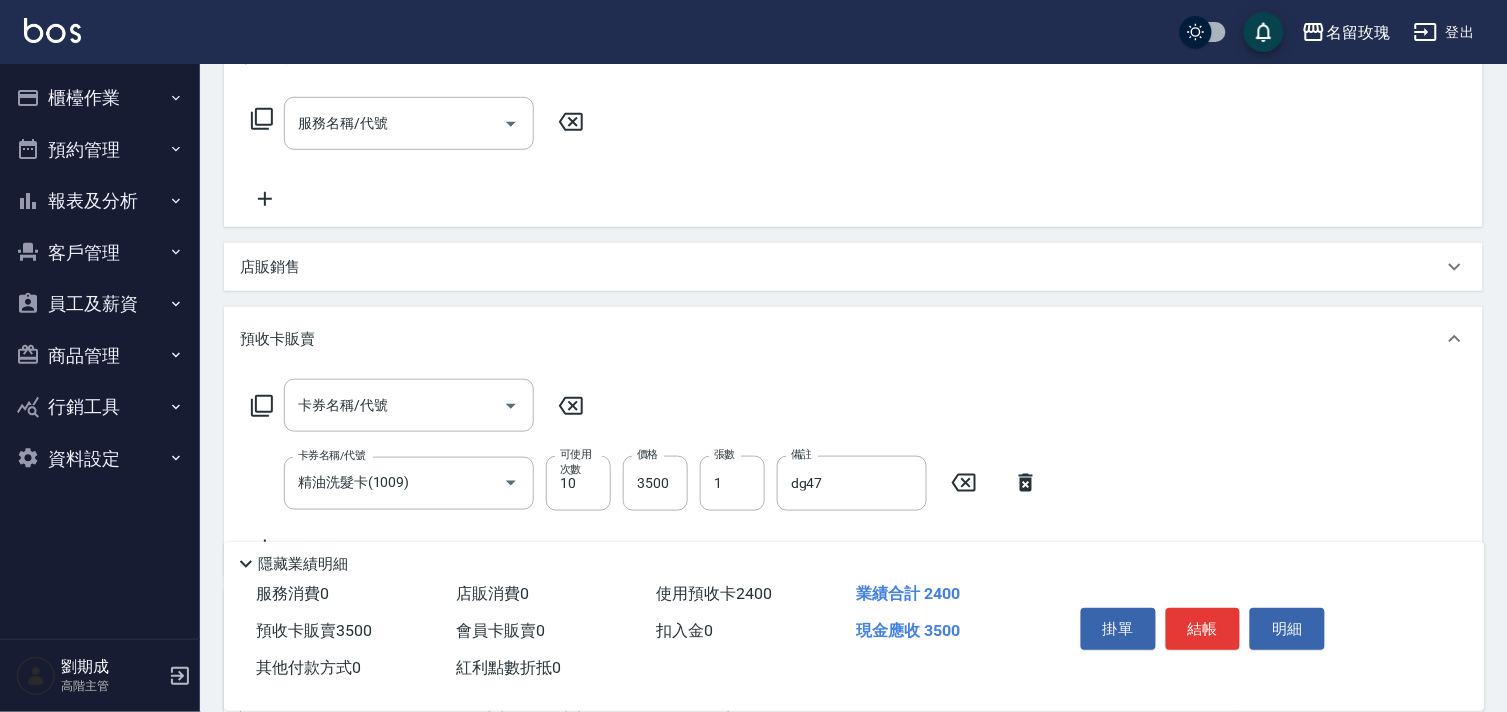 click 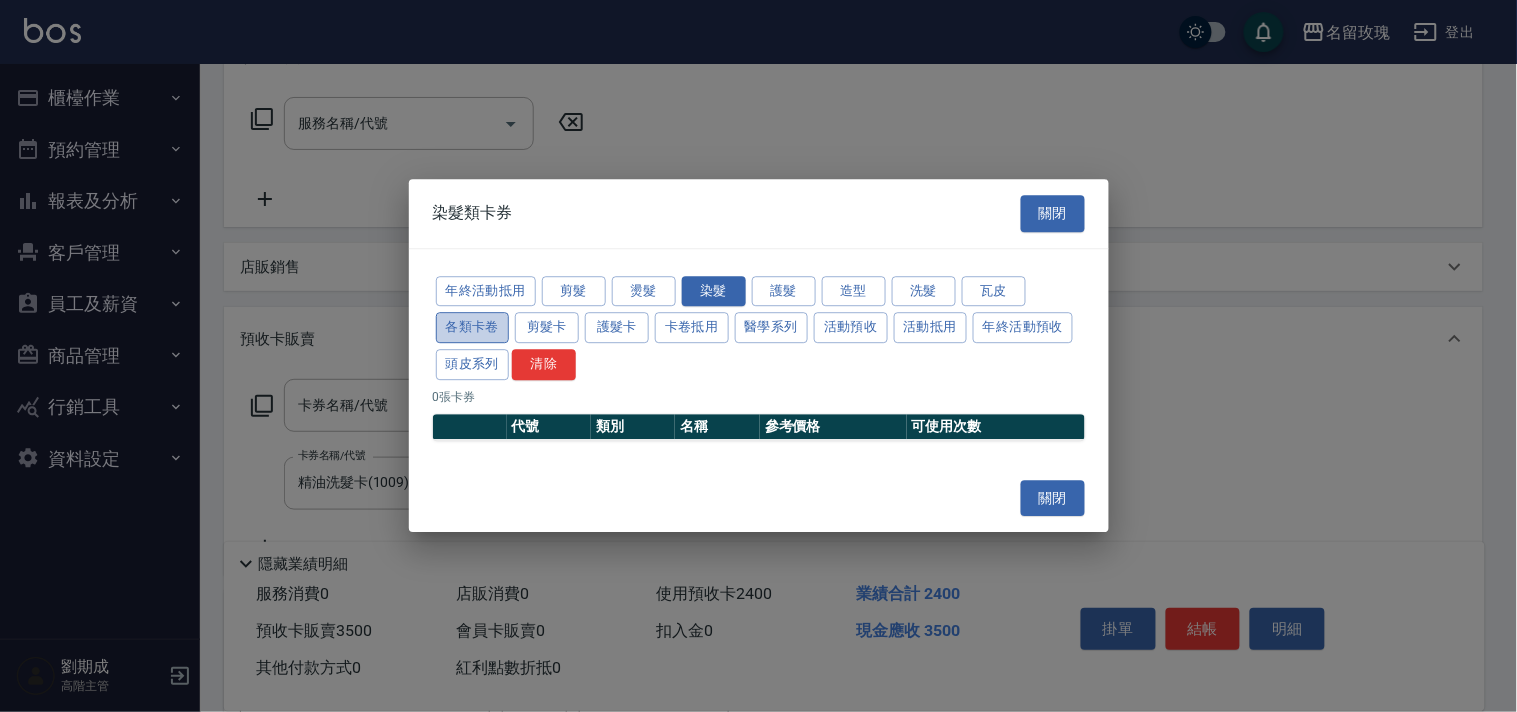 click on "各類卡卷" at bounding box center (473, 328) 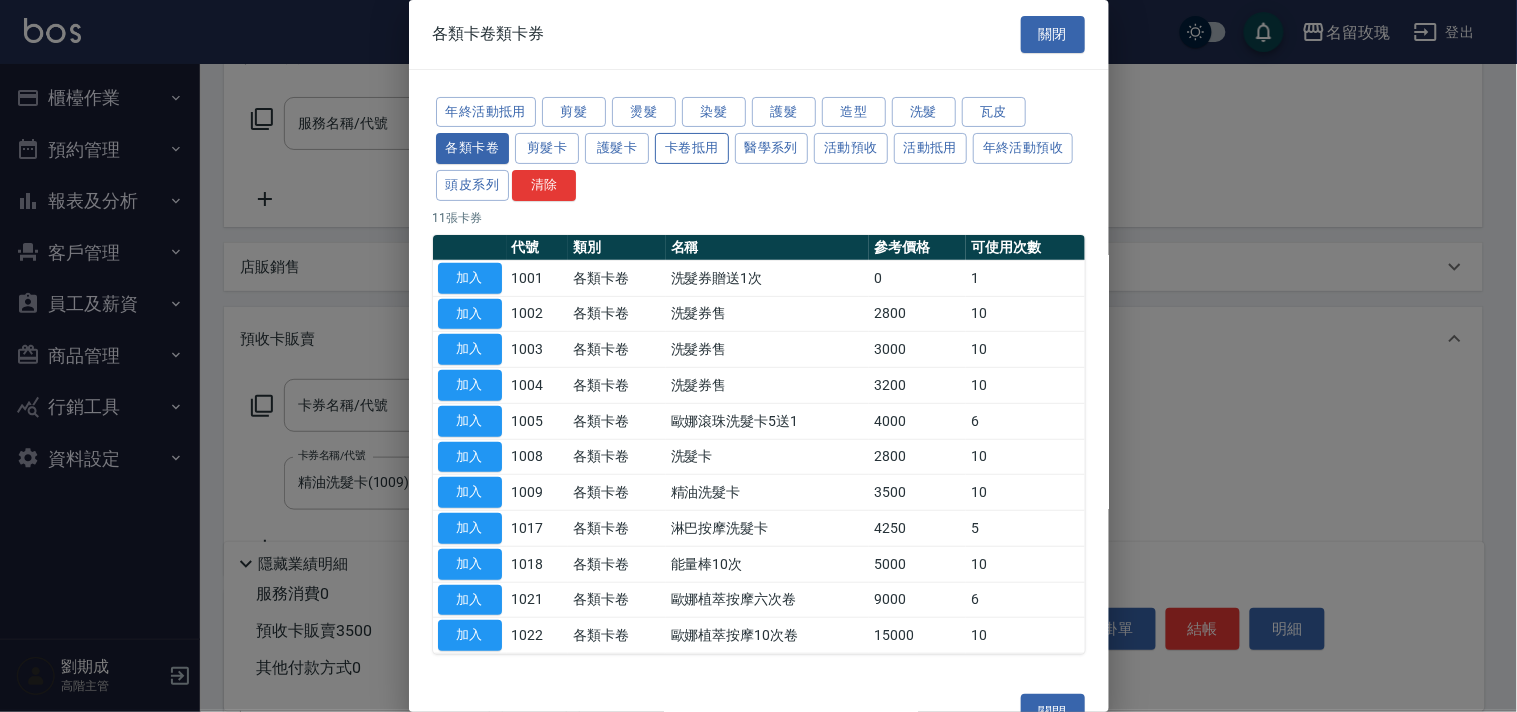 click on "卡卷抵用" at bounding box center (692, 148) 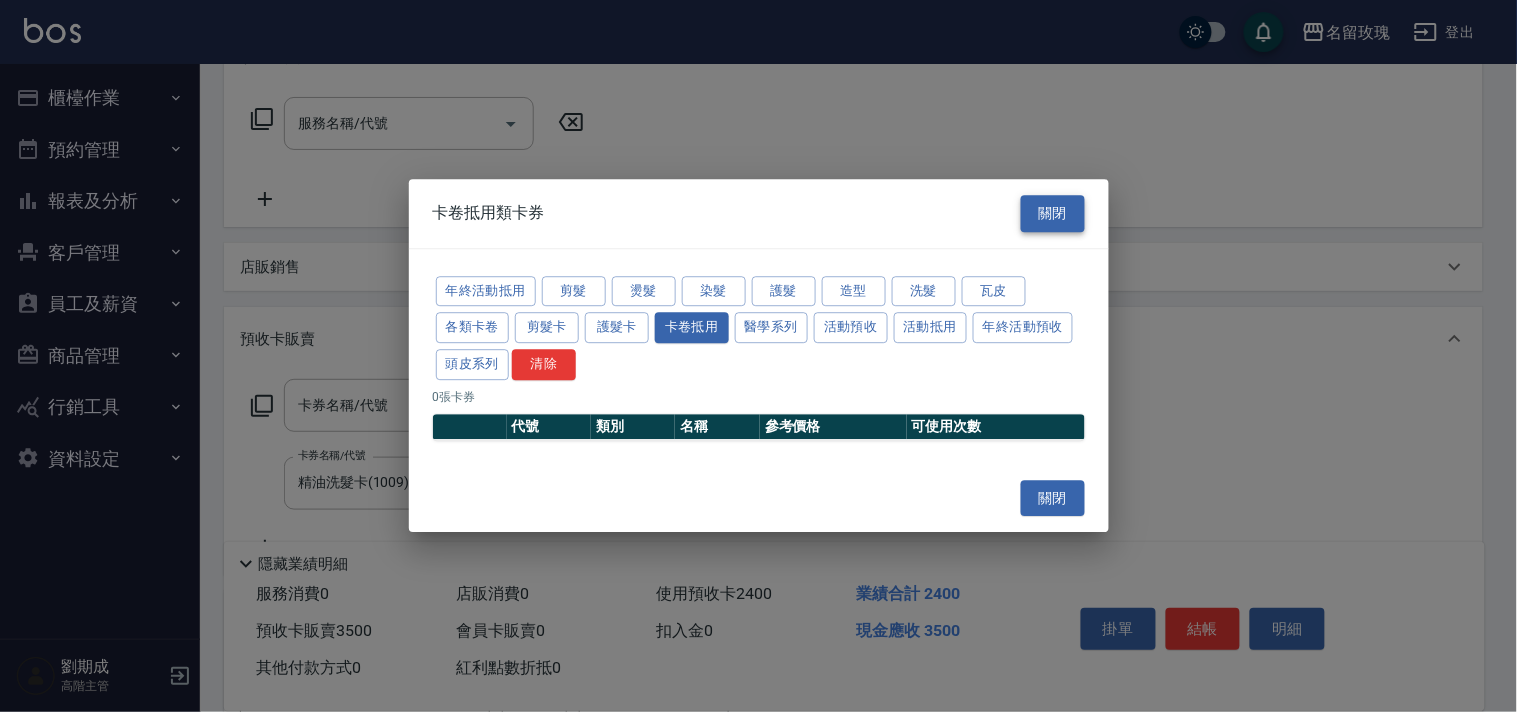 click on "關閉" at bounding box center (1053, 213) 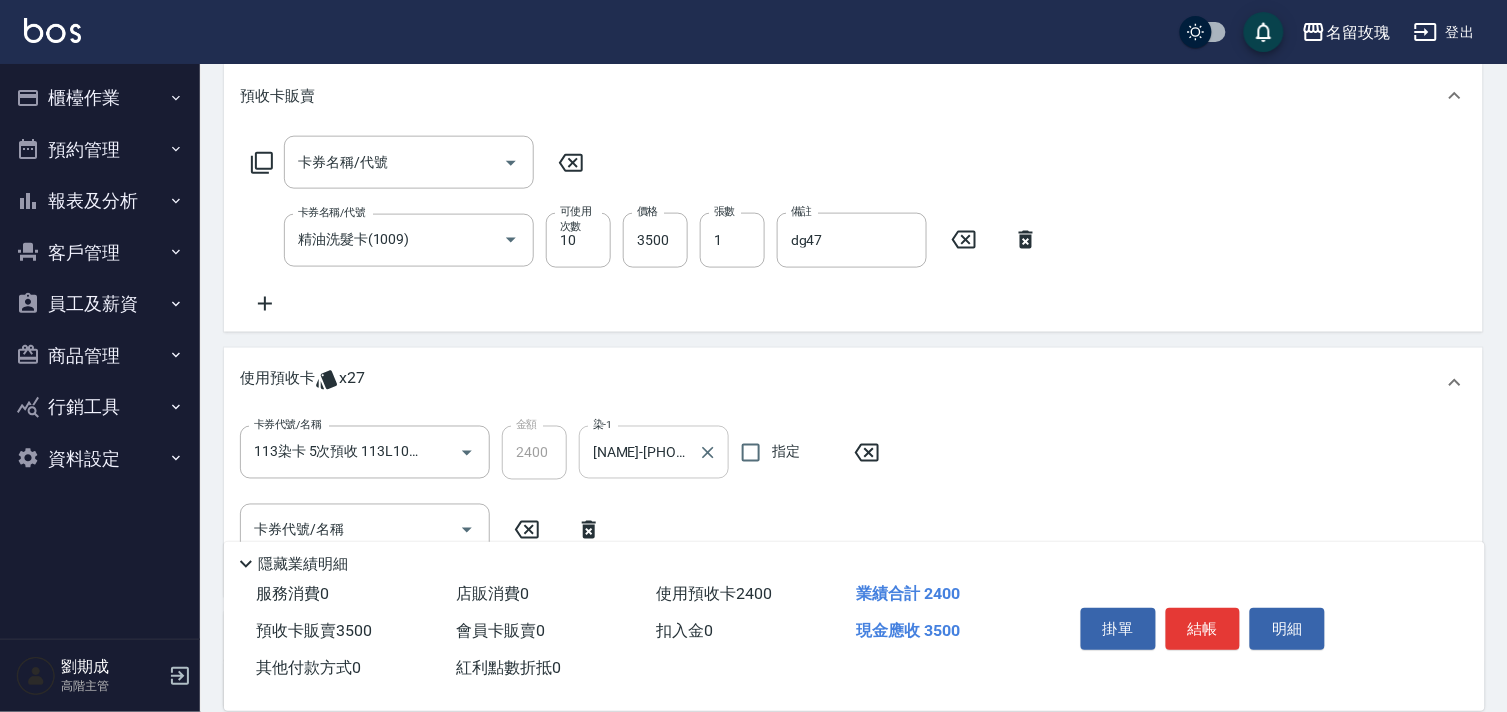 scroll, scrollTop: 303, scrollLeft: 0, axis: vertical 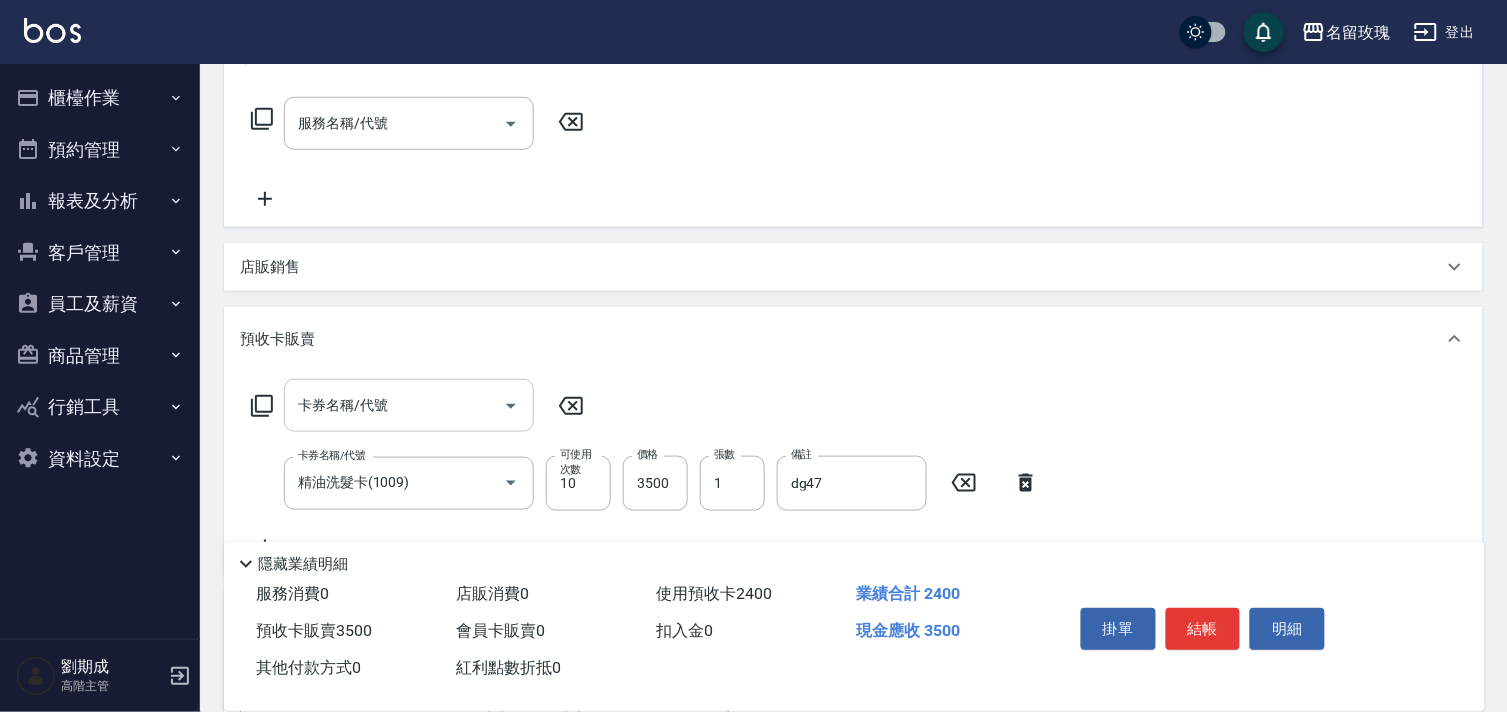 click on "卡券名稱/代號" at bounding box center (394, 405) 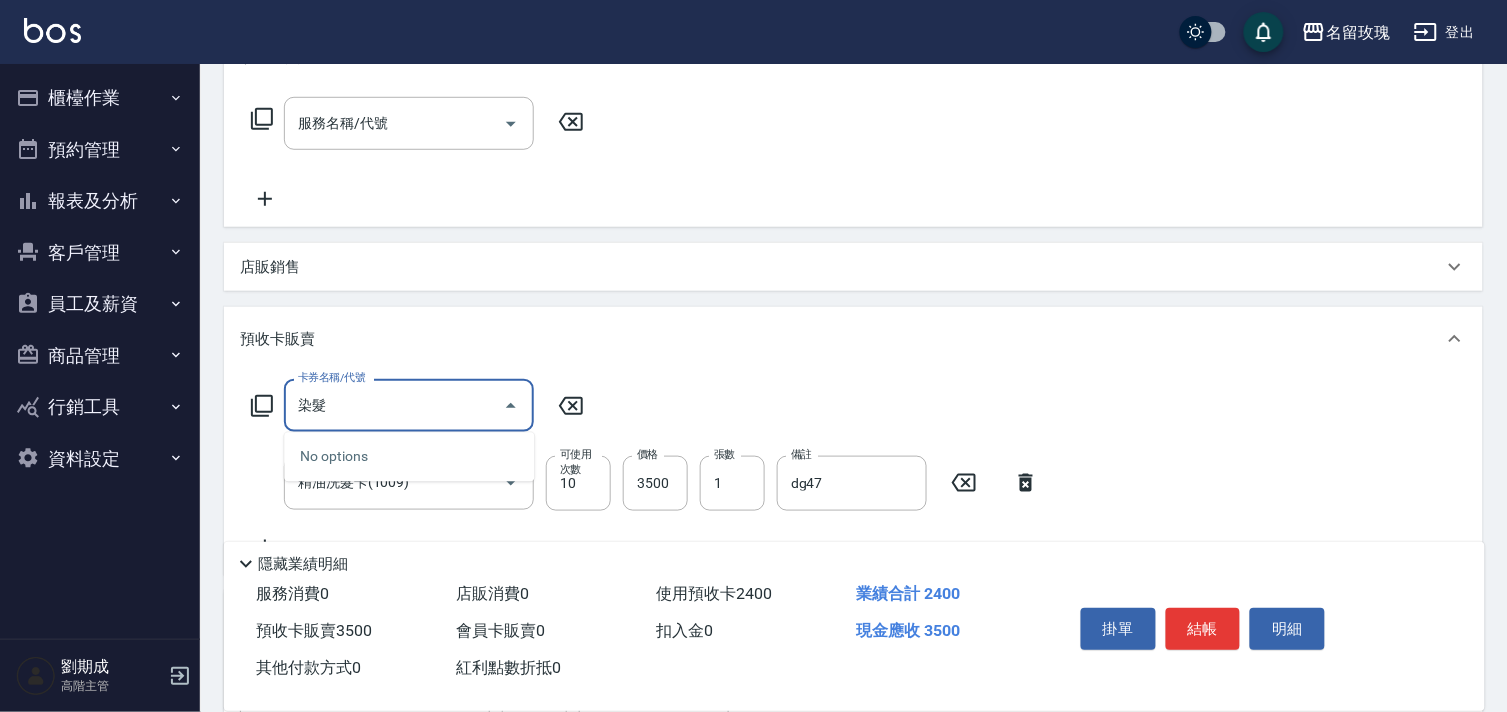 type on "染" 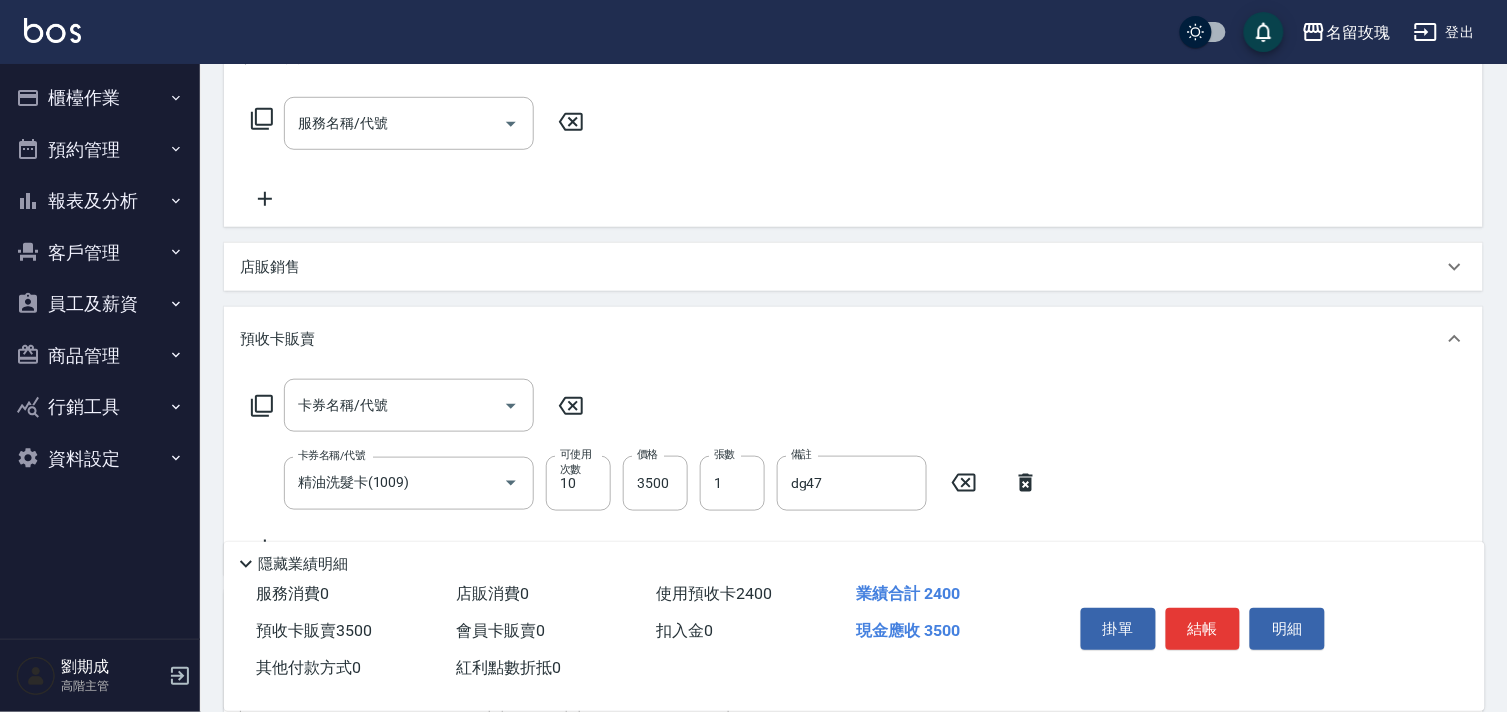 click on "Key In 打帳單 上一筆訂單:#17 帳單速查 結帳前確認明細 連續打單結帳 掛單 結帳 明細 帳單日期 2025/08/06 15:15 顧客姓名/手機號碼/編號 黃志卿/0982550692/0982550692 顧客姓名/手機號碼/編號 不留客資 服務人員姓名/編號 詹老師-9 服務人員姓名/編號 指定 不指定 項目消費 服務名稱/代號 服務名稱/代號 店販銷售 服務人員姓名/編號 服務人員姓名/編號 商品代號/名稱 商品代號/名稱 預收卡販賣 卡券名稱/代號 卡券名稱/代號 卡券名稱/代號 精油洗髮卡(1009) 卡券名稱/代號 可使用次數 10 可使用次數 價格 3500 價格 張數 1 張數 備註 dg47 備註 使用預收卡 x27 卡券代號/名稱 113染卡 5次預收 113L1012 卡券代號/名稱 金額 2400 金額 染-1 黃婉瑜-19 染-1 指定 卡券代號/名稱 卡券代號/名稱 其他付款方式 入金可用餘額: 0 其他付款方式 其他付款方式 入金剩餘： 0元 0 ​ 整筆扣入金 0元 異動入金 ​" at bounding box center (853, 451) 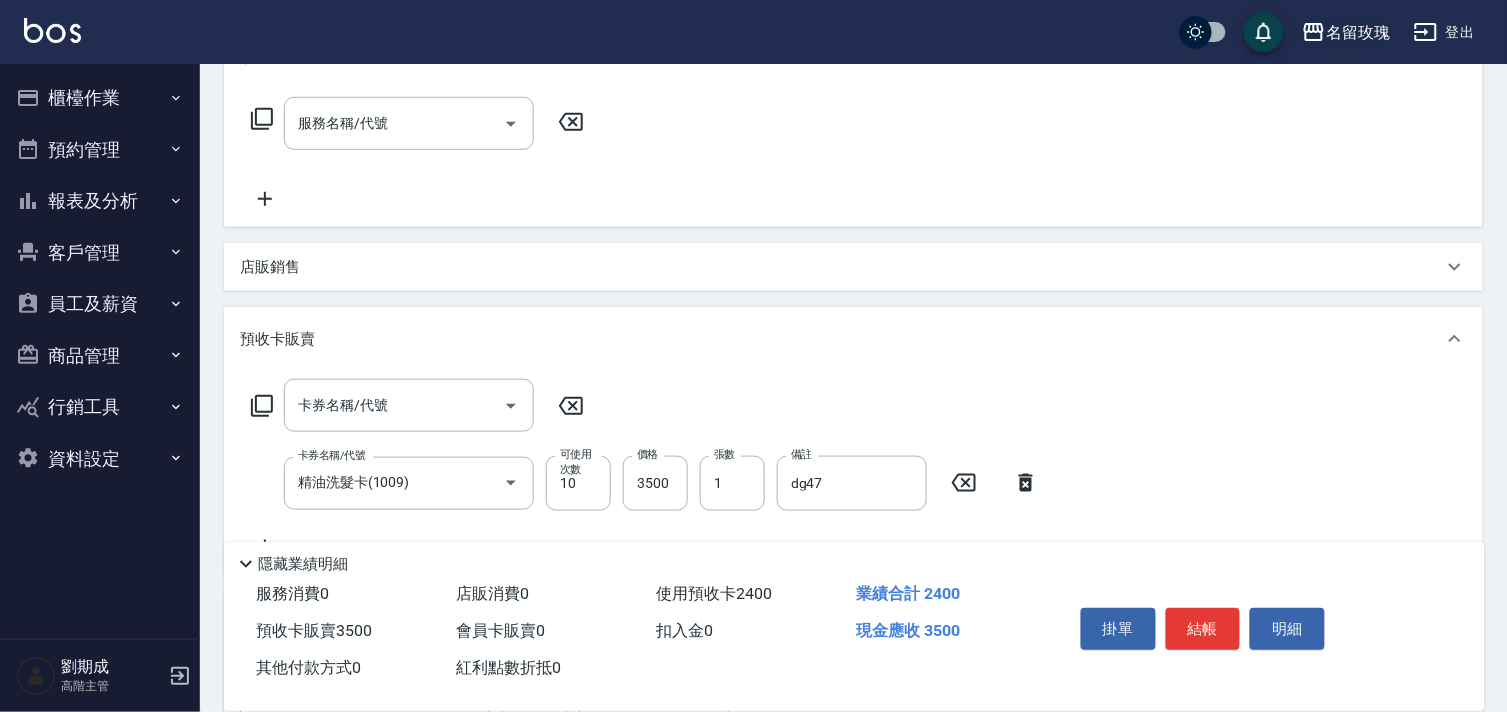 click on "名留玫瑰" at bounding box center (1346, 32) 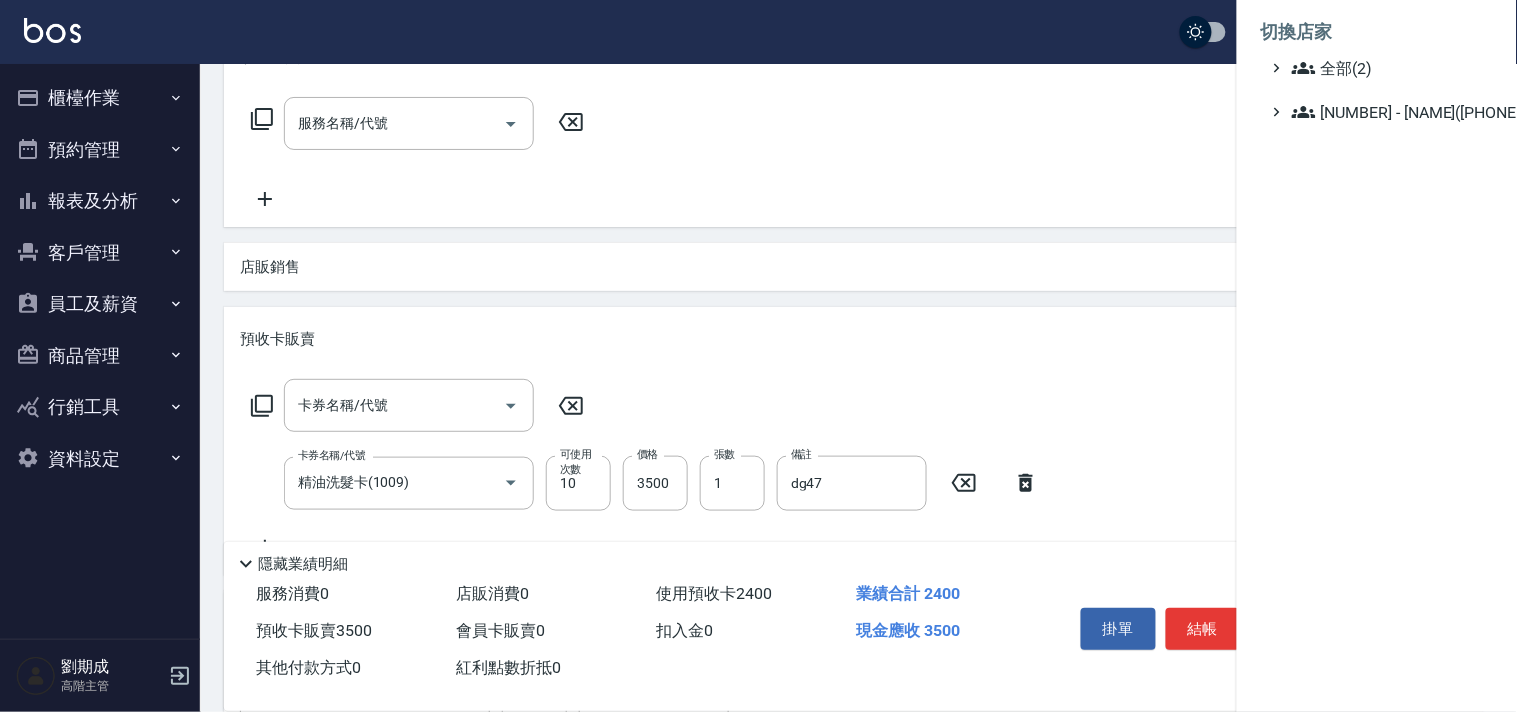 click at bounding box center [758, 356] 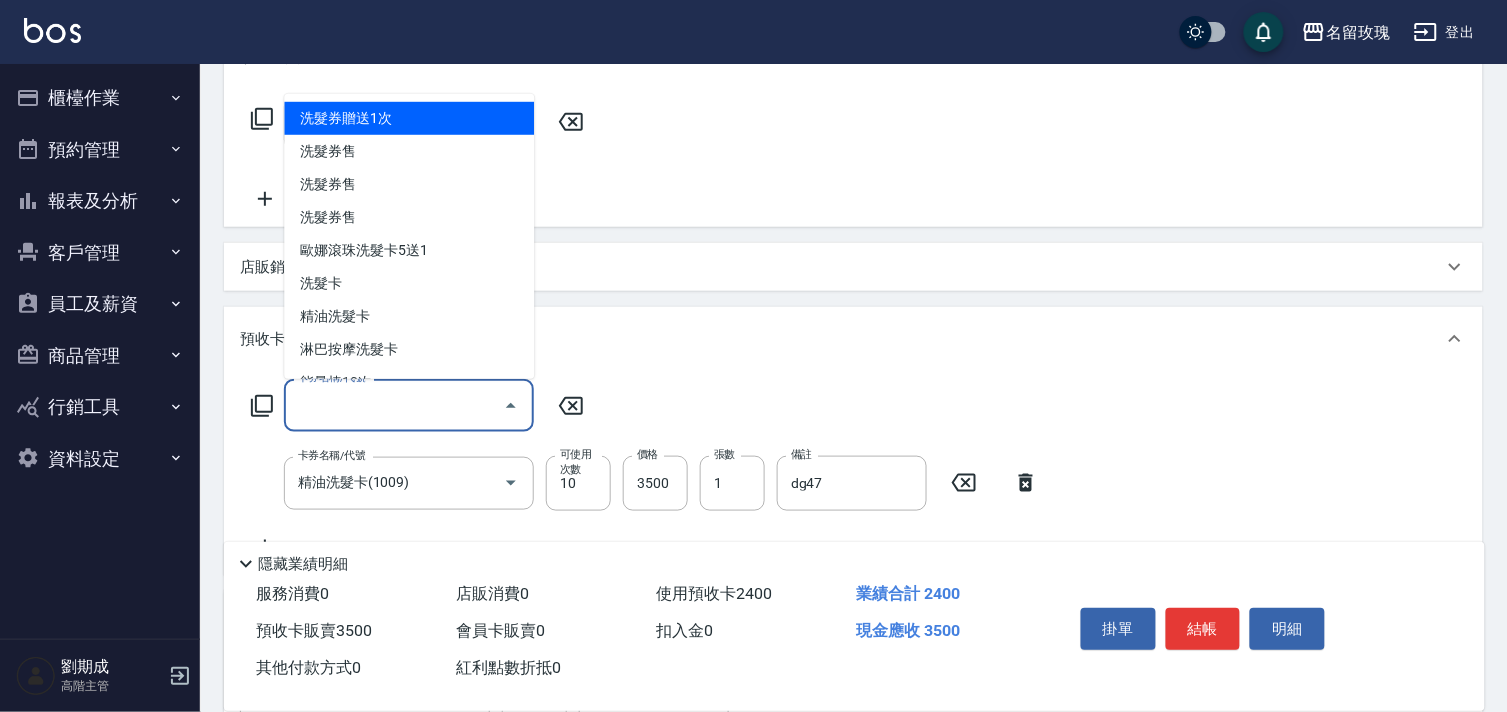 click on "卡券名稱/代號" at bounding box center (394, 405) 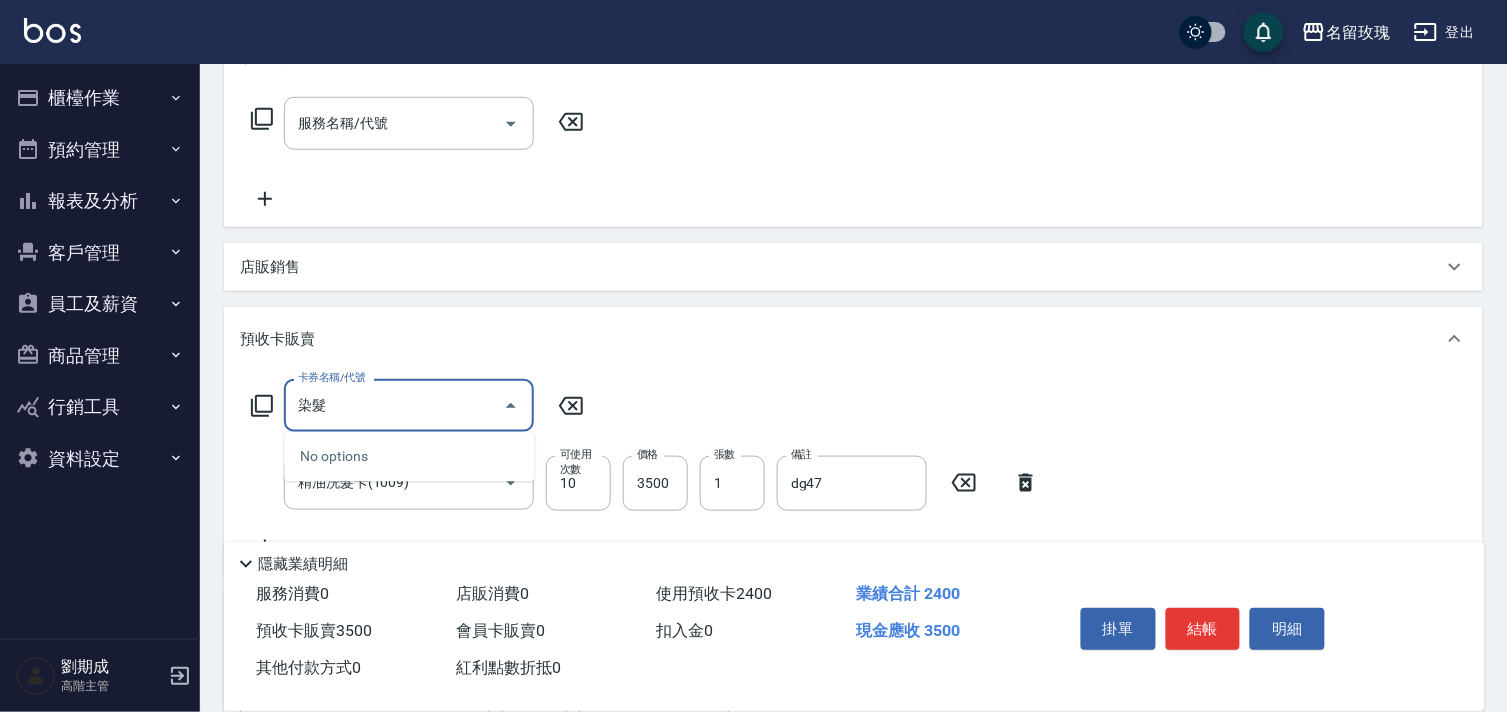 type on "染髮" 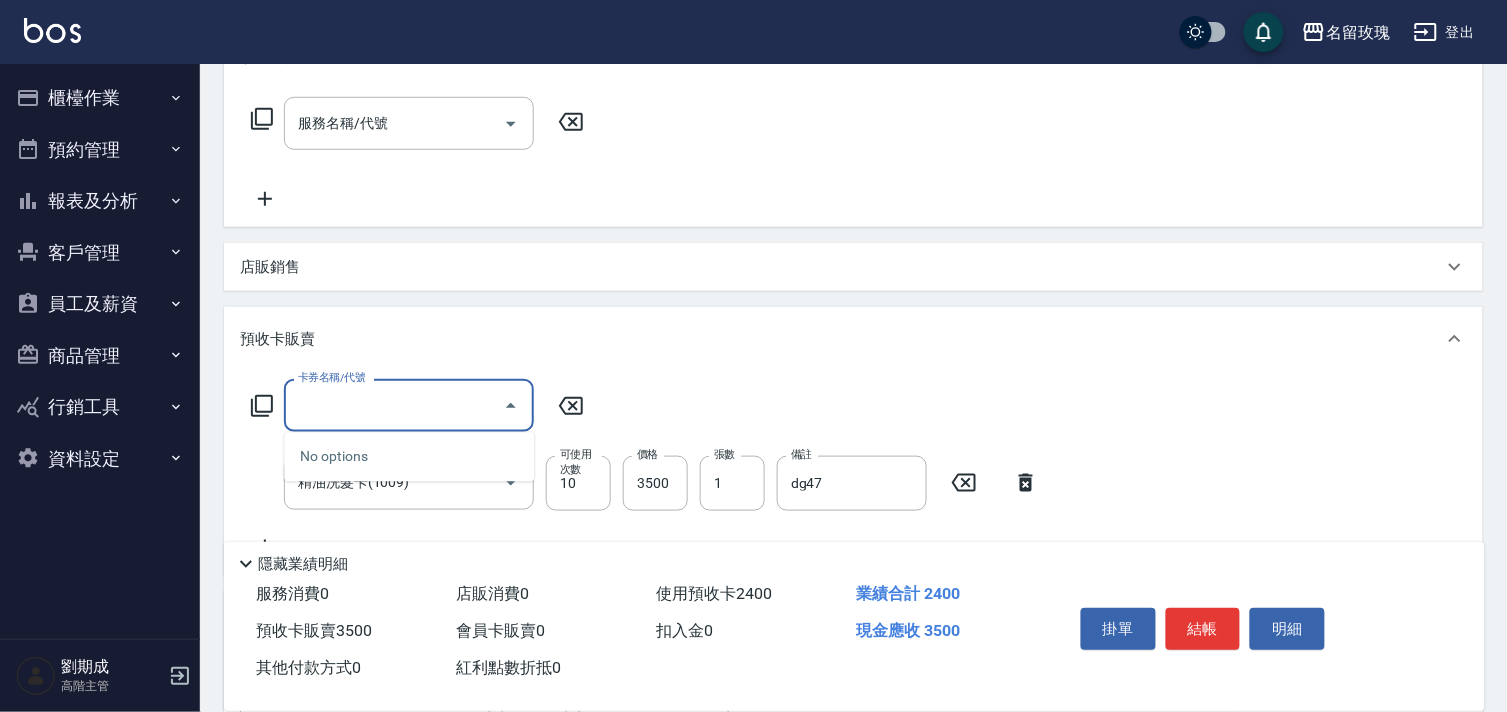 click on "預收卡販賣" at bounding box center (853, 339) 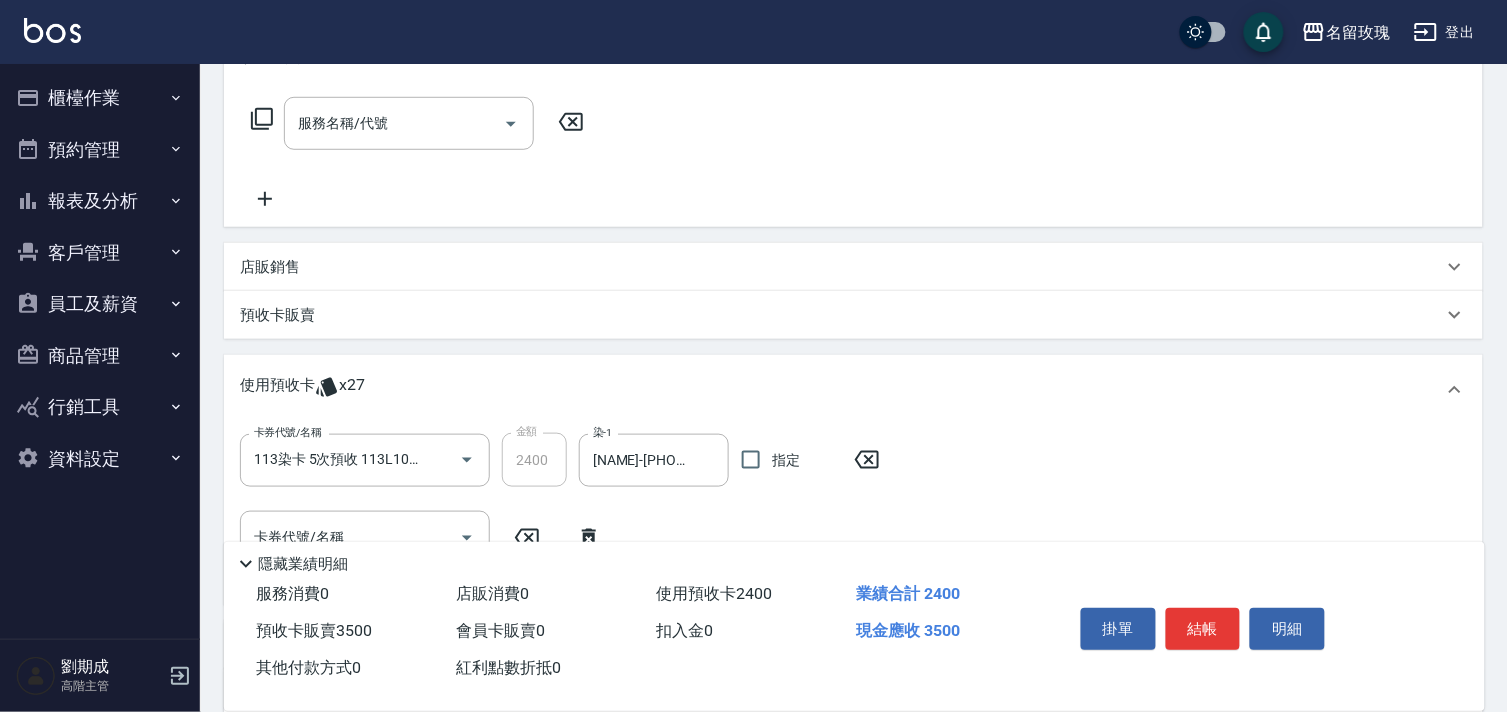 scroll, scrollTop: 0, scrollLeft: 0, axis: both 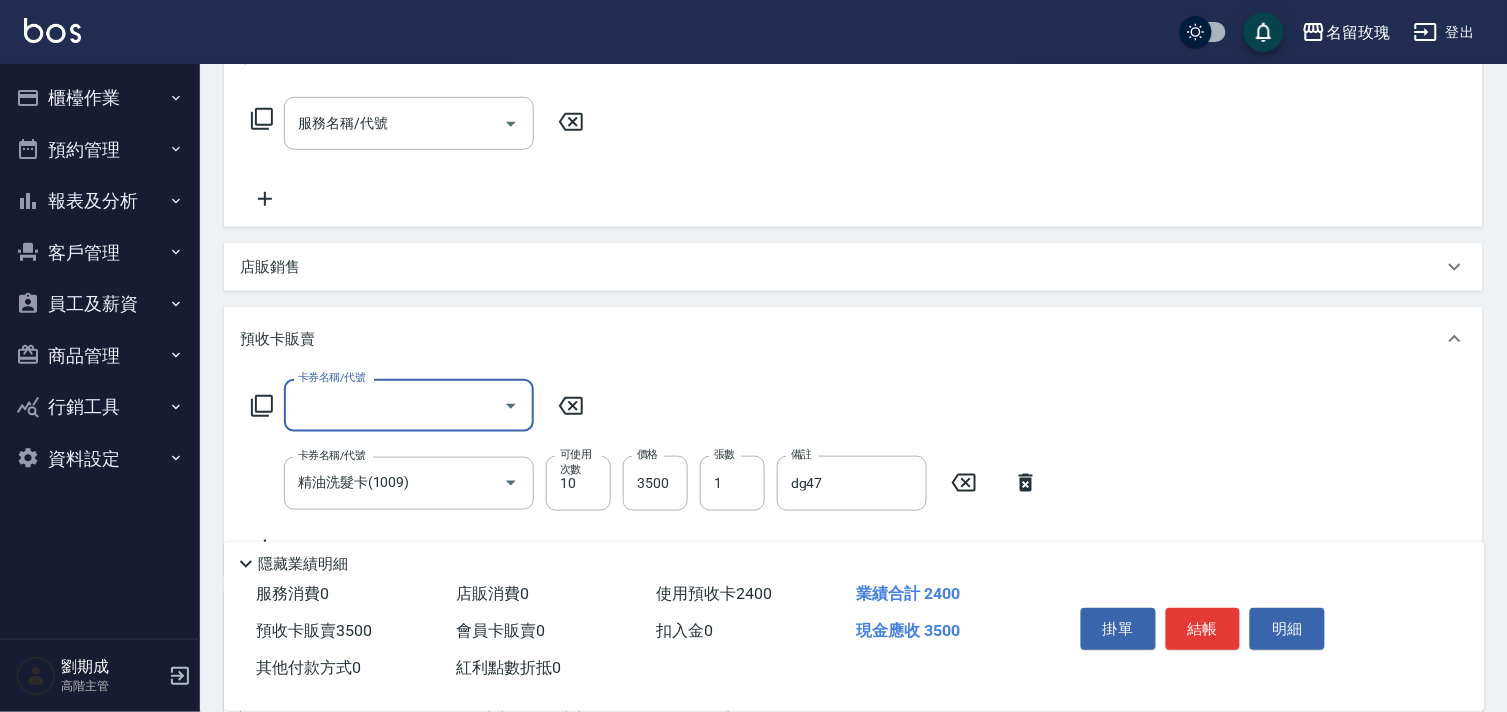 click 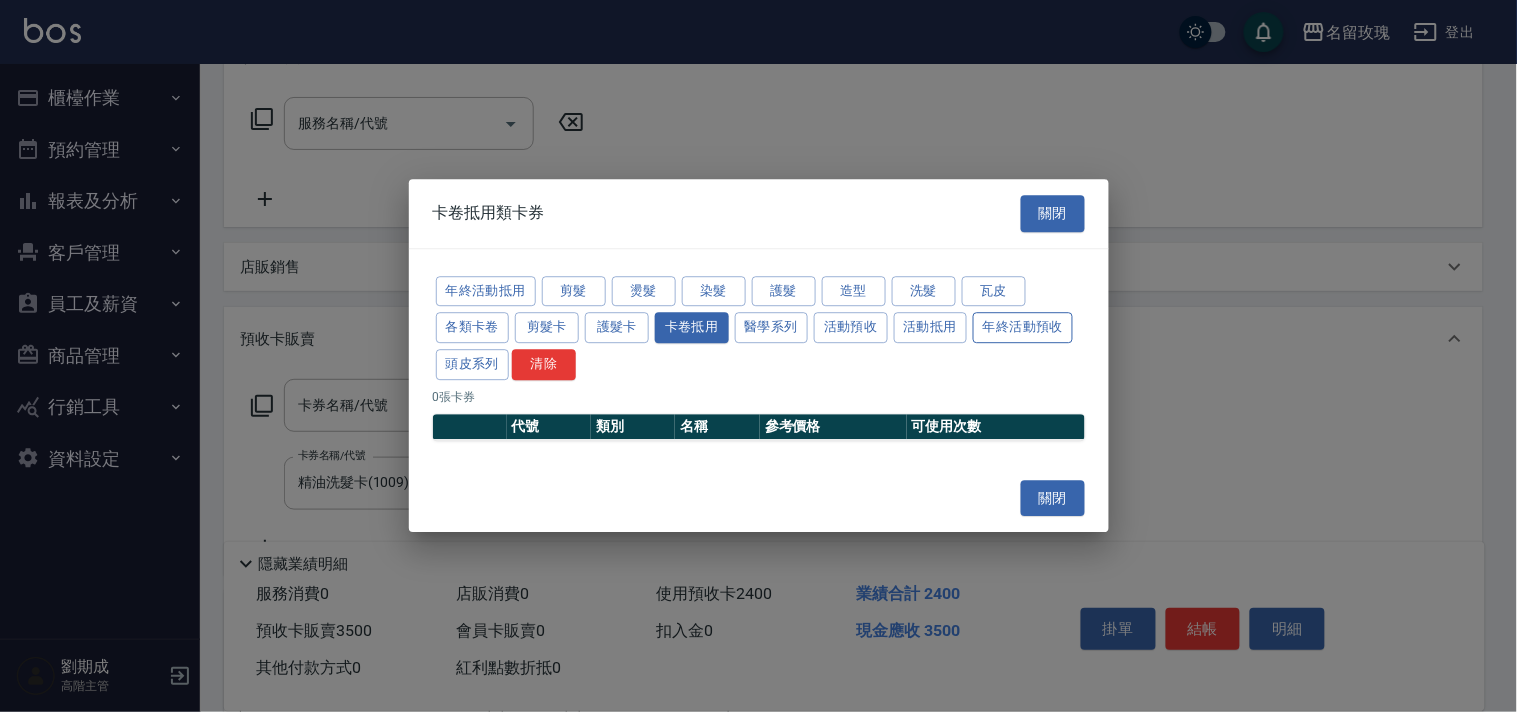 click on "年終活動預收" at bounding box center (1023, 328) 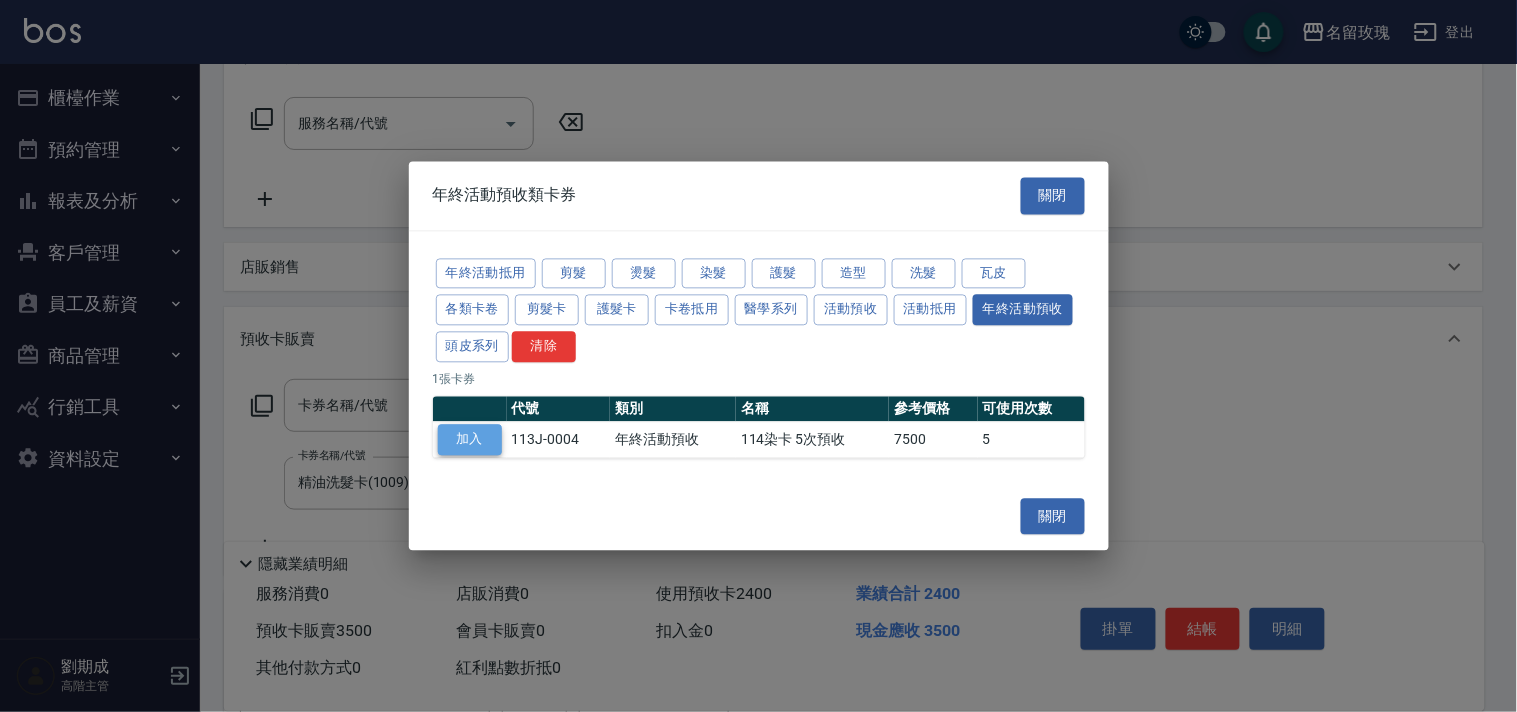 click on "加入" at bounding box center [470, 439] 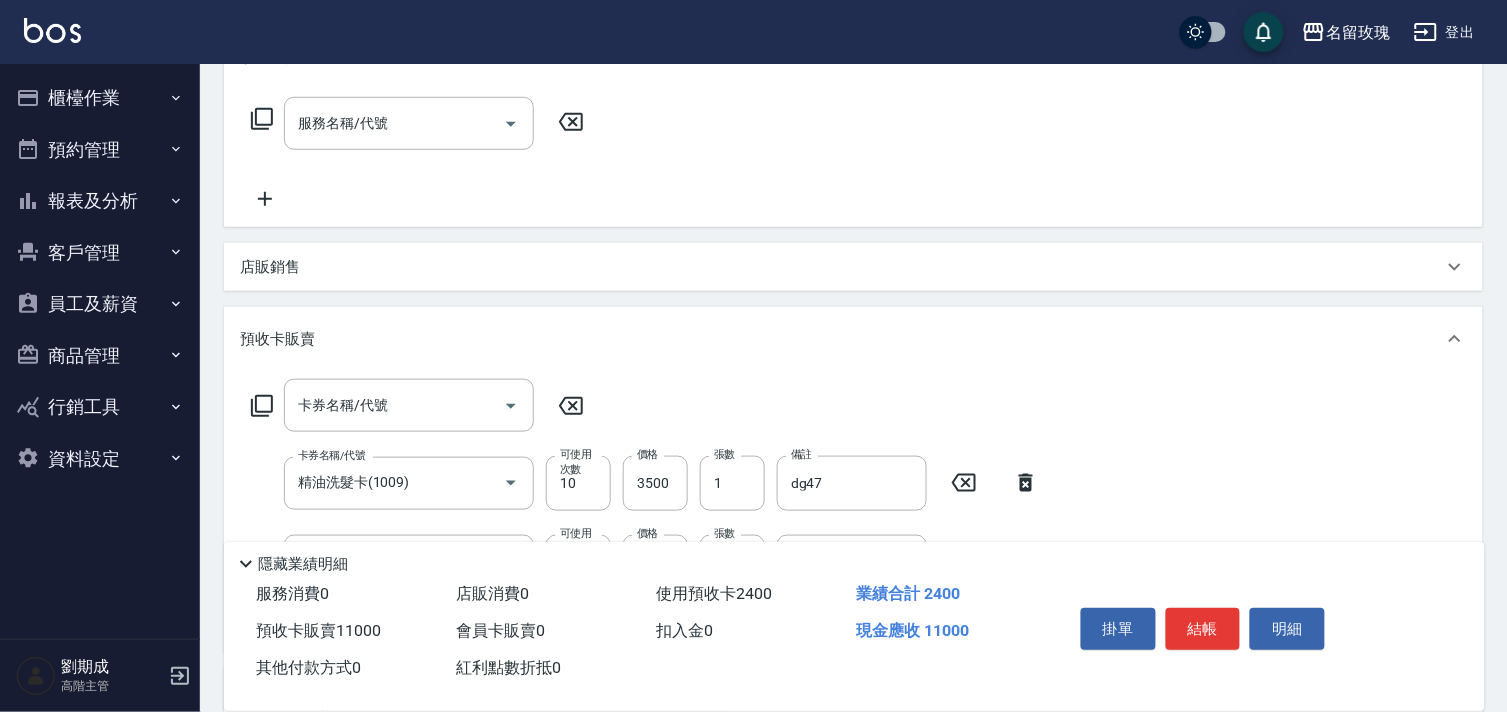 type on "114染卡 5次預收(113J-0004)" 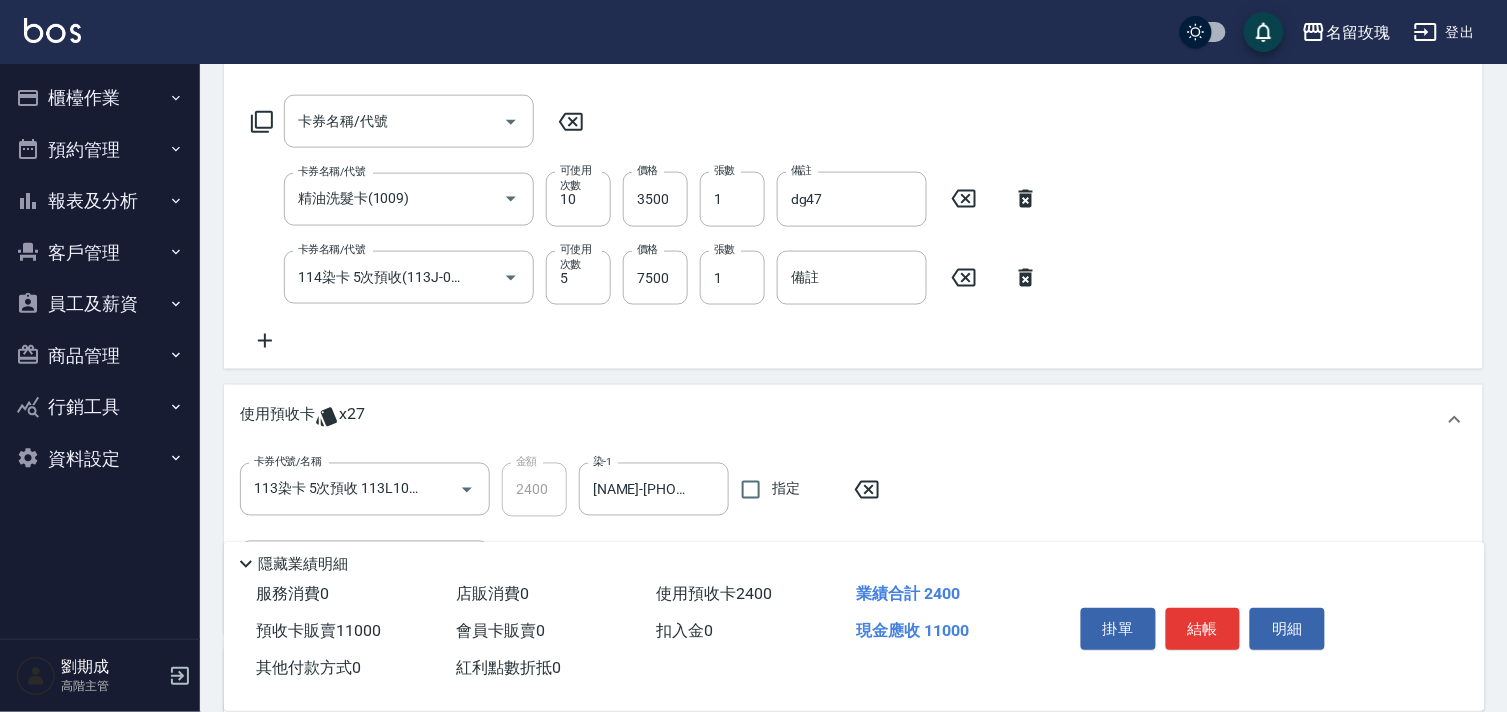 scroll, scrollTop: 525, scrollLeft: 0, axis: vertical 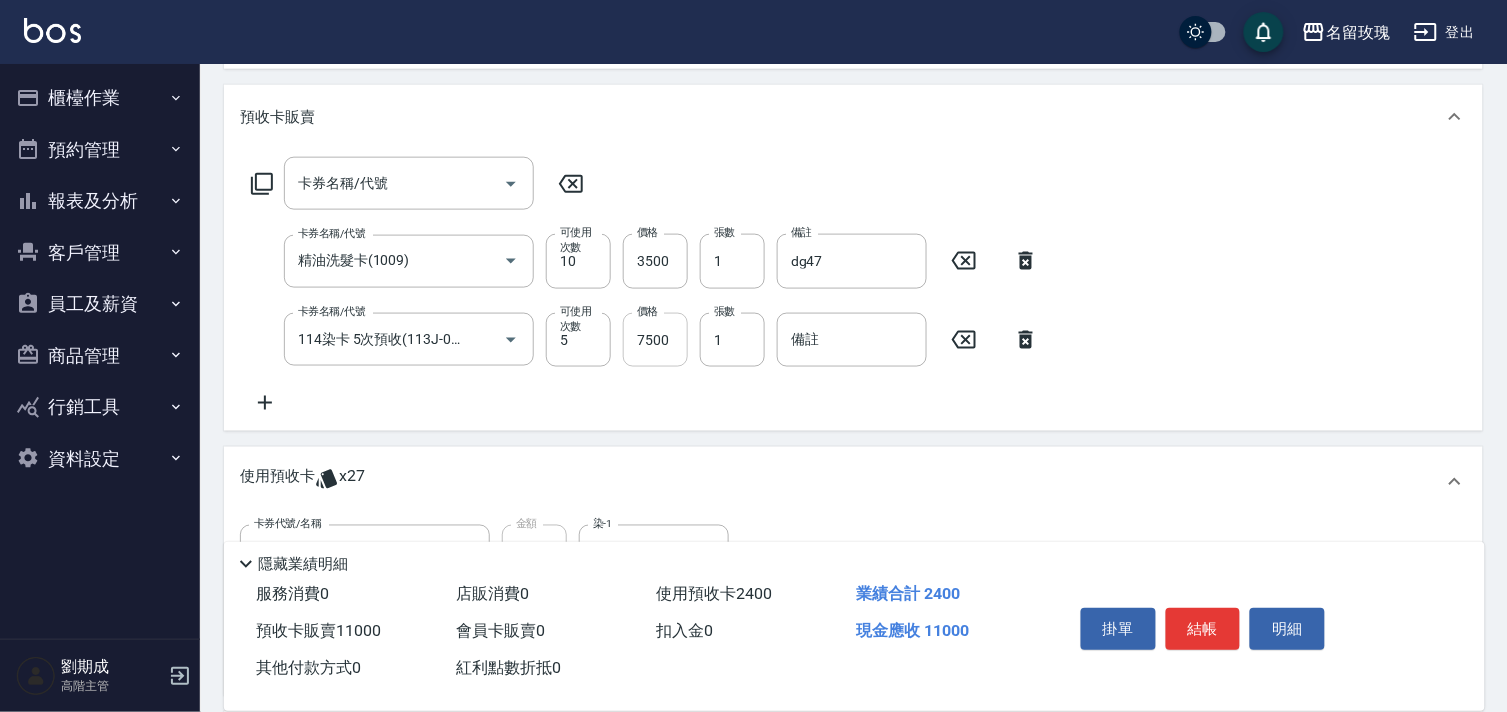 click on "7500" at bounding box center (655, 340) 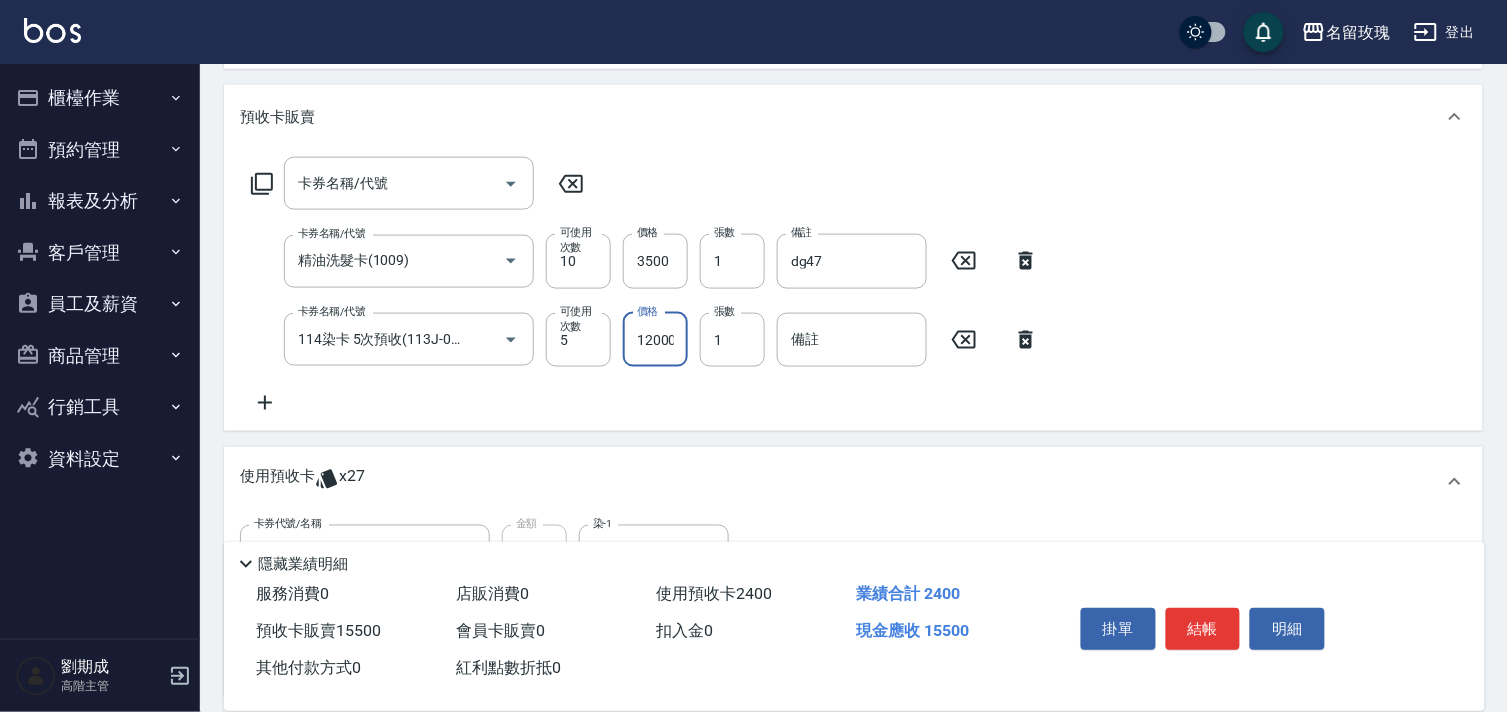 scroll, scrollTop: 0, scrollLeft: 2, axis: horizontal 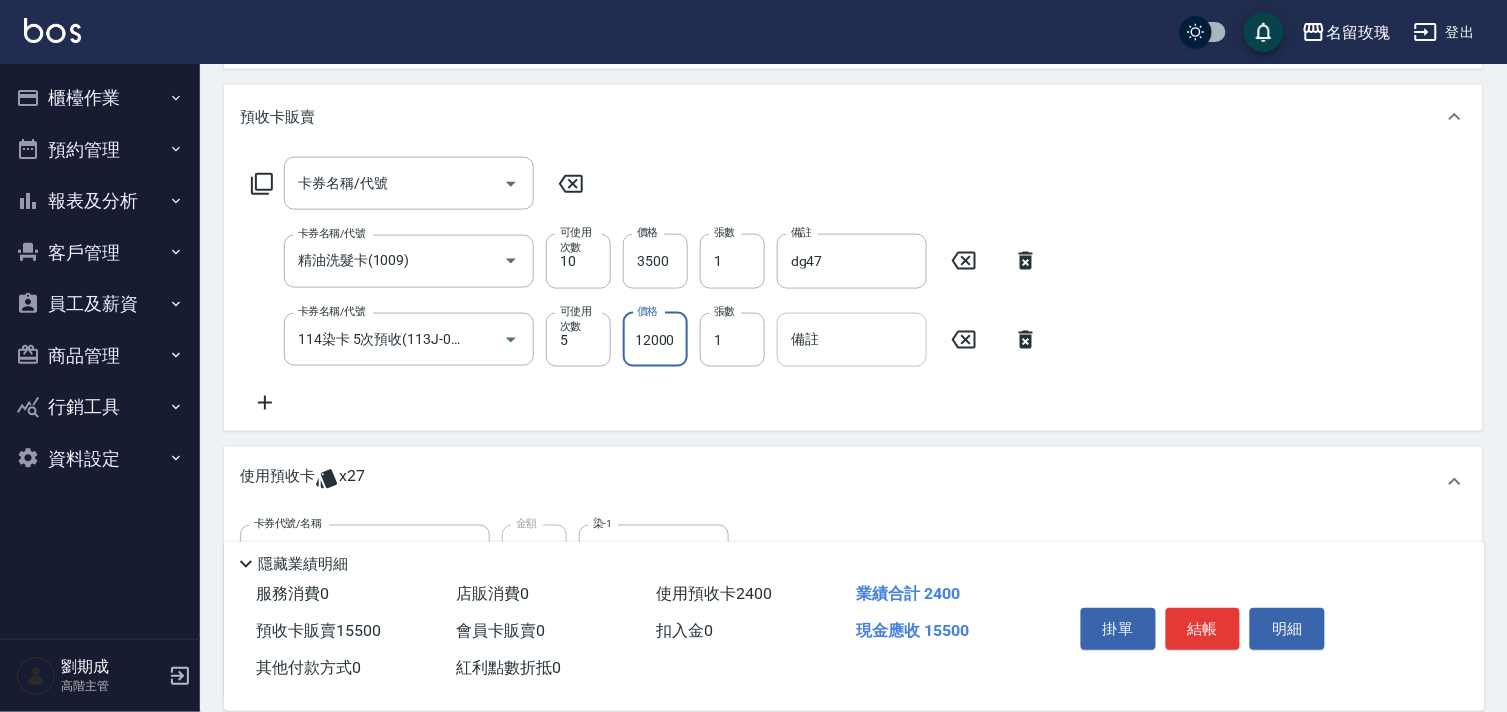 type on "12000" 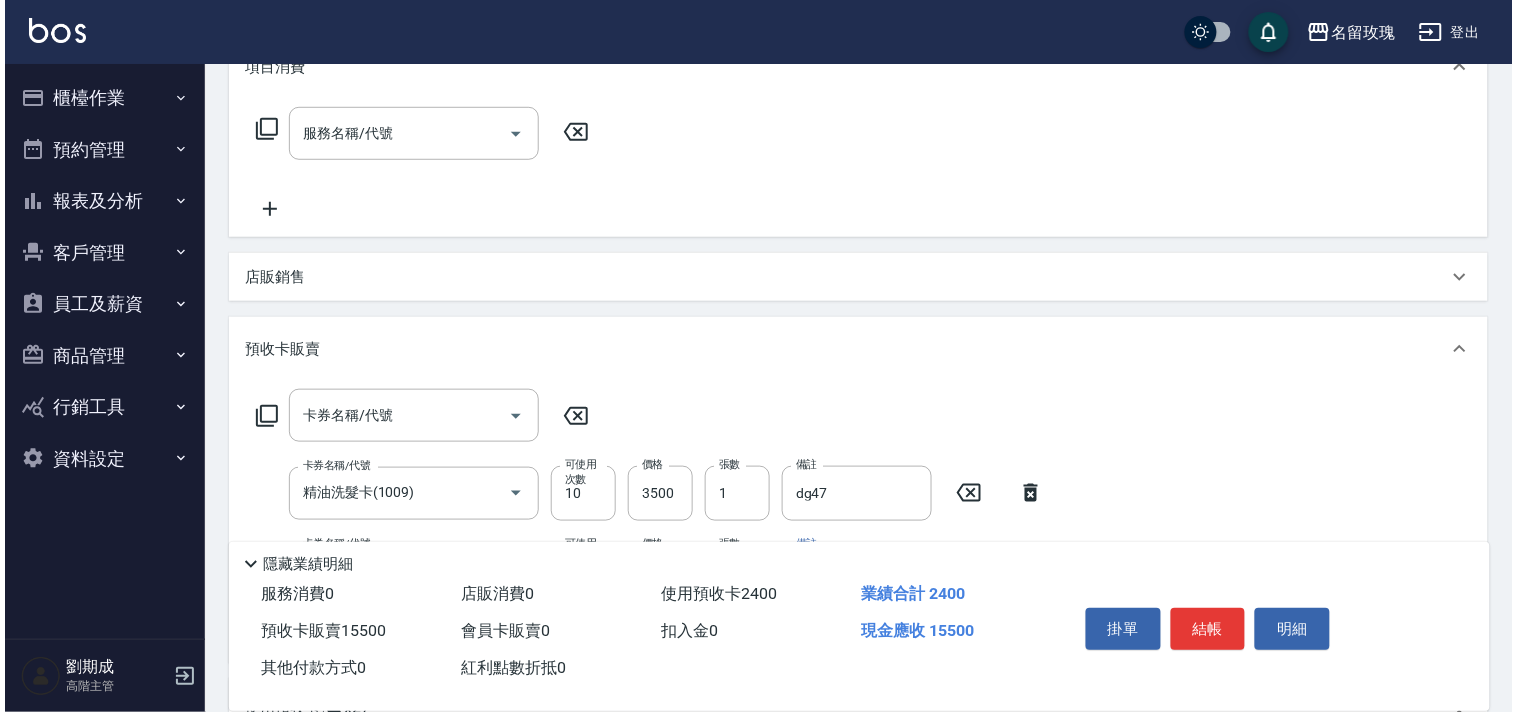 scroll, scrollTop: 32, scrollLeft: 0, axis: vertical 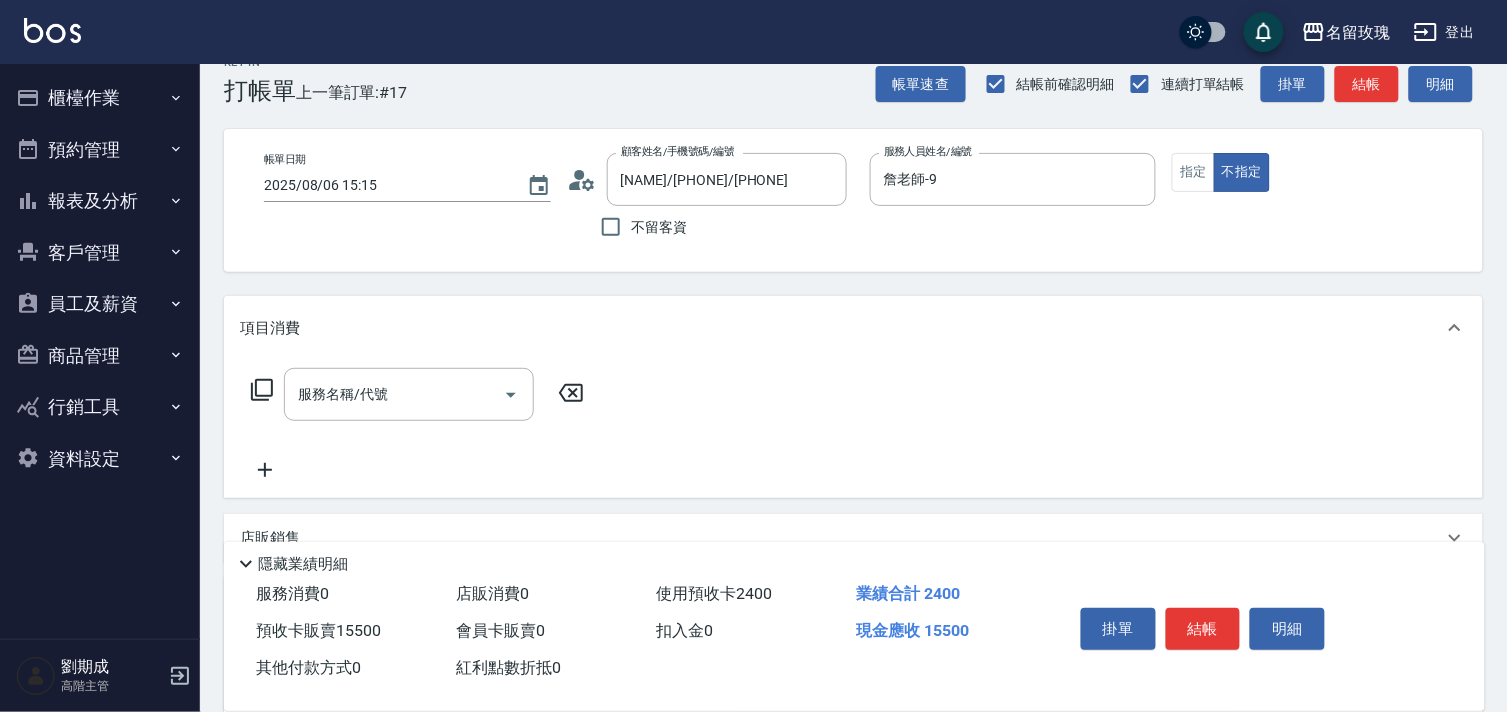 type on "1140806" 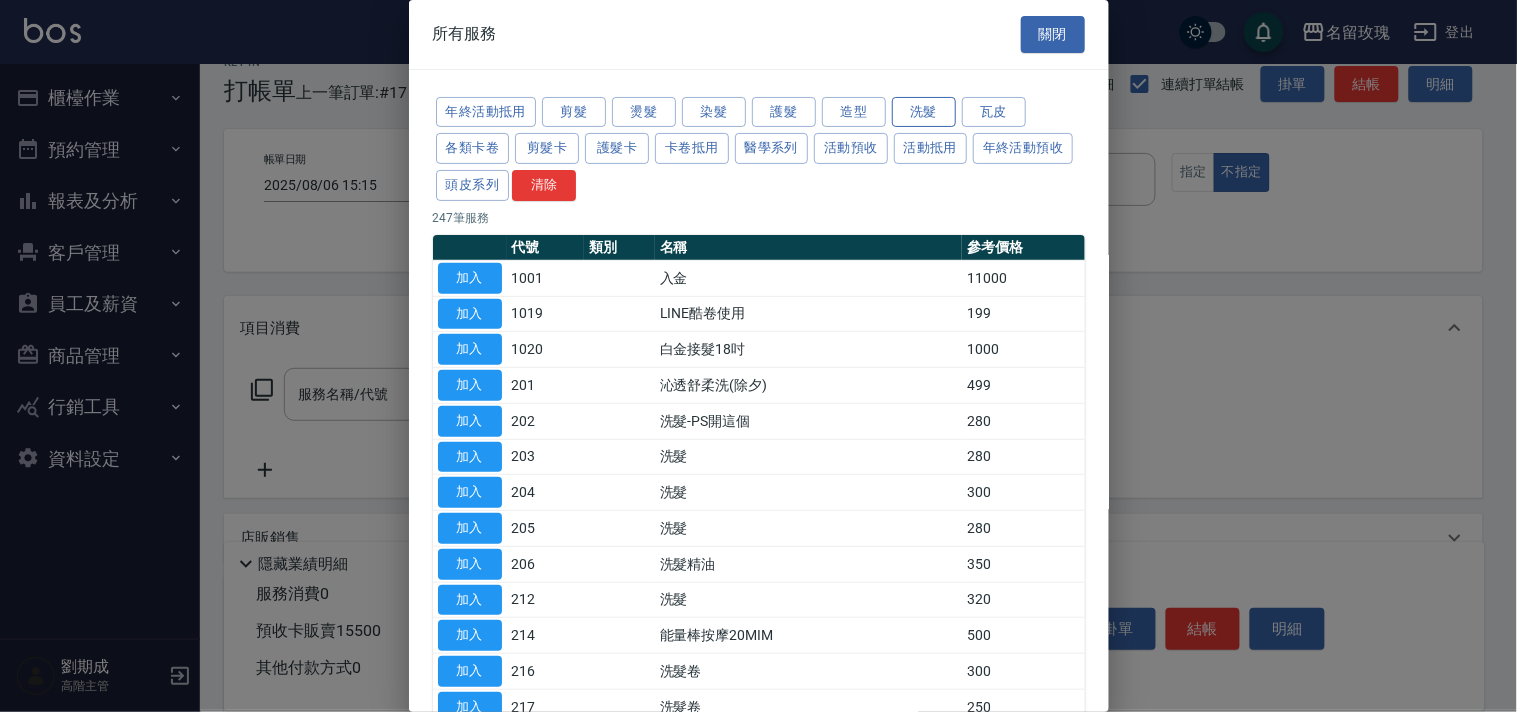 click on "洗髮" at bounding box center (924, 112) 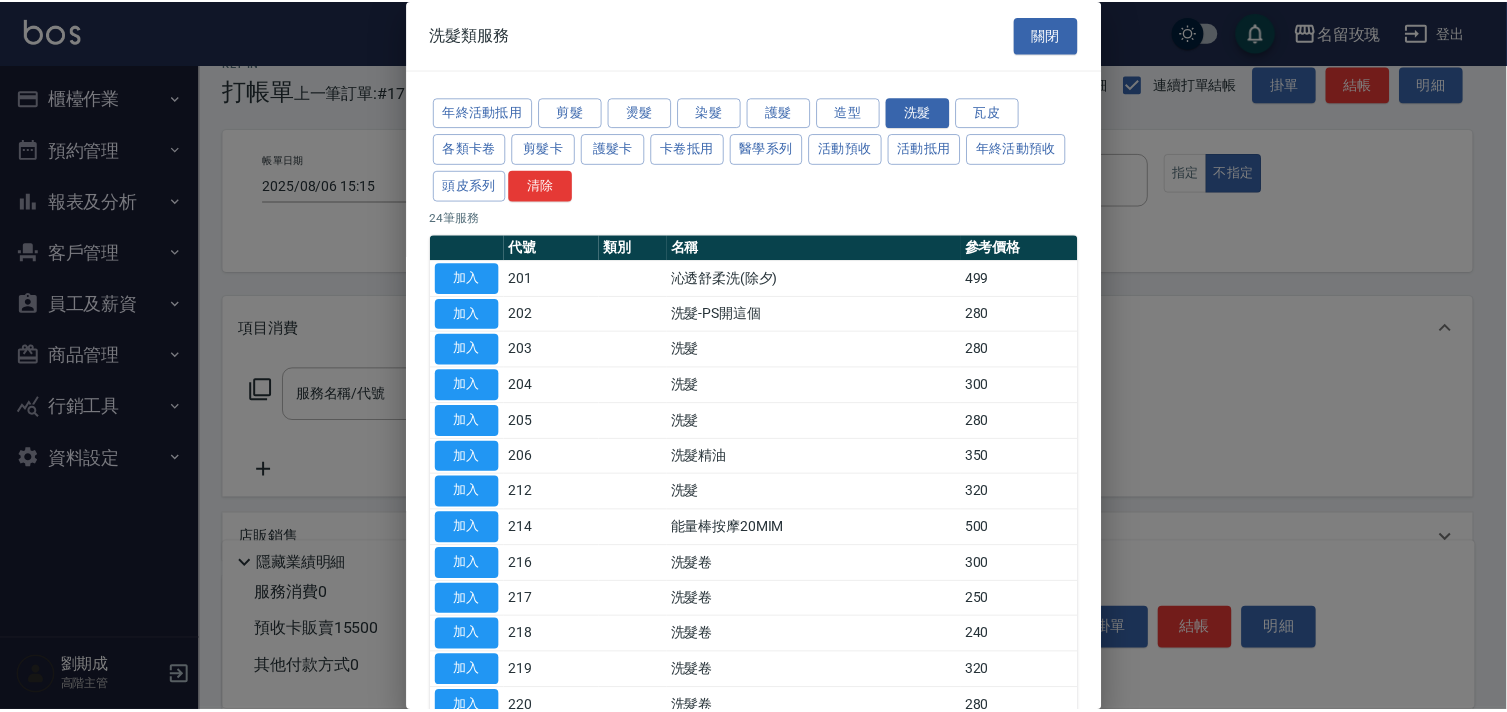 scroll, scrollTop: 333, scrollLeft: 0, axis: vertical 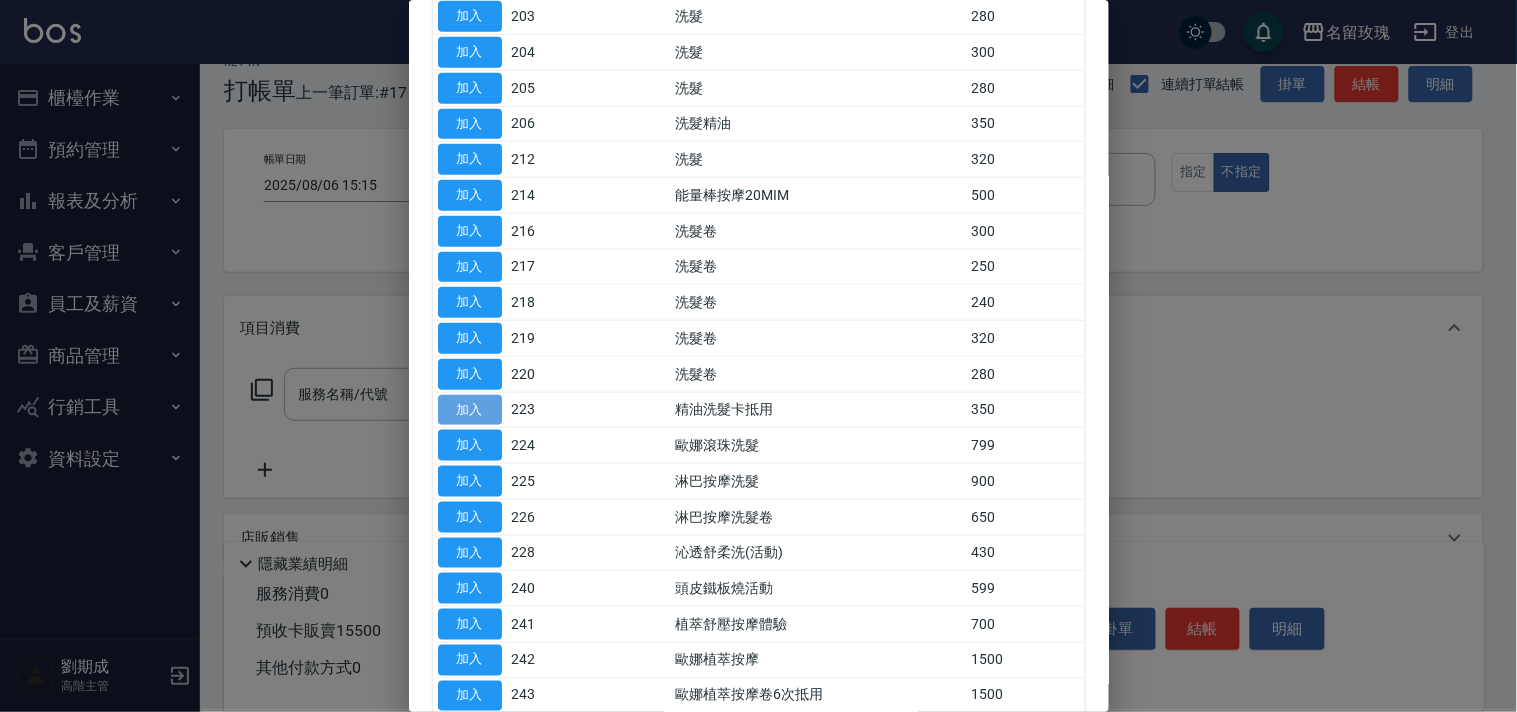 click on "加入" at bounding box center [470, 410] 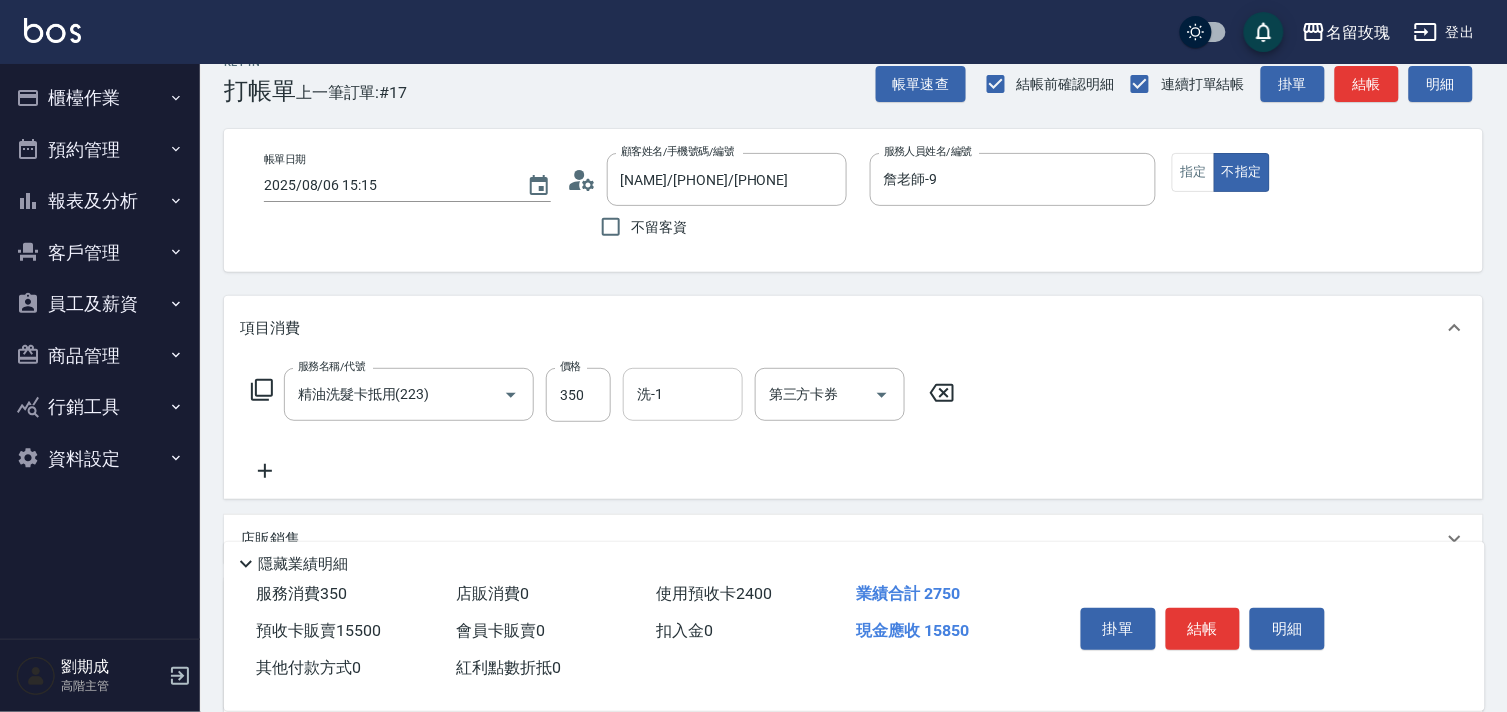 drag, startPoint x: 688, startPoint y: 390, endPoint x: 657, endPoint y: 377, distance: 33.61547 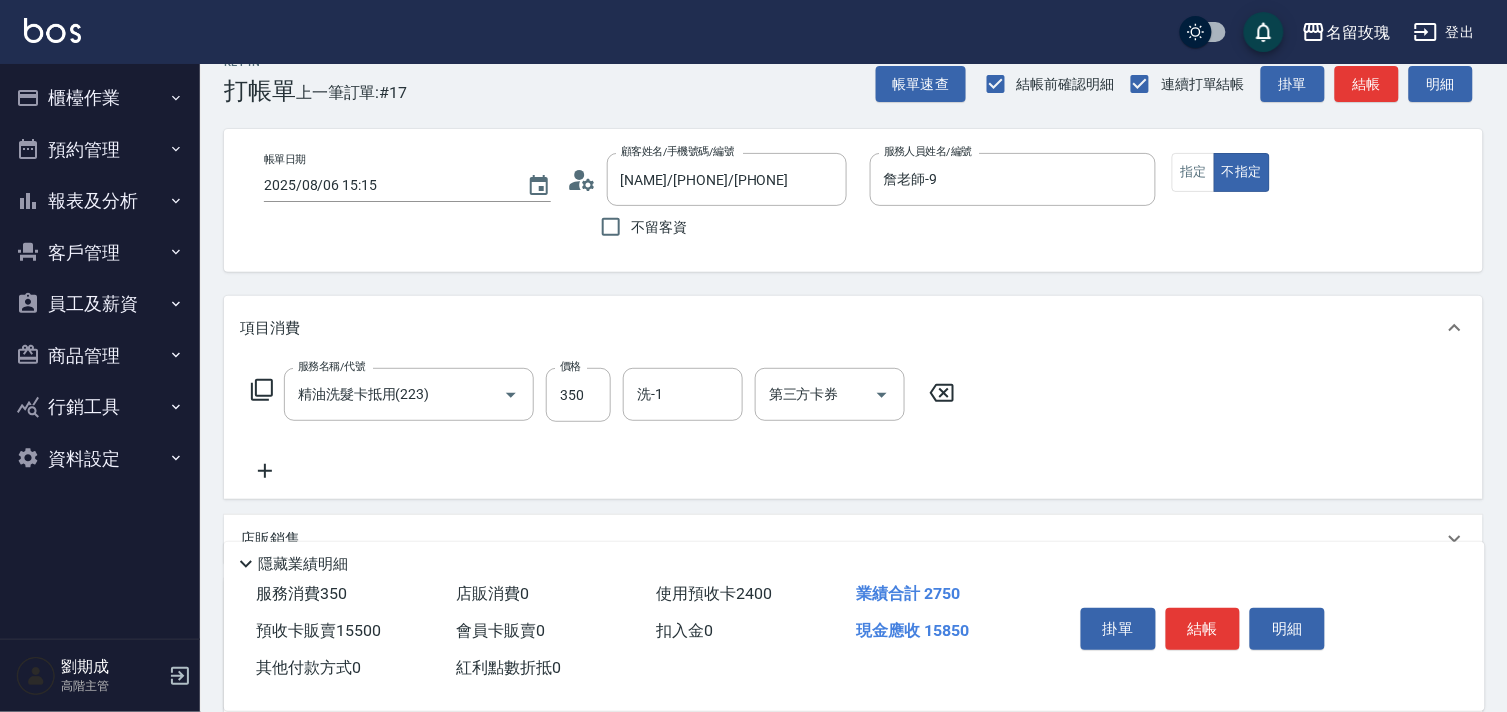 click on "洗-1" at bounding box center [683, 394] 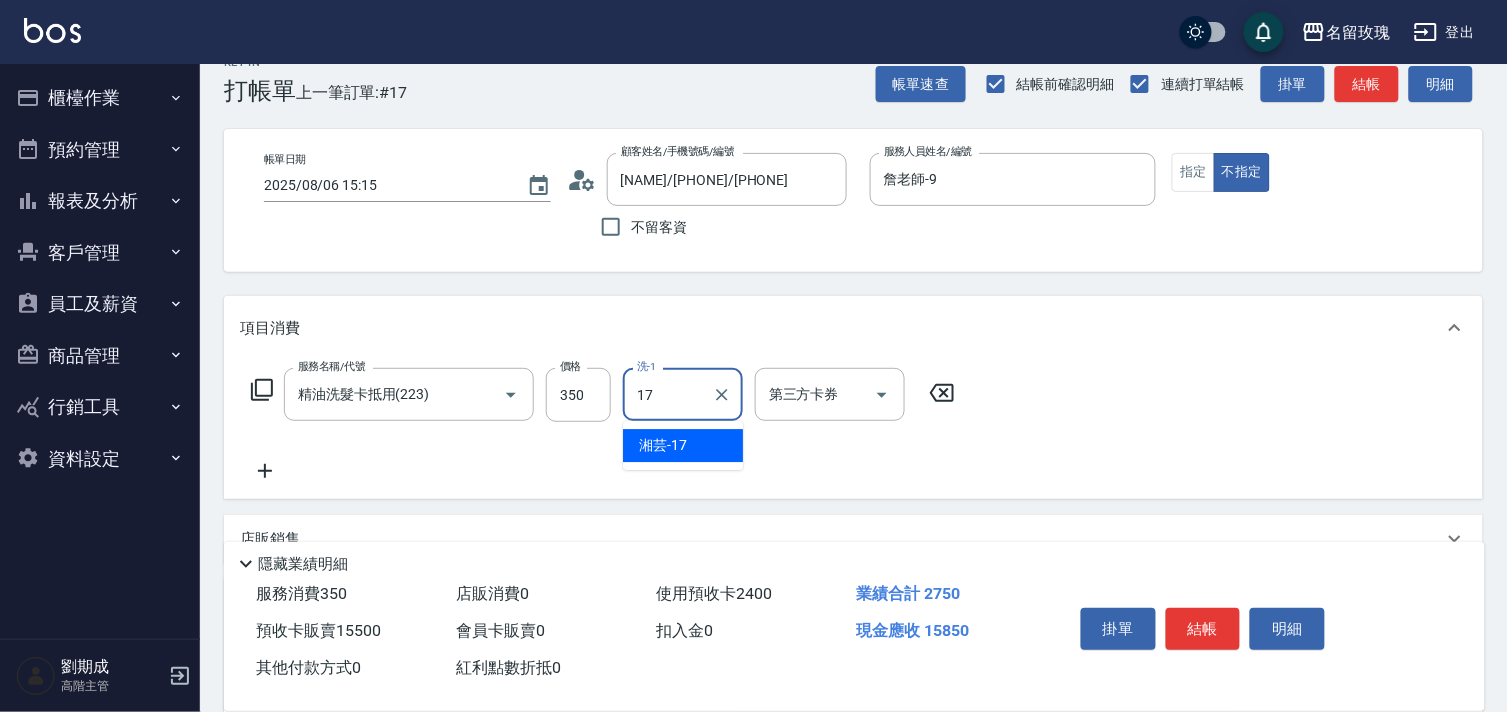 type on "湘芸-17" 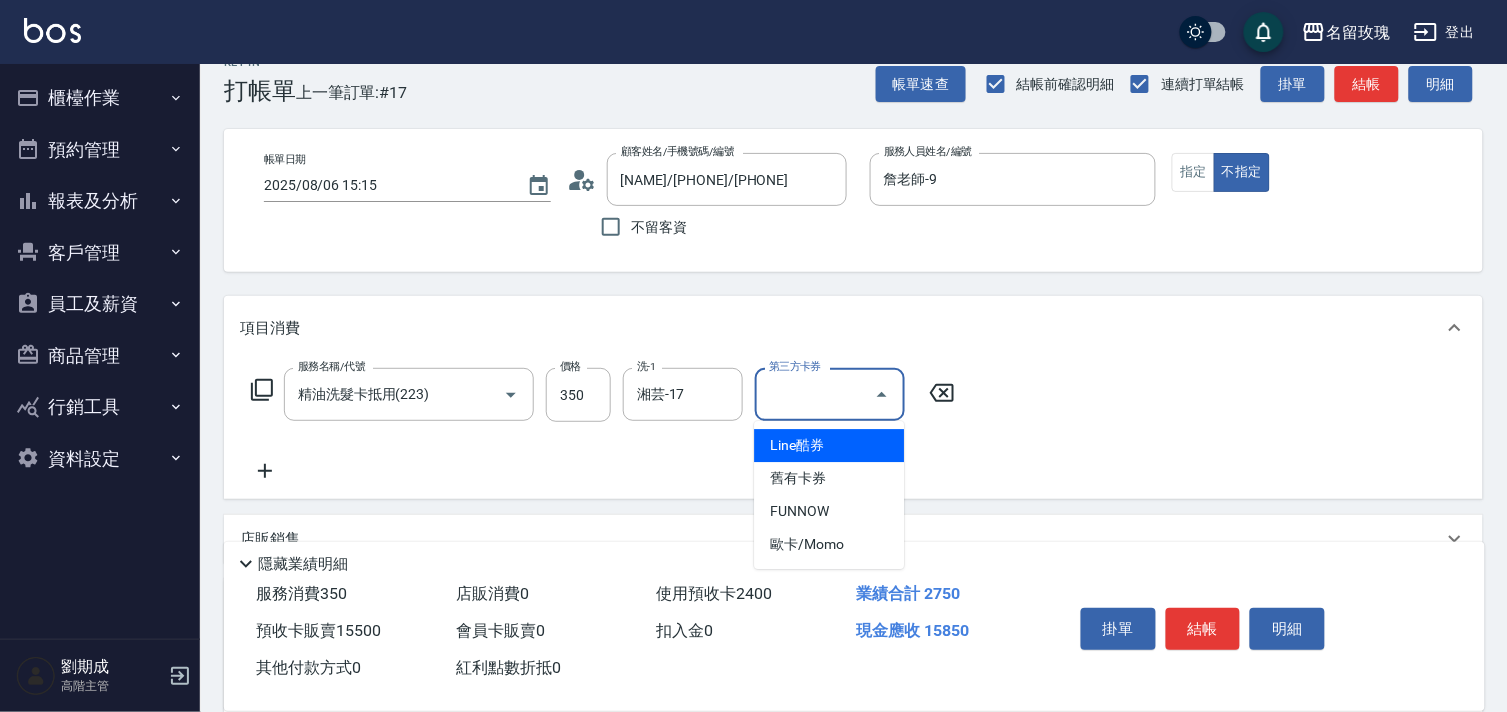 click on "第三方卡券" at bounding box center (815, 394) 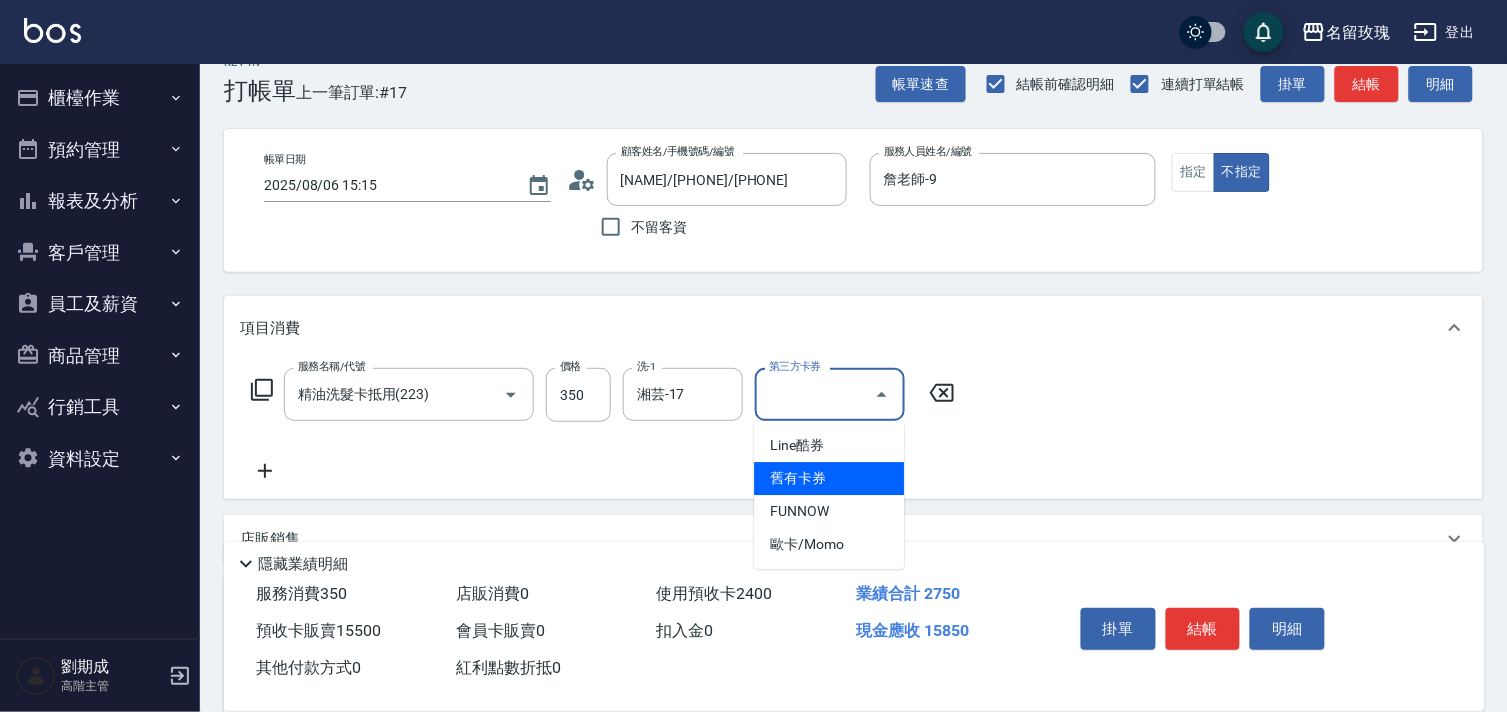 click on "舊有卡券" at bounding box center [829, 478] 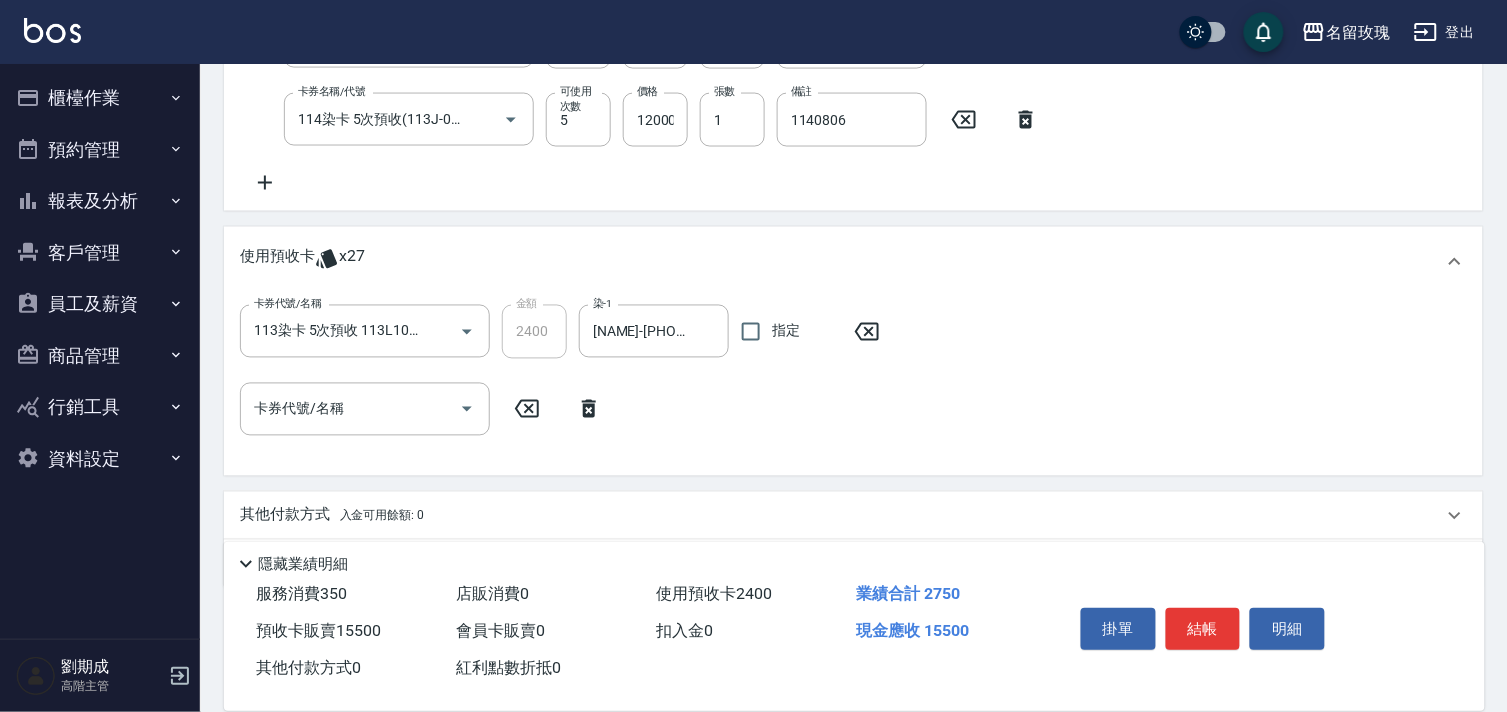 scroll, scrollTop: 831, scrollLeft: 0, axis: vertical 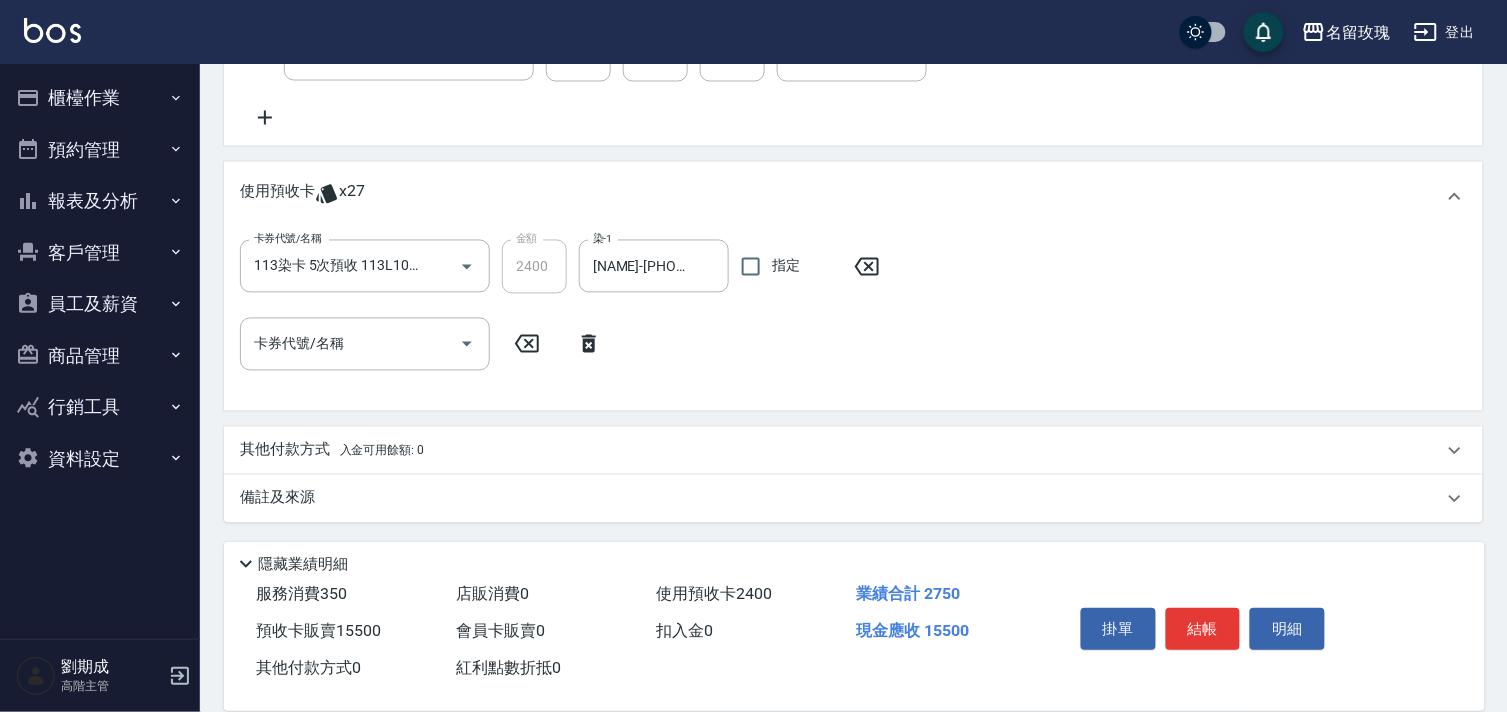 click on "入金可用餘額: 0" at bounding box center [382, 451] 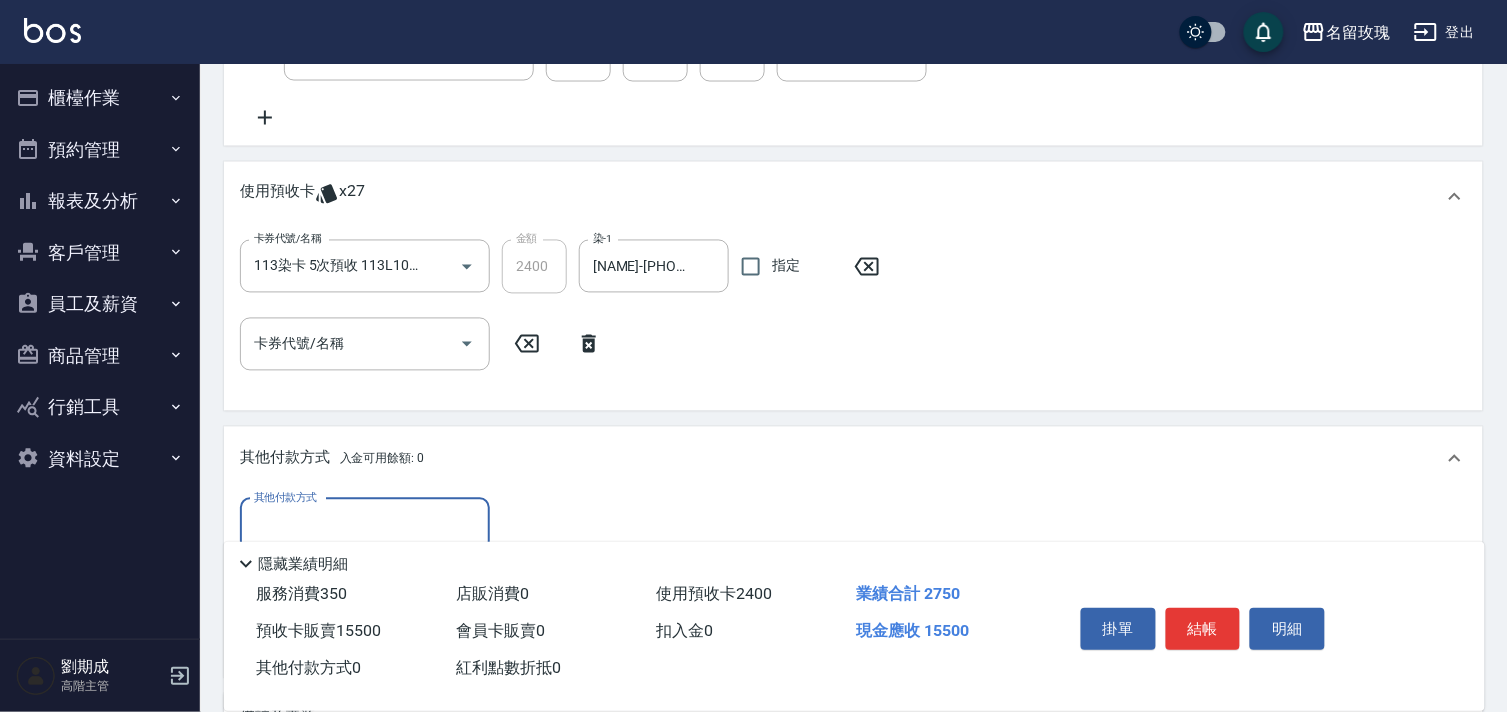scroll, scrollTop: 0, scrollLeft: 0, axis: both 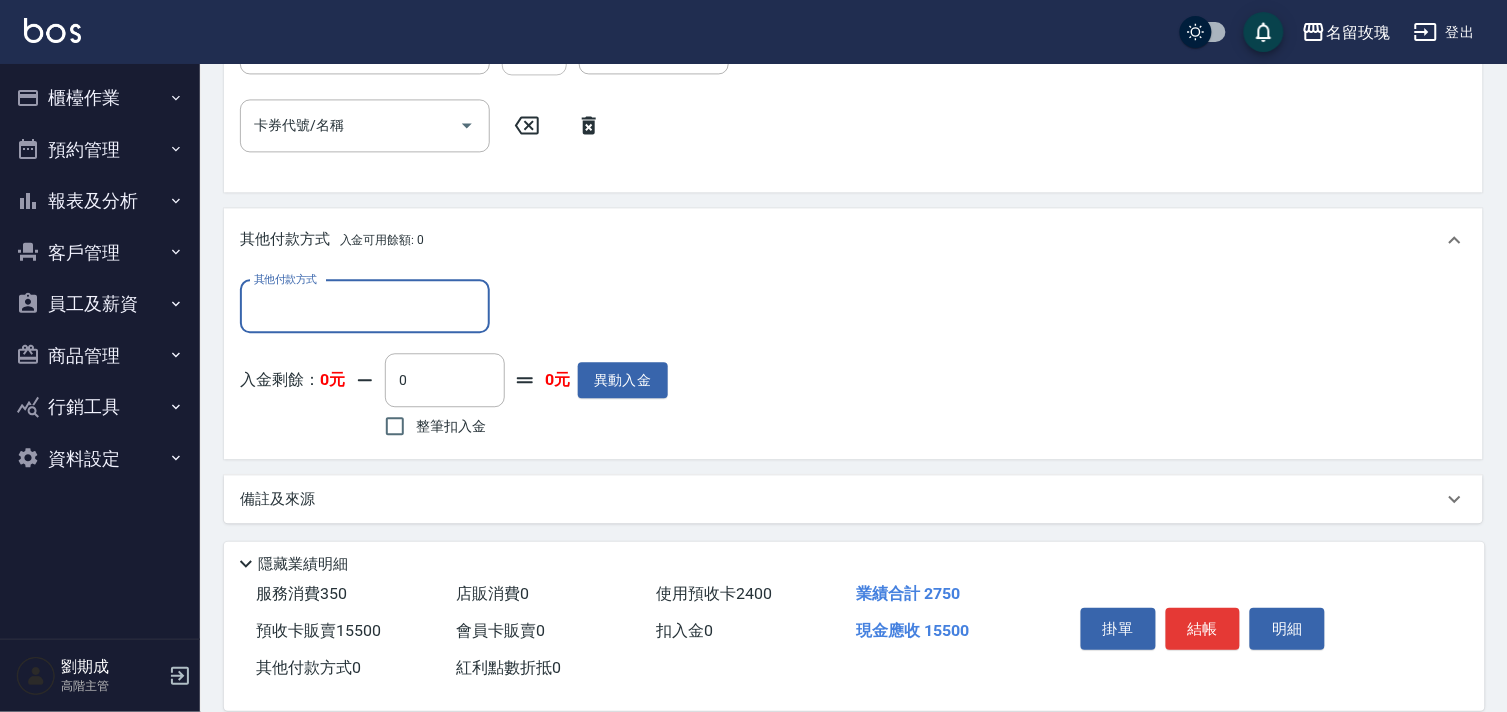 click on "其他付款方式" at bounding box center (365, 306) 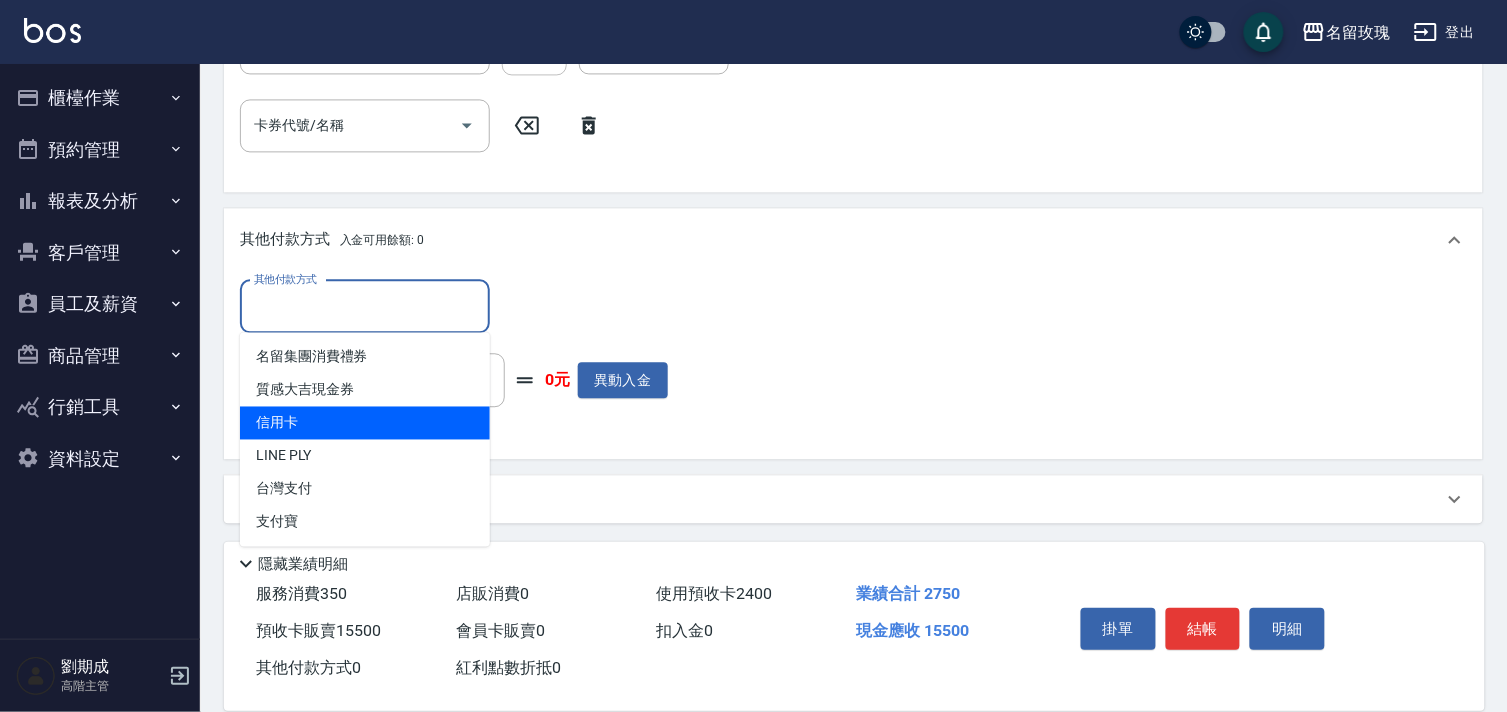 click on "信用卡" at bounding box center [365, 422] 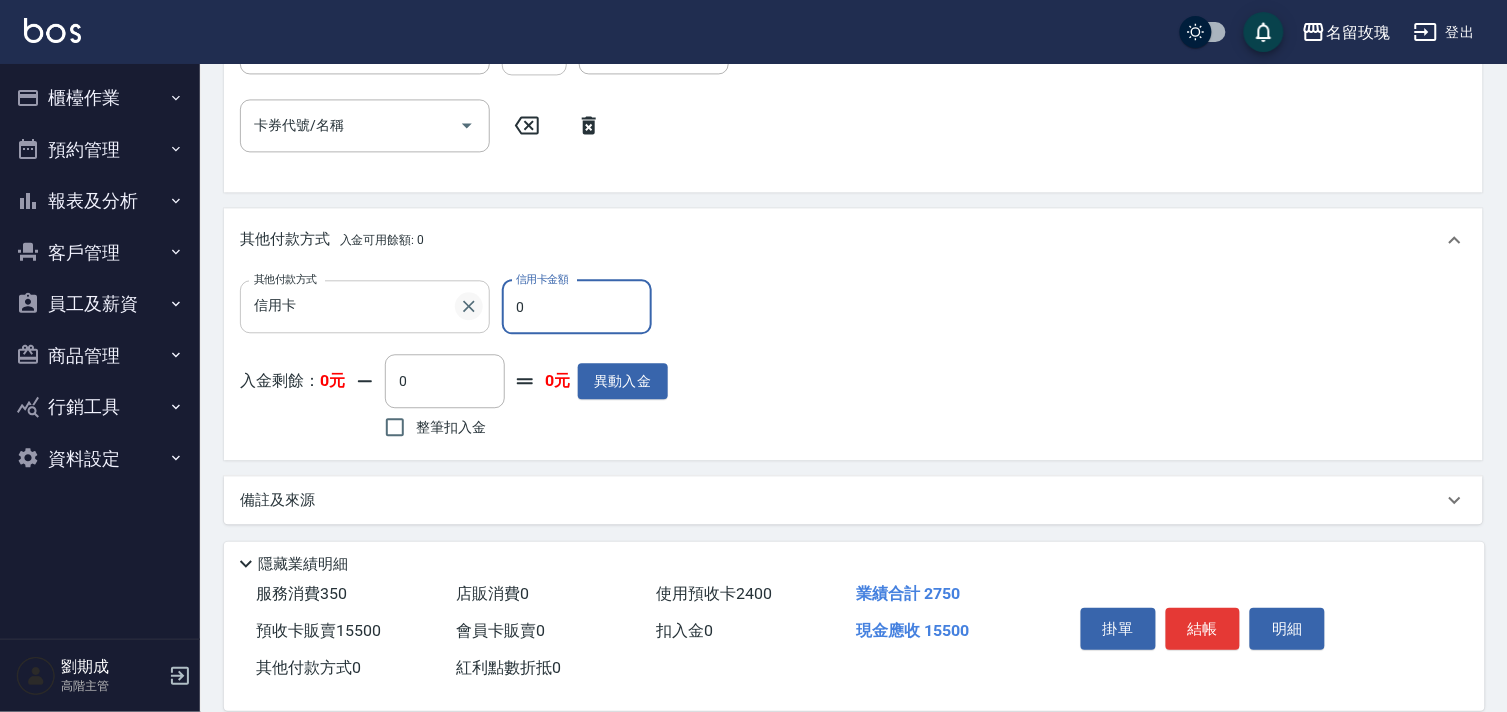 drag, startPoint x: 582, startPoint y: 296, endPoint x: 470, endPoint y: 292, distance: 112.0714 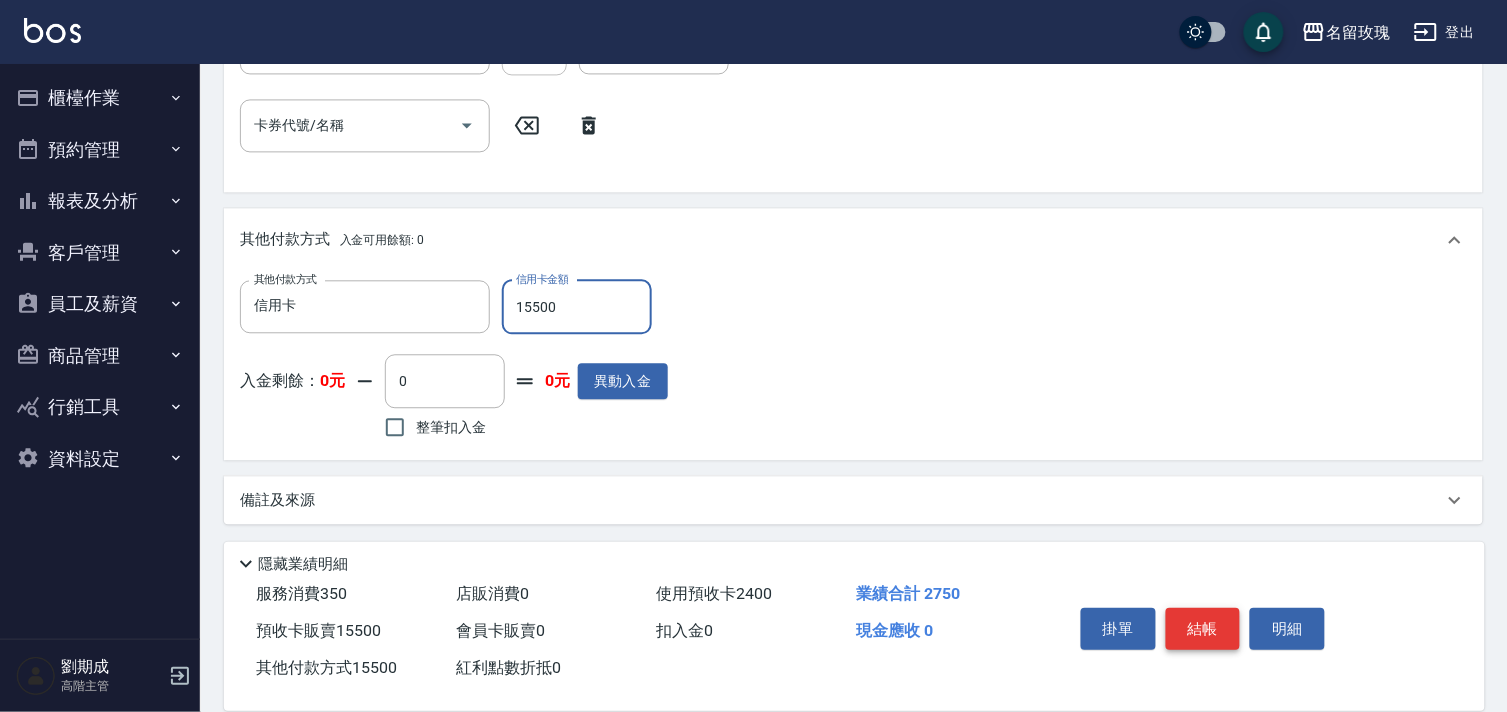 type on "15500" 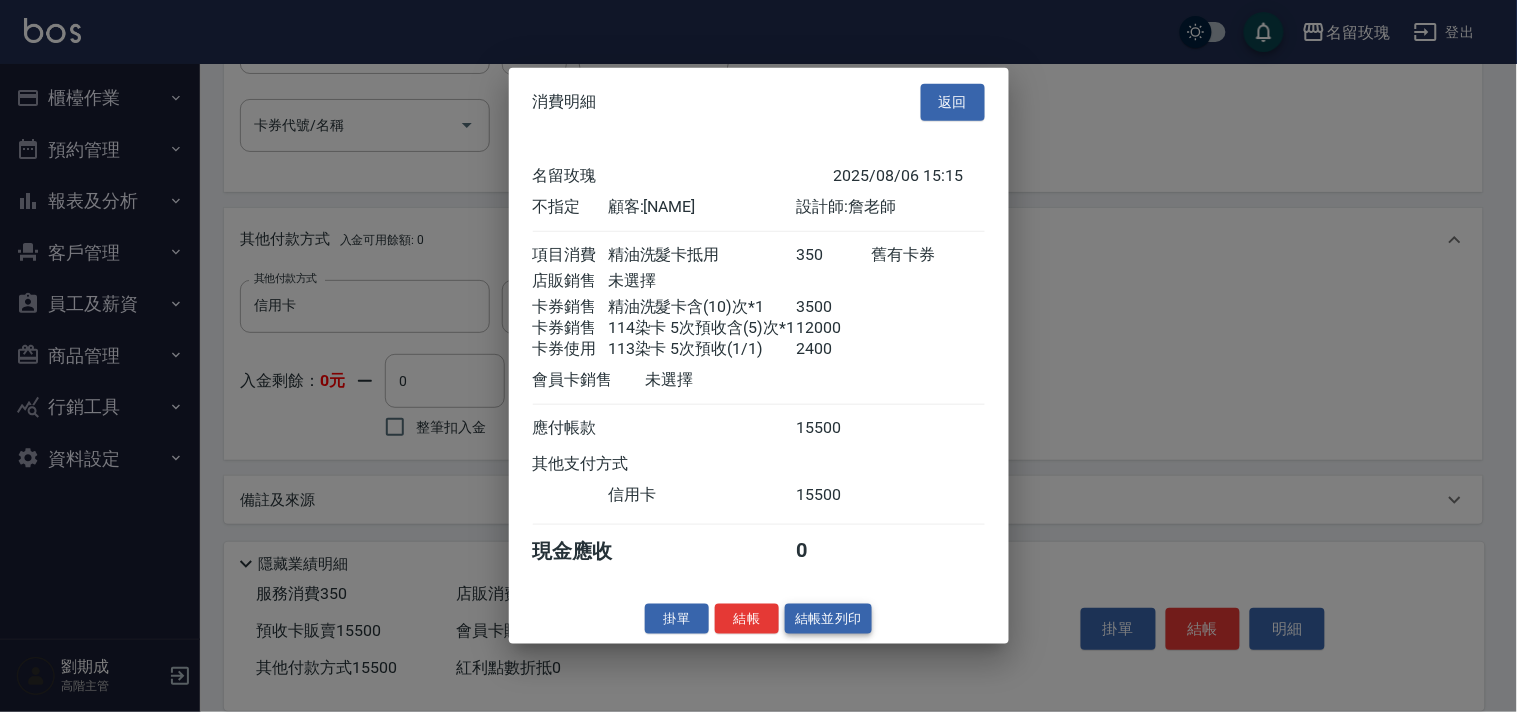 click on "結帳並列印" at bounding box center (828, 618) 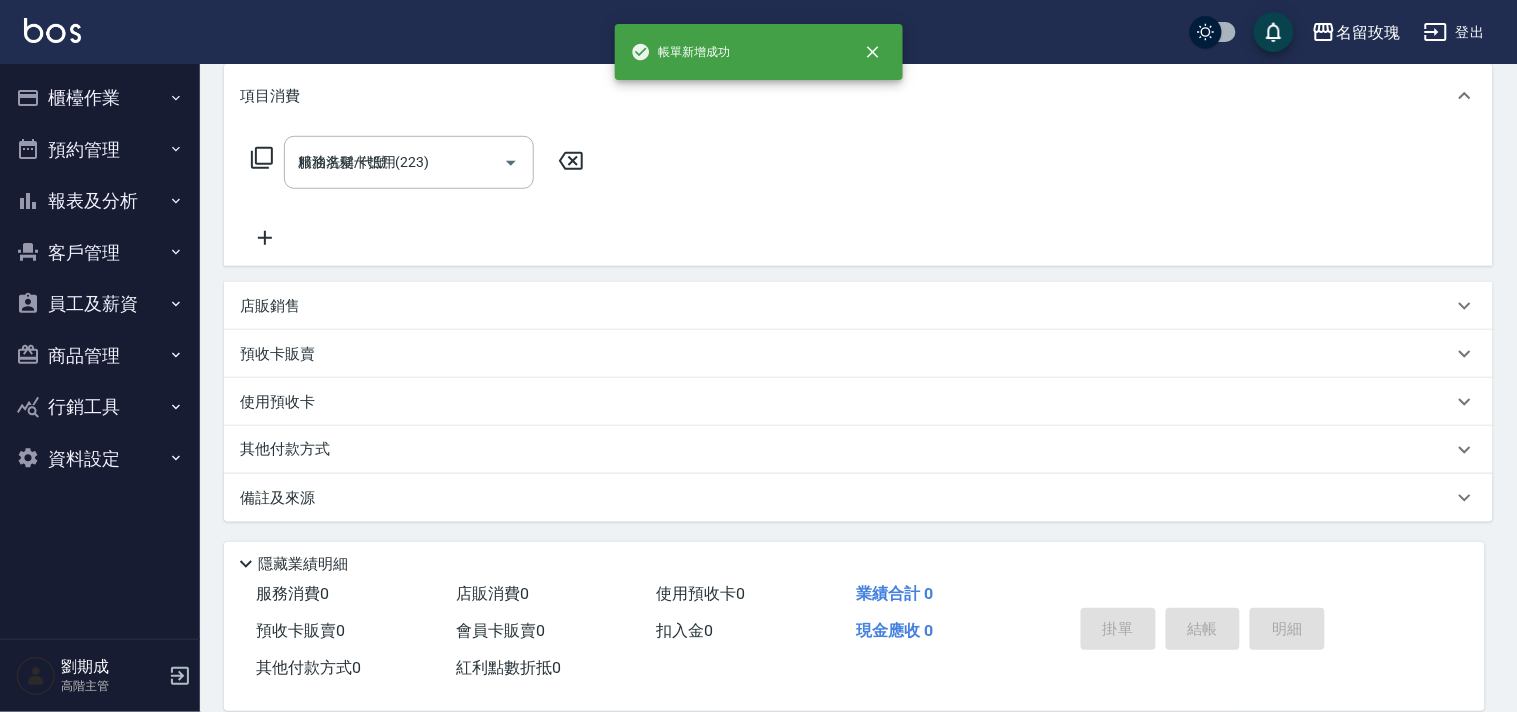 type on "2025/08/06 15:40" 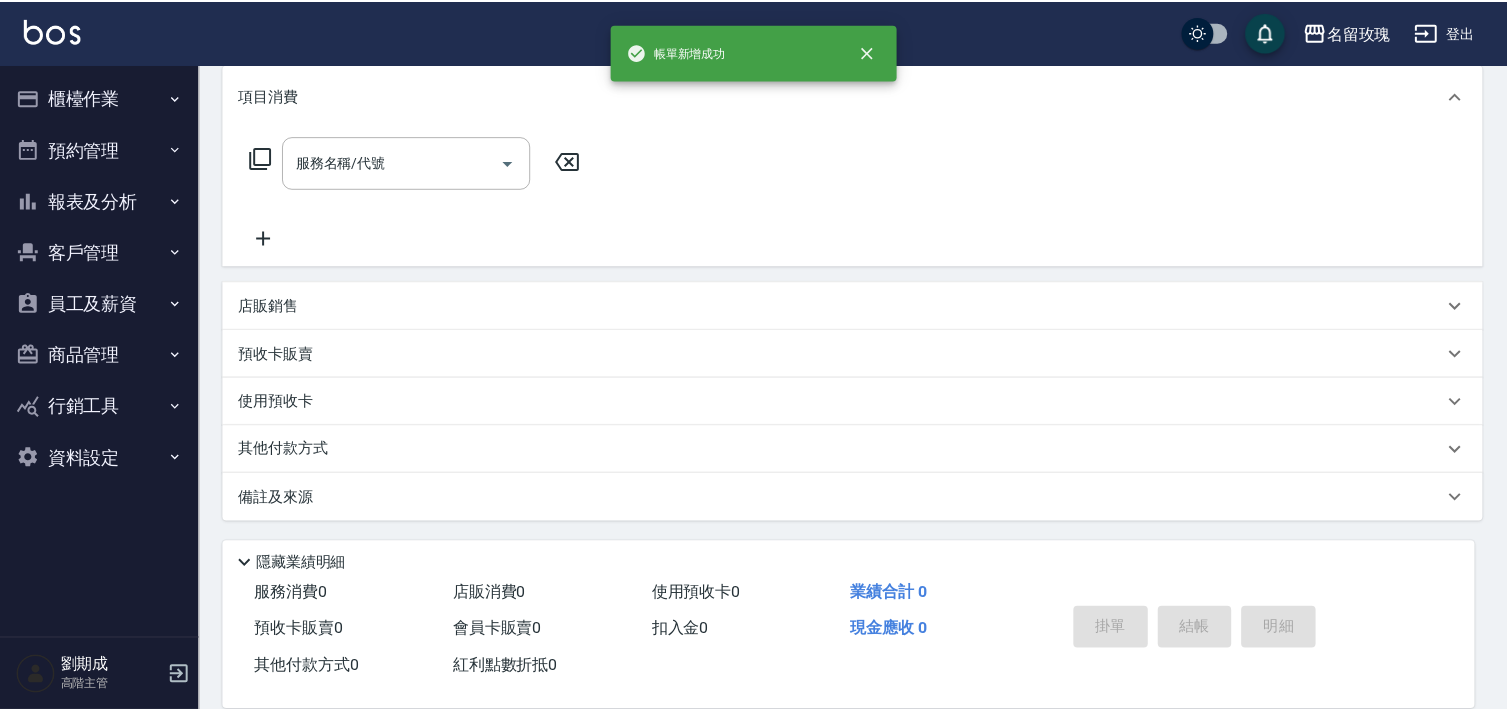 scroll, scrollTop: 0, scrollLeft: 0, axis: both 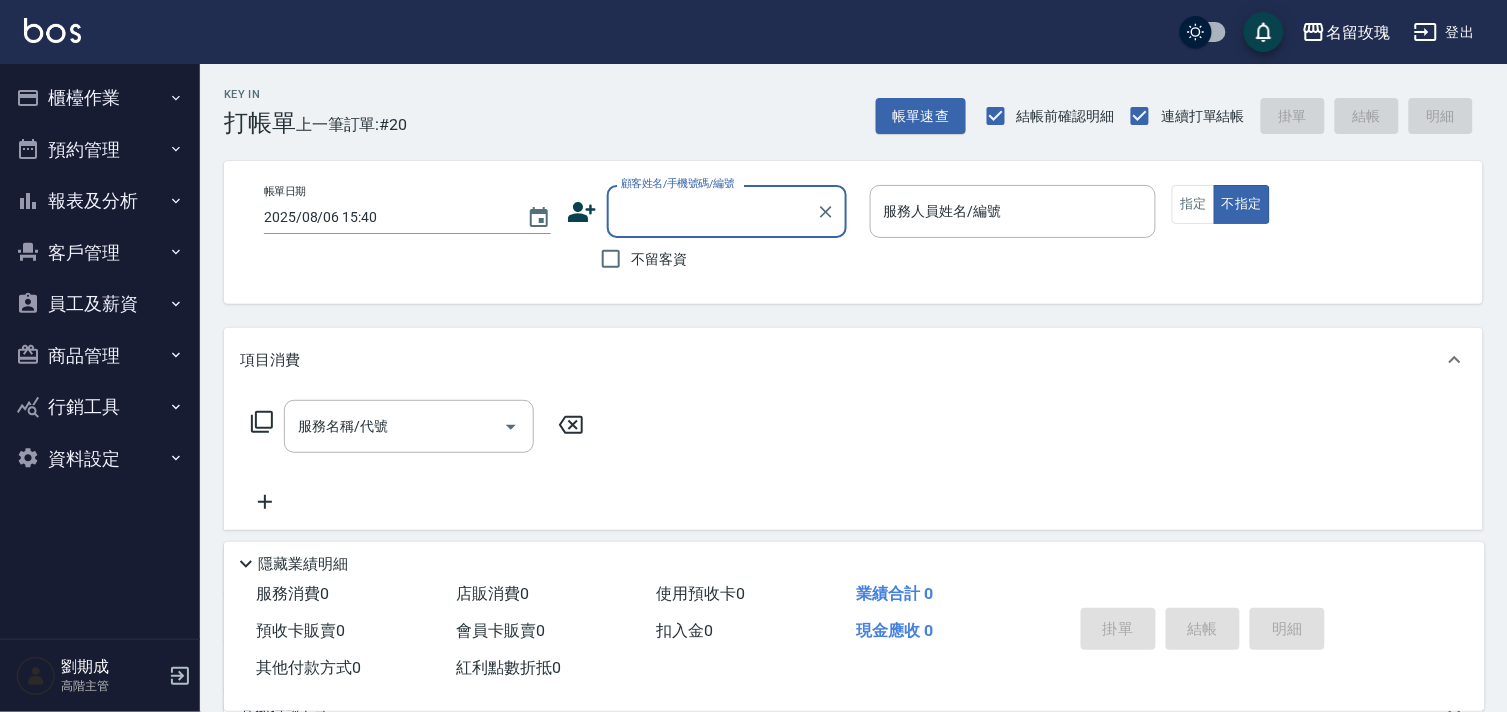 click 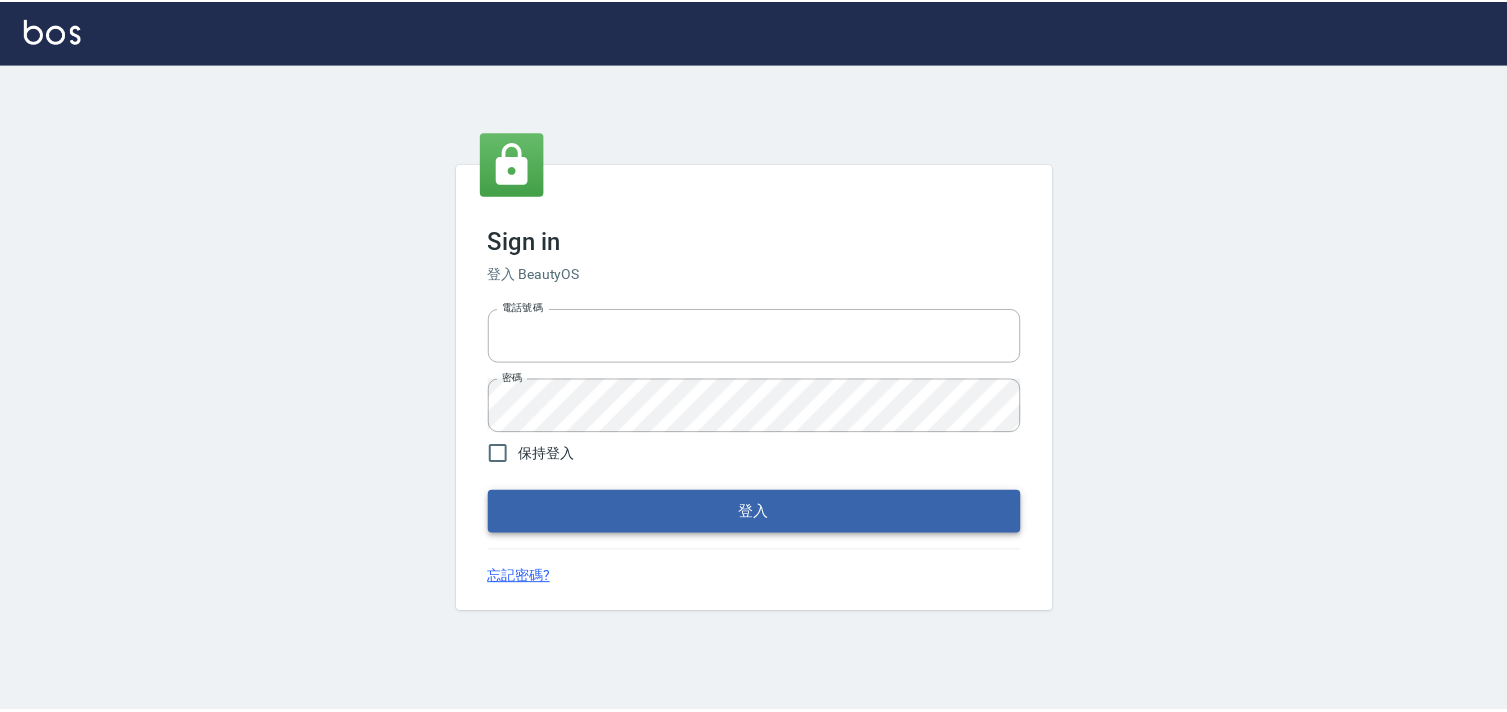 scroll, scrollTop: 0, scrollLeft: 0, axis: both 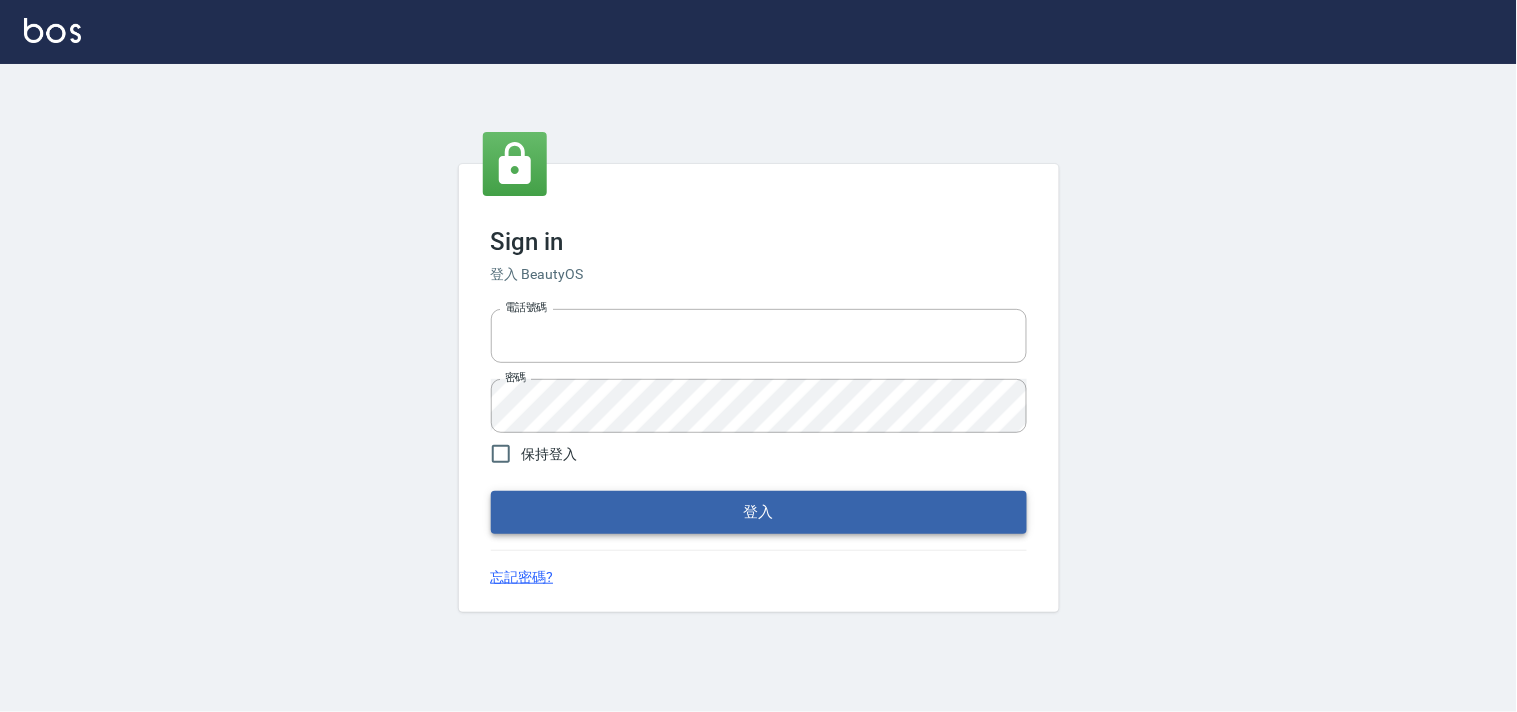 type on "28261007" 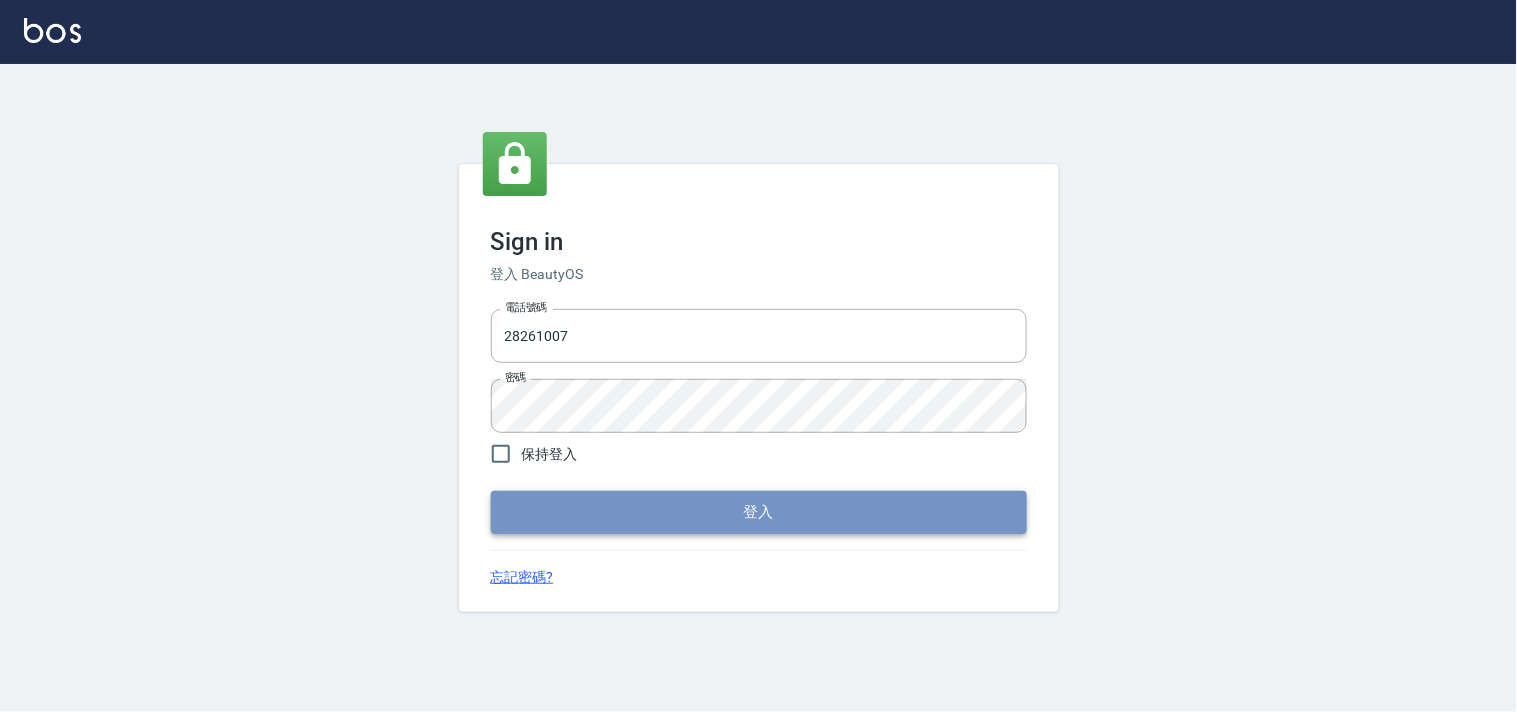 click on "登入" at bounding box center (759, 512) 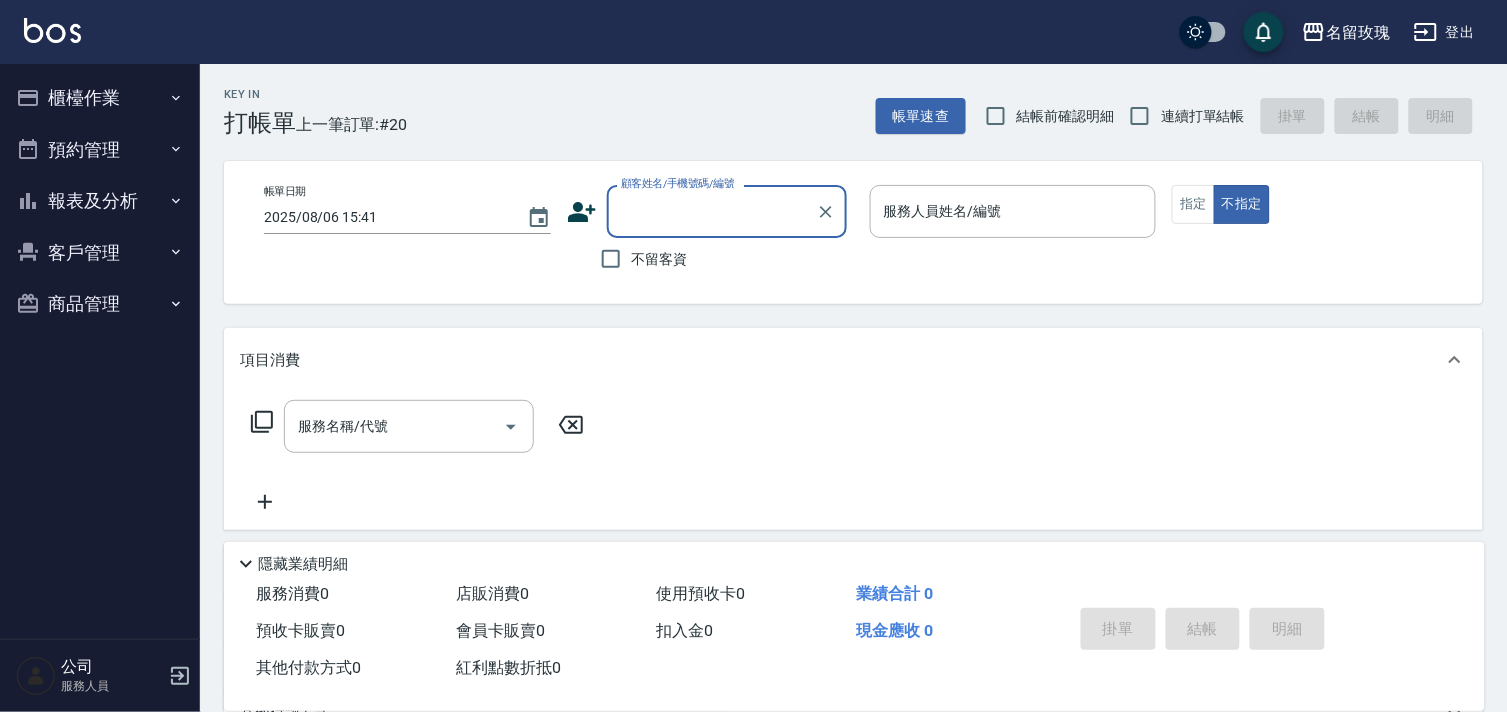 drag, startPoint x: 1063, startPoint y: 132, endPoint x: 1095, endPoint y: 108, distance: 40 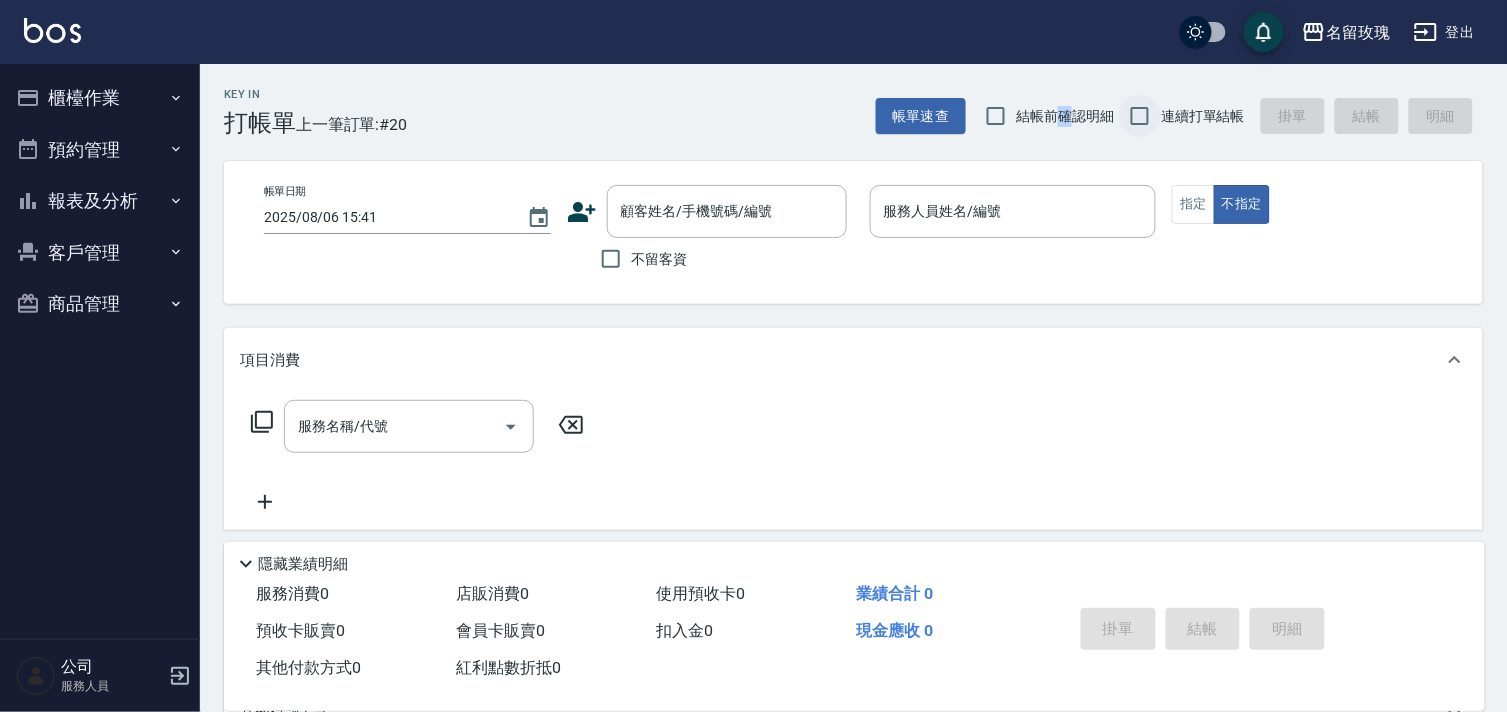 click on "連續打單結帳" at bounding box center (1140, 116) 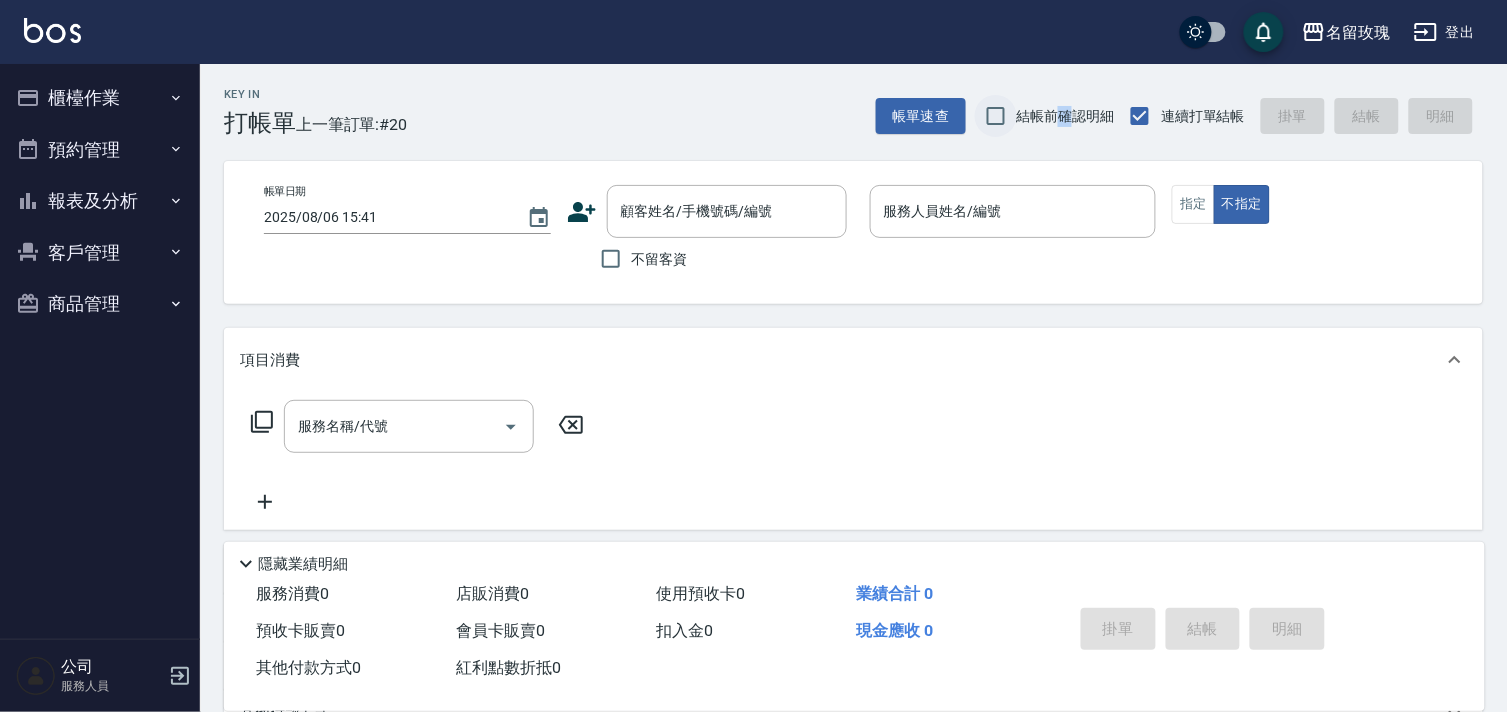 click on "結帳前確認明細" at bounding box center [996, 116] 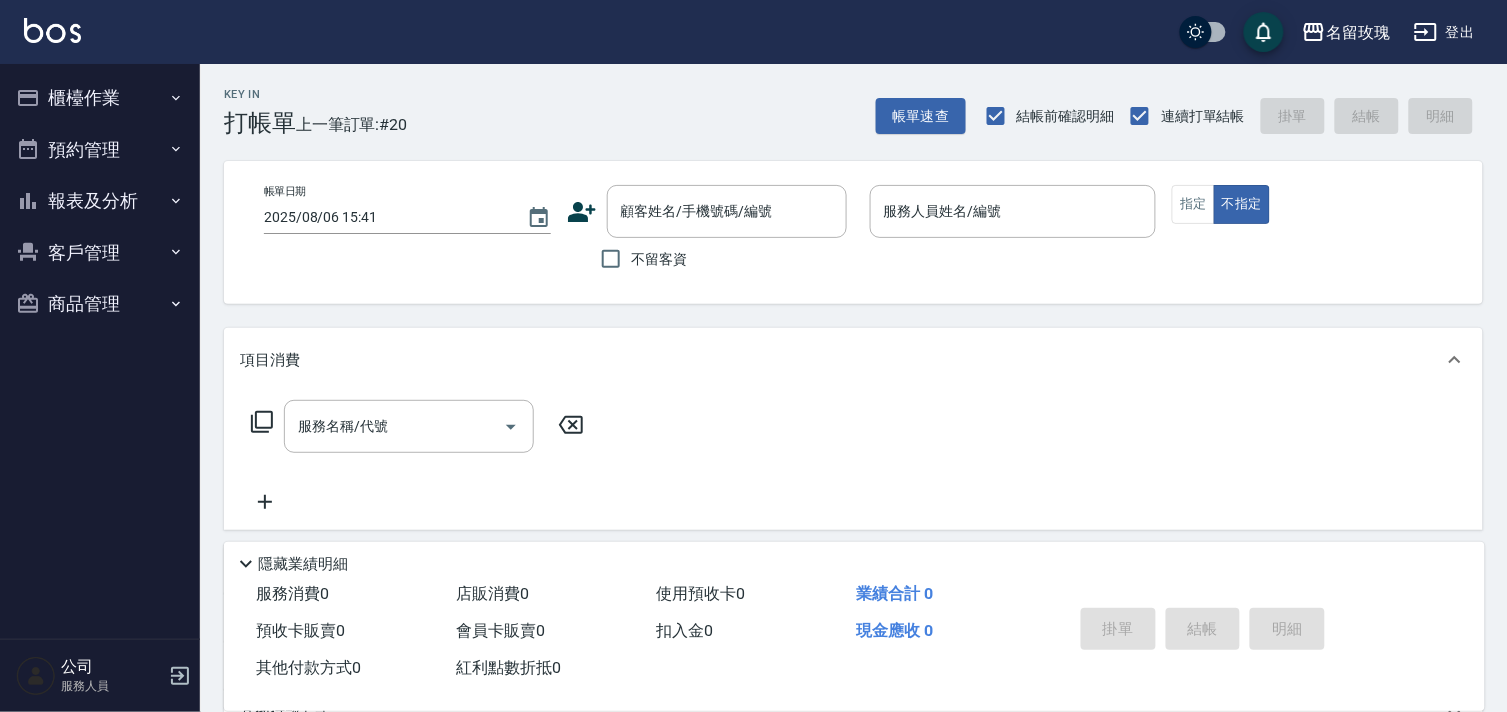 drag, startPoint x: 638, startPoint y: 268, endPoint x: 550, endPoint y: 265, distance: 88.051125 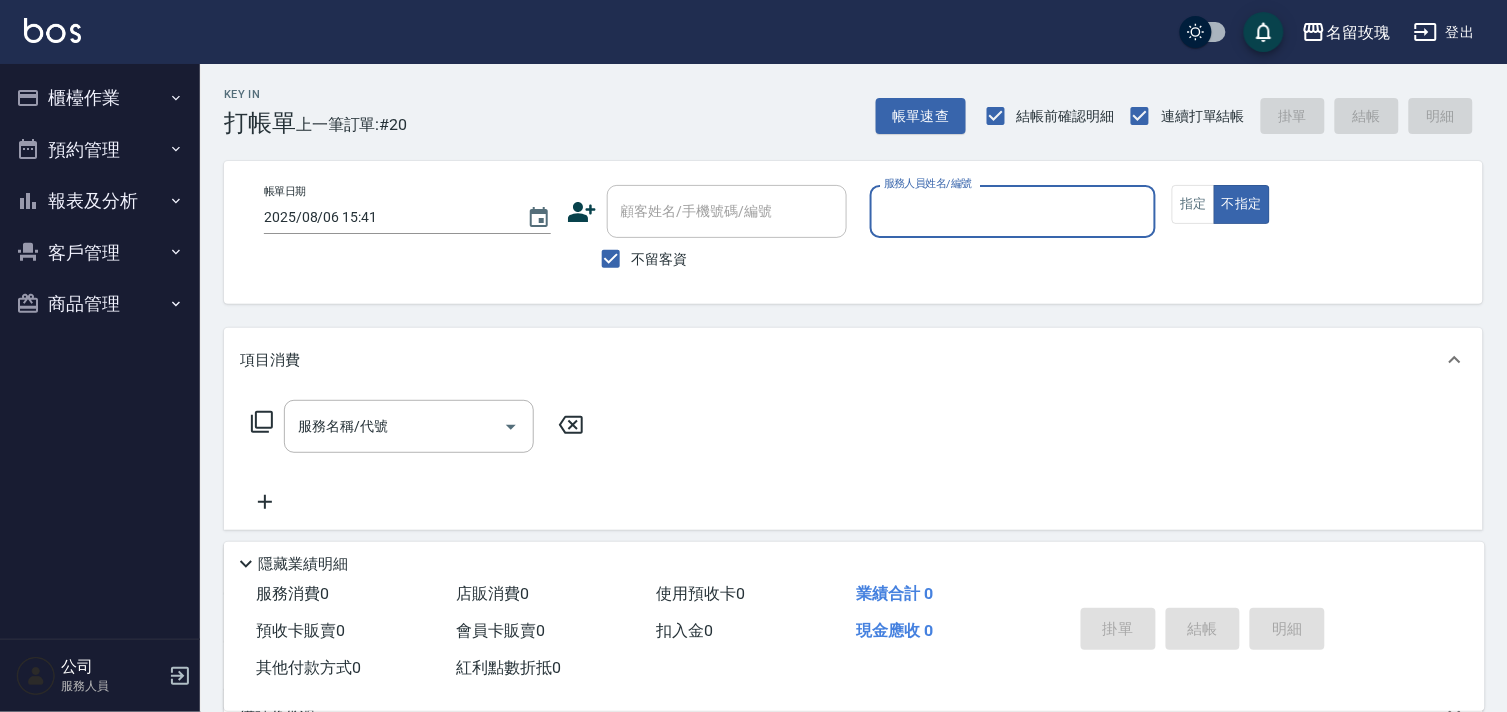 click on "櫃檯作業" at bounding box center (100, 98) 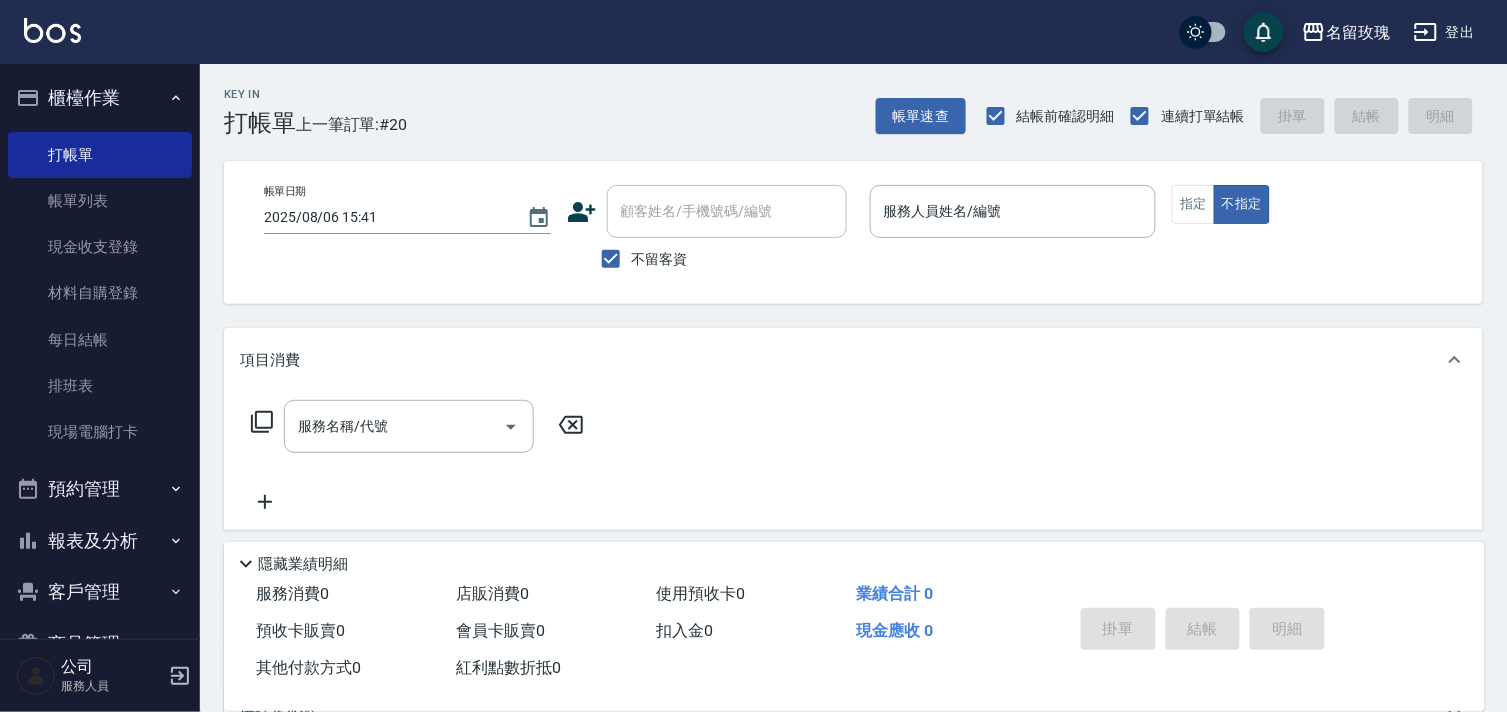 click on "帳單日期 [DATE] [TIME] 顧客姓名/手機號碼/編號 顧客姓名/手機號碼/編號 不留客資 服務人員姓名/編號 服務人員姓名/編號 指定 不指定" at bounding box center [853, 232] 